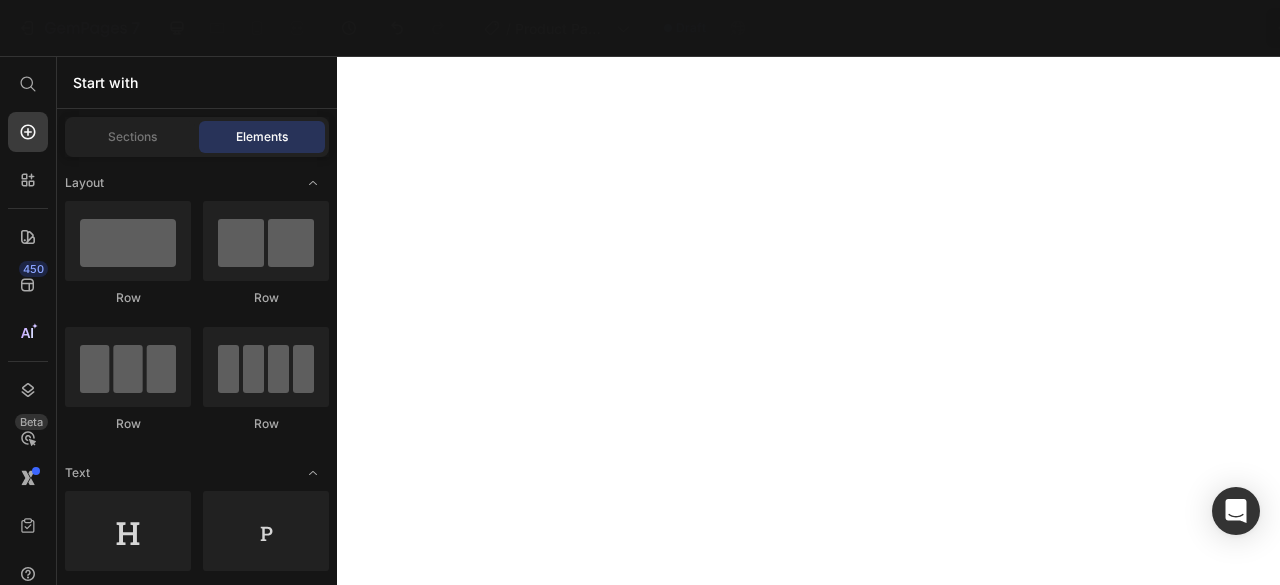 scroll, scrollTop: 0, scrollLeft: 0, axis: both 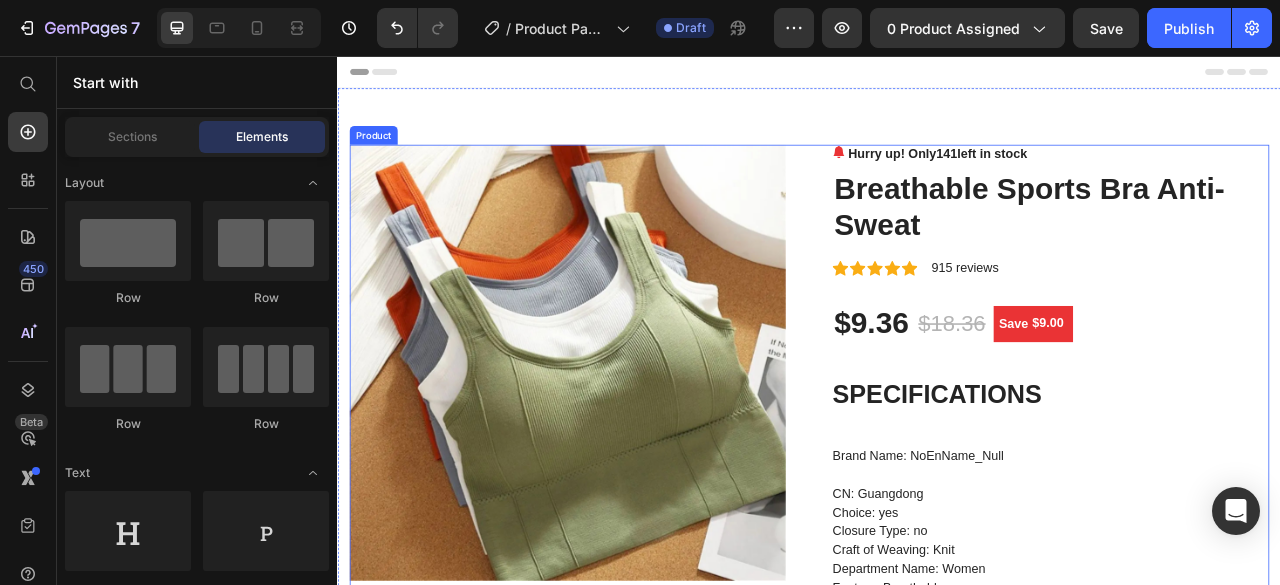 click on "Product Images
Hurry up! Only  141  left in stock (P) Stock Counter Breathable Sports Bra Anti-Sweat (P) Title
Icon
Icon
Icon
Icon
Icon Icon List Hoz 915 reviews Text block Row $9.36 (P) Price $18.36 (P) Price Save $9.00 (P) Tag Row SPECIFICATIONS
Brand Name: NoEnName_Null
CN: [STATE]
Choice: yes
Closure Type: no
Craft of Weaving: Knit
Department Name: Women
Feature: Breathable
Hign-concerned Chemical: None
Material: cotton
Sports Type: Yoga
• Breathable Material : This women's sports bra is designed with a breathable mesh, ensuring maximum air circulation and keeping you cool during intense workouts.
• Anti-Sweat Feature : The anti-sweat feature of this fitness top prevents sweat from soaking through, maintaining a dry and comfortable wearing experience.
• Seamless Design :
• Shockproof :
• Versatile Fitness Top :
Button" at bounding box center (937, 4200) 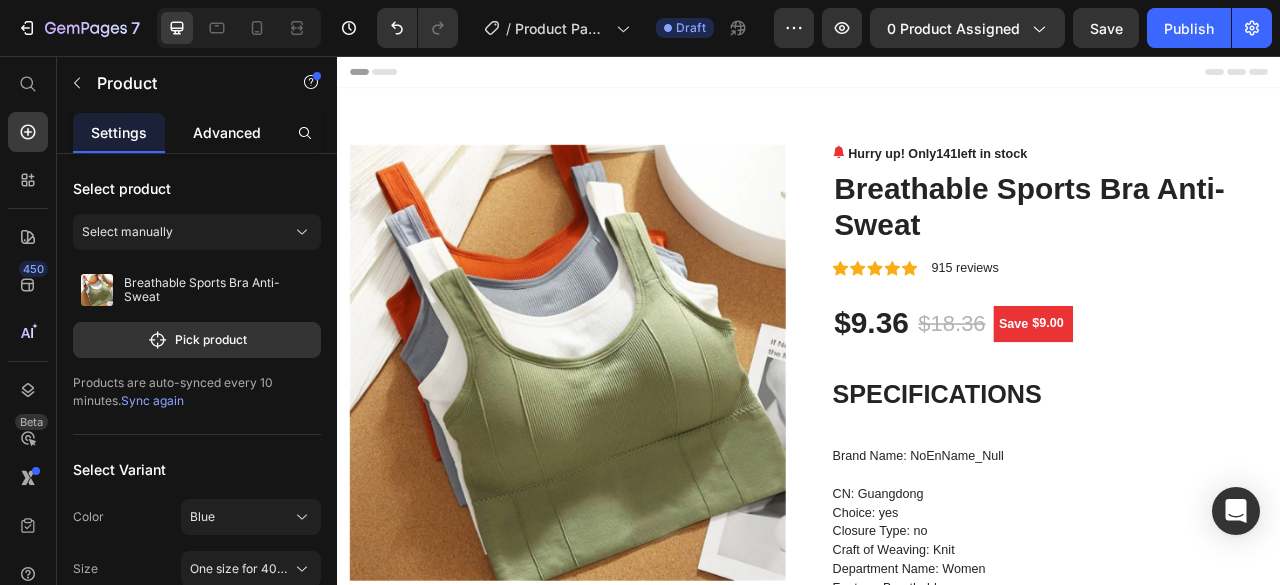 click on "Advanced" at bounding box center [227, 132] 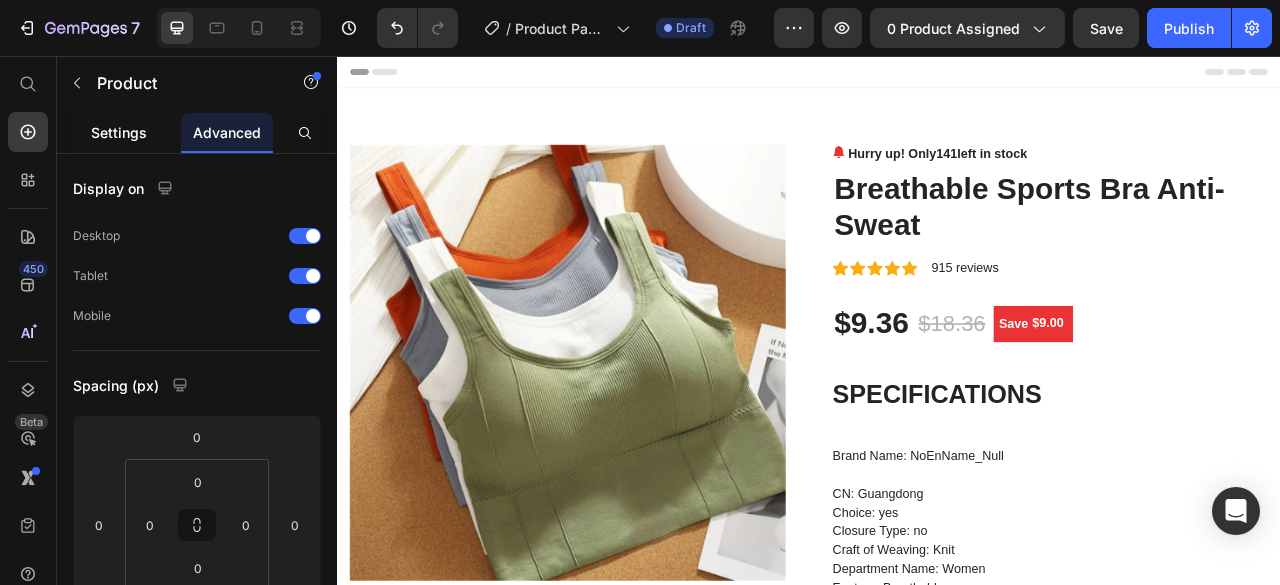 click on "Settings" 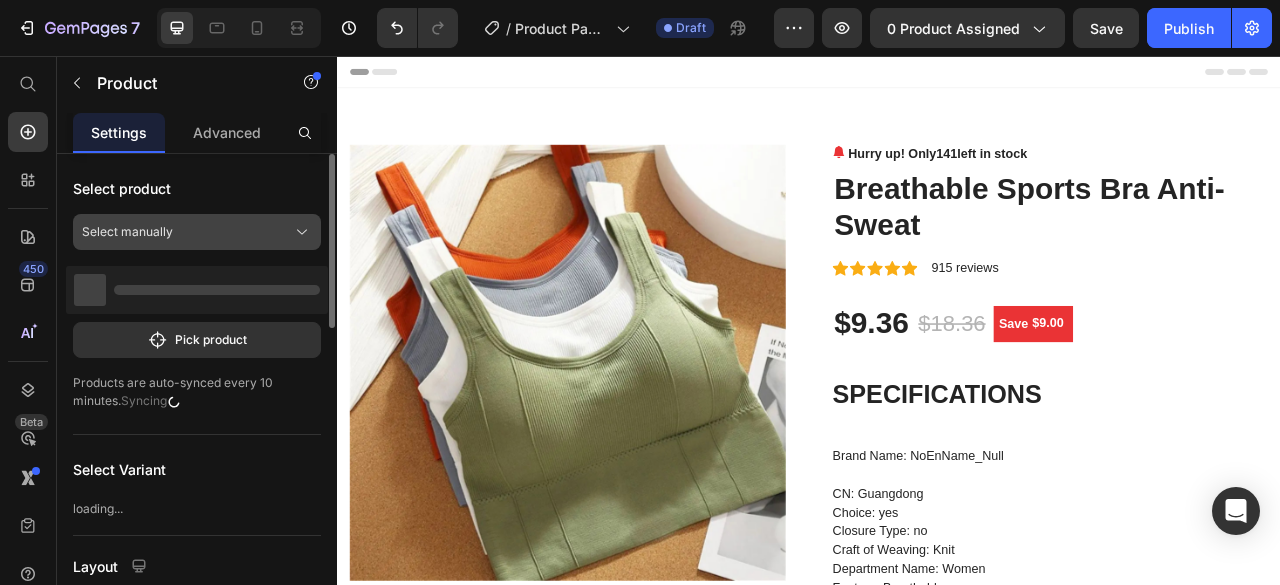 click on "Select manually" at bounding box center [127, 232] 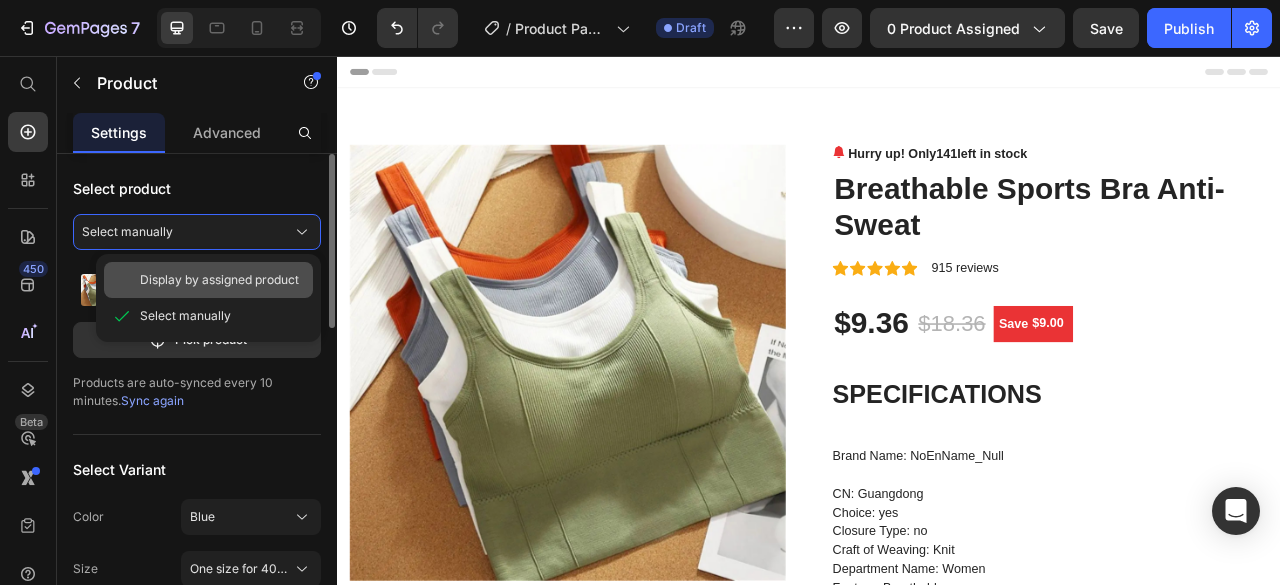 click on "Display by assigned product" at bounding box center [219, 280] 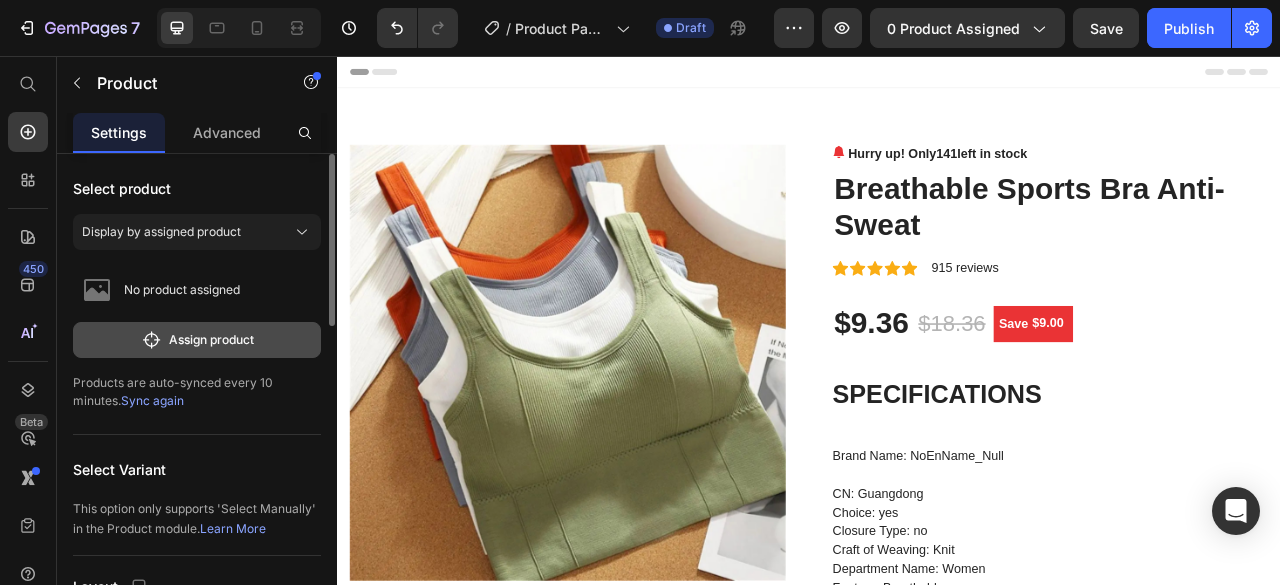 click on "Assign product" at bounding box center (197, 340) 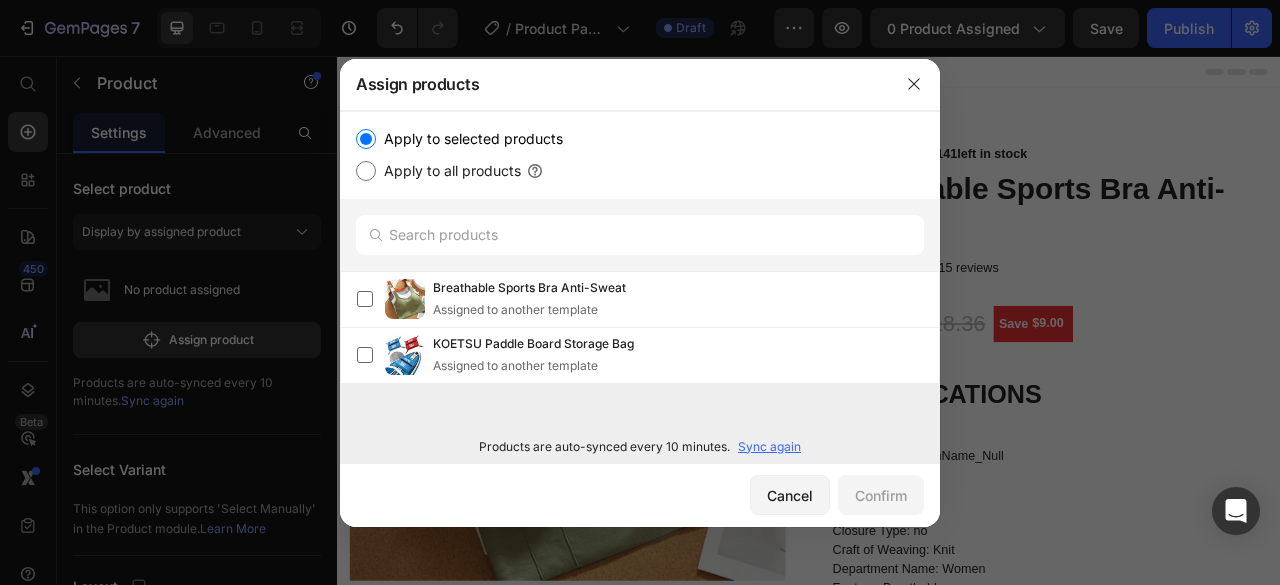 click on "Sync again" at bounding box center [769, 447] 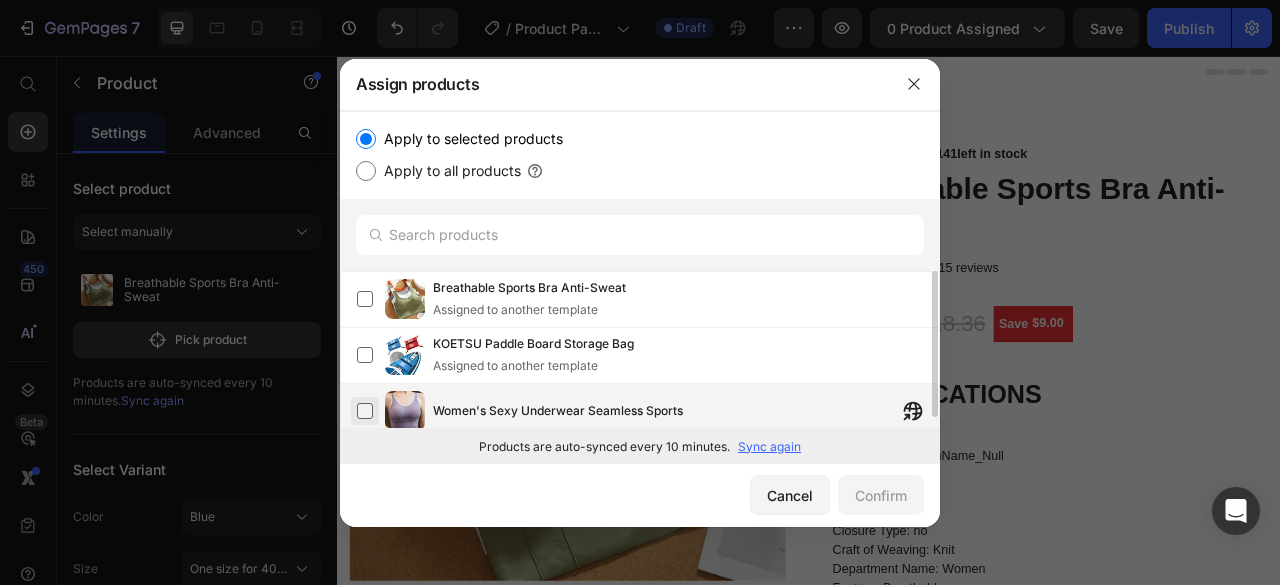 click at bounding box center [365, 411] 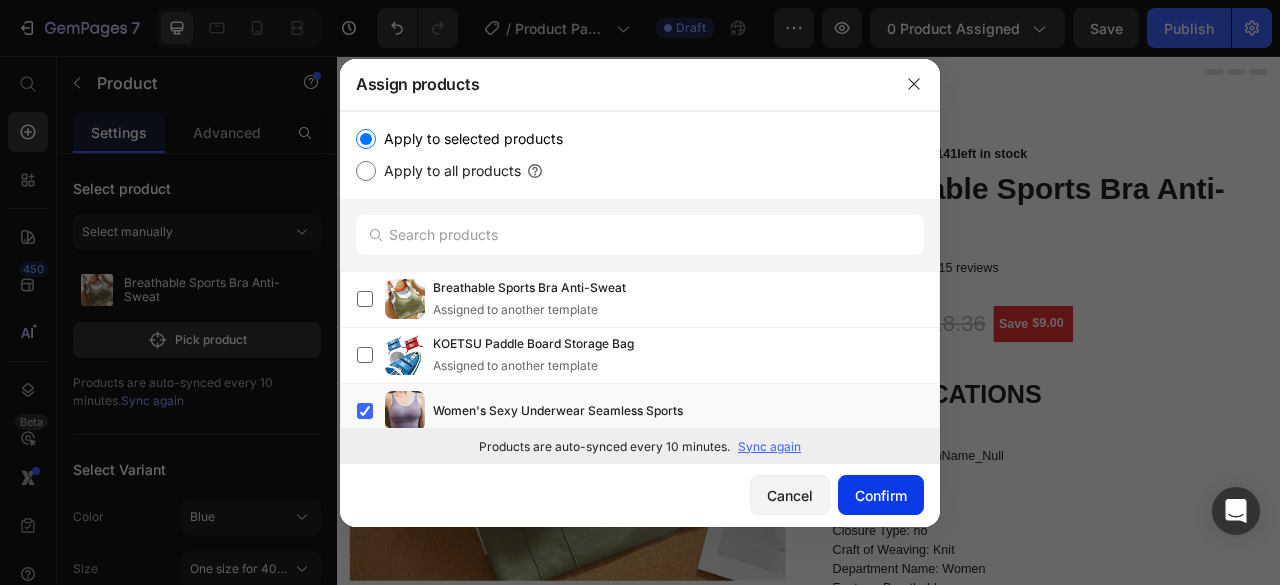 click on "Confirm" at bounding box center [881, 495] 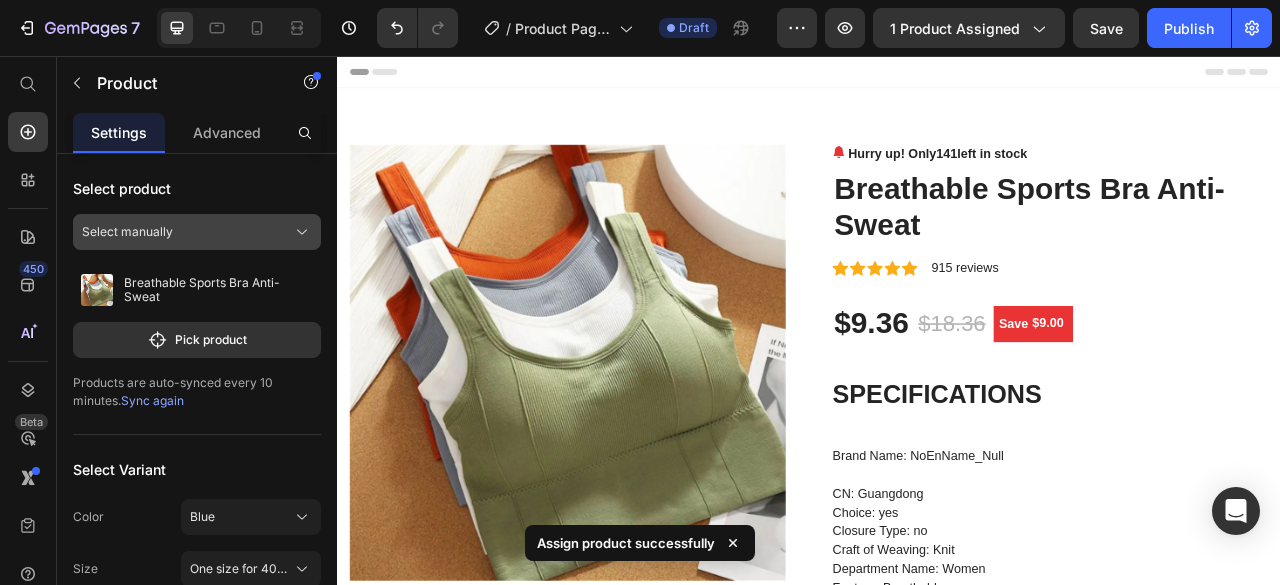 click on "Select manually" 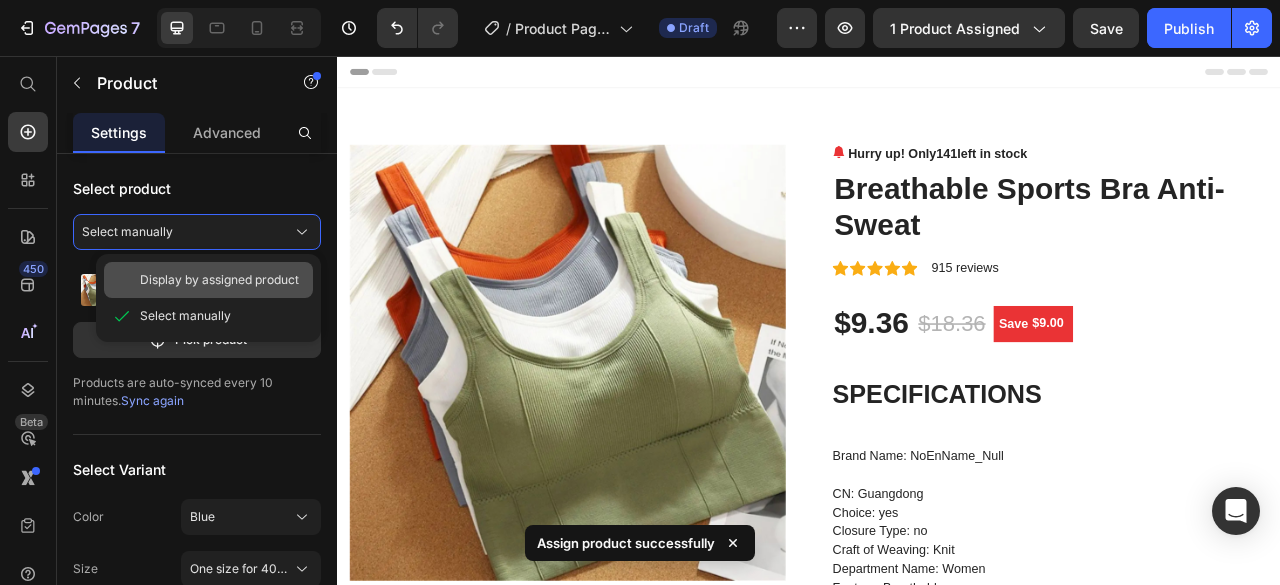 click on "Display by assigned product" at bounding box center [219, 280] 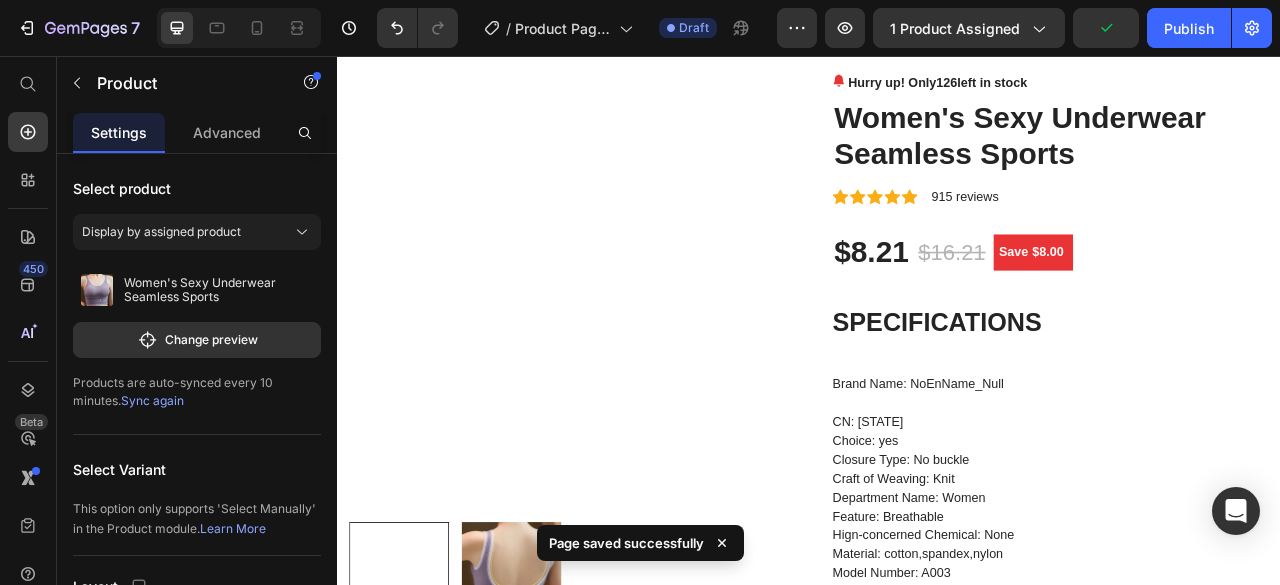 scroll, scrollTop: 100, scrollLeft: 0, axis: vertical 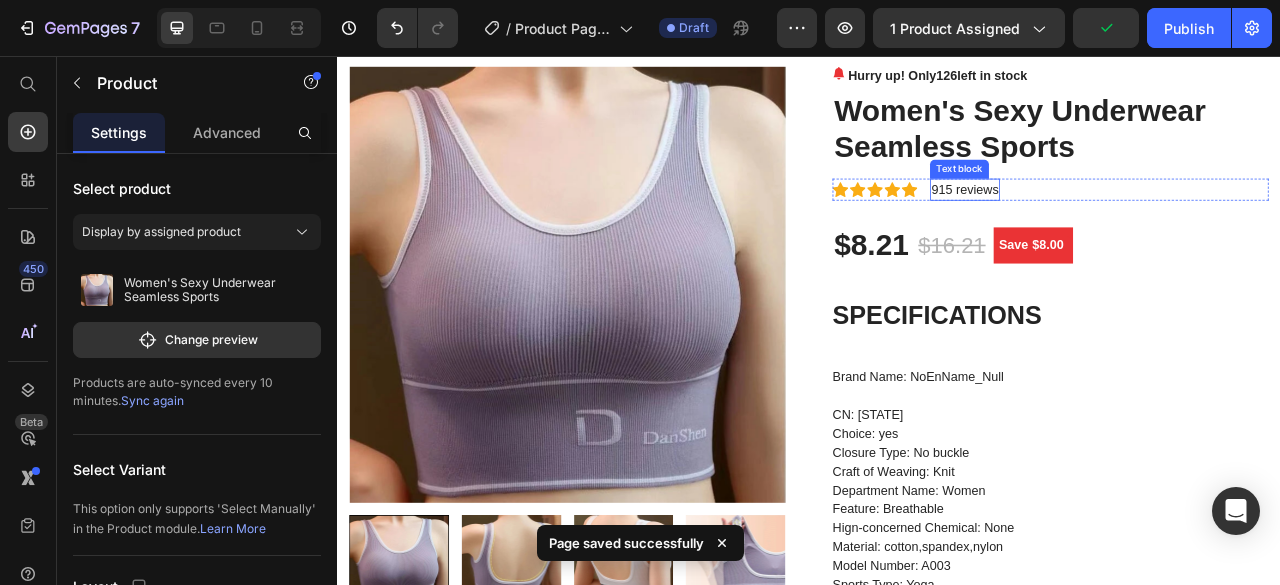 click on "915 reviews" at bounding box center [1135, 226] 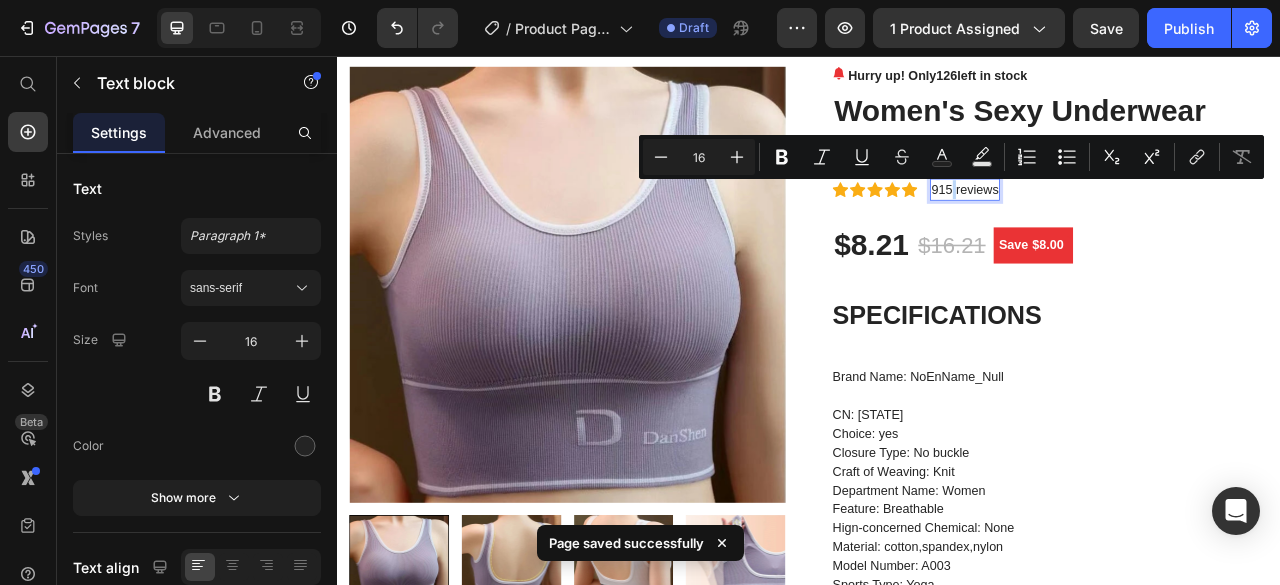 click on "915 reviews" at bounding box center (1135, 226) 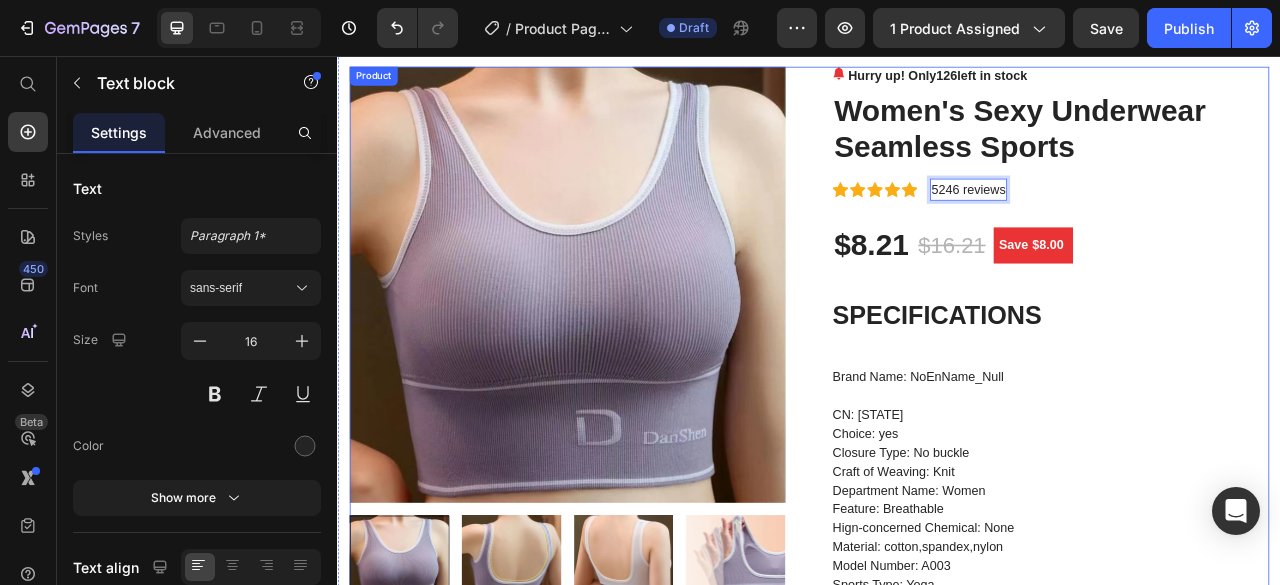 scroll, scrollTop: 200, scrollLeft: 0, axis: vertical 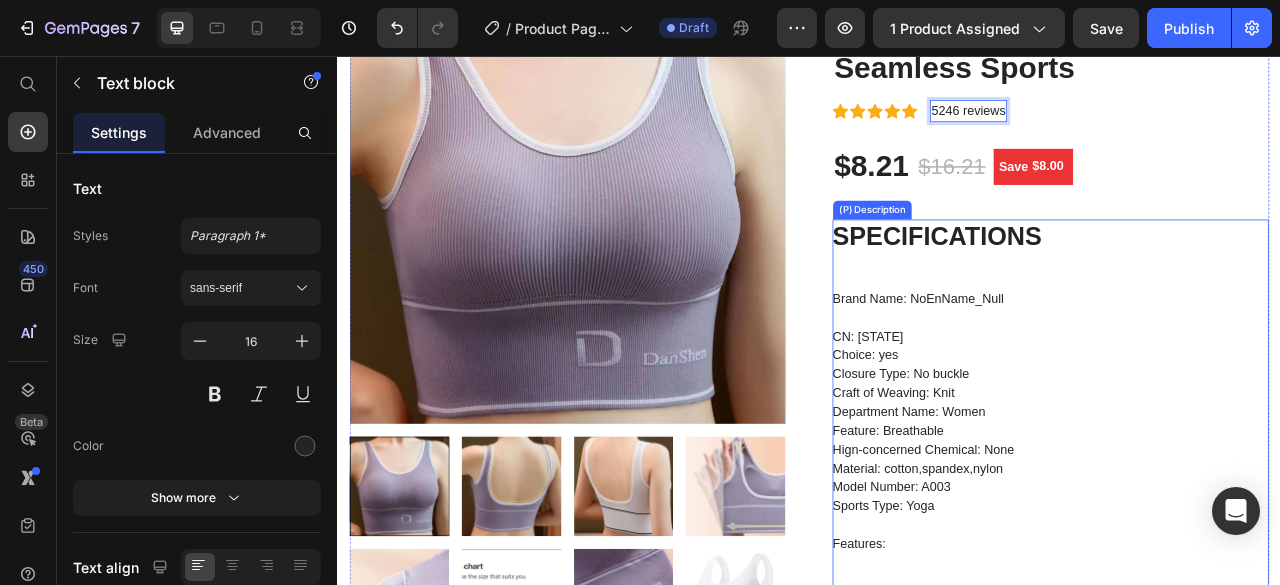click on "SPECIFICATIONS
Brand Name: NoEnName_Null
CN: [STATE]
Choice: yes
Closure Type: No buckle
Craft of Weaving: Knit
Department Name: Women
Feature: Breathable
Hign-concerned Chemical: None
Material: cotton,spandex,nylon
Model Number: A003
Sports Type: Yoga
Features: 1.This underwear will fit your body very well and make you feel relaxed and comfortable. 2.brale soft and stretchable, extra support and keep the shape of your breast. 3.Please wash your underwear by hand below 40 degrees to keep your underwear comfortable. 4.Please refer to our size list carefully before purchasing. Product information: Item: Women Sports Yoga Bras Color:Black ， White ， Green，Purple，Pink Suitable for:Running, Sports,Fitness，Yoga Feature:Breathable,Gentle,Slim Body Shape Size: one size Lower chest circumference: 66-86cm Suggested weight: 40-65kg What you get:1 Sexy lingerie" at bounding box center [1244, 5106] 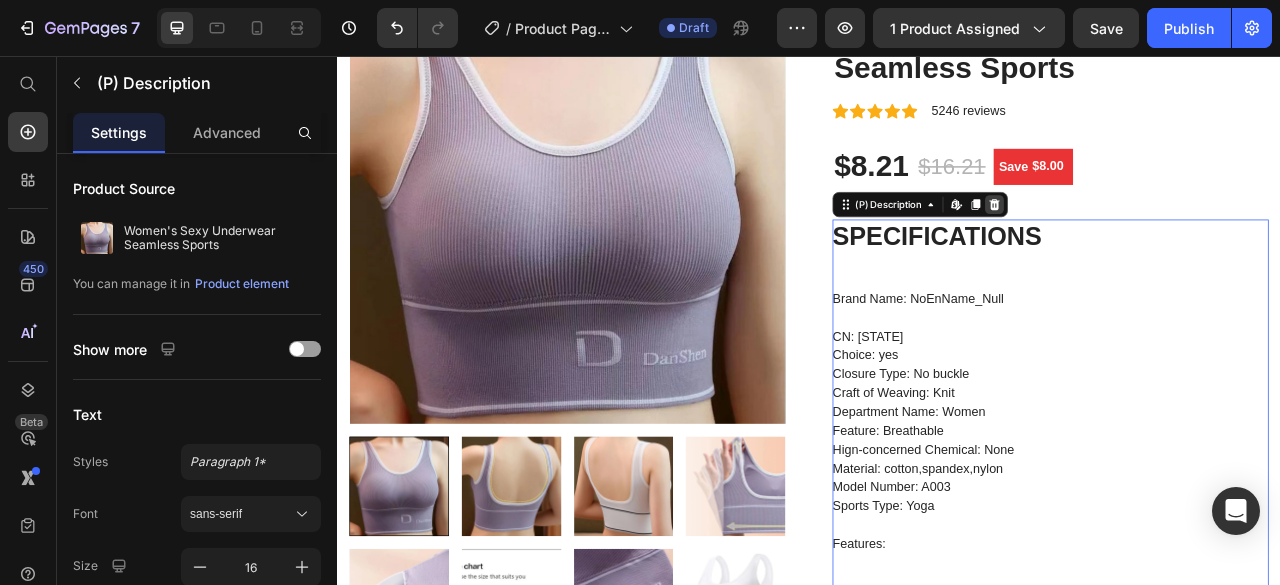 click 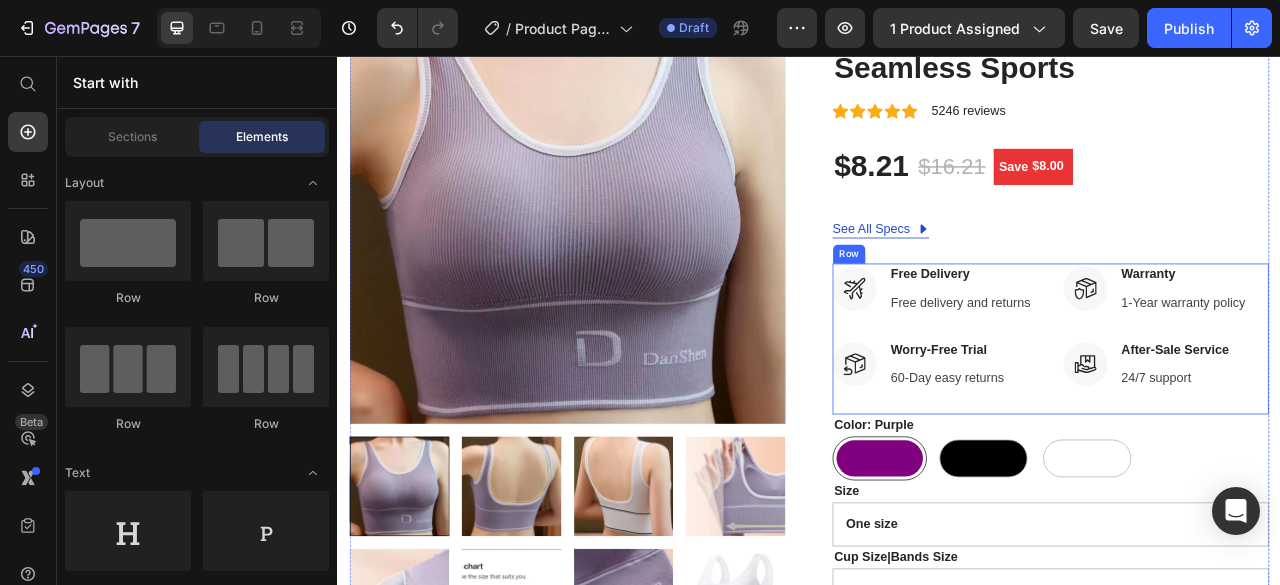 scroll, scrollTop: 300, scrollLeft: 0, axis: vertical 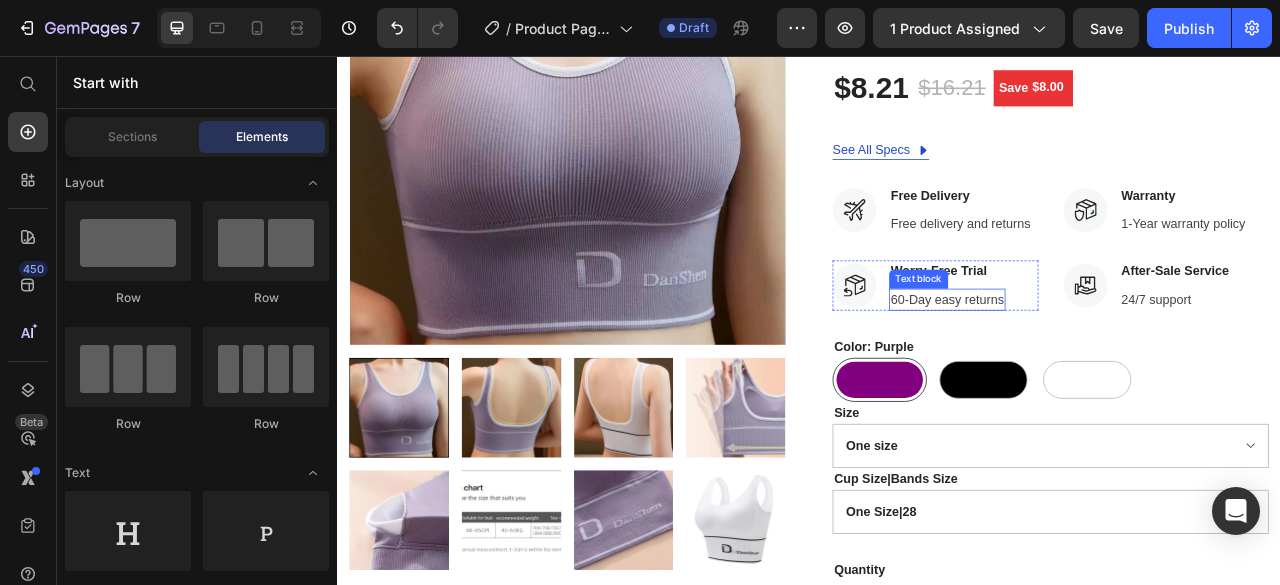 click on "60-Day easy returns" at bounding box center [1113, 366] 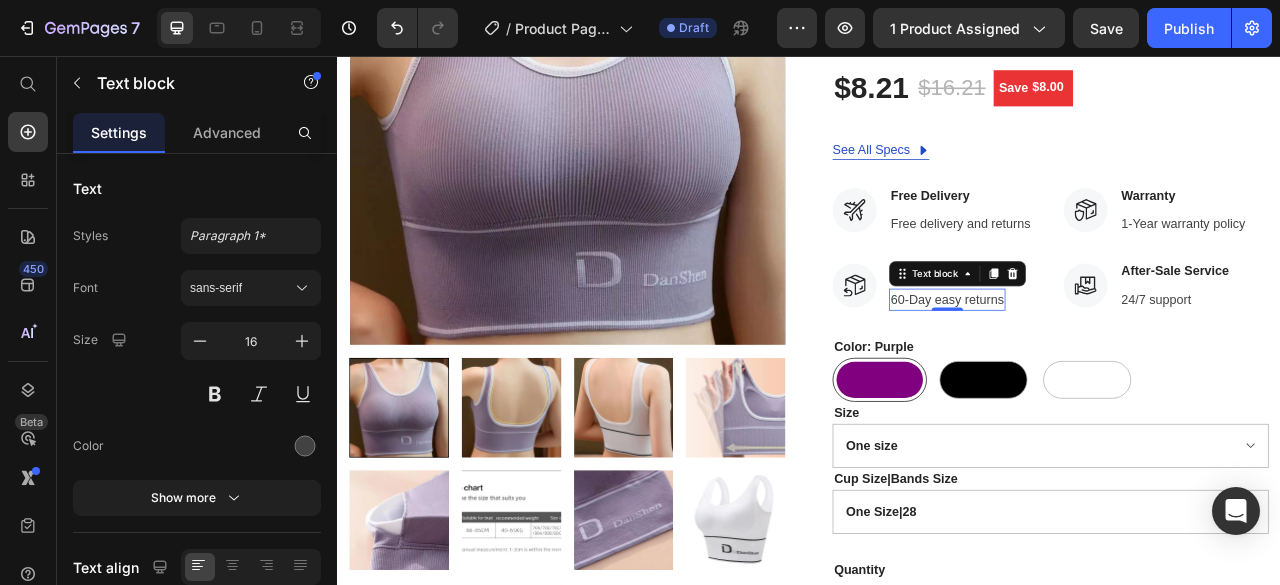 click on "60-Day easy returns" at bounding box center (1113, 366) 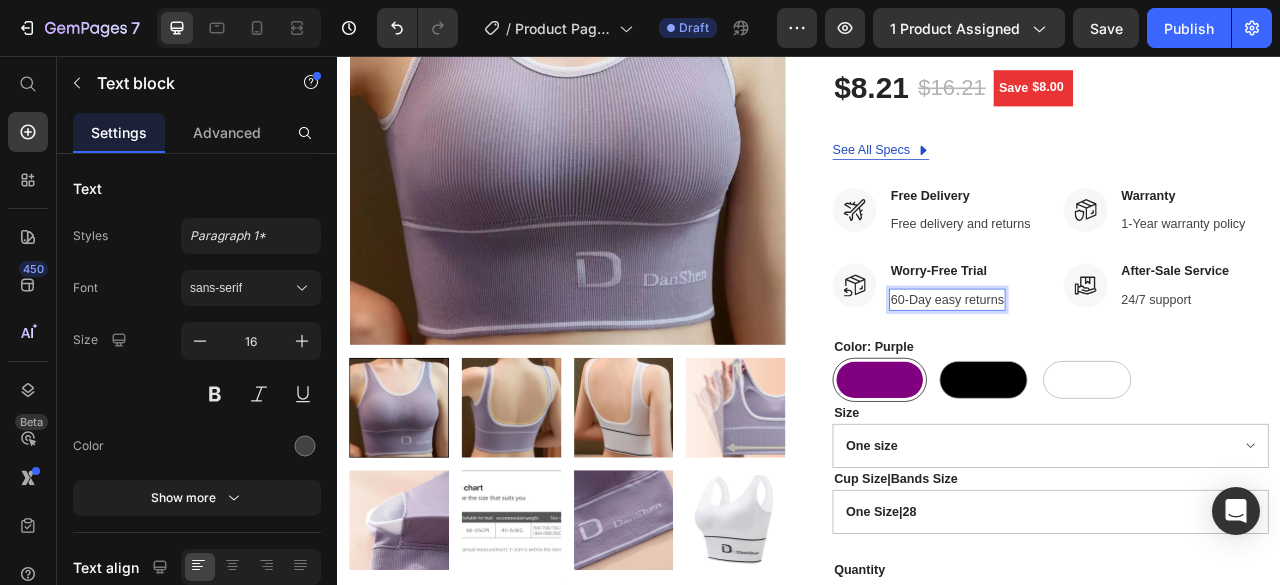 click on "60-Day easy returns" at bounding box center (1113, 366) 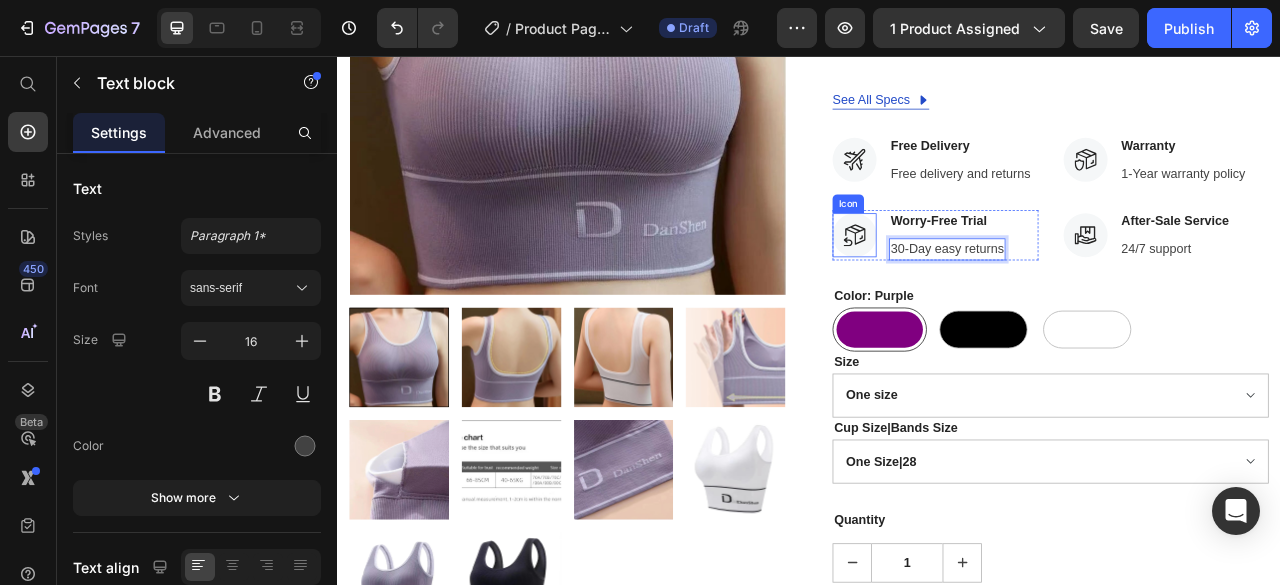 scroll, scrollTop: 400, scrollLeft: 0, axis: vertical 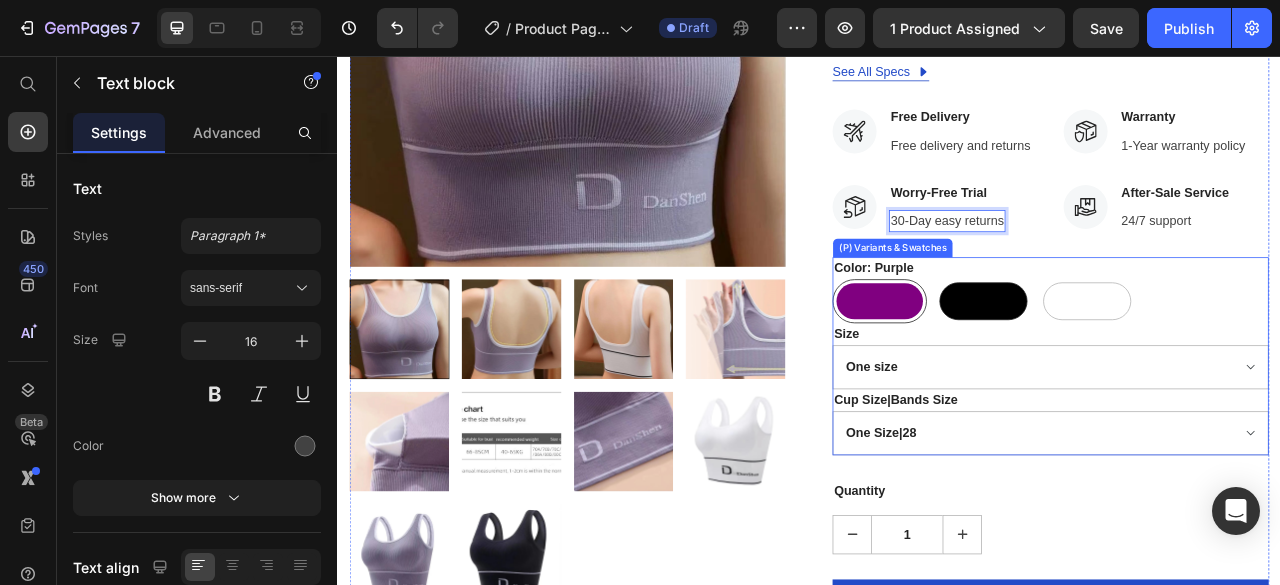 click at bounding box center [1159, 368] 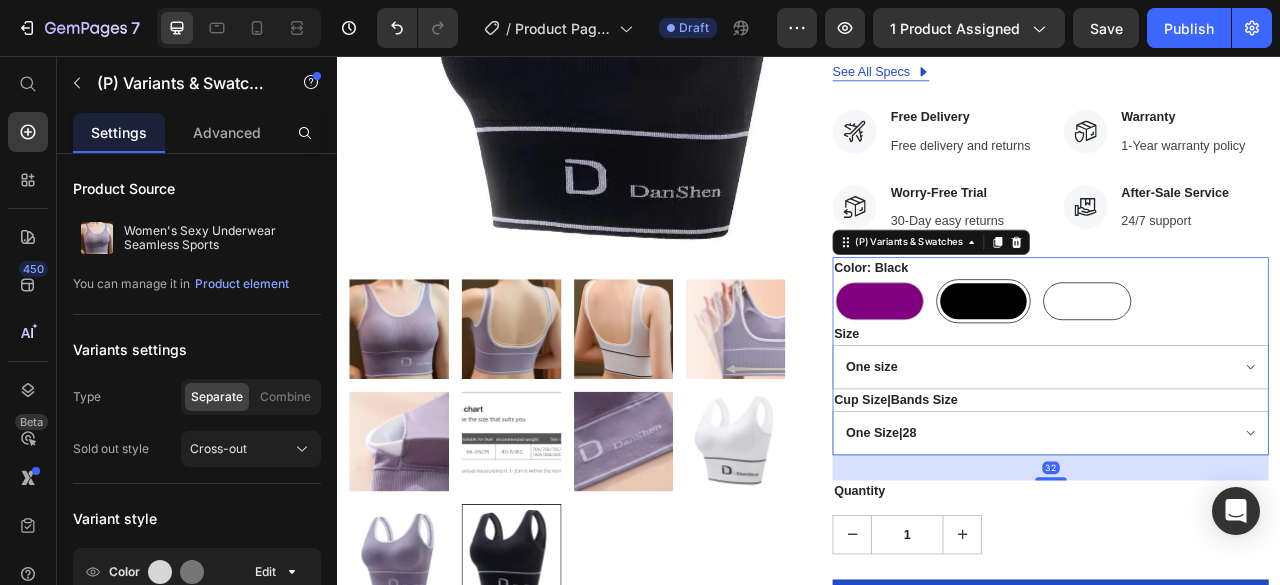 click at bounding box center [1291, 368] 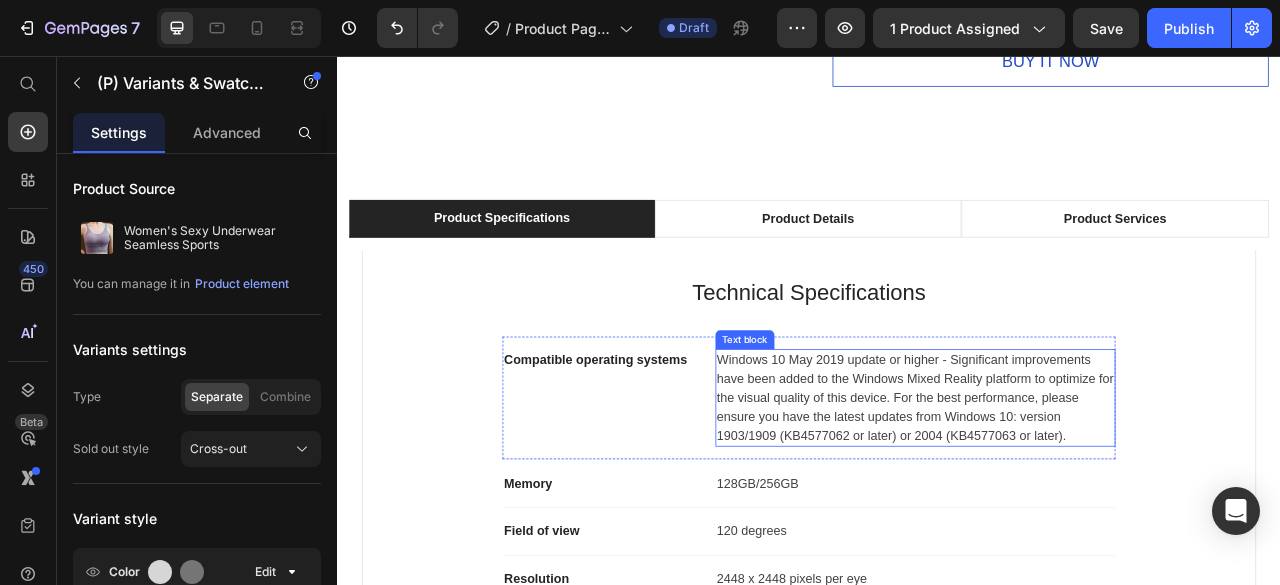 scroll, scrollTop: 1200, scrollLeft: 0, axis: vertical 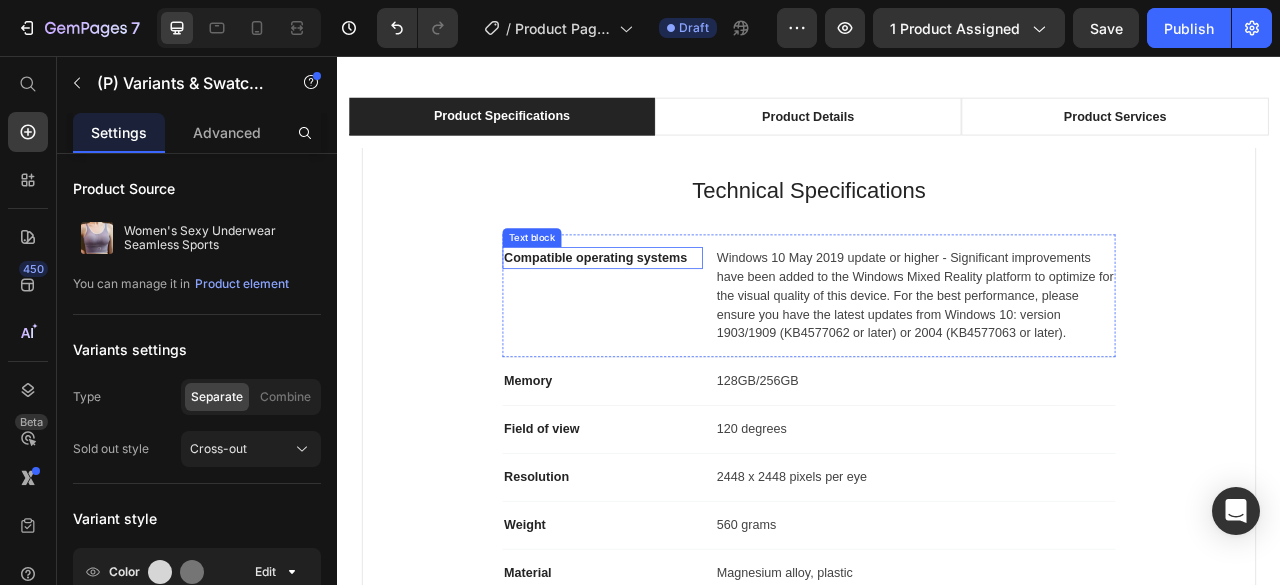 click on "Compatible operating systems" at bounding box center [674, 313] 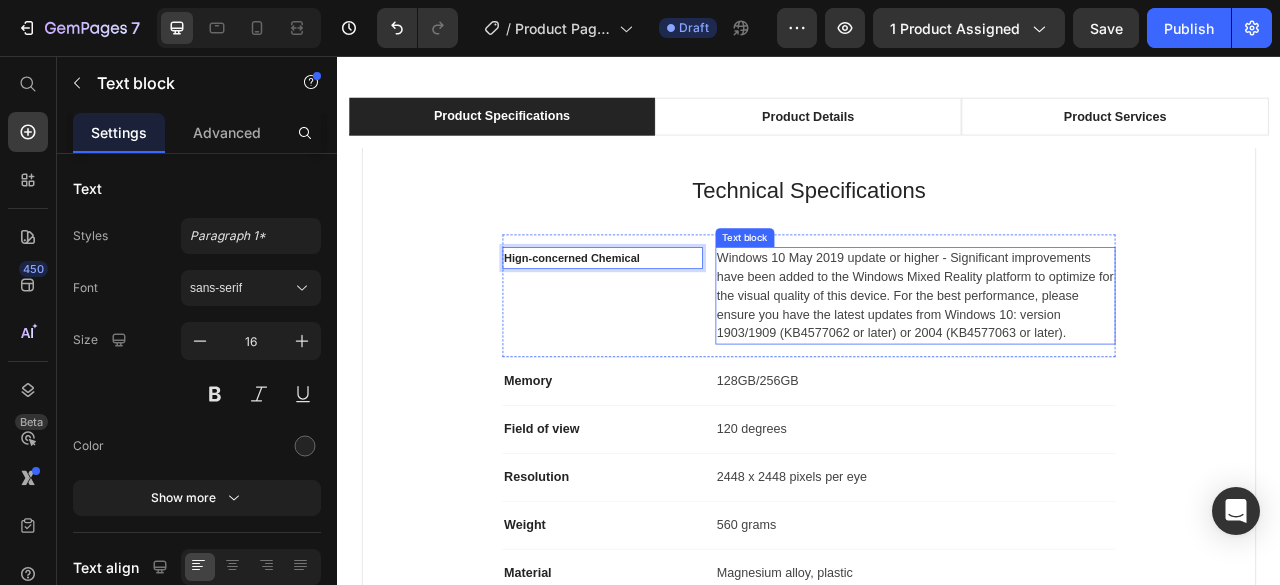 click on "Windows 10 May 2019 update or higher - Significant improvements have been added to the Windows Mixed Reality platform to optimize for the visual quality of this device. For the best performance, please ensure you have the latest updates from Windows 10: version 1903/1909 (KB4577062 or later) or 2004 (KB4577063 or later)." at bounding box center (1072, 361) 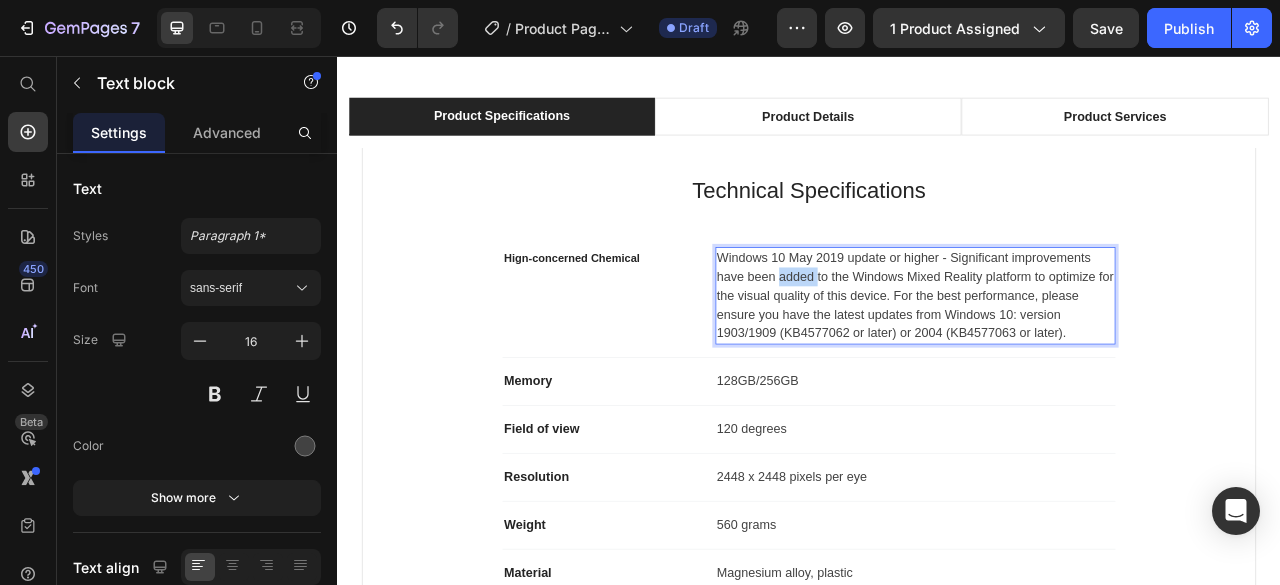 click on "Windows 10 May 2019 update or higher - Significant improvements have been added to the Windows Mixed Reality platform to optimize for the visual quality of this device. For the best performance, please ensure you have the latest updates from Windows 10: version 1903/1909 (KB4577062 or later) or 2004 (KB4577063 or later)." at bounding box center (1072, 361) 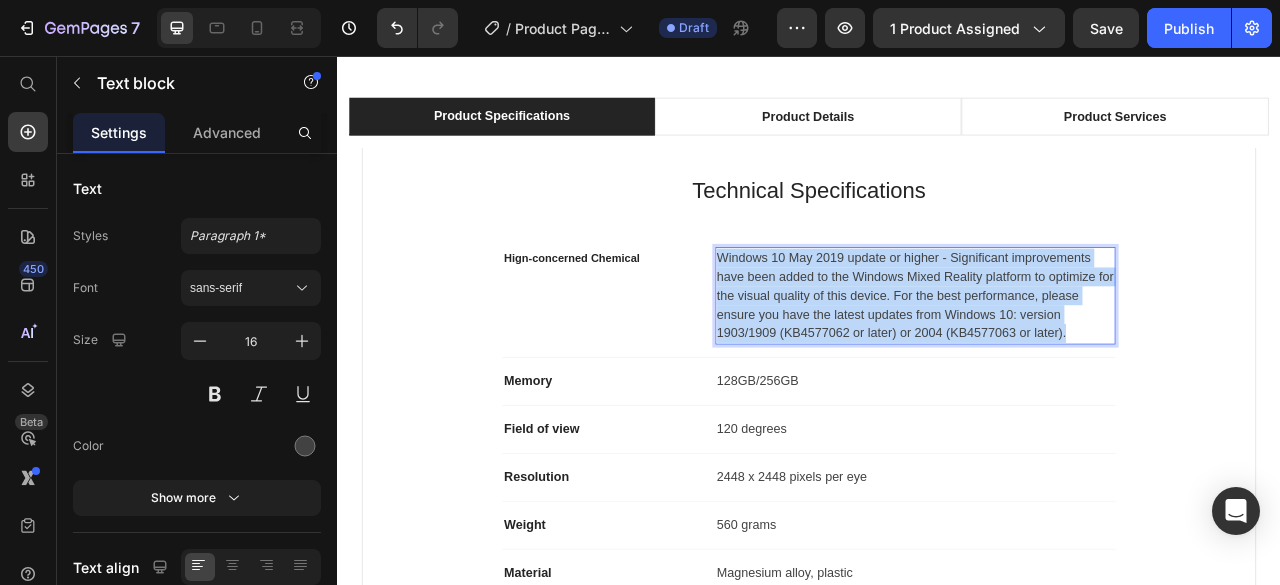 click on "Windows 10 May 2019 update or higher - Significant improvements have been added to the Windows Mixed Reality platform to optimize for the visual quality of this device. For the best performance, please ensure you have the latest updates from Windows 10: version 1903/1909 (KB4577062 or later) or 2004 (KB4577063 or later)." at bounding box center (1072, 361) 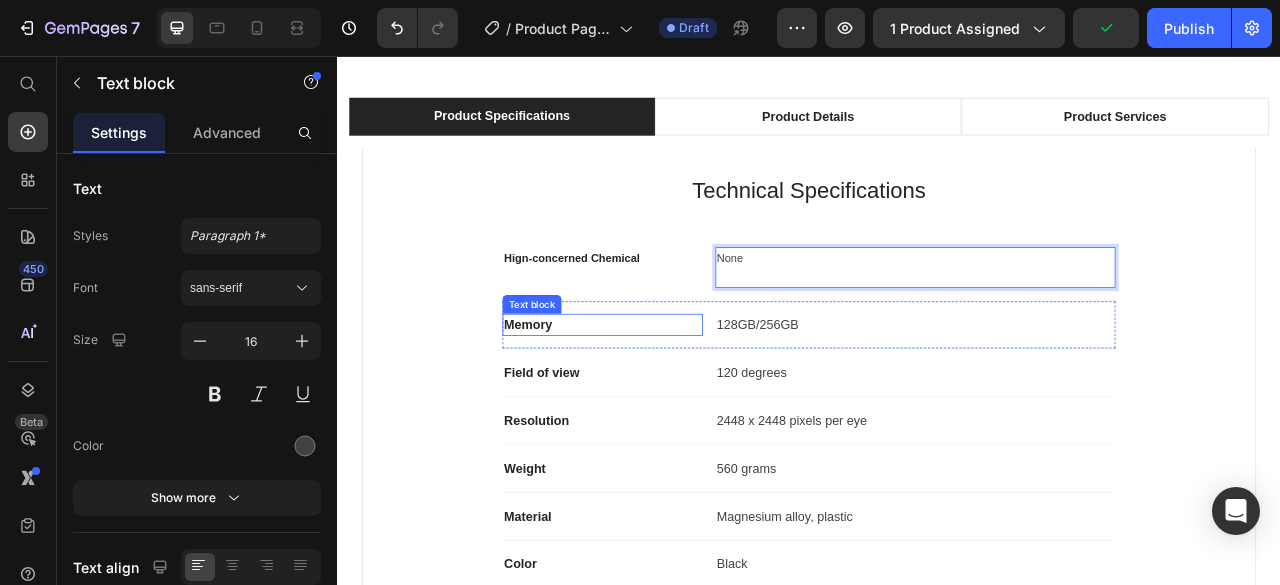 click on "Memory" at bounding box center (674, 398) 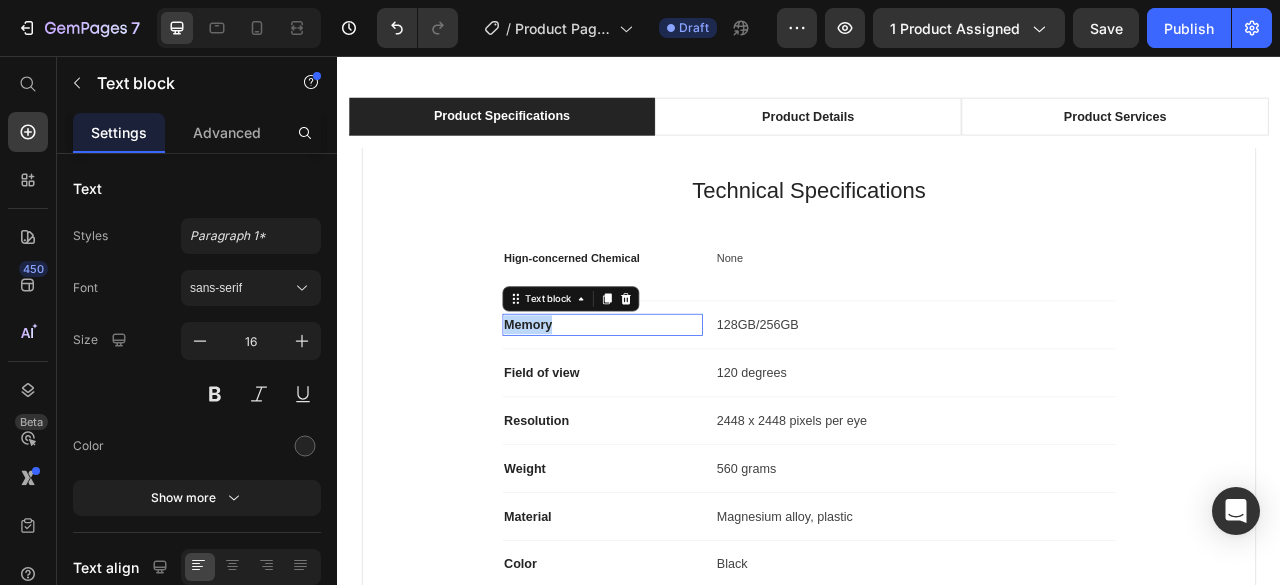 click on "Memory" at bounding box center [674, 398] 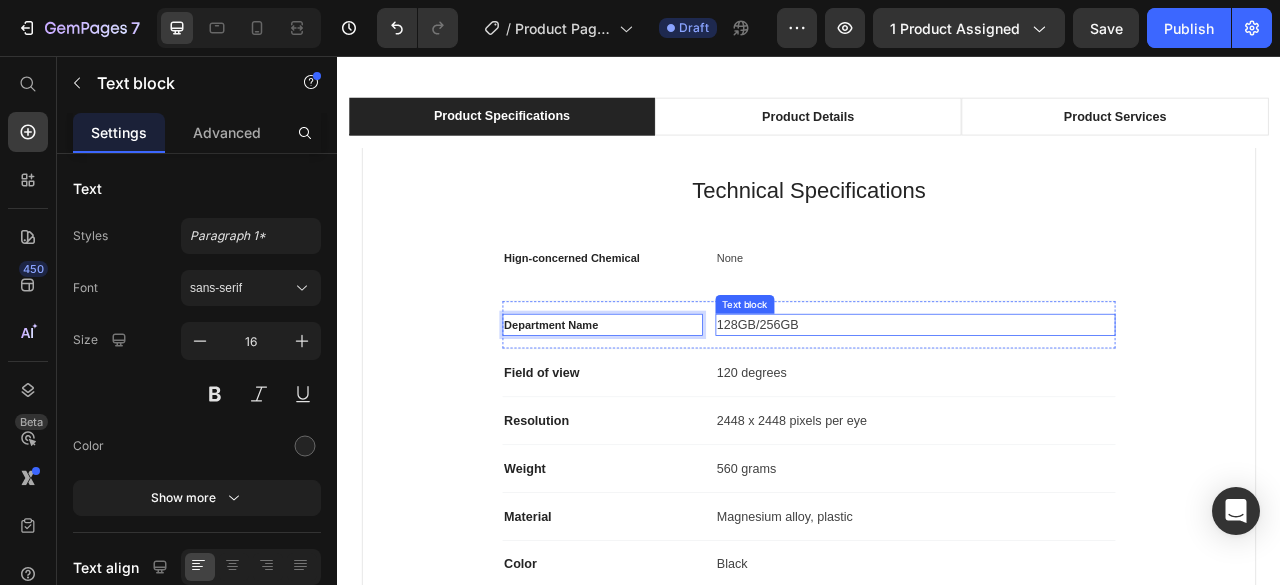 click on "128GB/256GB" at bounding box center (1072, 398) 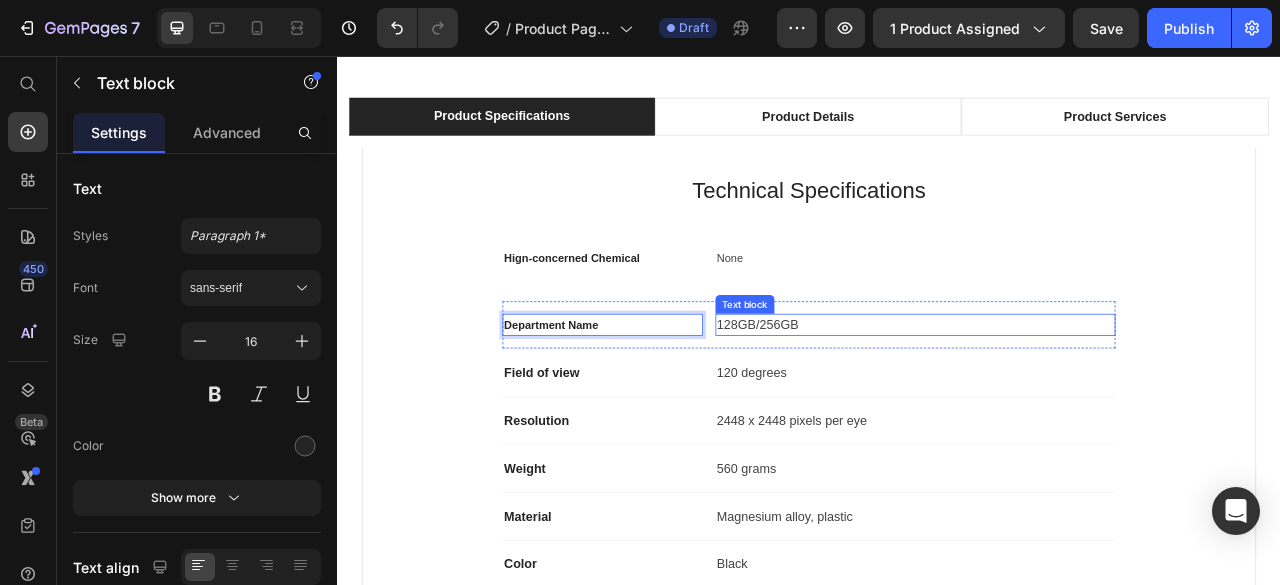 click on "128GB/256GB" at bounding box center [1072, 398] 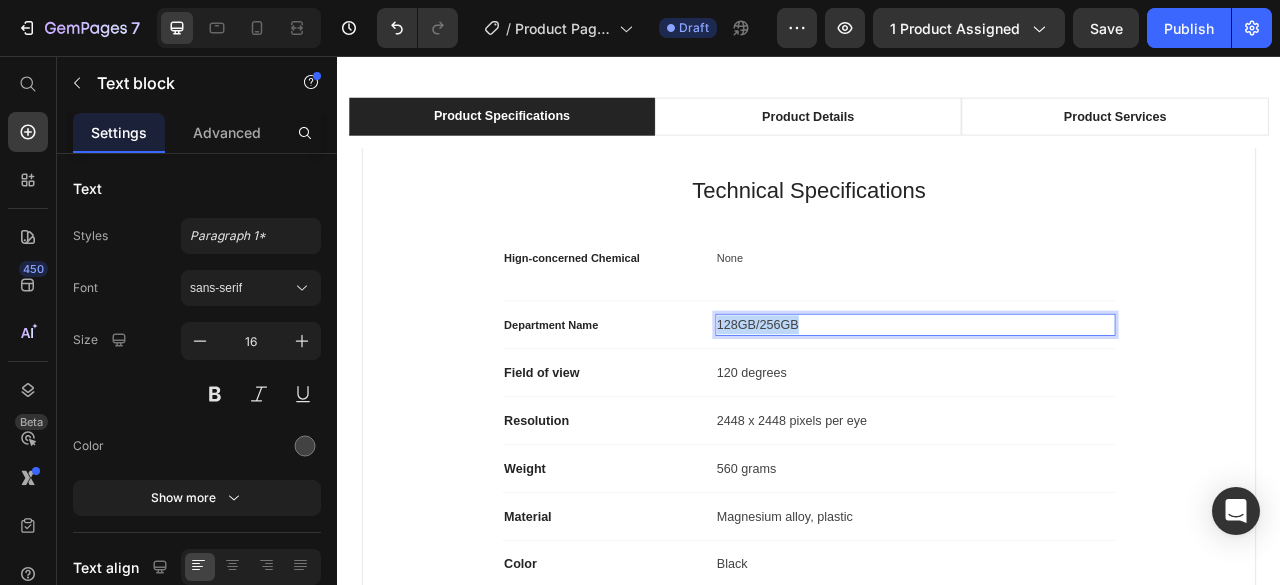 click on "128GB/256GB" at bounding box center (1072, 398) 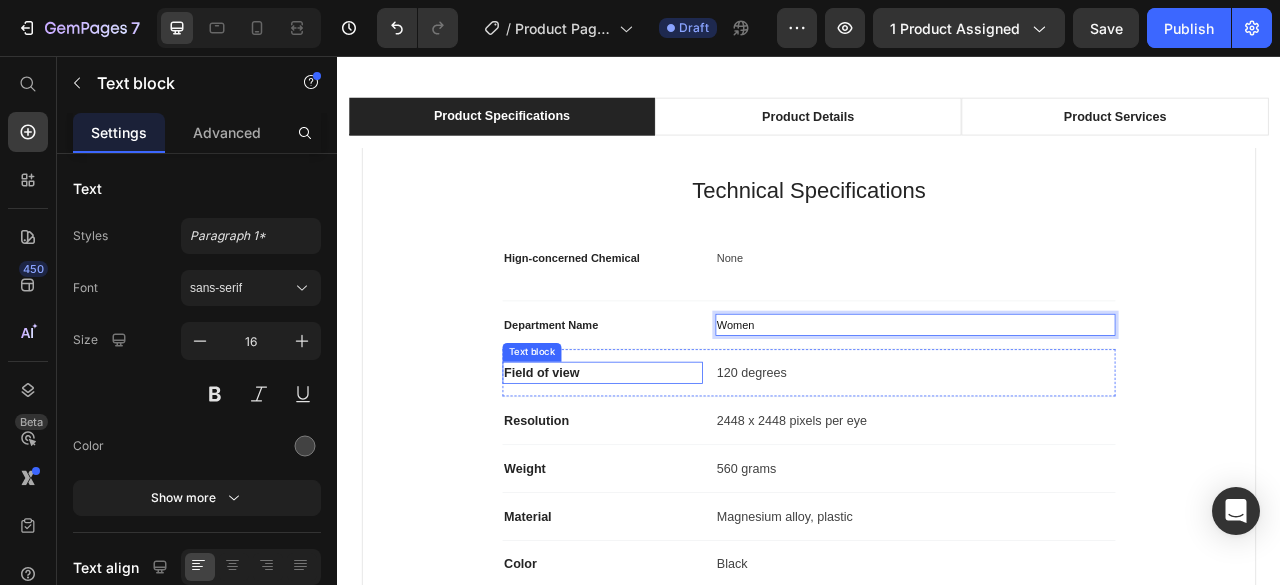 click on "Field of view" at bounding box center [674, 459] 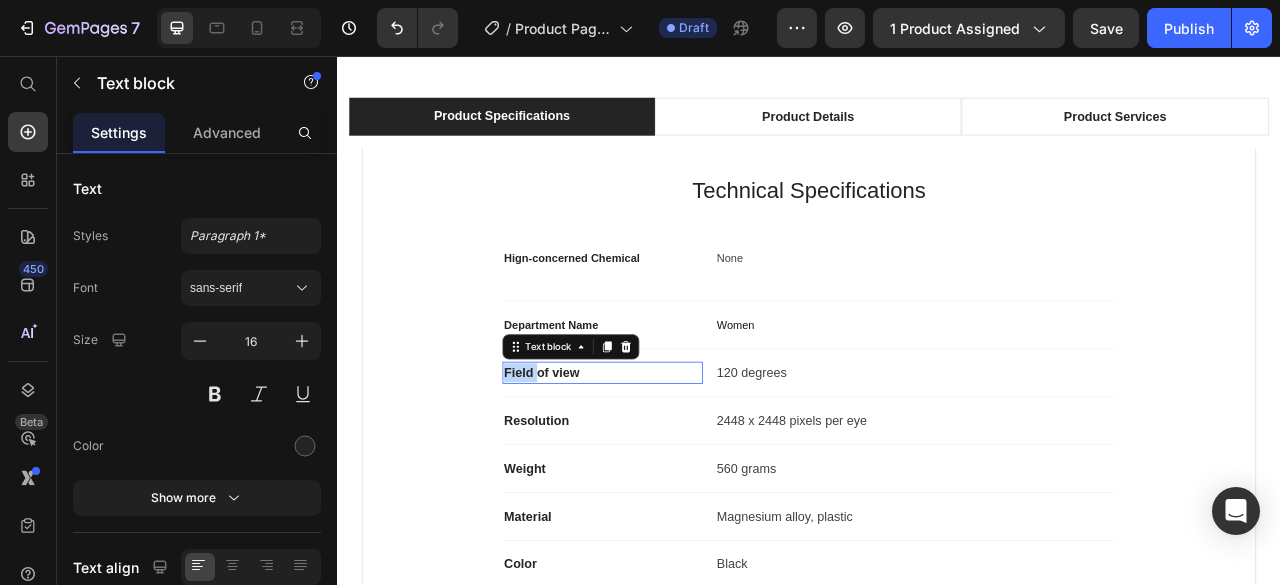 click on "Field of view" at bounding box center (674, 459) 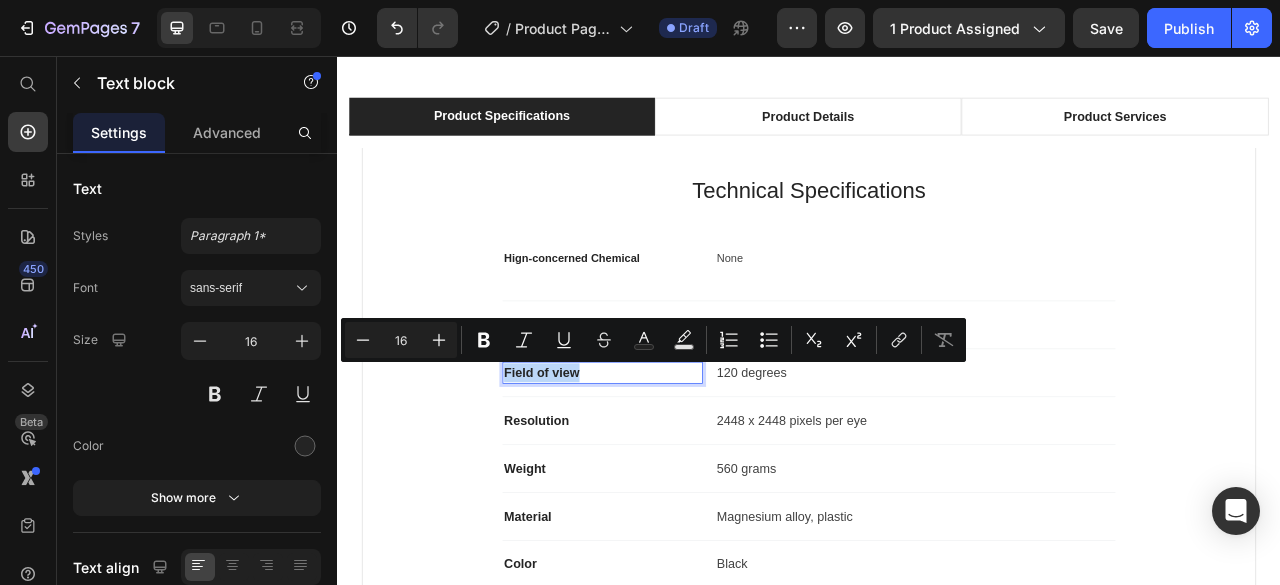 click on "Field of view" at bounding box center (674, 459) 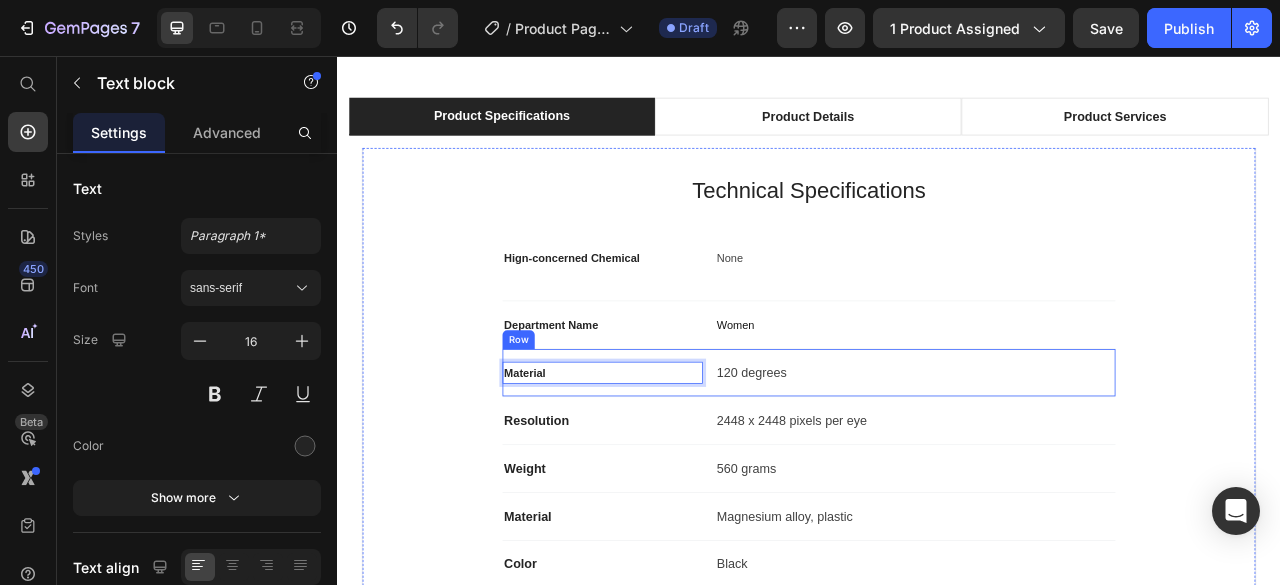 click on "120 degrees" at bounding box center [1072, 459] 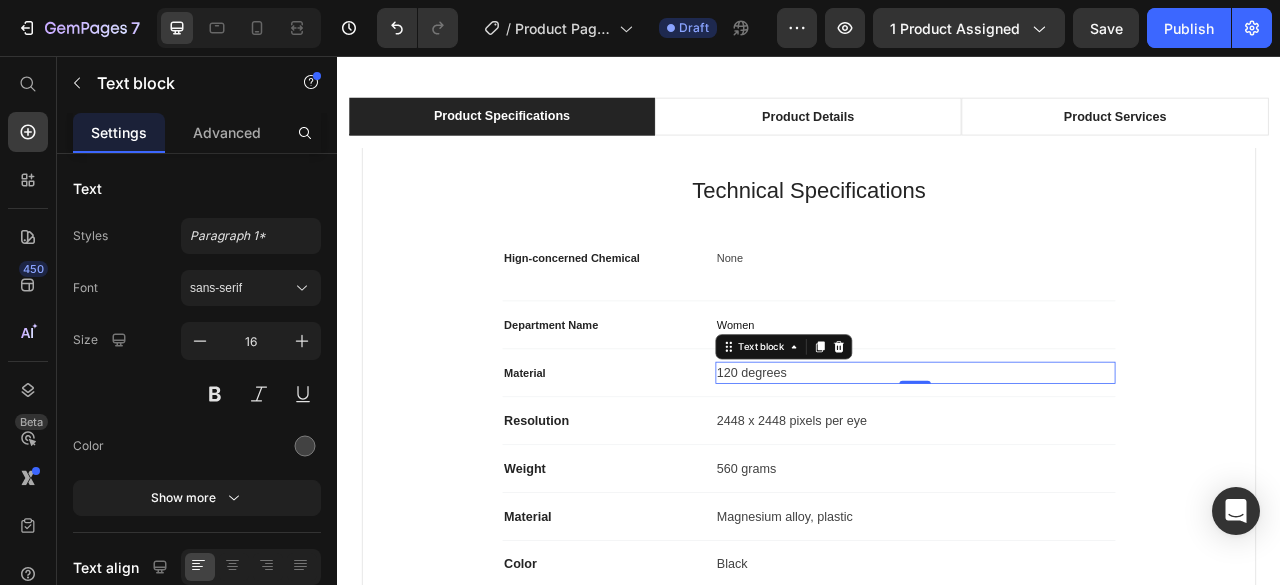 click on "120 degrees" at bounding box center [1072, 459] 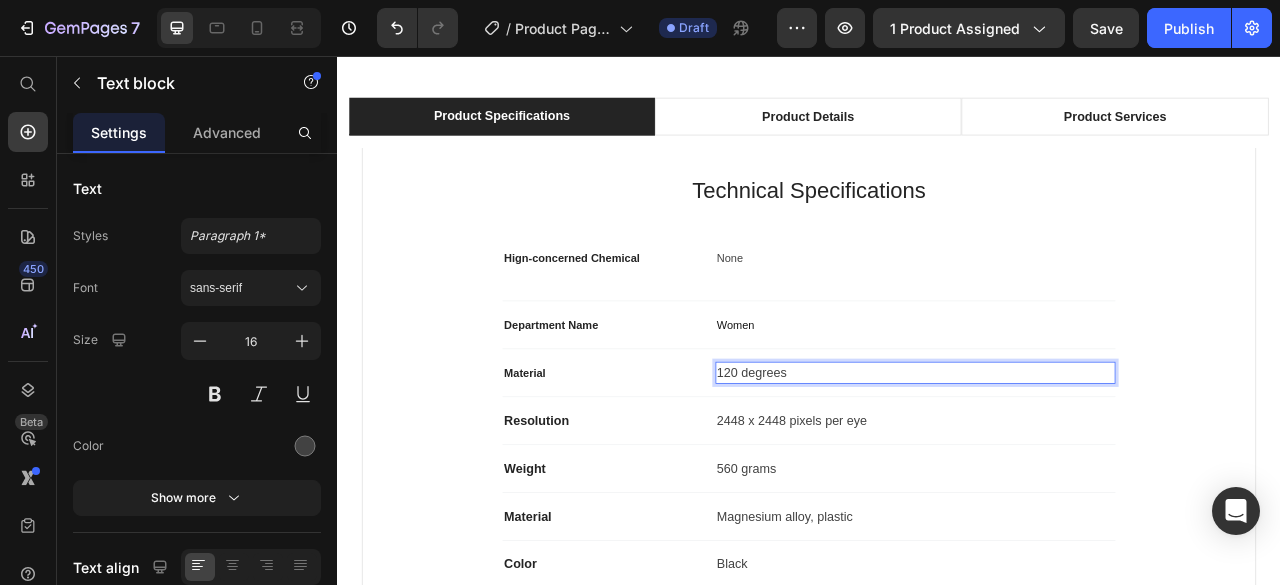 click on "120 degrees" at bounding box center (1072, 459) 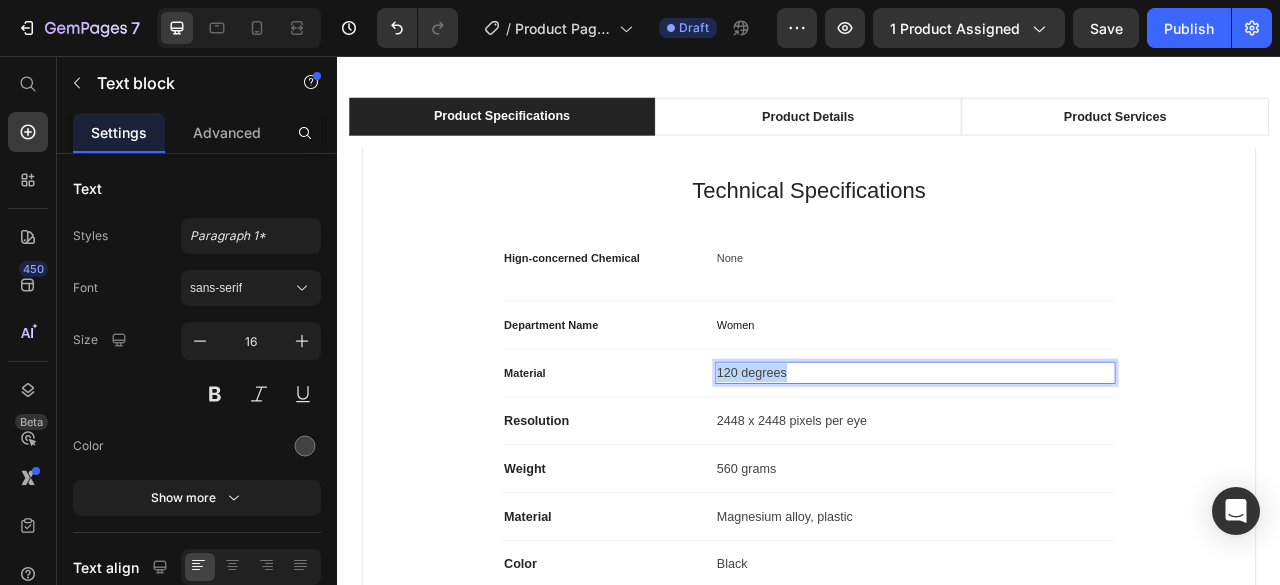 click on "120 degrees" at bounding box center [1072, 459] 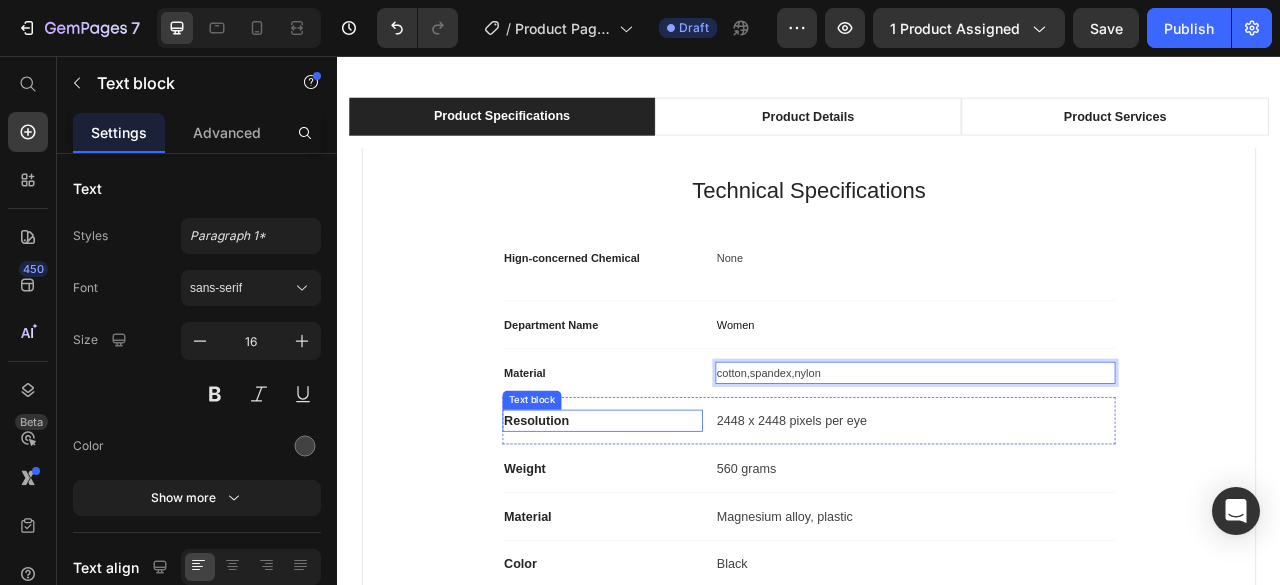 click on "Resolution" at bounding box center [674, 520] 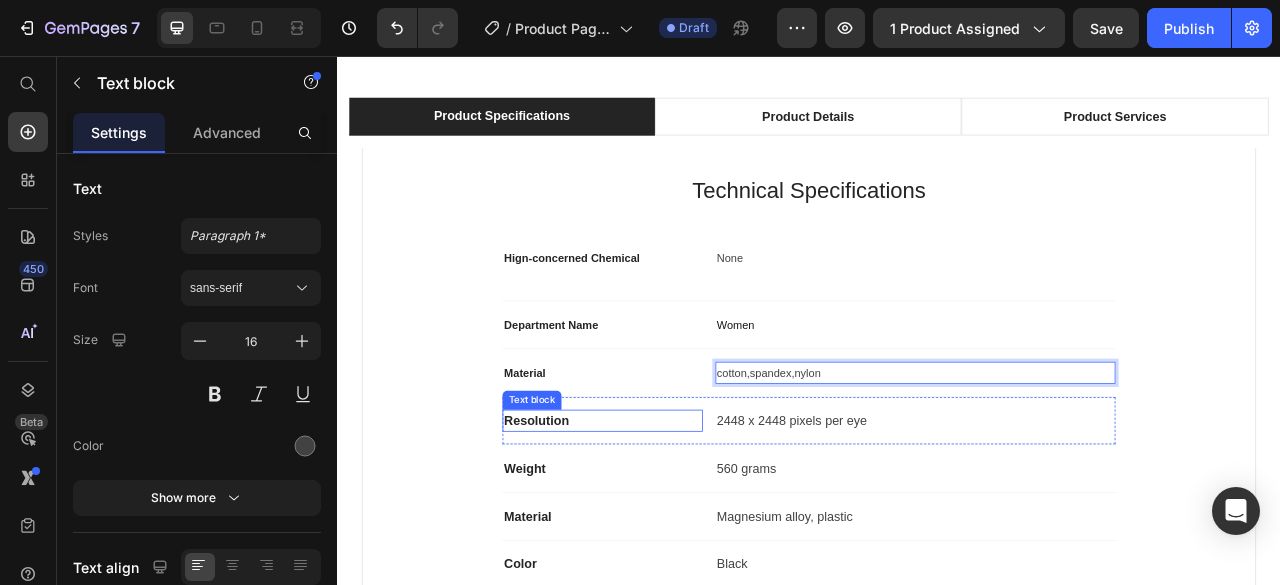 click on "Resolution" at bounding box center (674, 520) 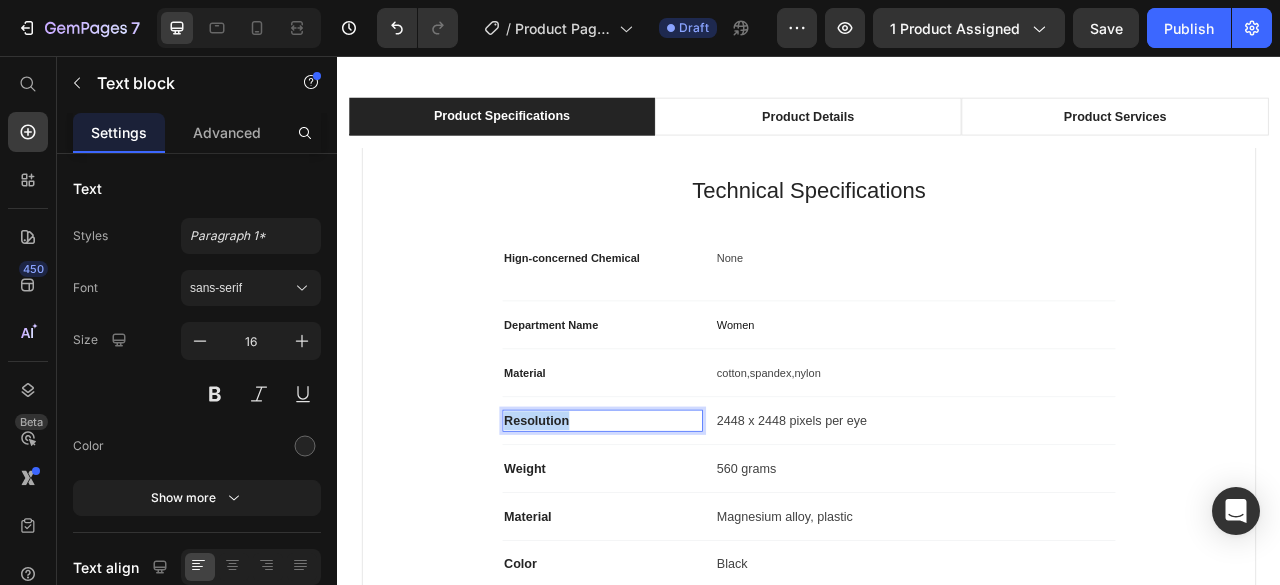 scroll, scrollTop: 15, scrollLeft: 0, axis: vertical 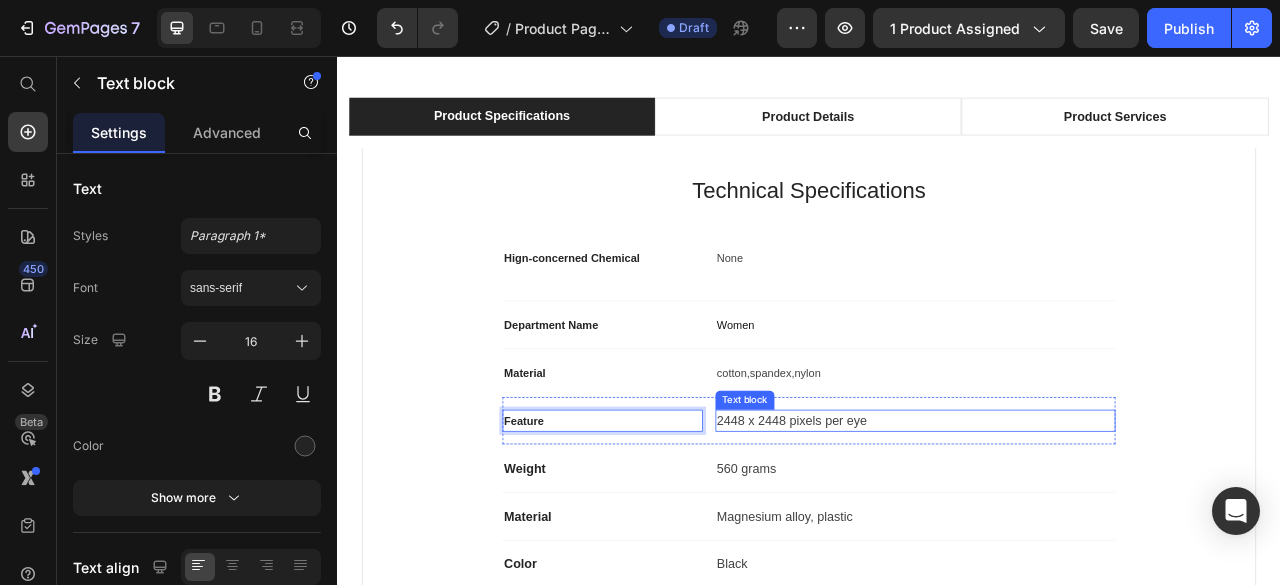 click on "2448 x 2448 pixels per eye" at bounding box center [1072, 520] 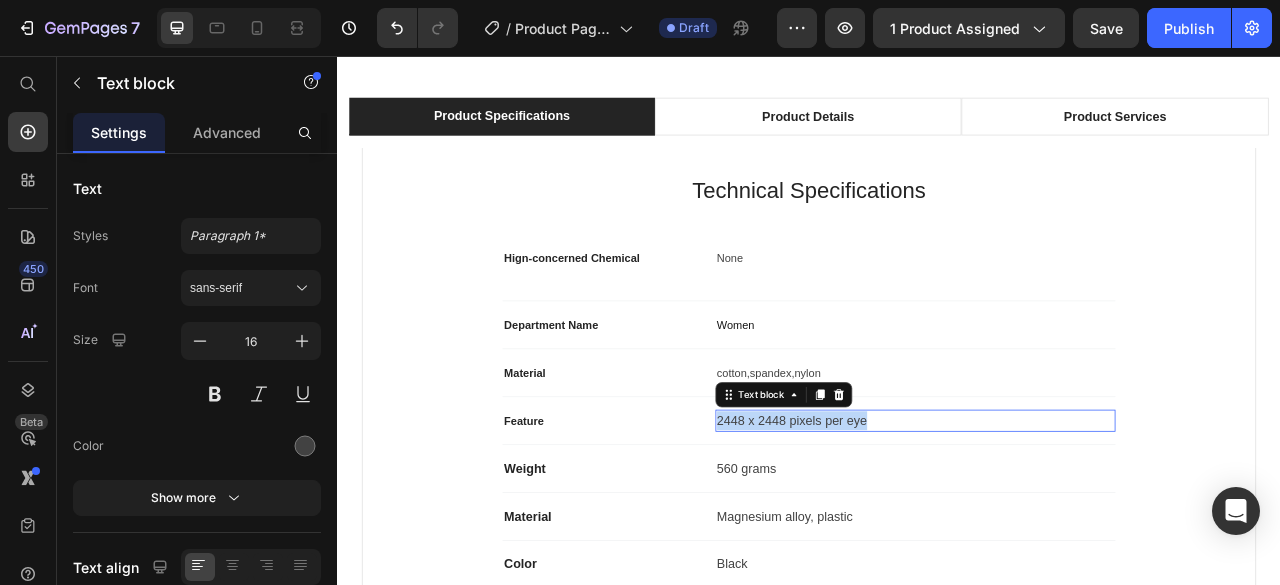 scroll, scrollTop: 0, scrollLeft: 0, axis: both 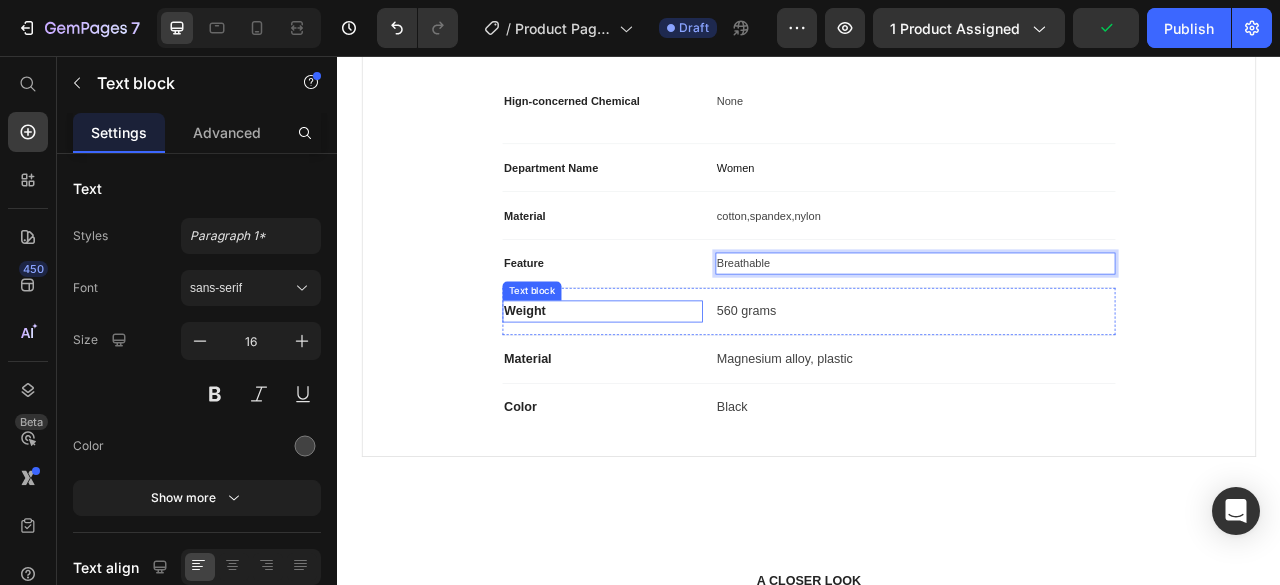 click on "Weight" at bounding box center (674, 381) 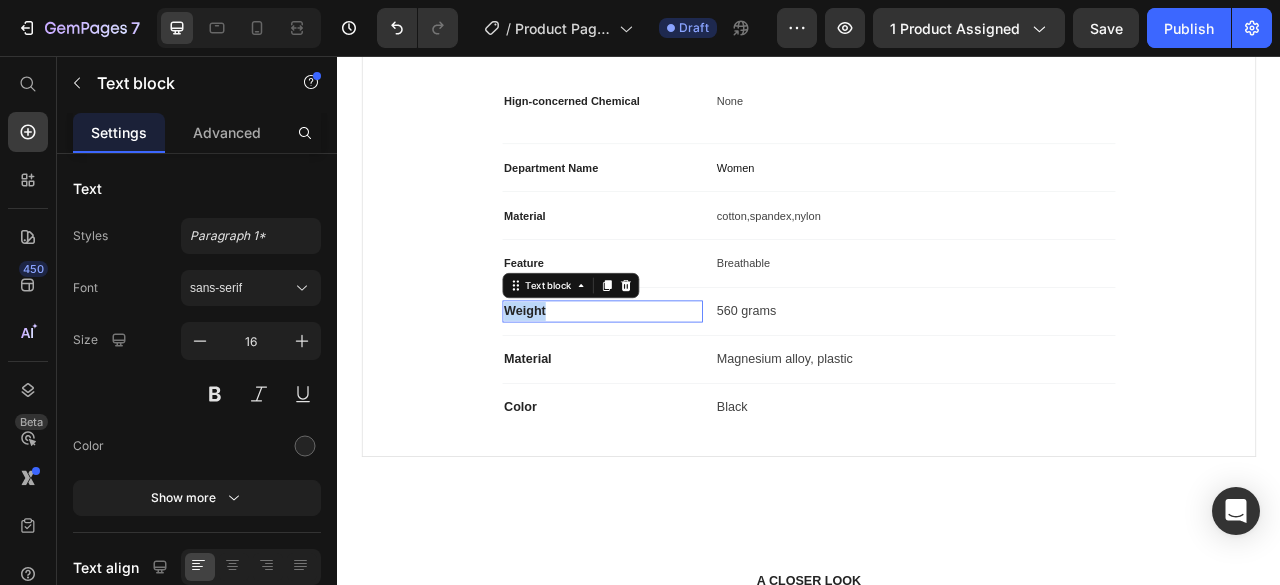 scroll, scrollTop: 0, scrollLeft: 0, axis: both 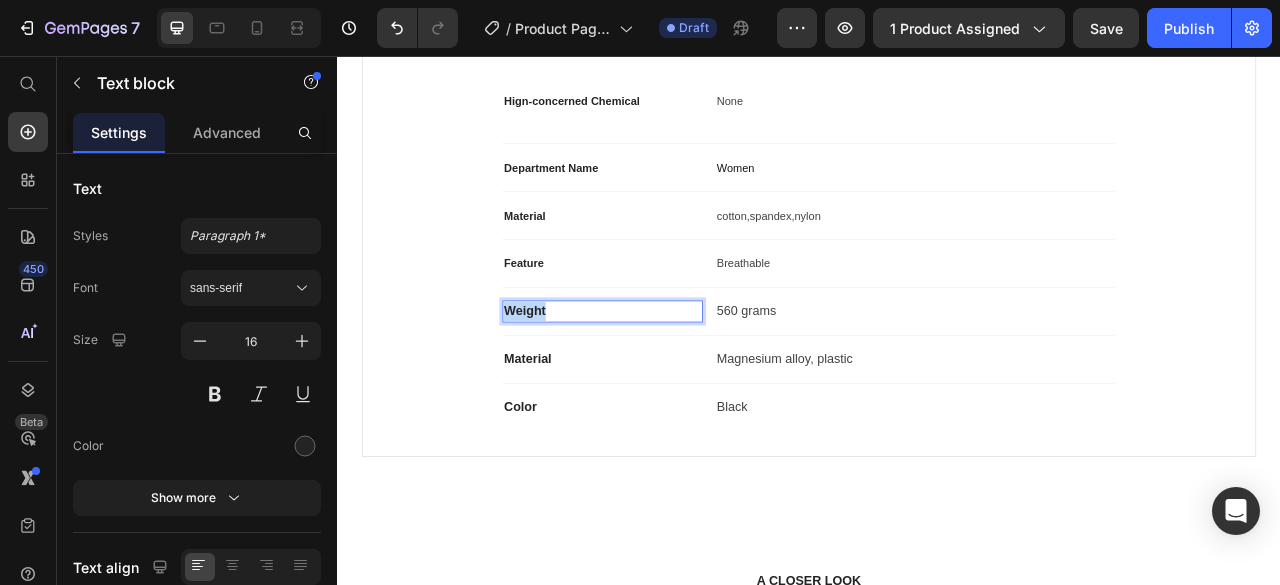 click on "Weight" at bounding box center (674, 381) 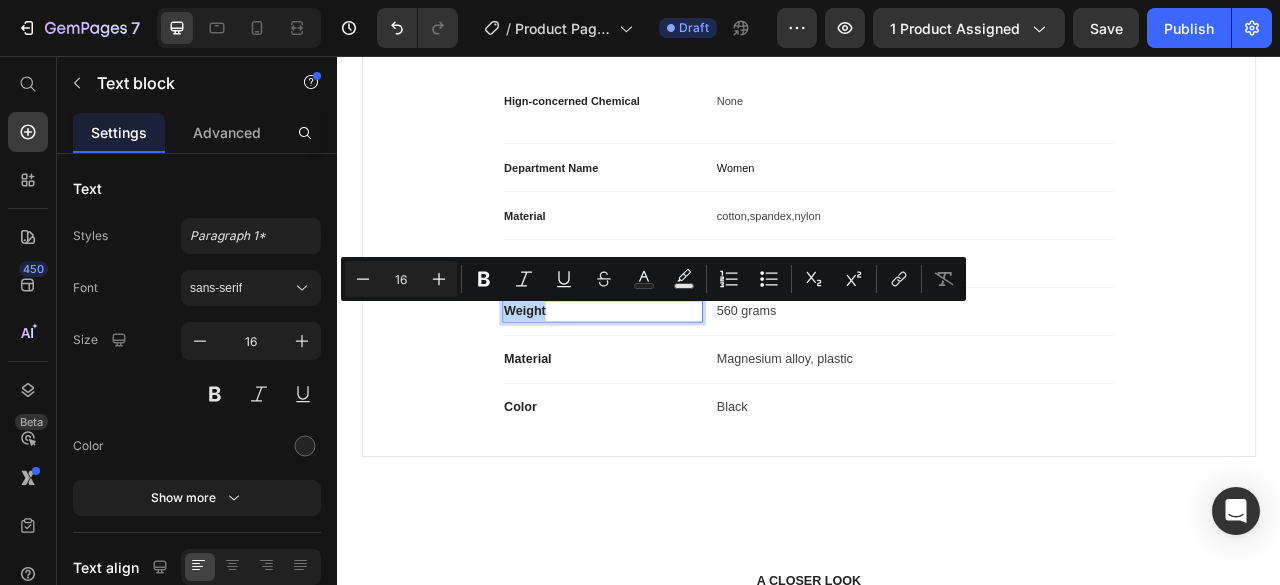 copy on "Weight" 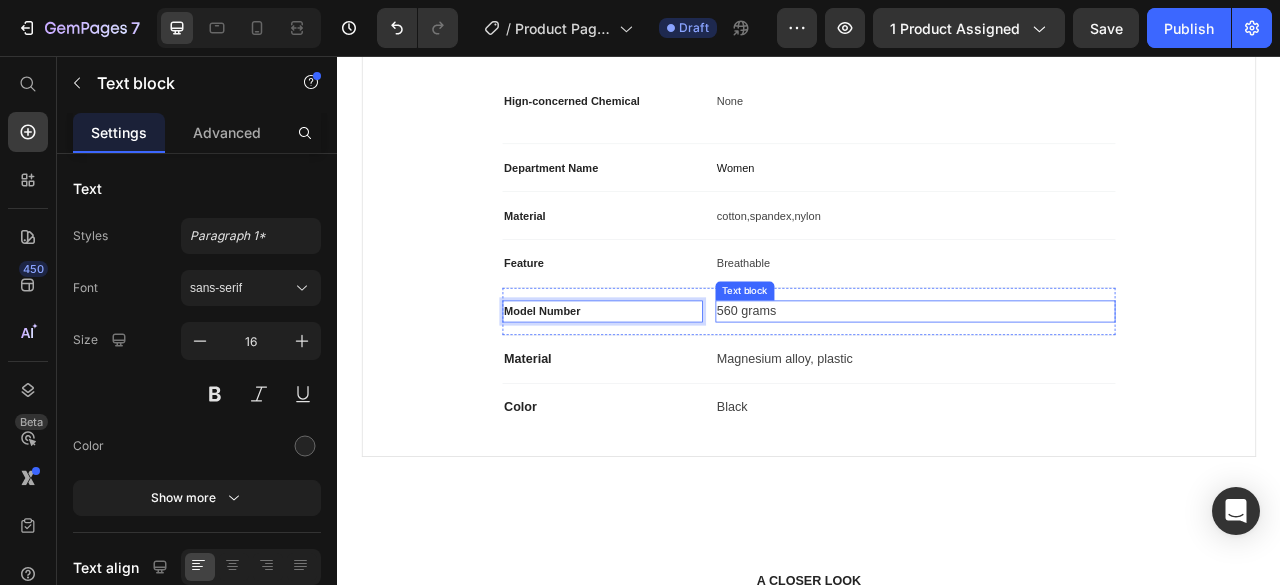 click on "560 grams" at bounding box center [1072, 381] 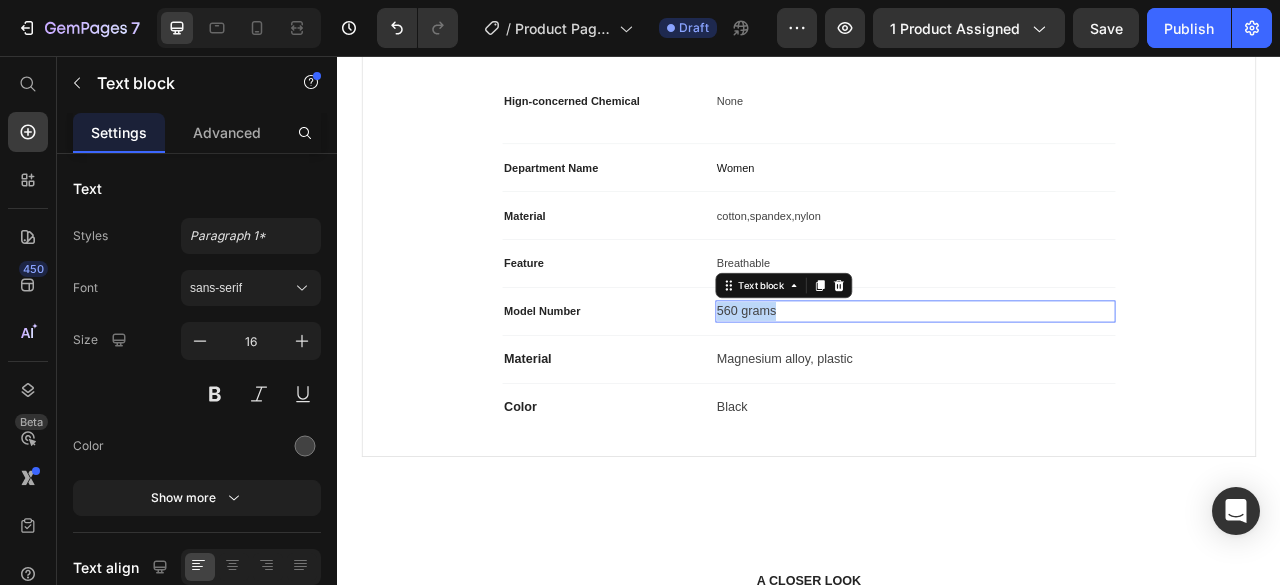 click on "560 grams" at bounding box center [1072, 381] 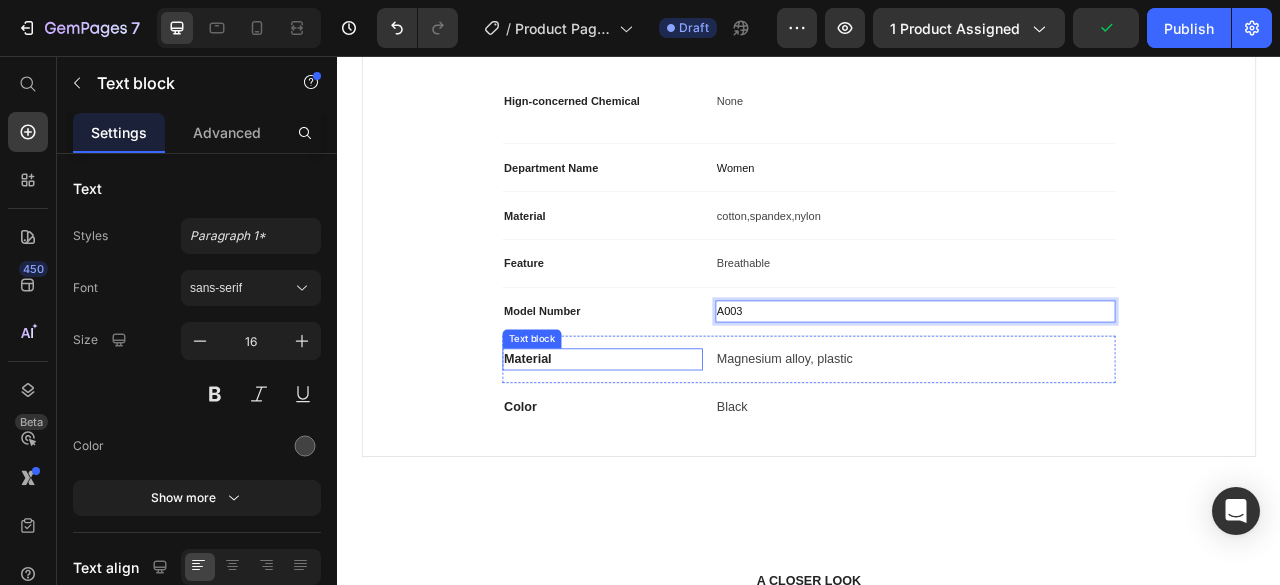 click on "Material" at bounding box center [674, 442] 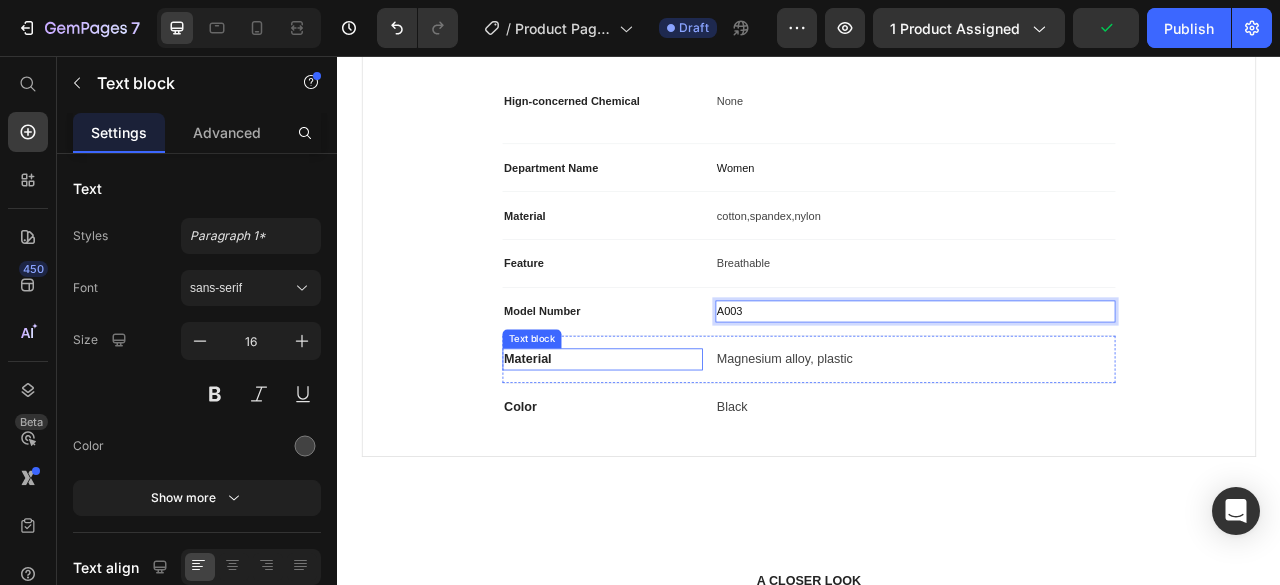click on "Material" at bounding box center (674, 442) 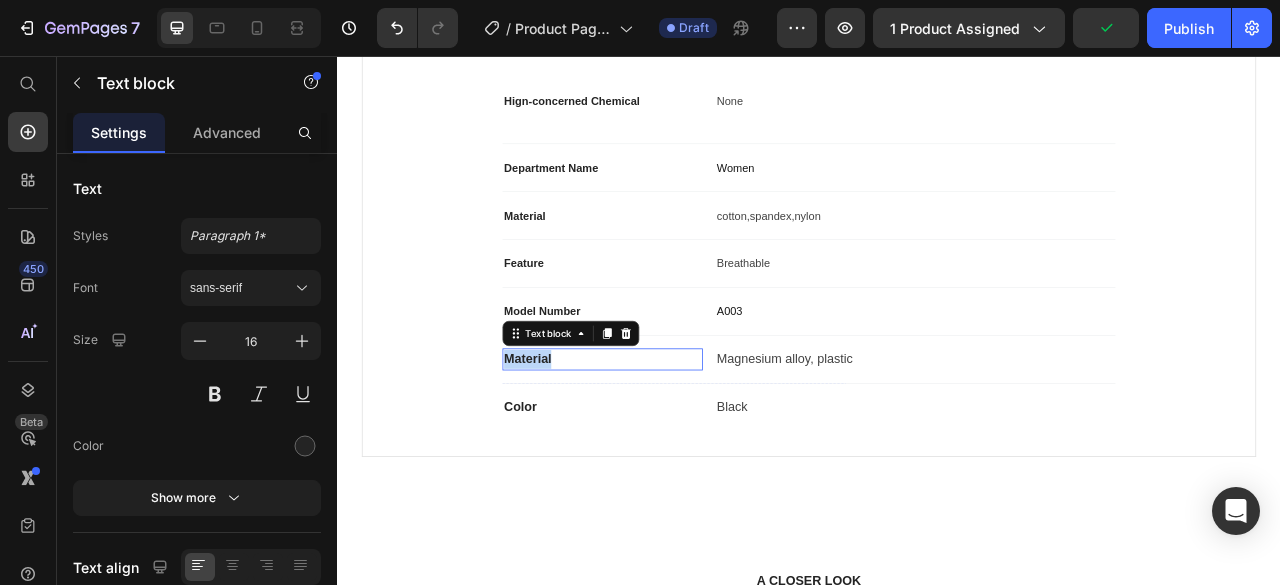 click on "Material" at bounding box center [674, 442] 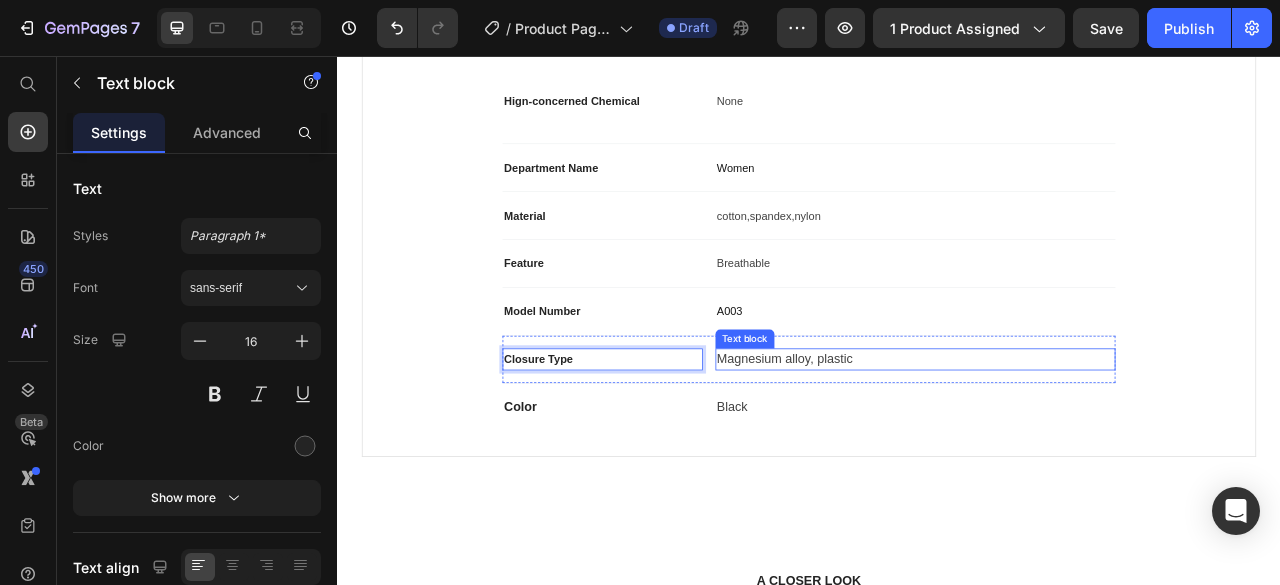 click on "Magnesium alloy, plastic" at bounding box center [1072, 442] 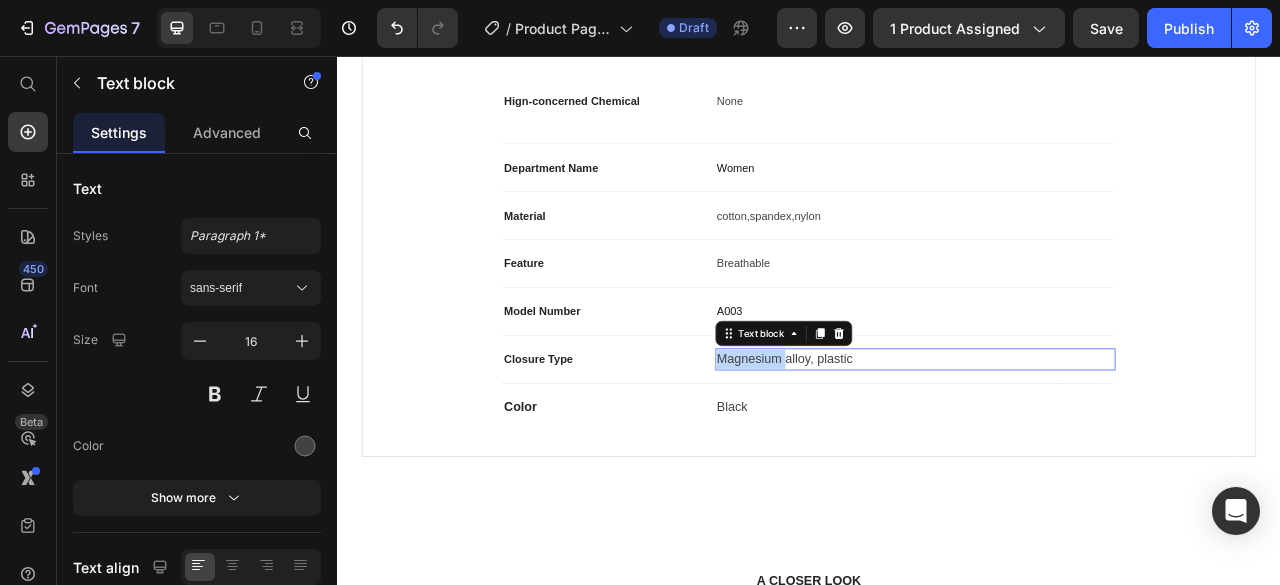 click on "Magnesium alloy, plastic" at bounding box center [1072, 442] 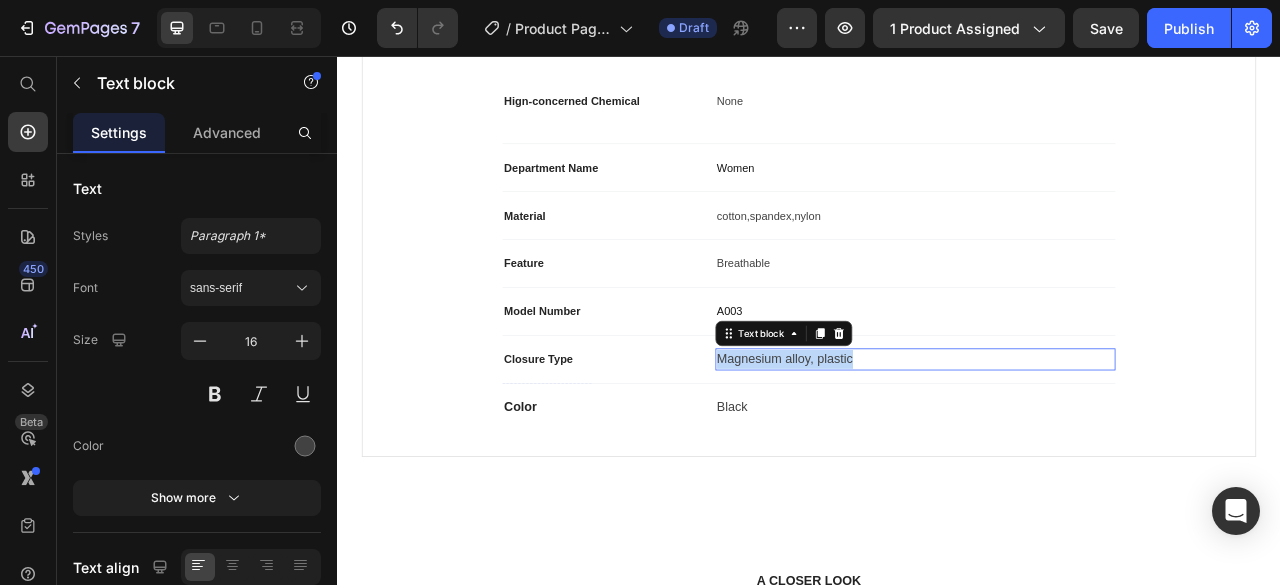 click on "Magnesium alloy, plastic" at bounding box center (1072, 442) 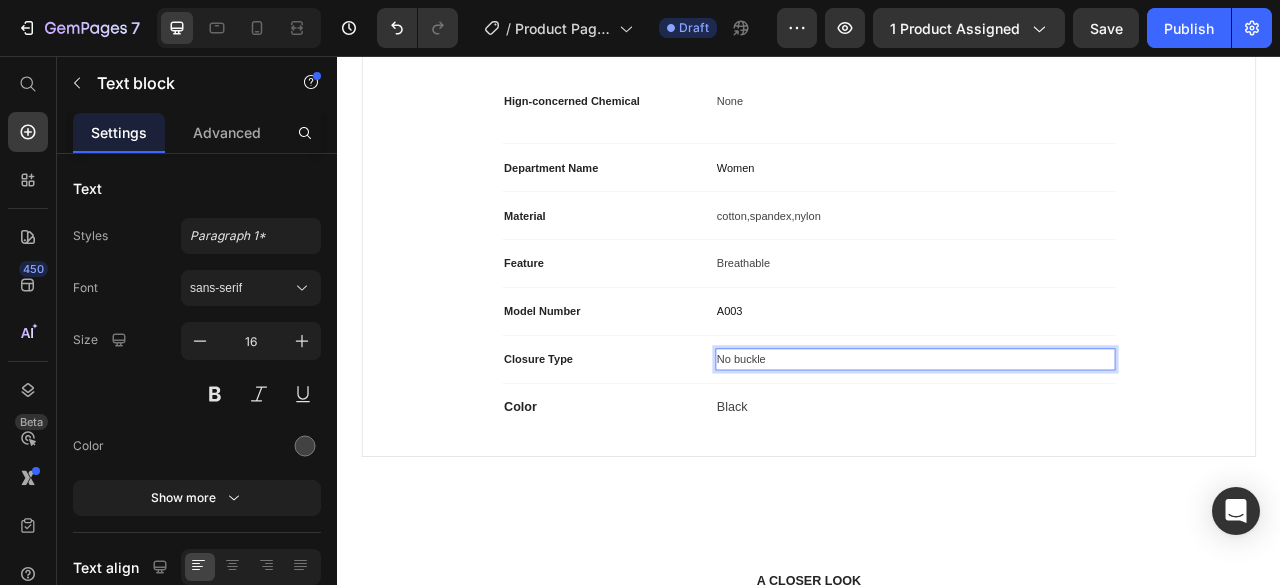 click on "No buckle" at bounding box center [851, 442] 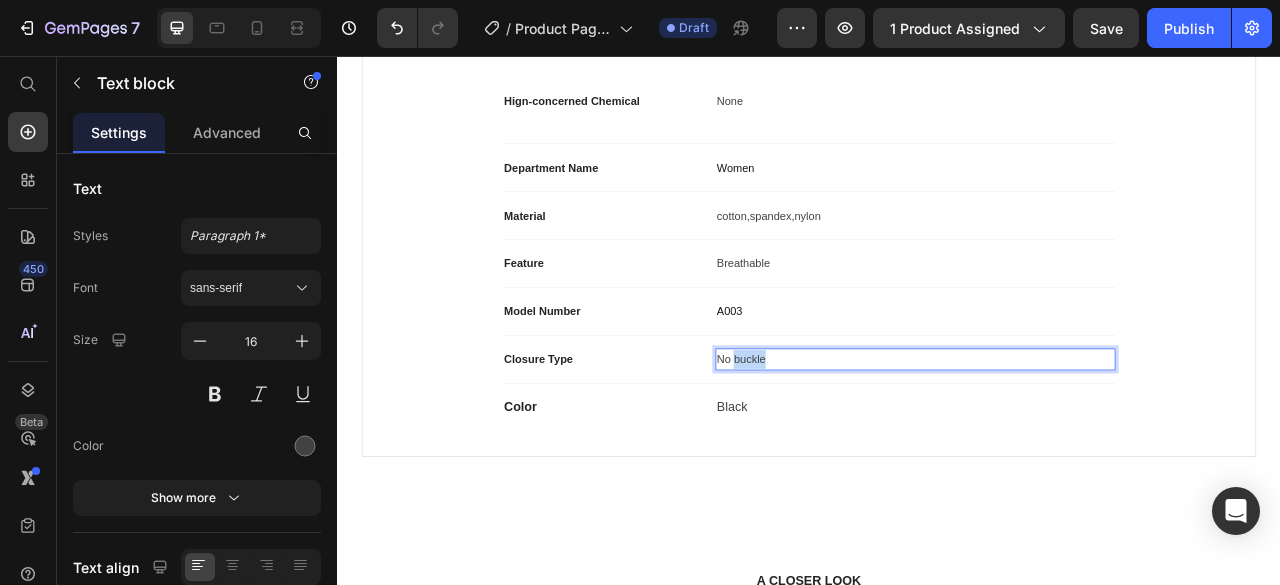 click on "No buckle" at bounding box center [851, 442] 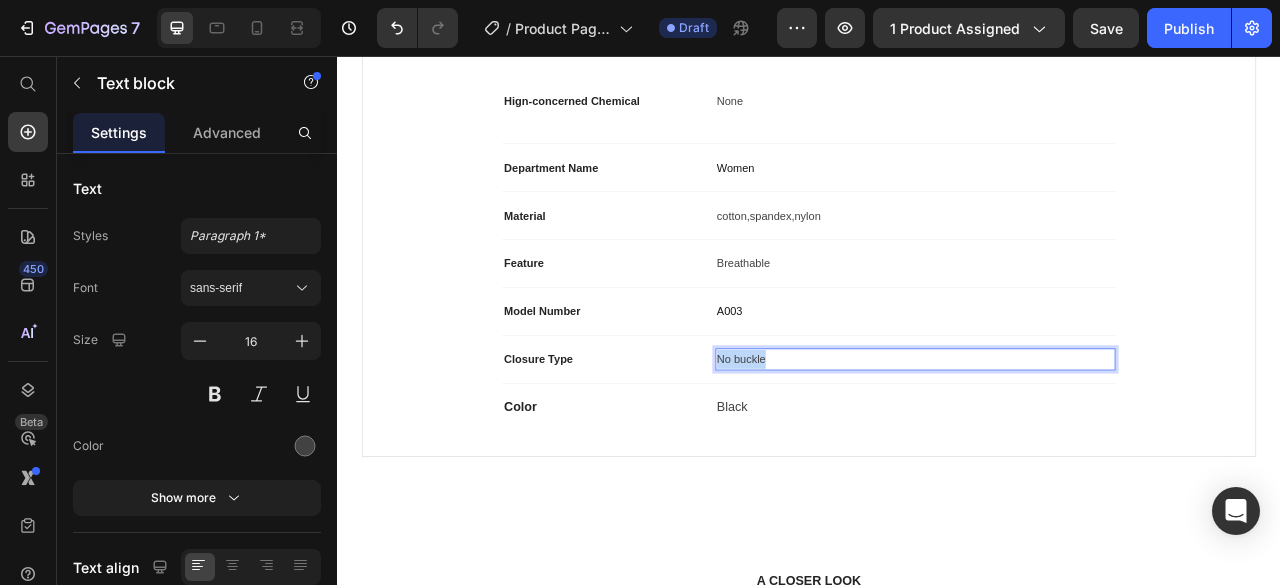 click on "No buckle" at bounding box center (851, 442) 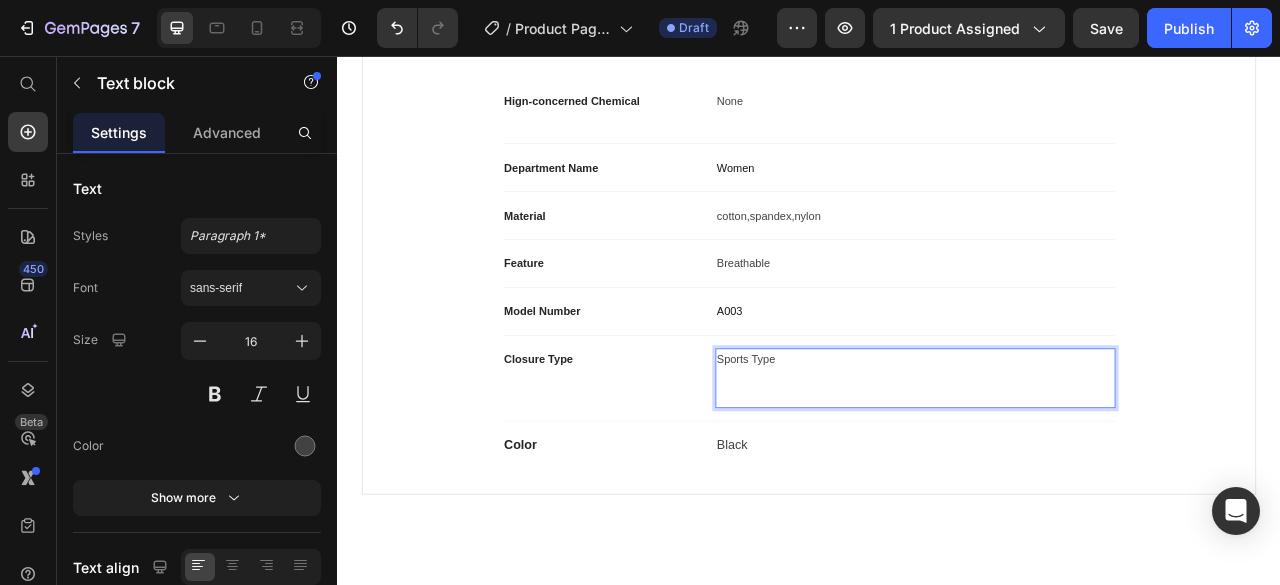 click on "Sports Type" at bounding box center (857, 442) 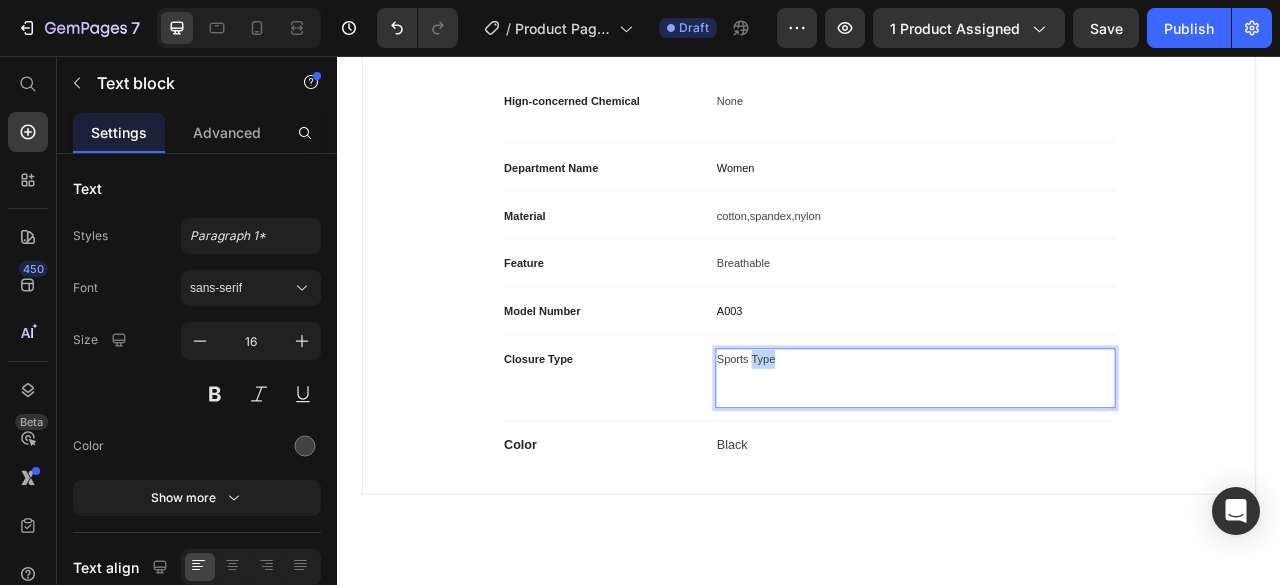 click on "Sports Type" at bounding box center (857, 442) 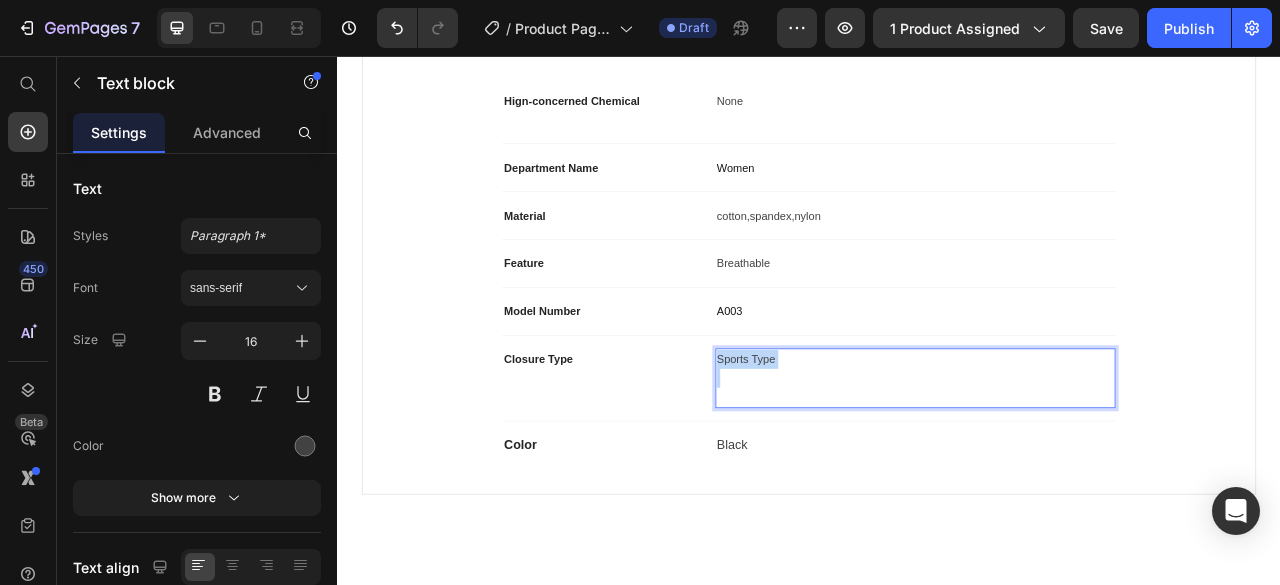 click on "Sports Type" at bounding box center (857, 442) 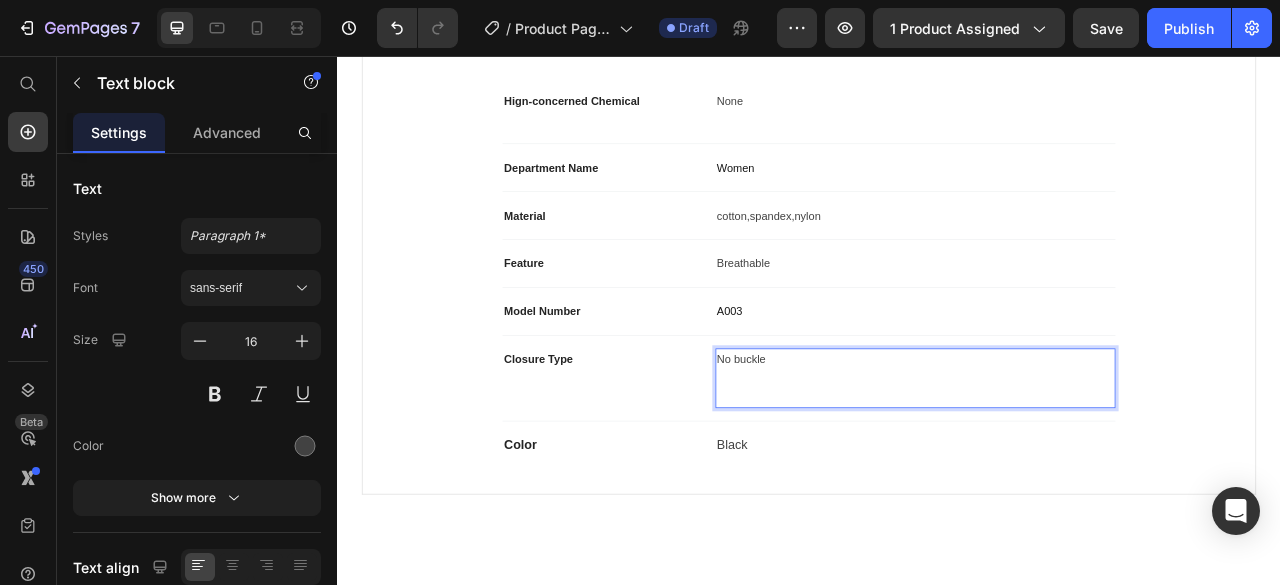 click at bounding box center [1072, 478] 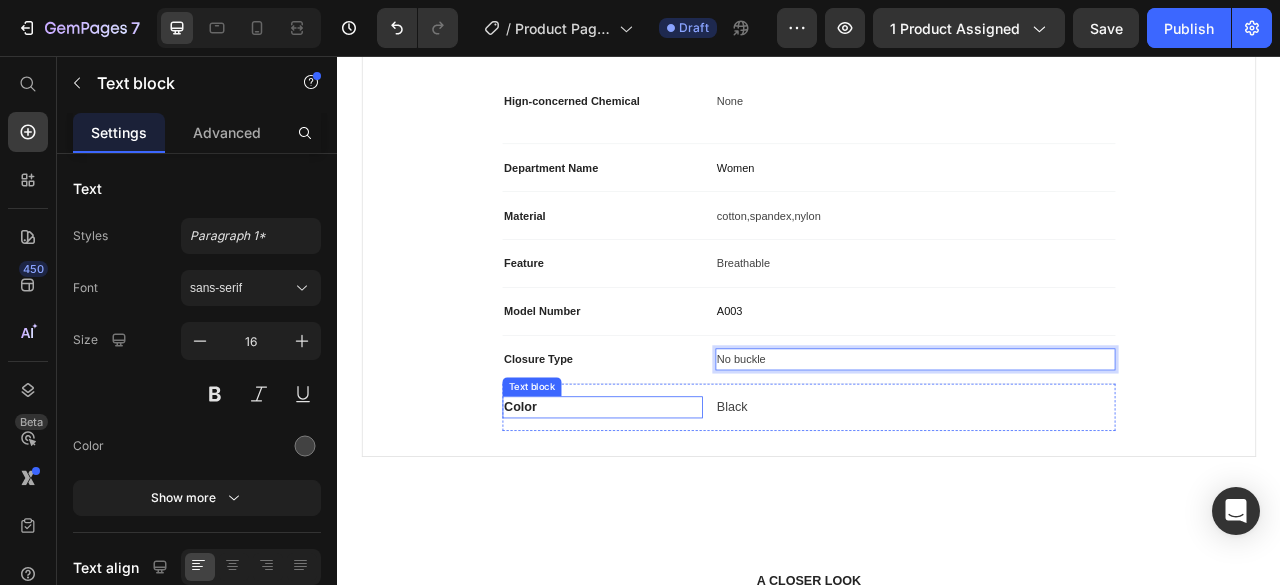 click on "Color" at bounding box center [674, 503] 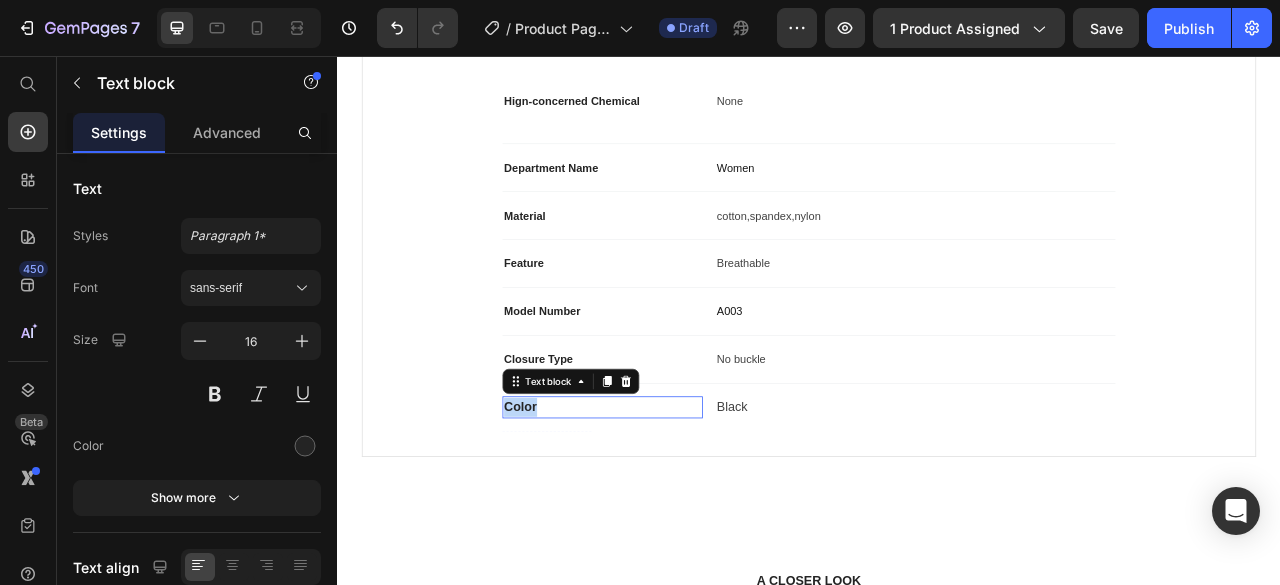 click on "Color" at bounding box center [674, 503] 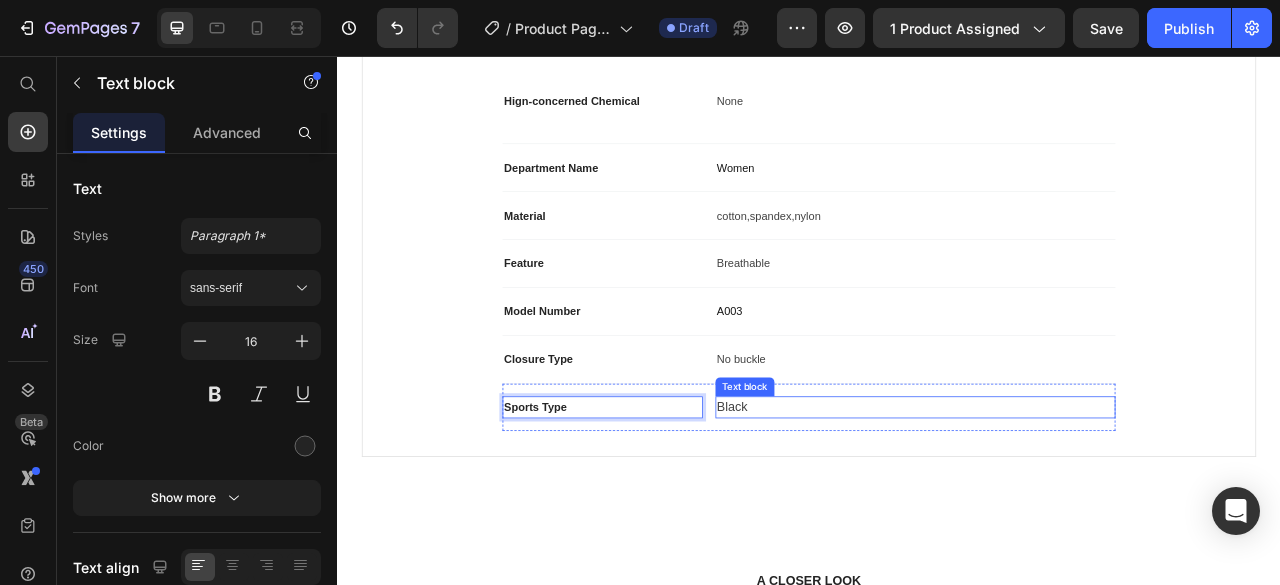 click on "Black" at bounding box center (1072, 503) 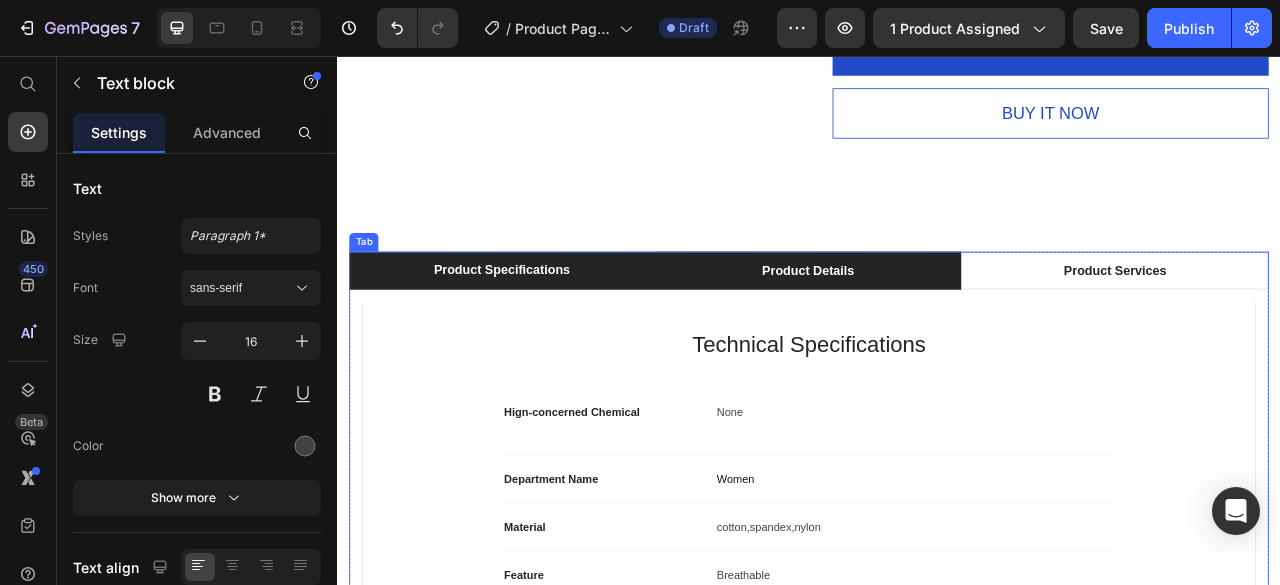 scroll, scrollTop: 1100, scrollLeft: 0, axis: vertical 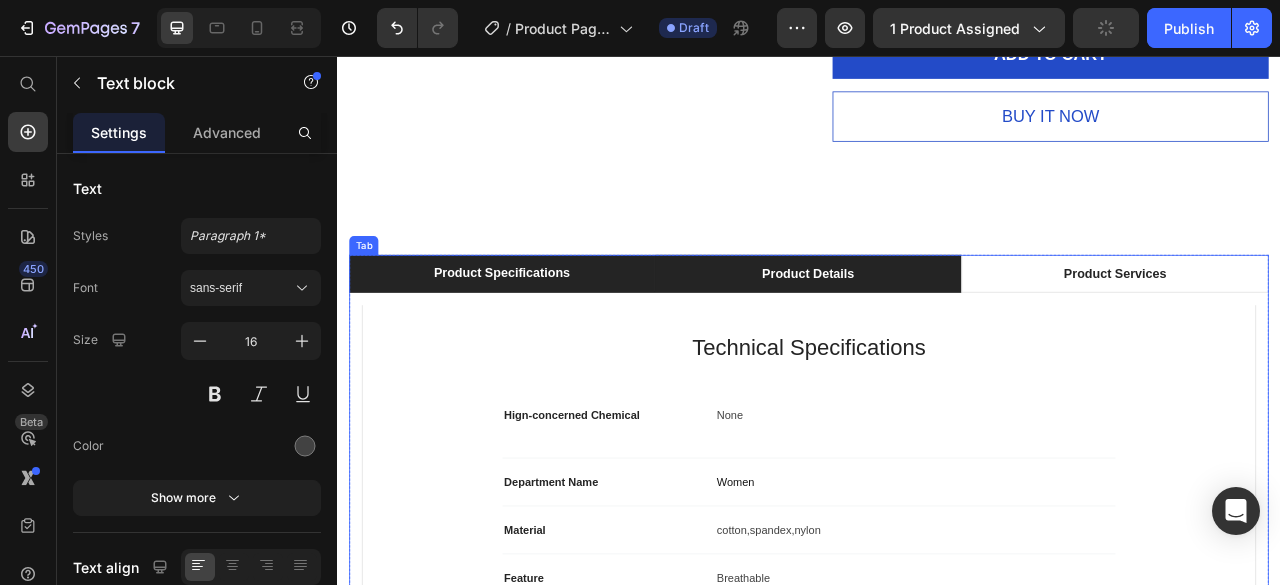 click on "Product Details" at bounding box center [935, 333] 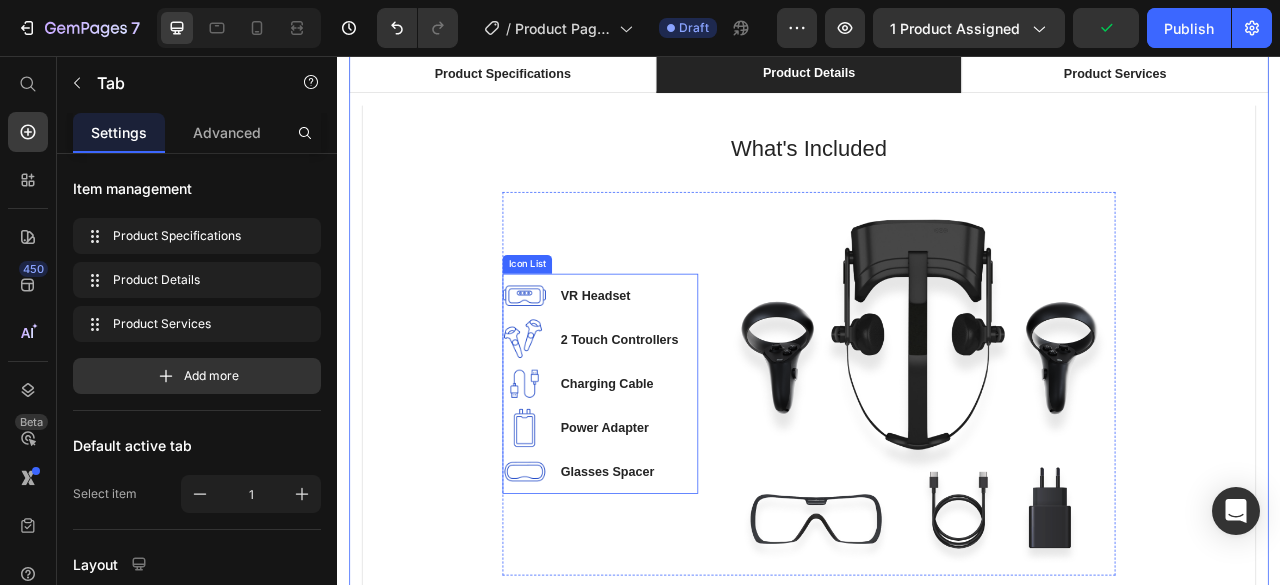 scroll, scrollTop: 1400, scrollLeft: 0, axis: vertical 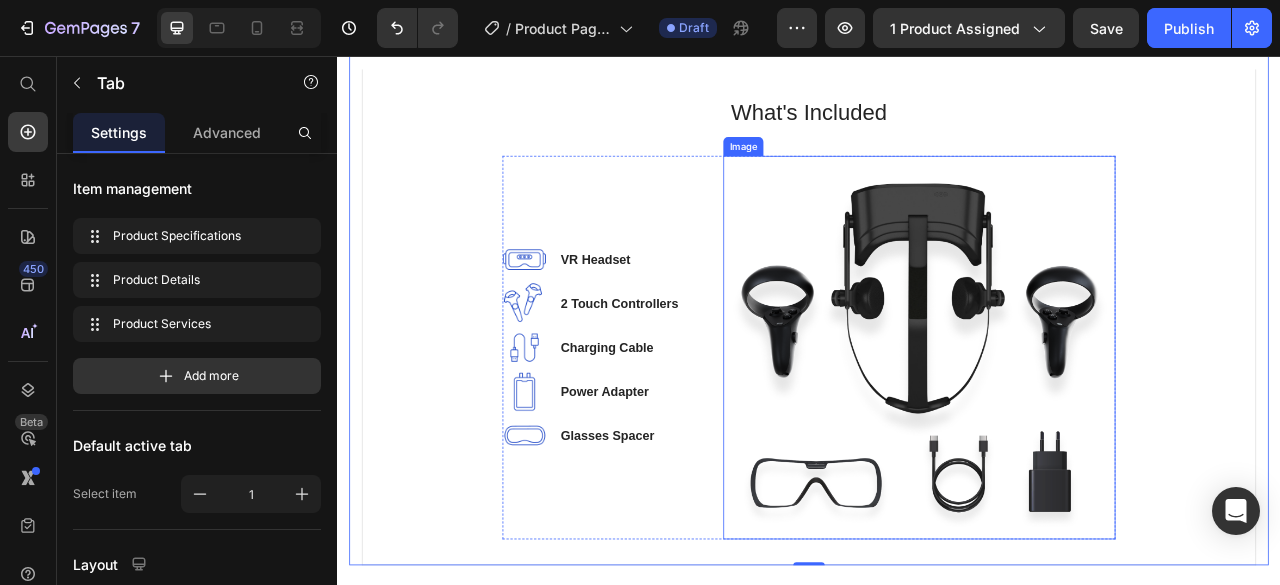 click at bounding box center [1077, 427] 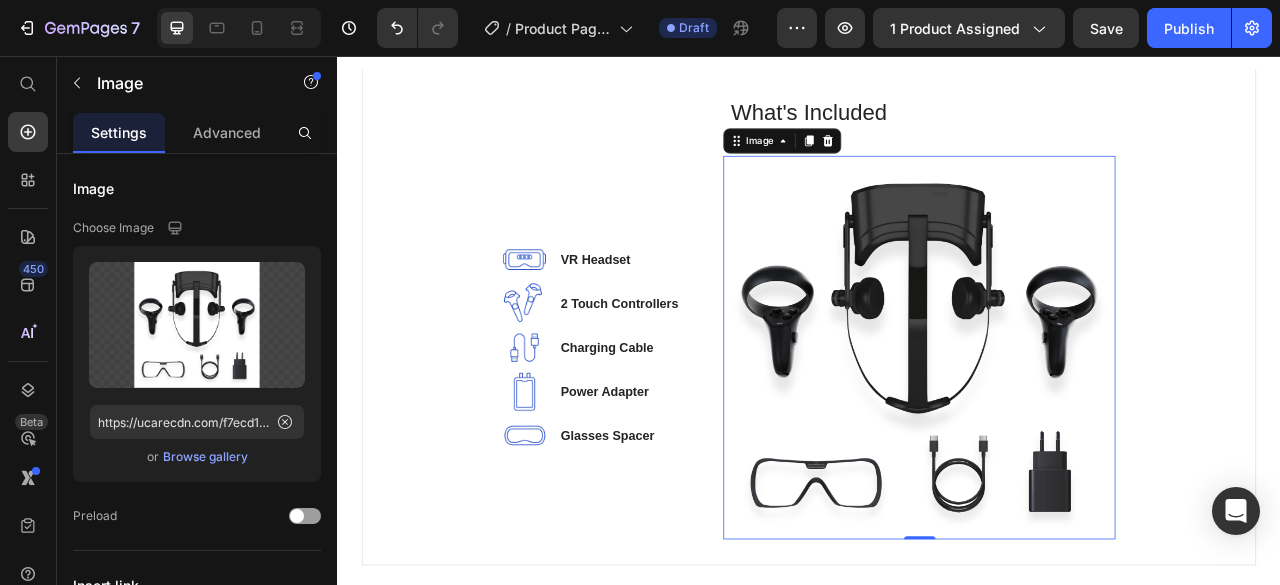 click at bounding box center [1077, 427] 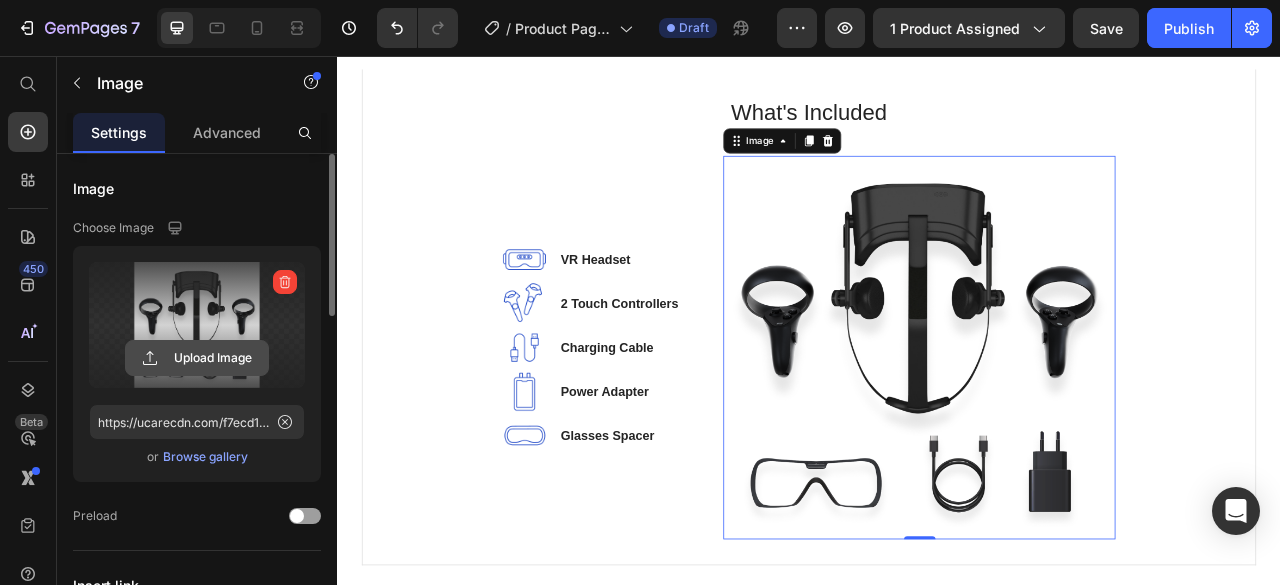 click 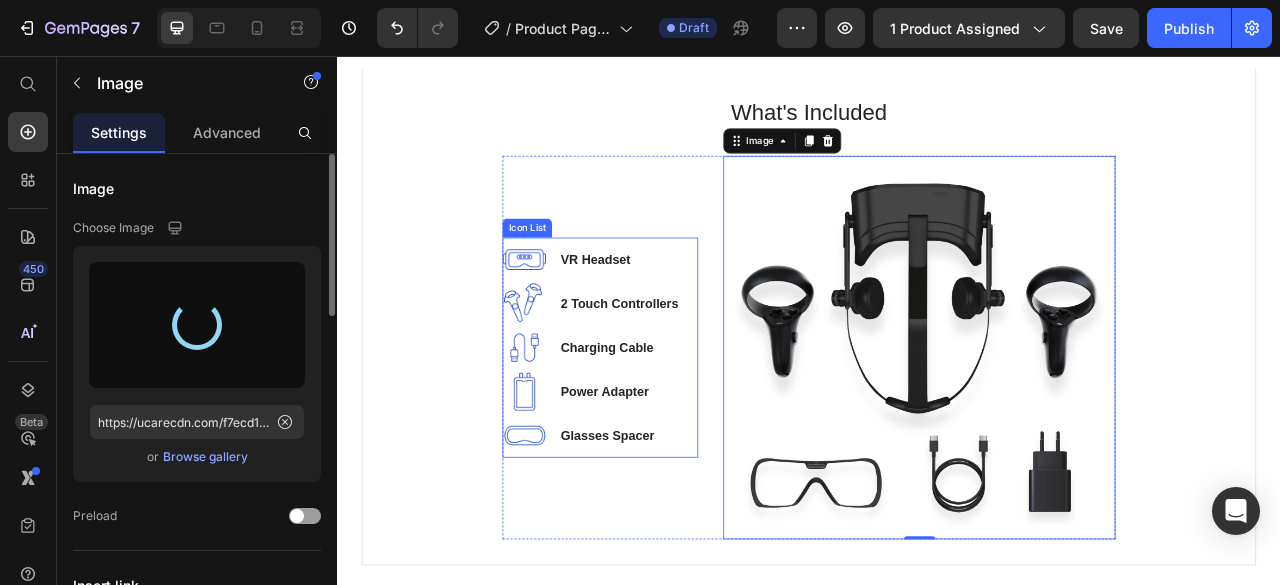 type on "https://cdn.shopify.com/s/files/1/0755/3948/0793/files/gempages_571515961354486599-ba649145-ac24-41cd-a0b4-9c27c5e8fff3.webp" 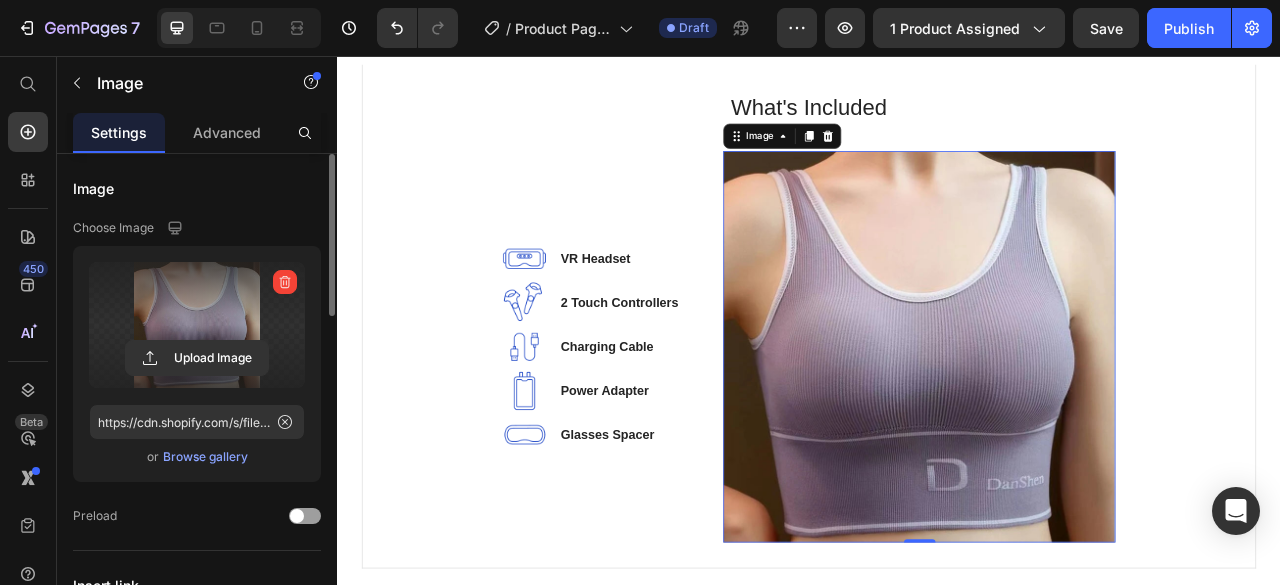 scroll, scrollTop: 1400, scrollLeft: 0, axis: vertical 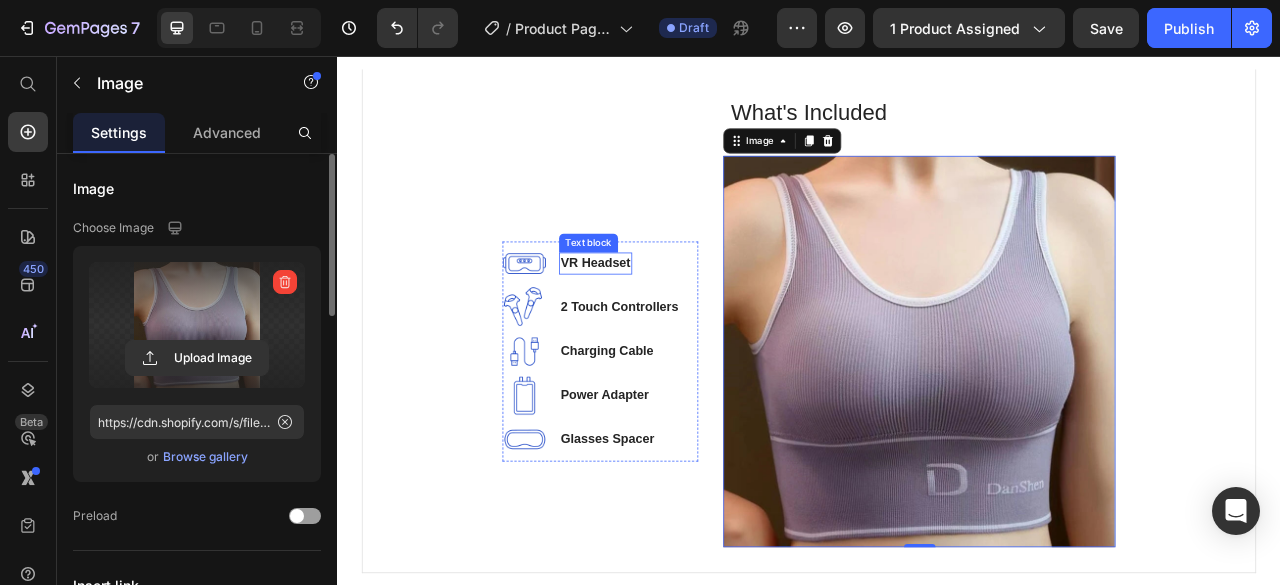 click on "VR Headset" at bounding box center [665, 320] 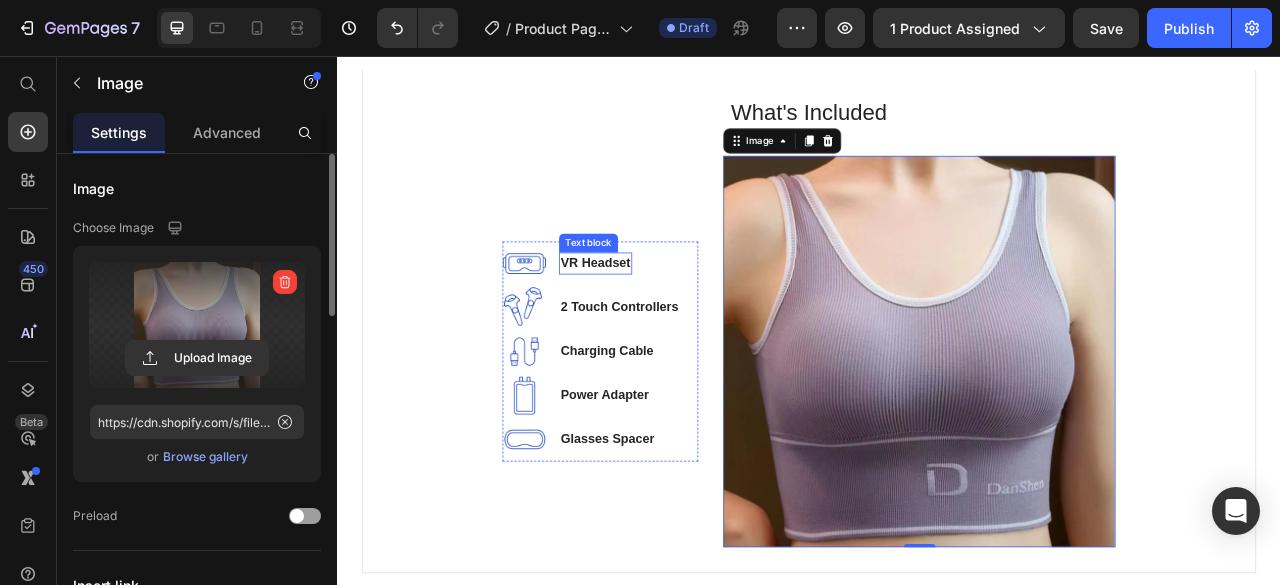 click on "VR Headset" at bounding box center (665, 320) 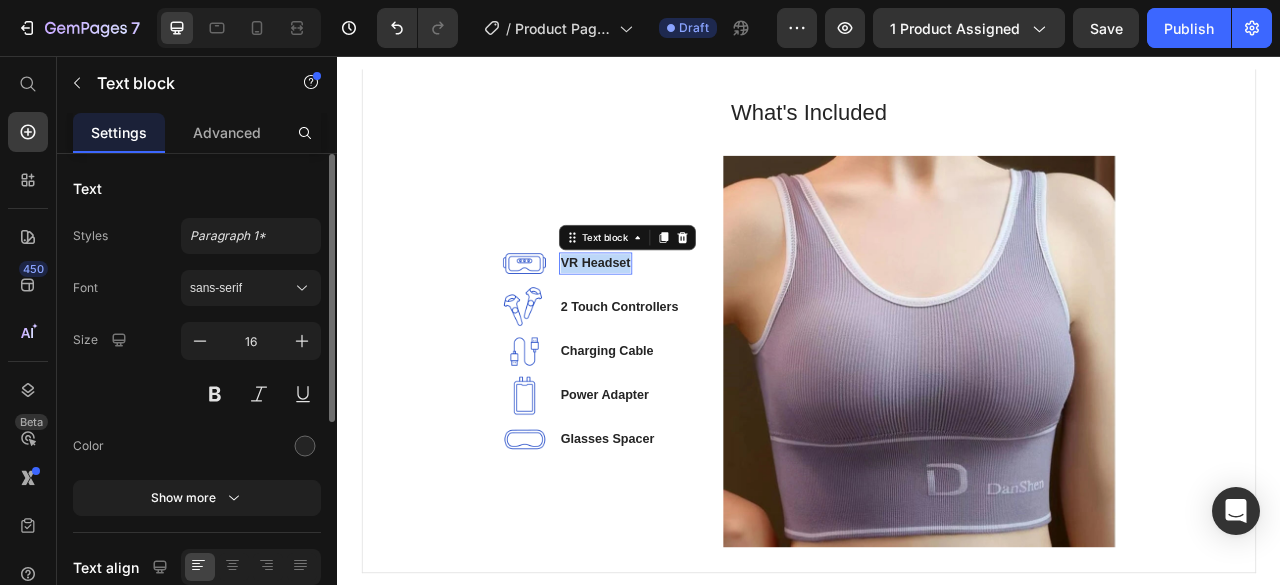 click on "VR Headset" at bounding box center (665, 320) 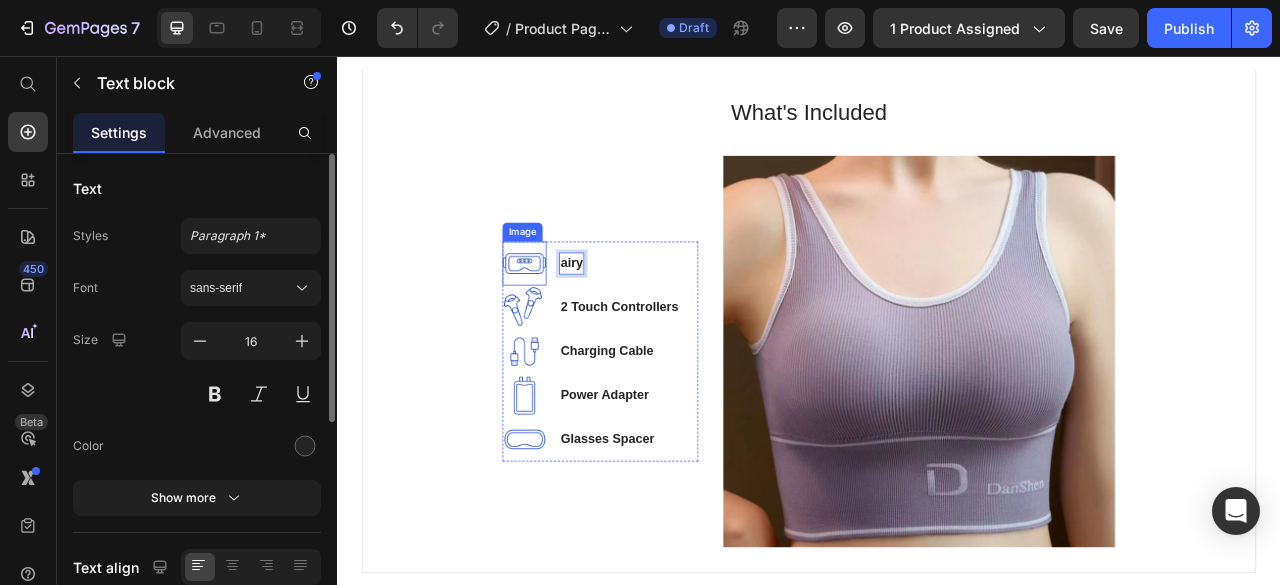 click at bounding box center [575, 320] 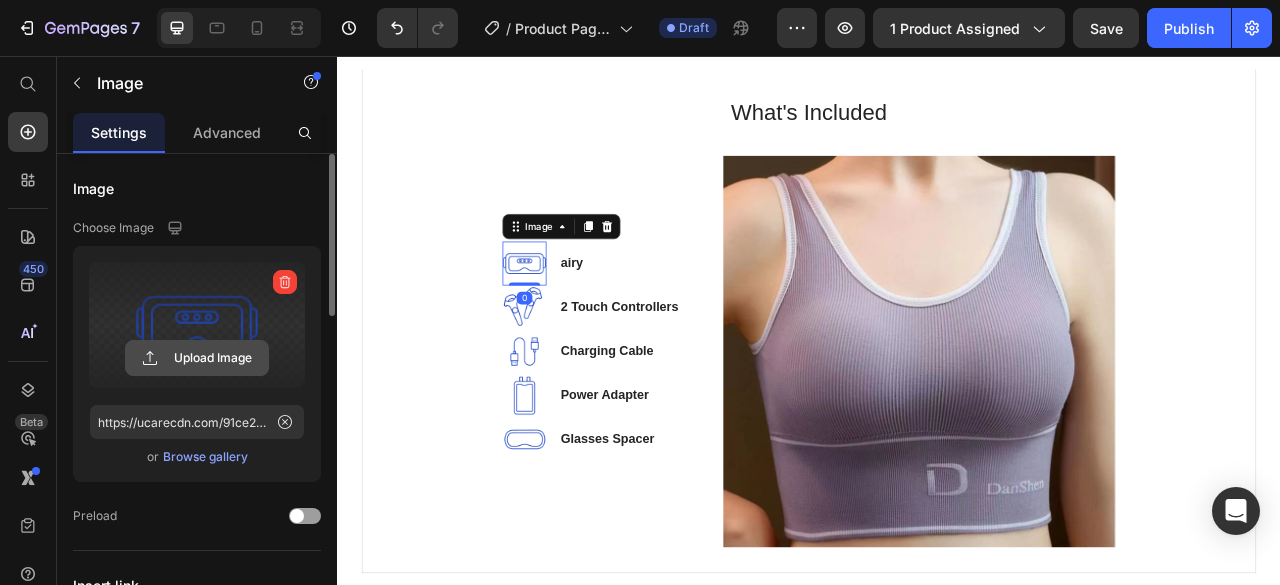 click 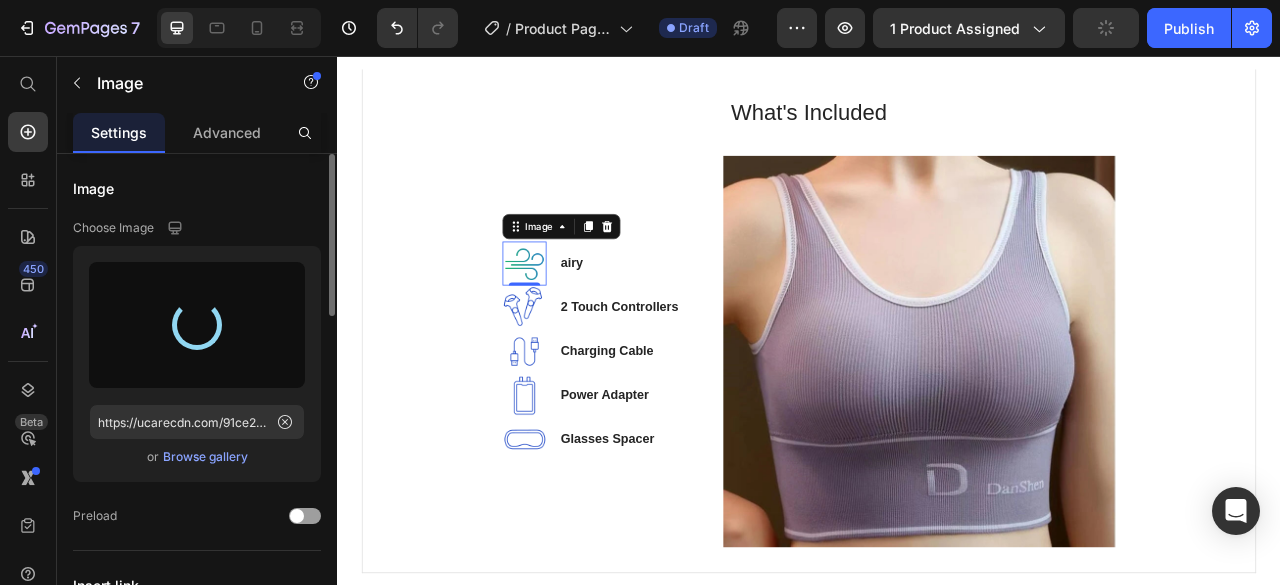 type on "https://cdn.shopify.com/s/files/1/0755/3948/0793/files/gempages_571515961354486599-769c645d-d8c5-4d92-b83c-f434e72adfa8.png" 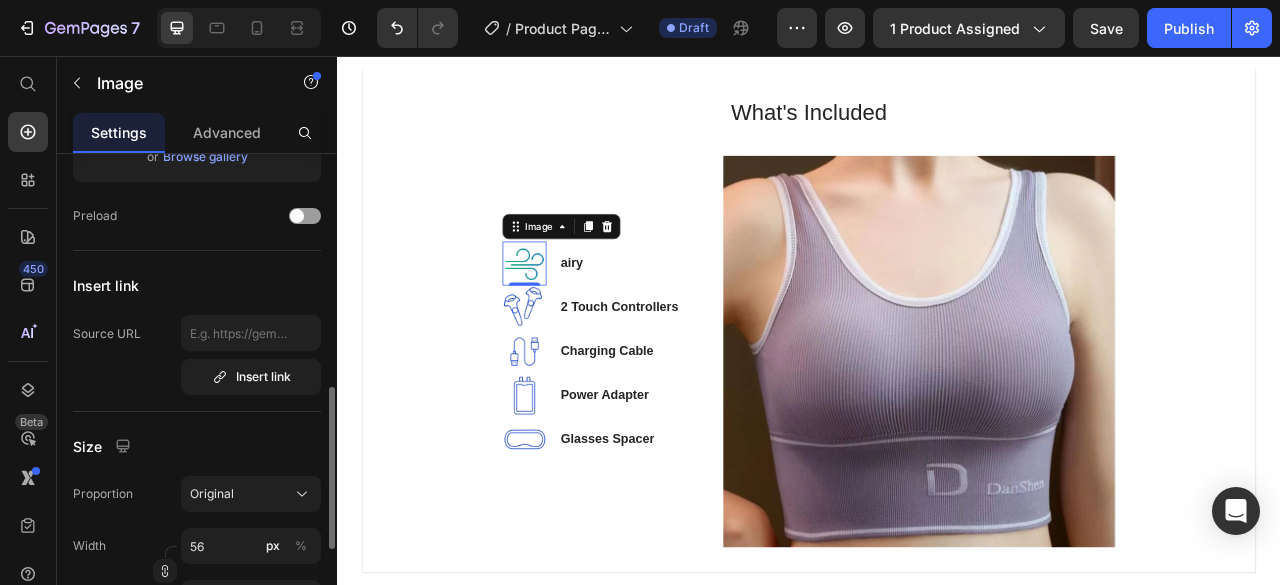 scroll, scrollTop: 500, scrollLeft: 0, axis: vertical 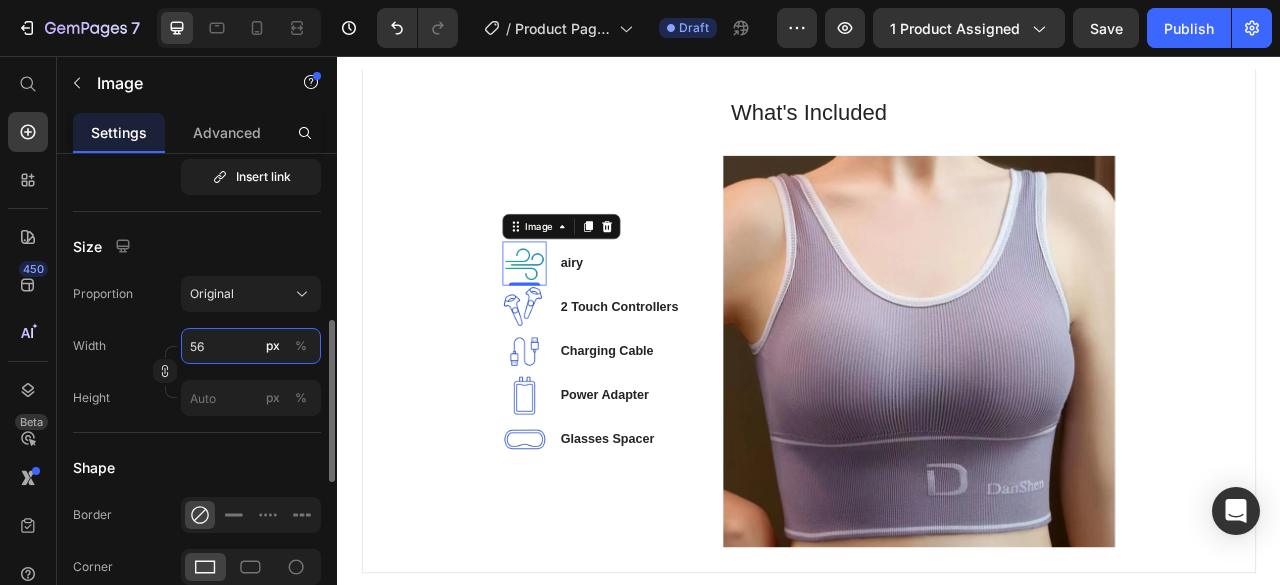 click on "56" at bounding box center (251, 346) 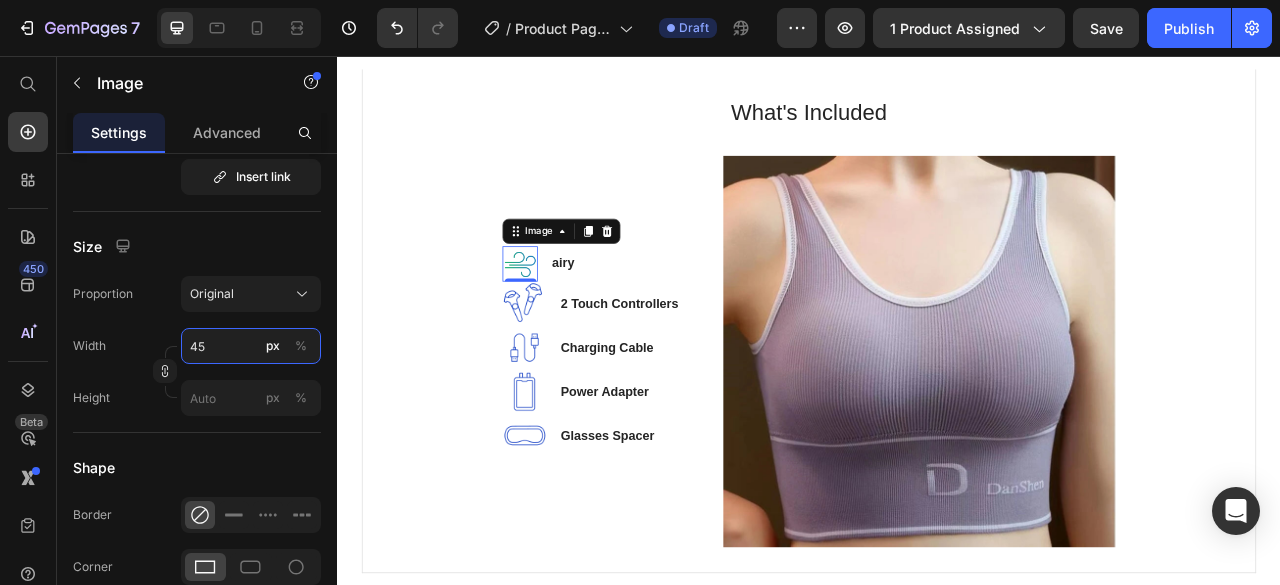 type on "45" 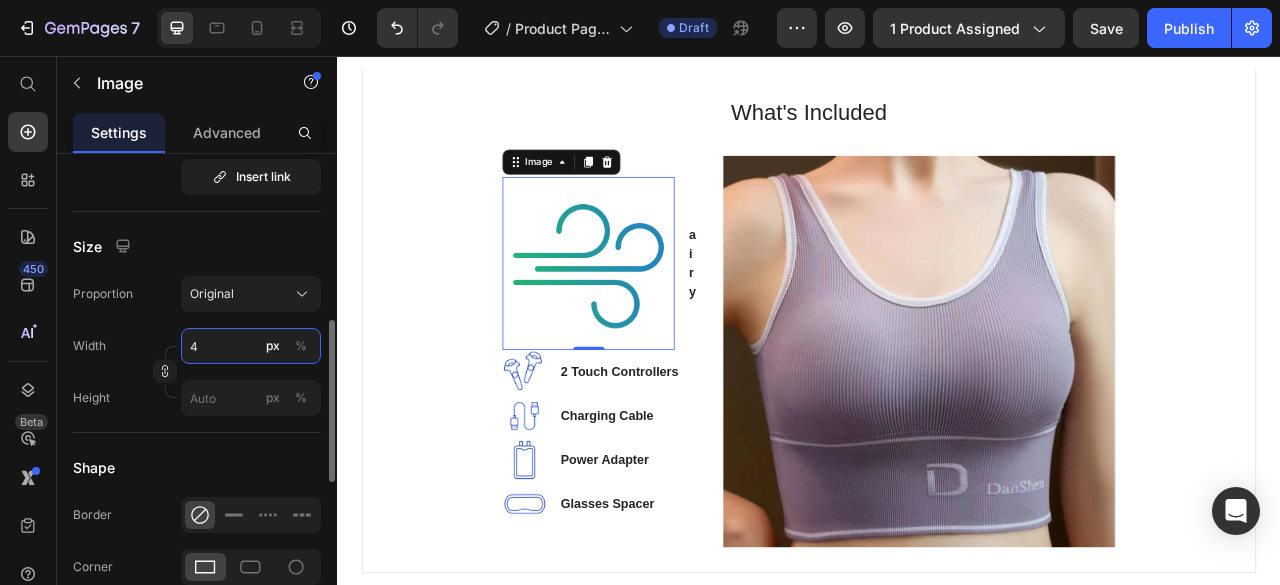 type on "45" 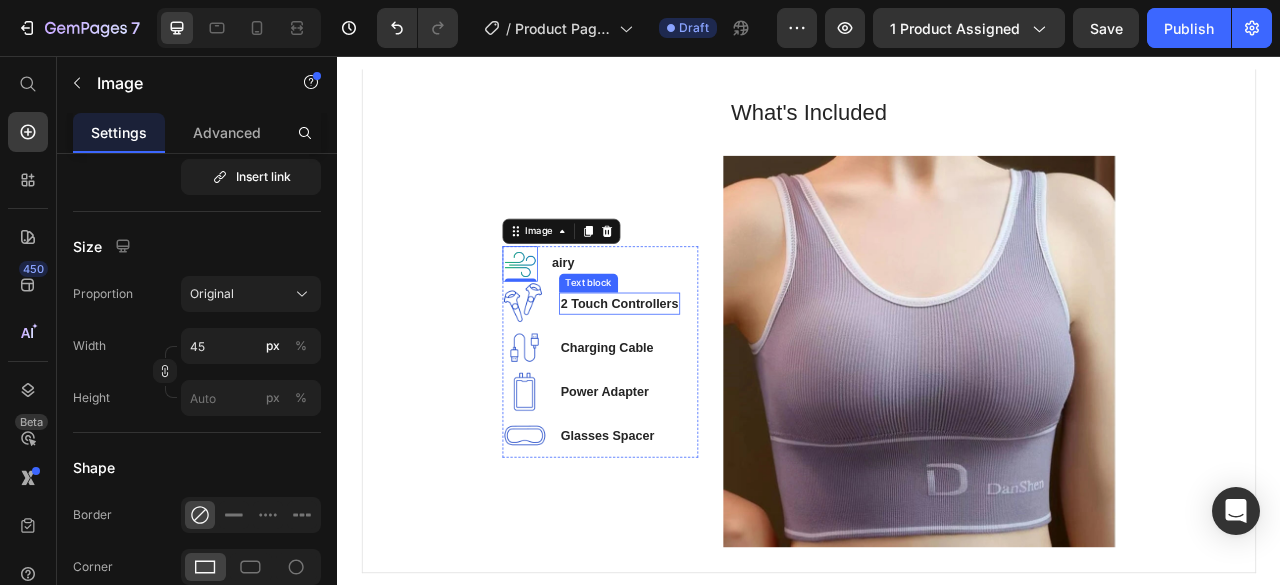 click on "2 Touch Controllers" at bounding box center [696, 371] 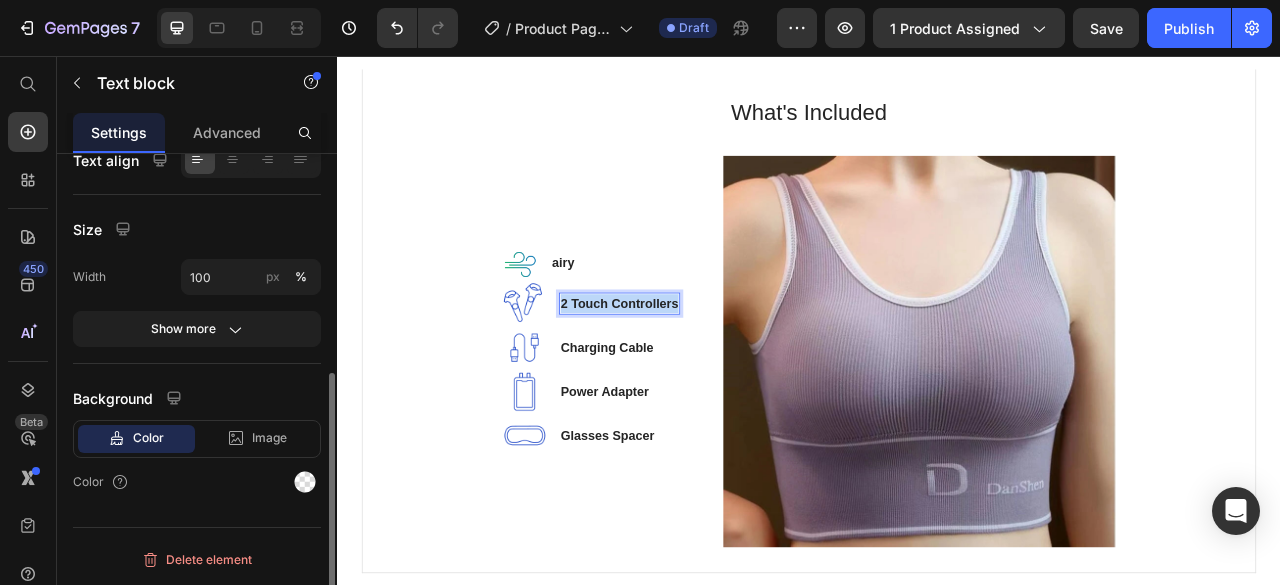 scroll, scrollTop: 0, scrollLeft: 0, axis: both 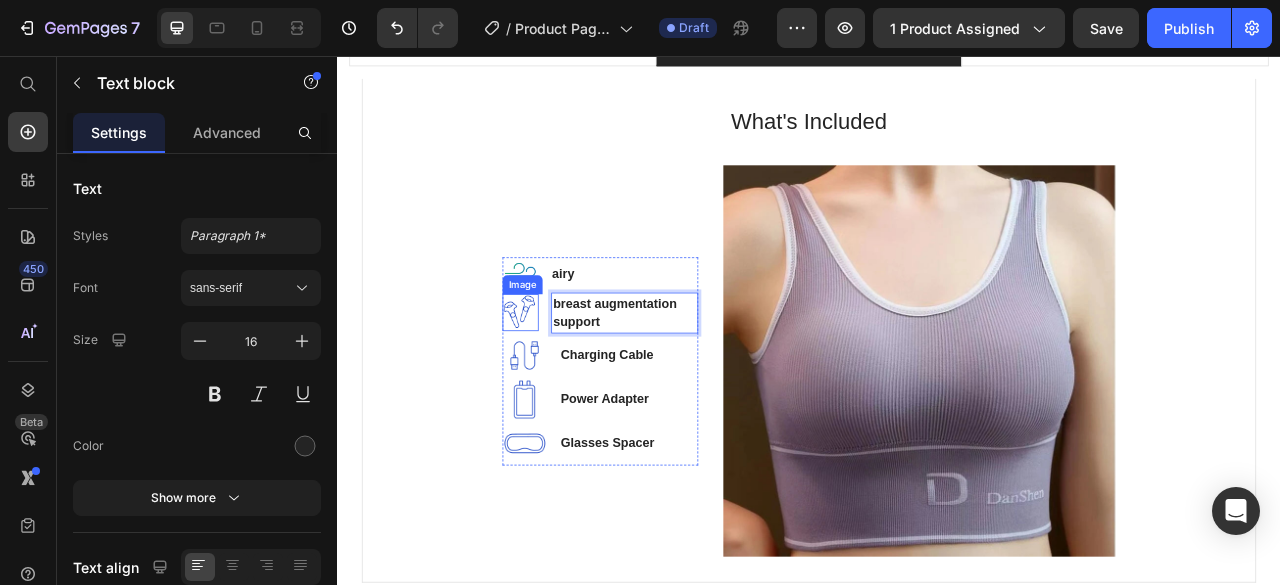 click at bounding box center [570, 382] 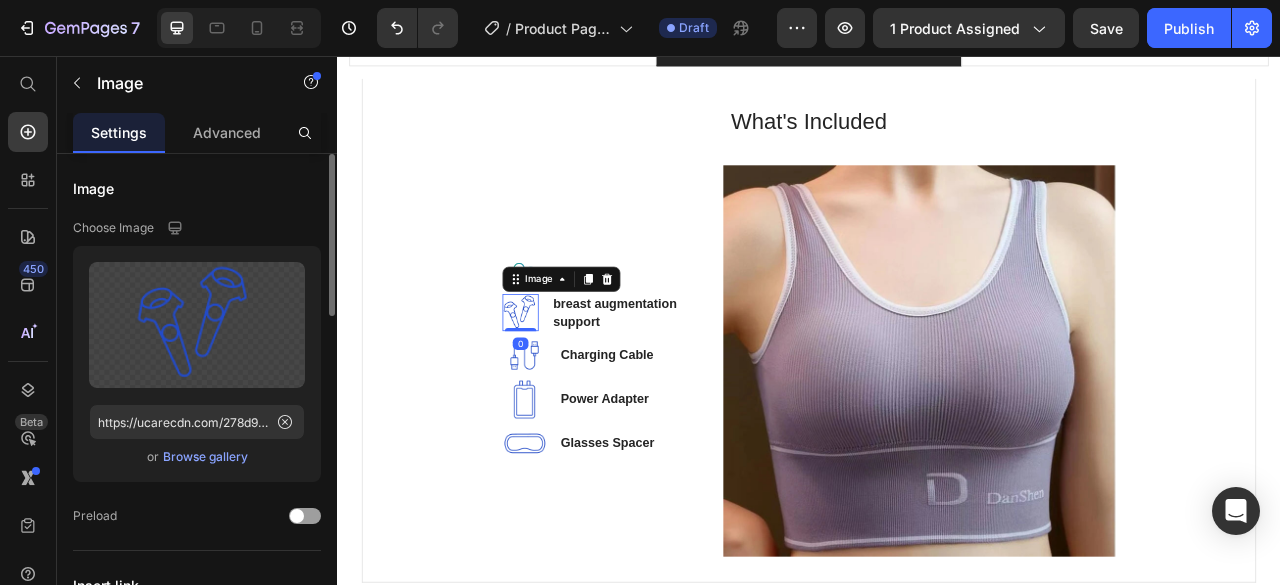 click on "Browse gallery" at bounding box center [205, 457] 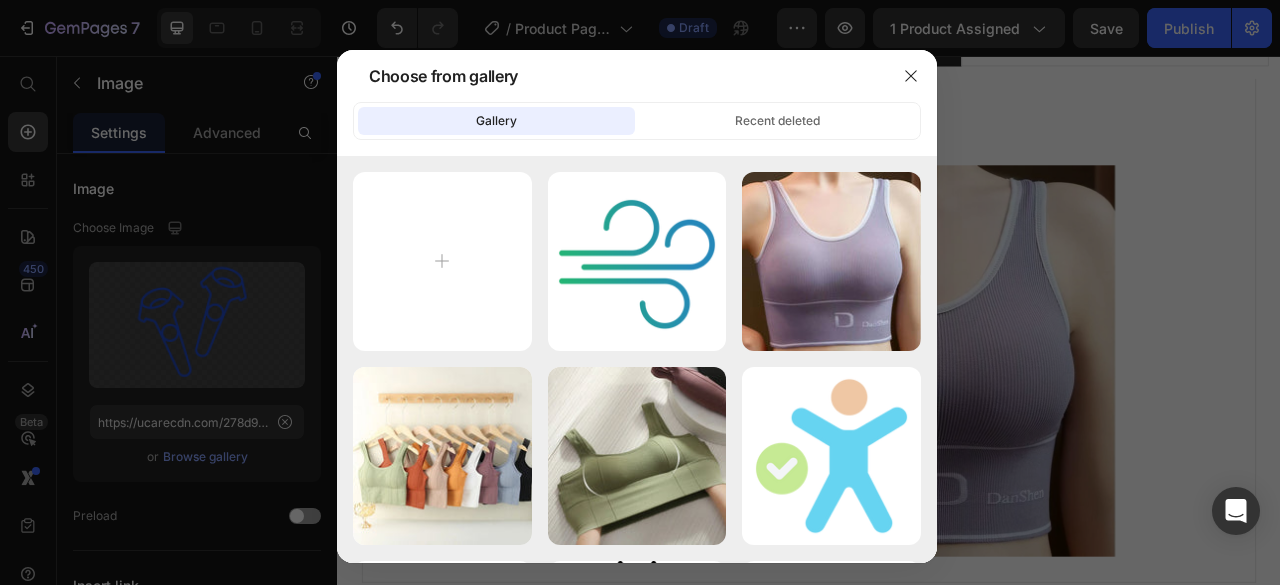 click at bounding box center [640, 292] 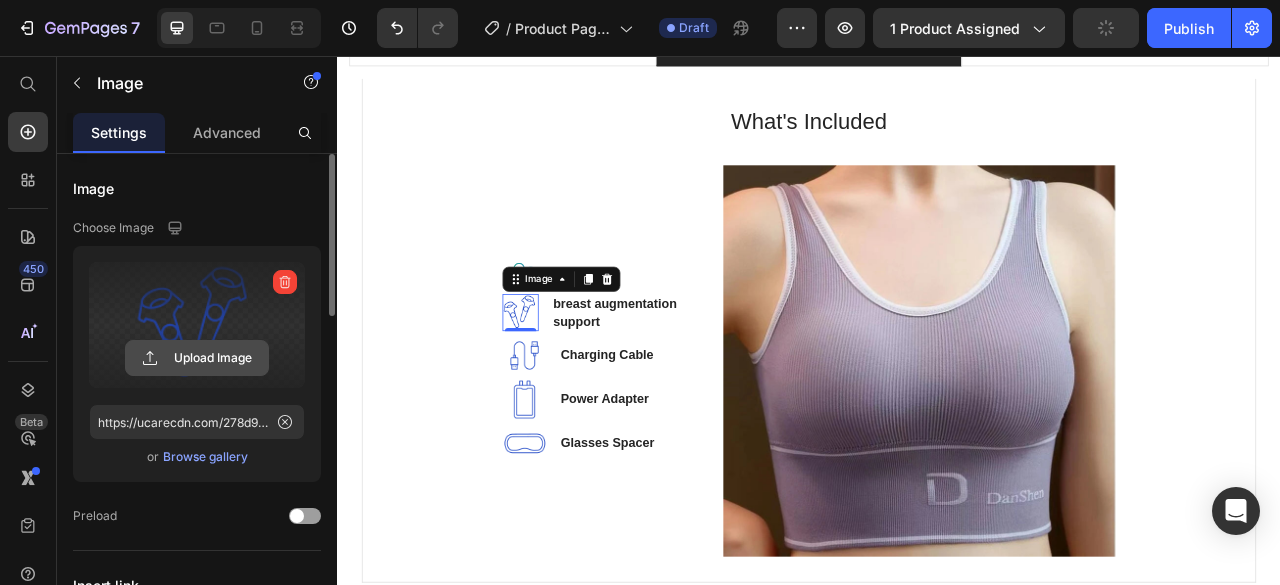 click 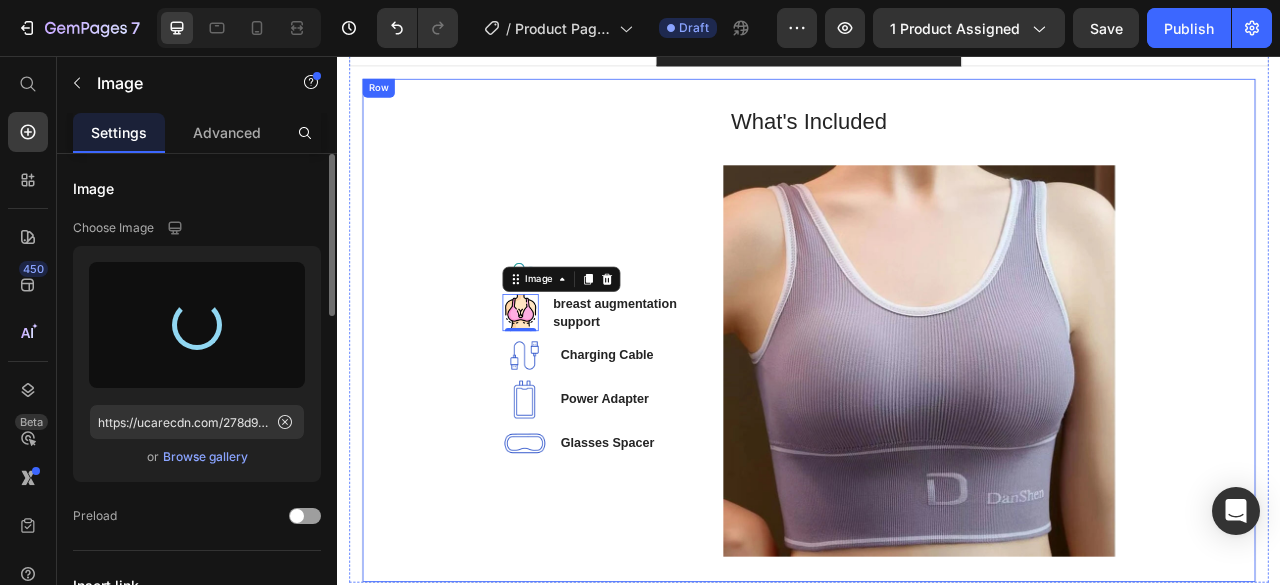 type on "https://cdn.shopify.com/s/files/1/0755/3948/0793/files/gempages_571515961354486599-5ed5743d-ccd7-48ff-a4e5-c52223513146.png" 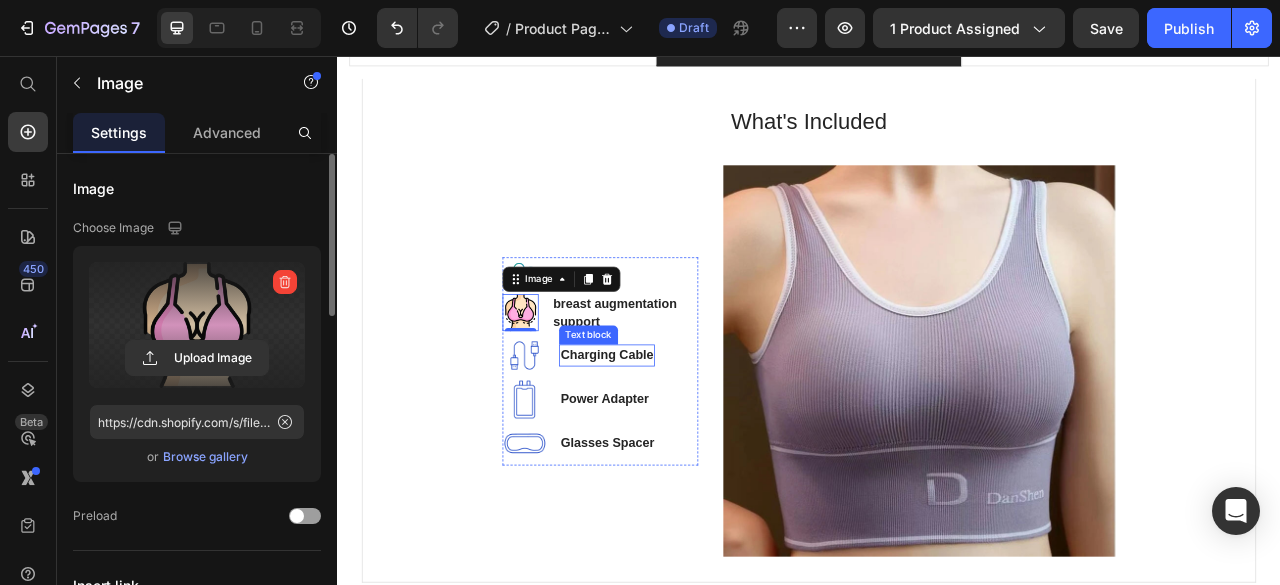 click on "Charging Cable" at bounding box center (680, 437) 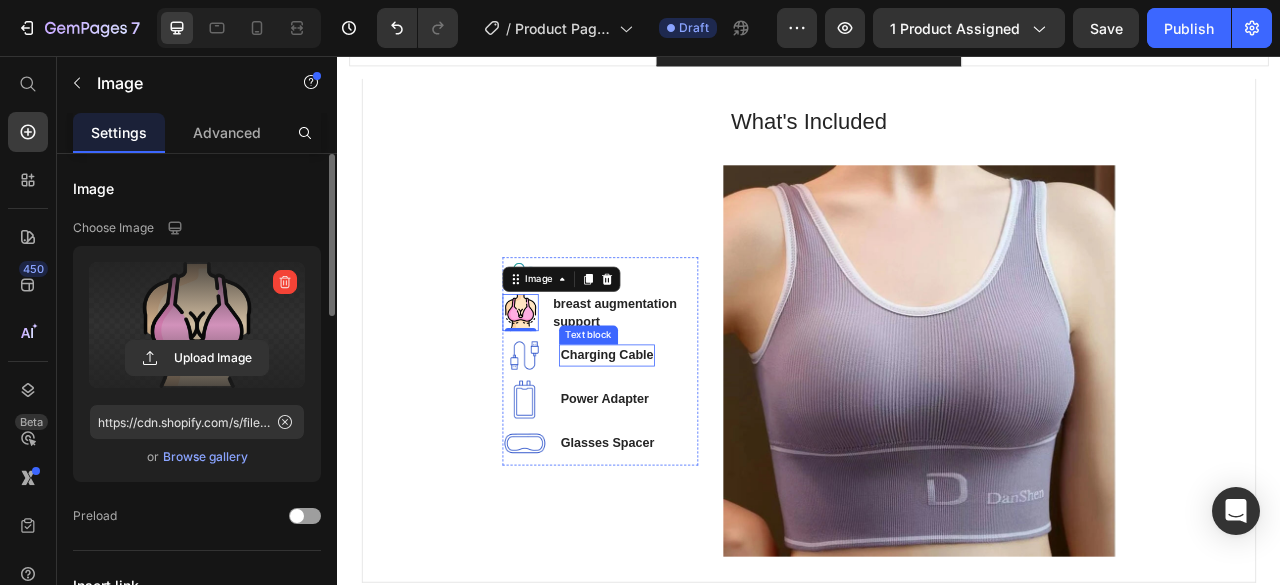 click on "Charging Cable" at bounding box center [680, 437] 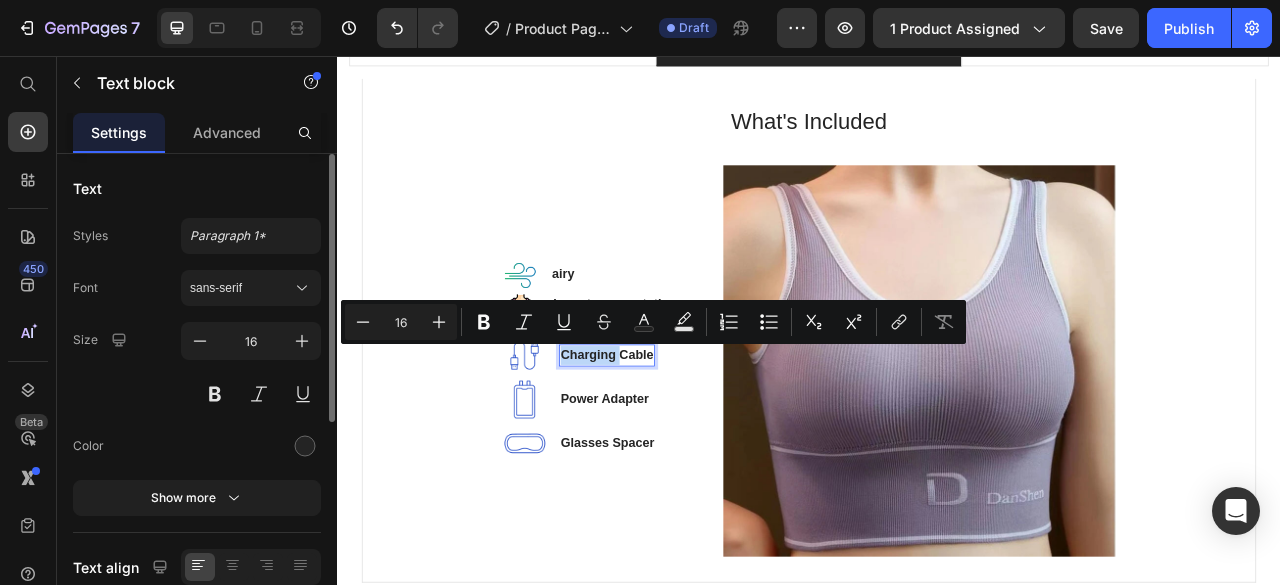 click on "Charging Cable" at bounding box center (680, 437) 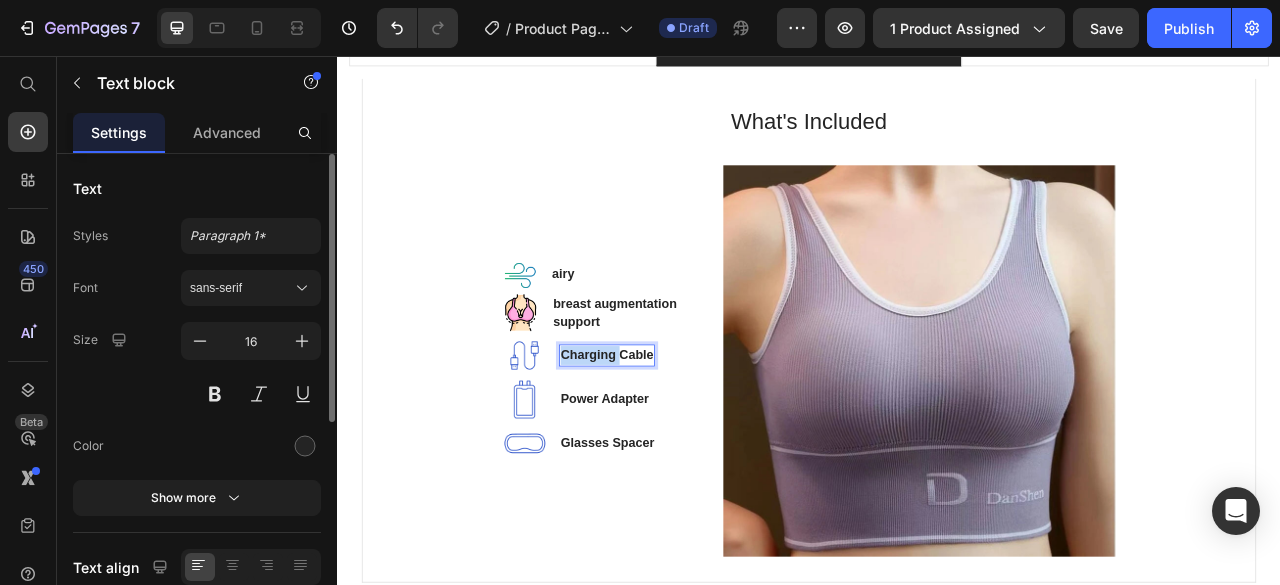 click on "Charging Cable" at bounding box center (680, 437) 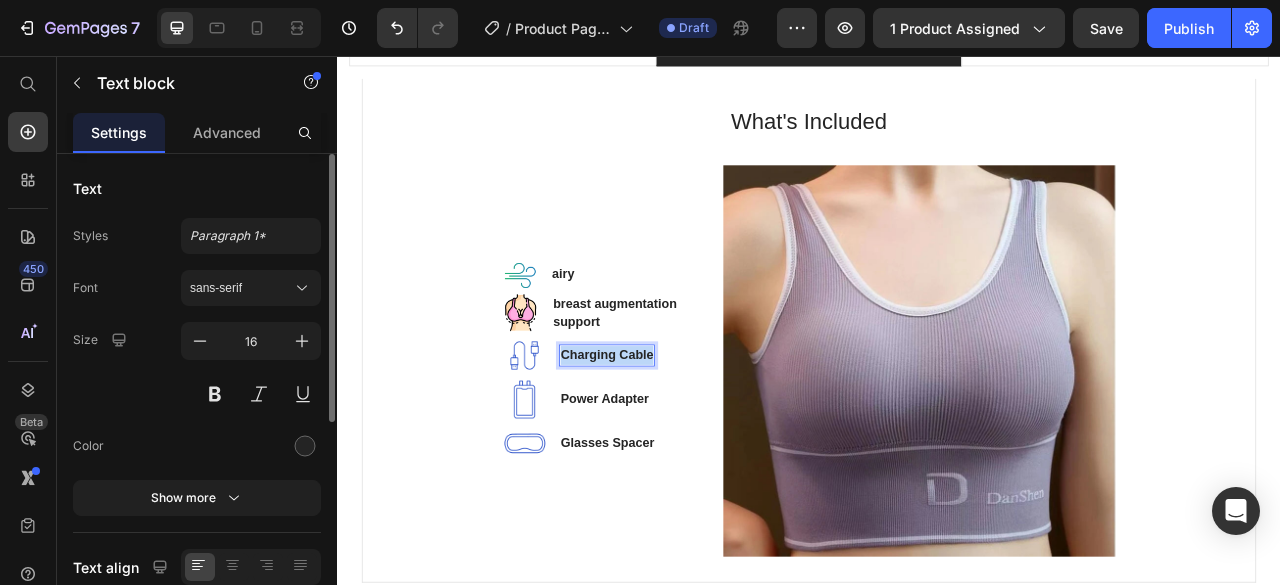 click on "Charging Cable" at bounding box center [680, 437] 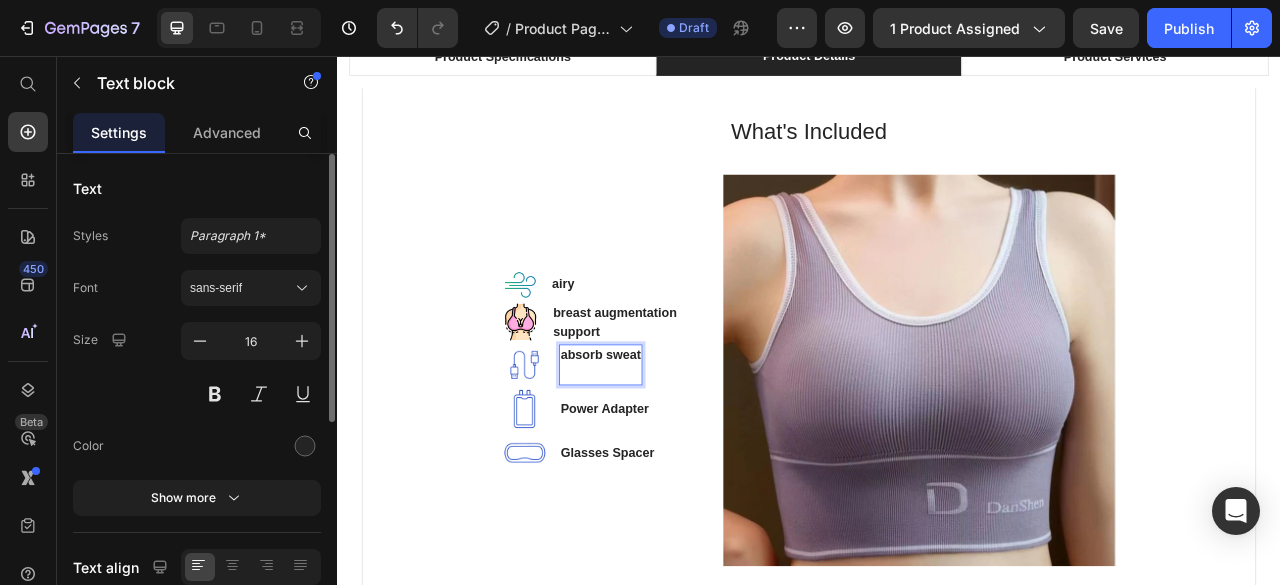 scroll, scrollTop: 1388, scrollLeft: 0, axis: vertical 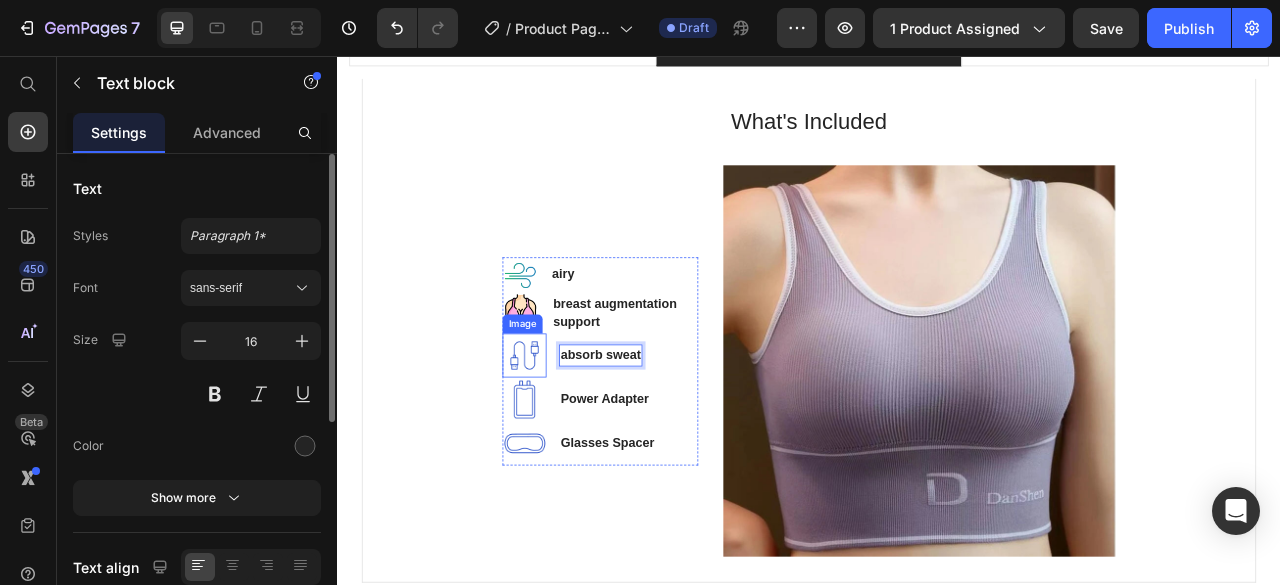 click at bounding box center [575, 437] 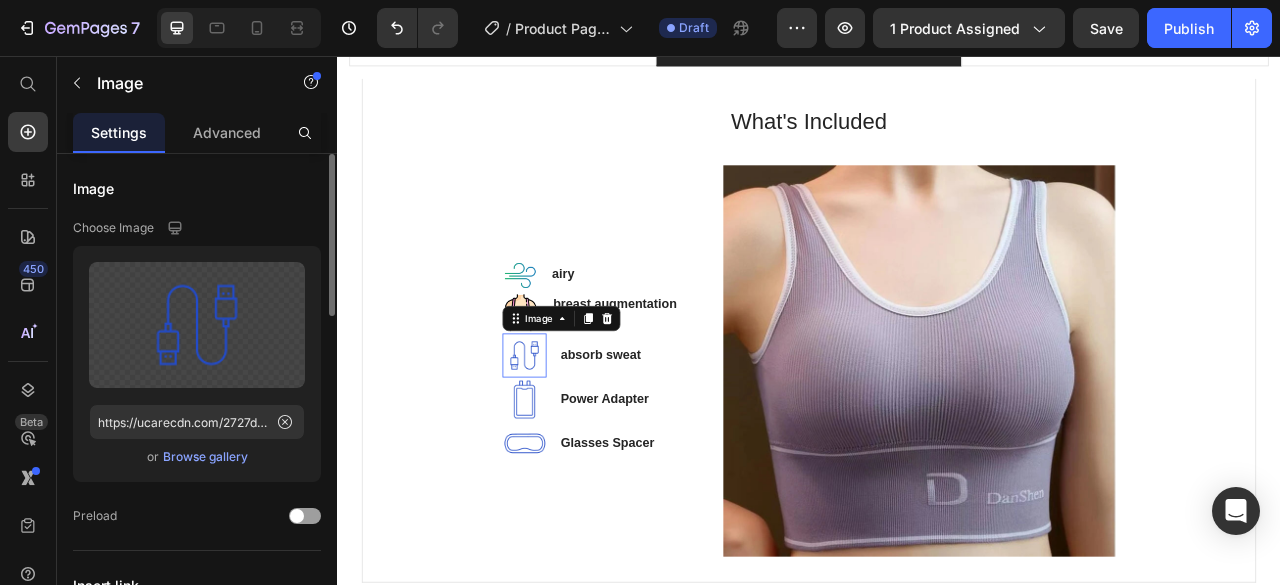 scroll, scrollTop: 0, scrollLeft: 0, axis: both 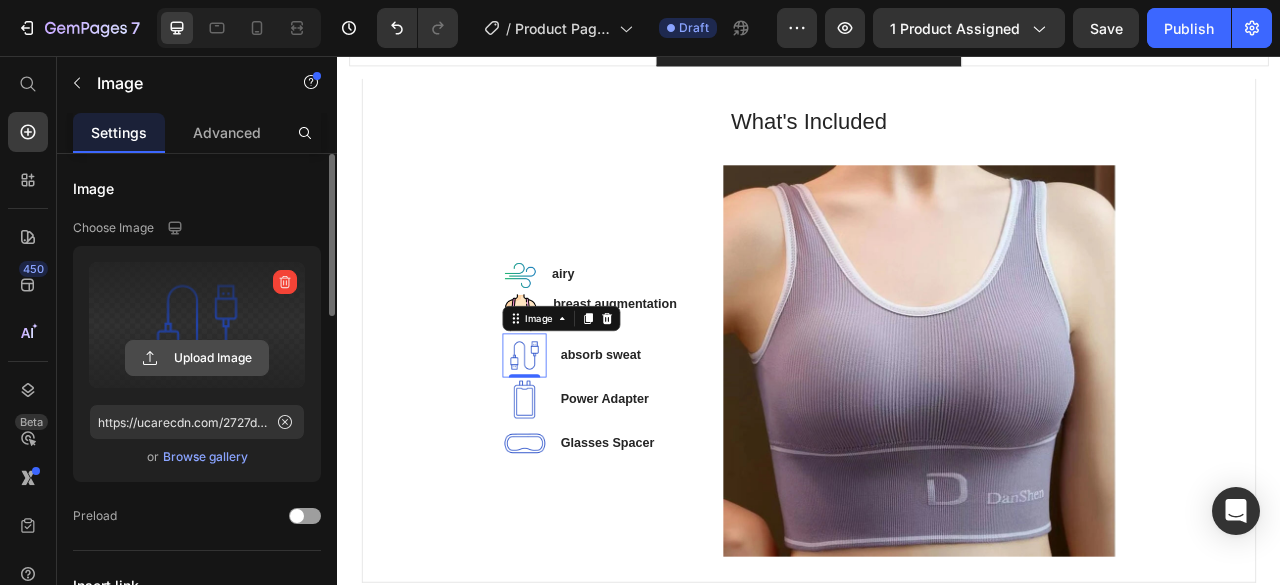 click 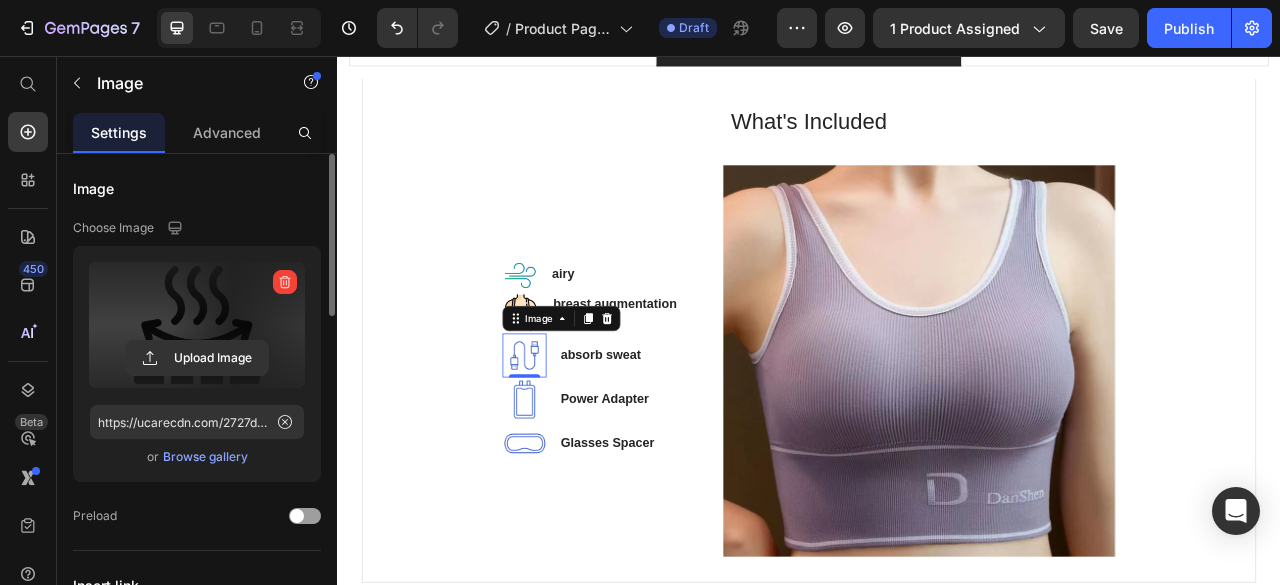 type on "https://cdn.shopify.com/s/files/1/0755/3948/0793/files/gempages_571515961354486599-1ccb985f-a04f-465e-8fb0-f6879bfd72e1.png" 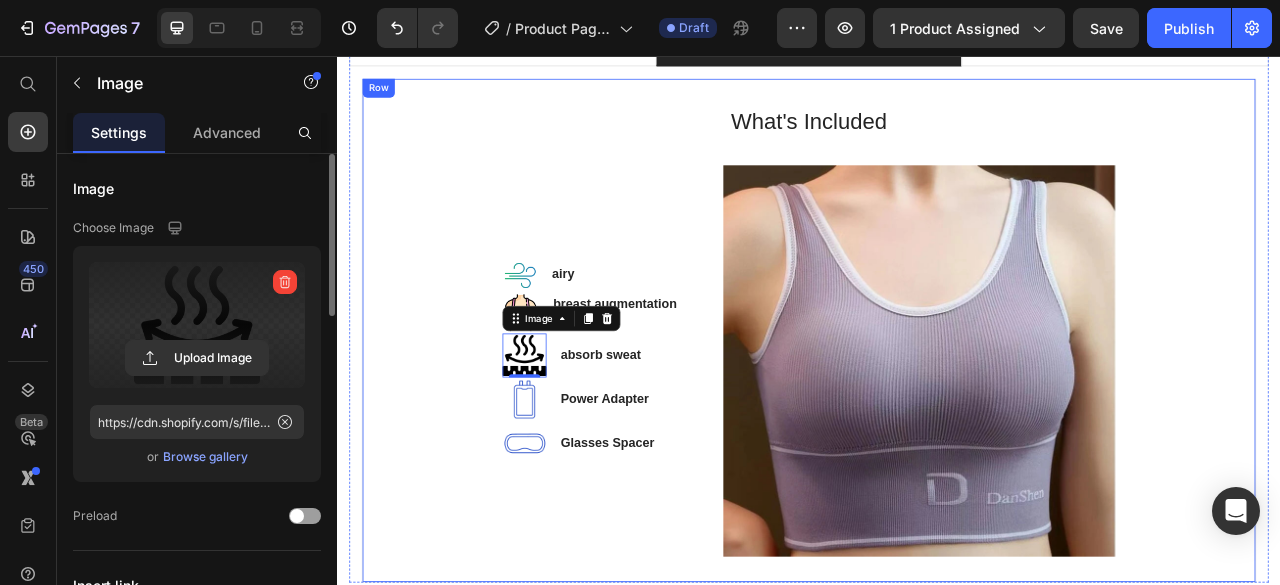 scroll, scrollTop: 1488, scrollLeft: 0, axis: vertical 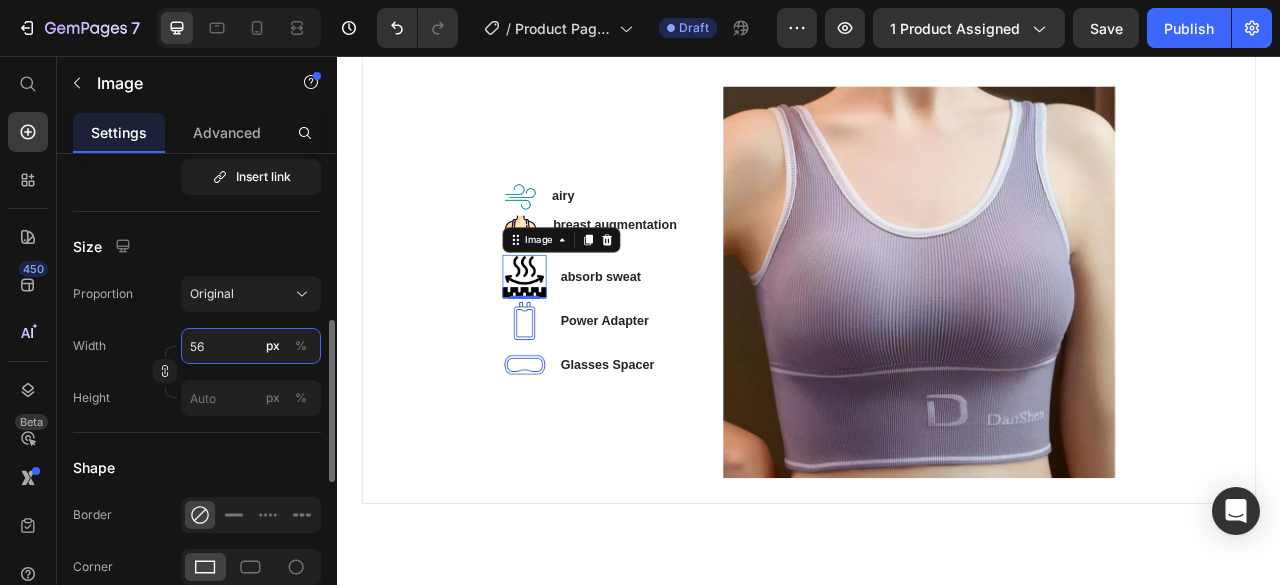 click on "56" at bounding box center [251, 346] 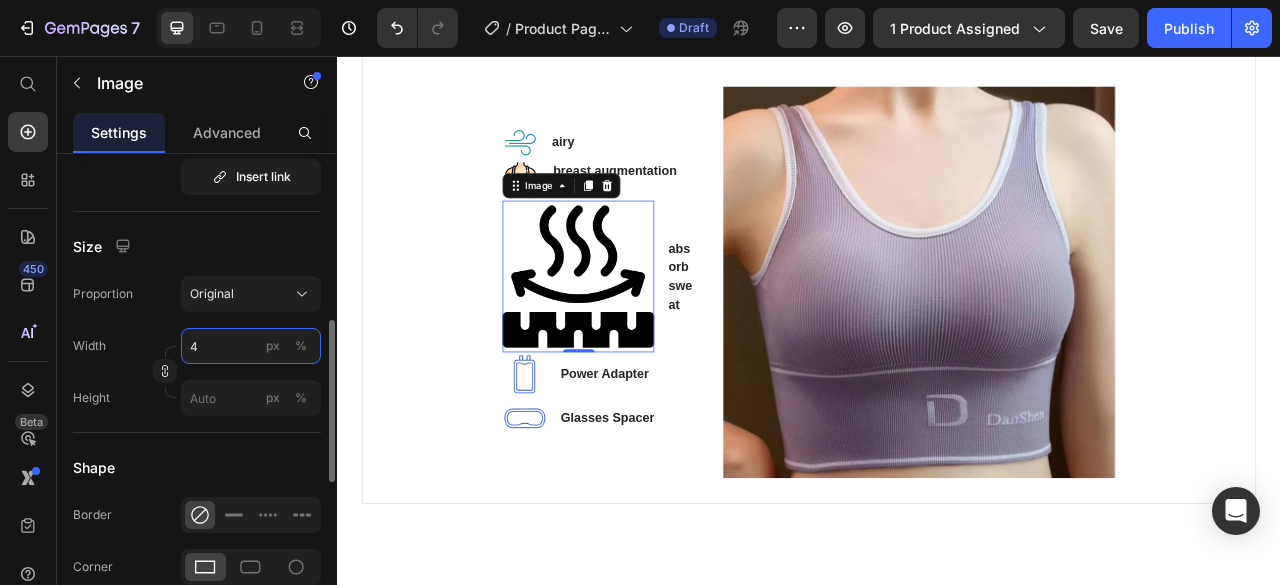 type on "45" 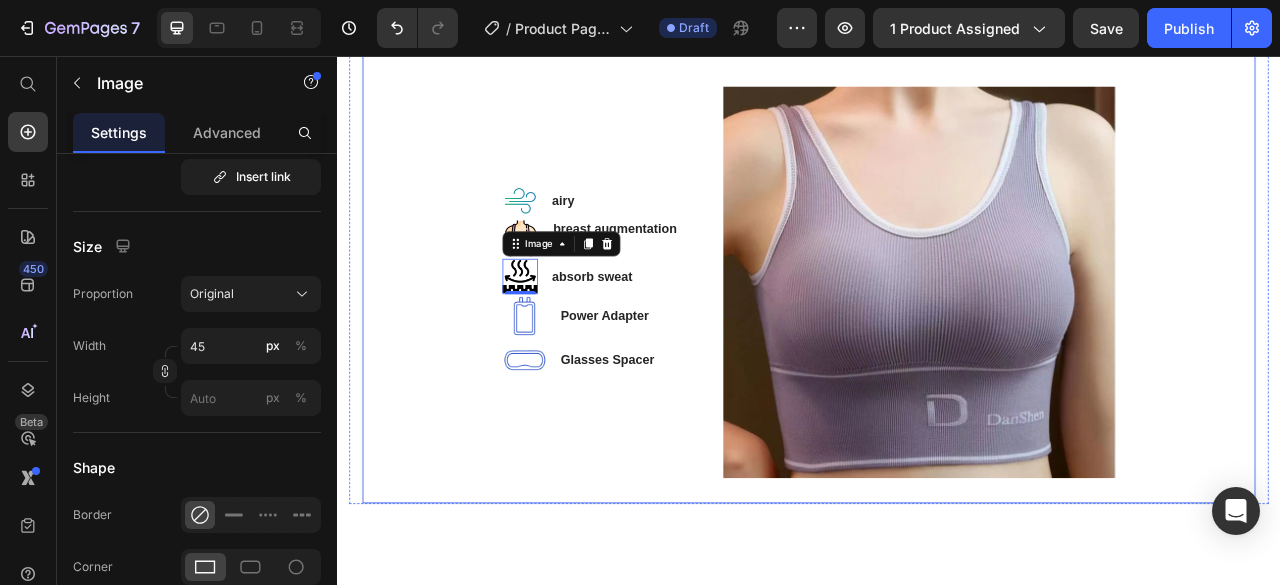 click on "What's Included Heading Image airy Text block Image breast augmentation support Text block Image   0 absorb sweat Text block Image Power Adapter Text block Image Glasses Spacer Text block Icon List Image Row" at bounding box center [937, 305] 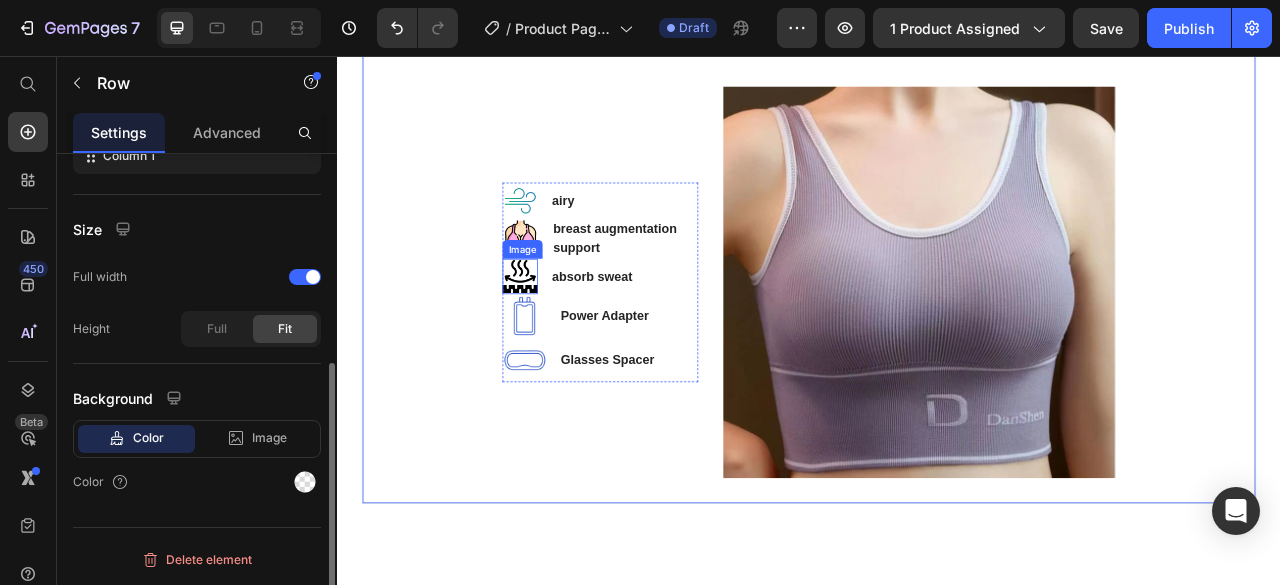 scroll, scrollTop: 0, scrollLeft: 0, axis: both 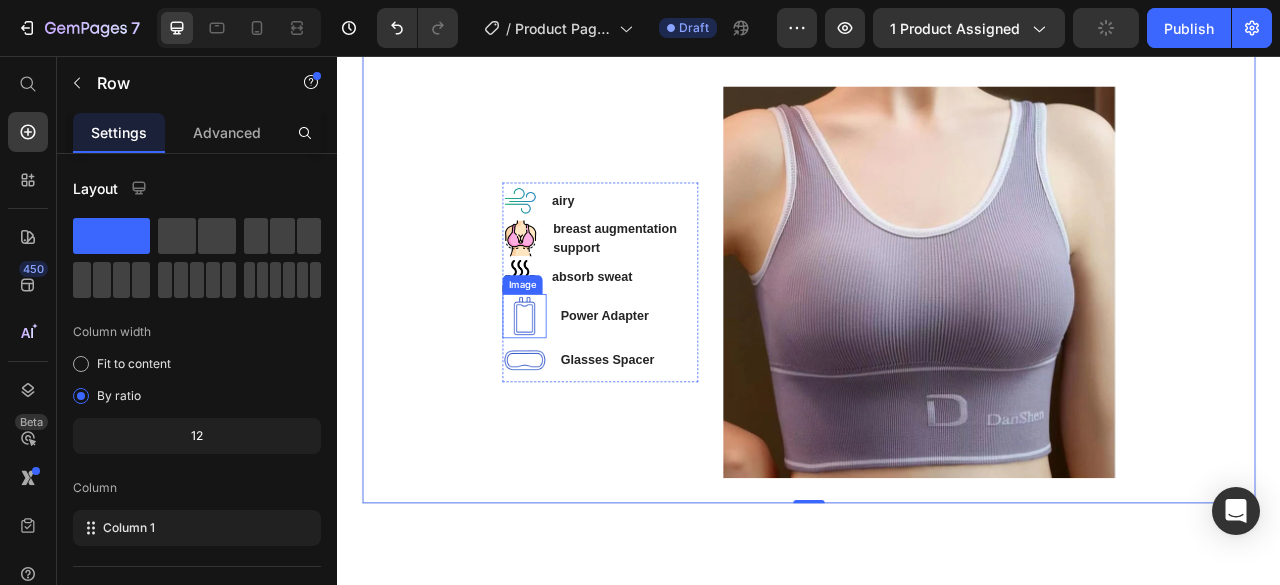 click at bounding box center (575, 387) 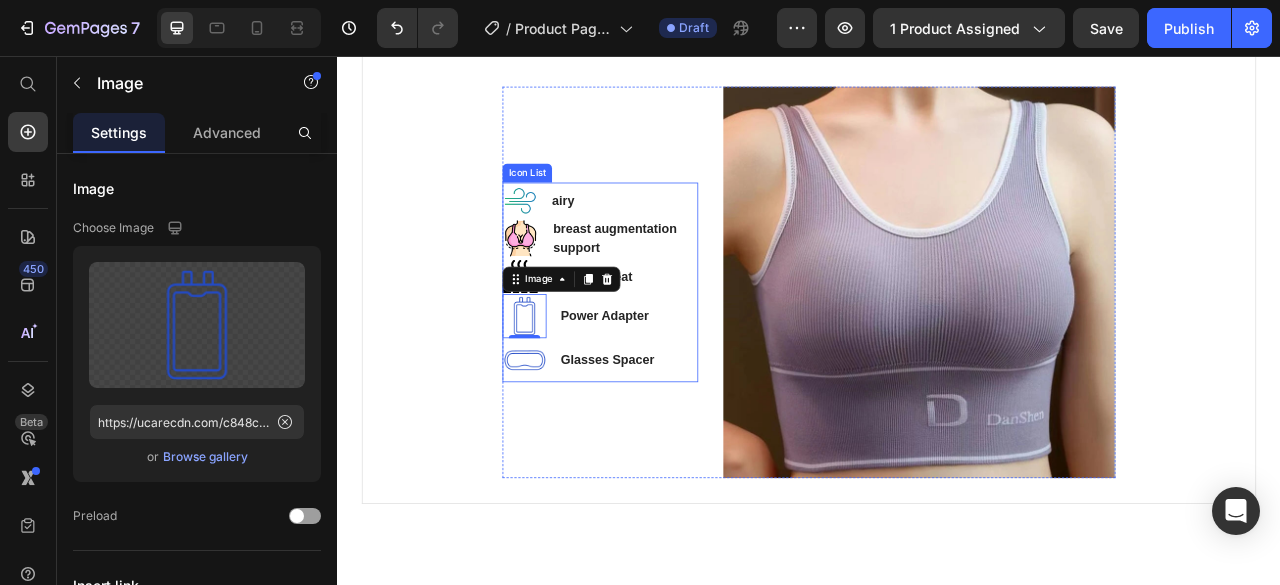 click on "Image   0 Power Adapter Text block" at bounding box center [671, 387] 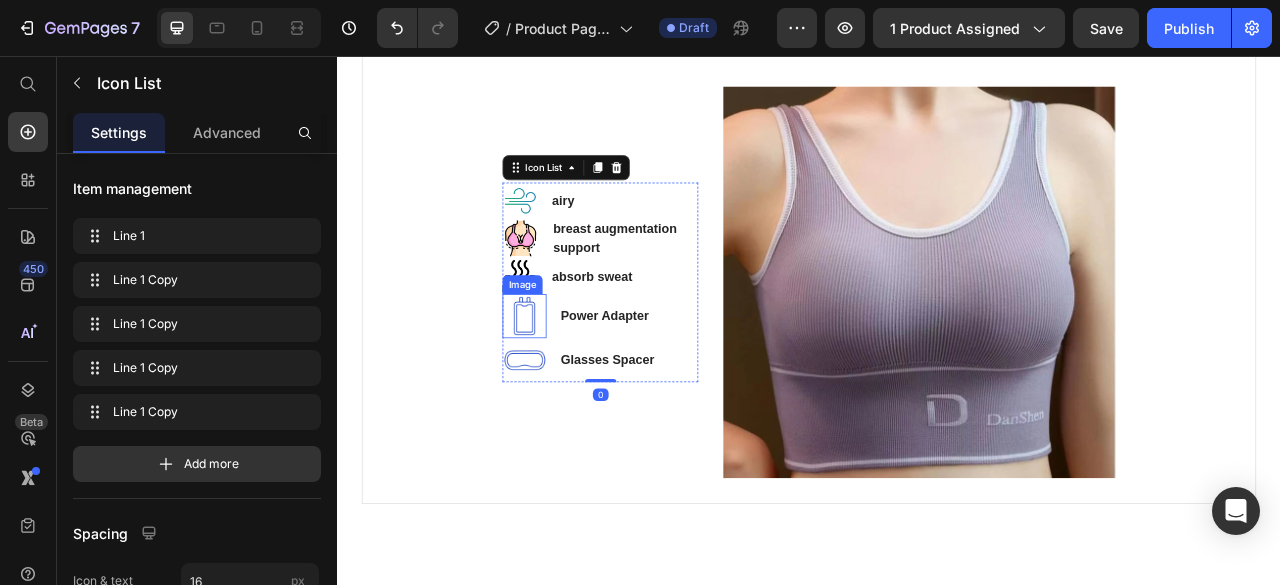 click at bounding box center (575, 387) 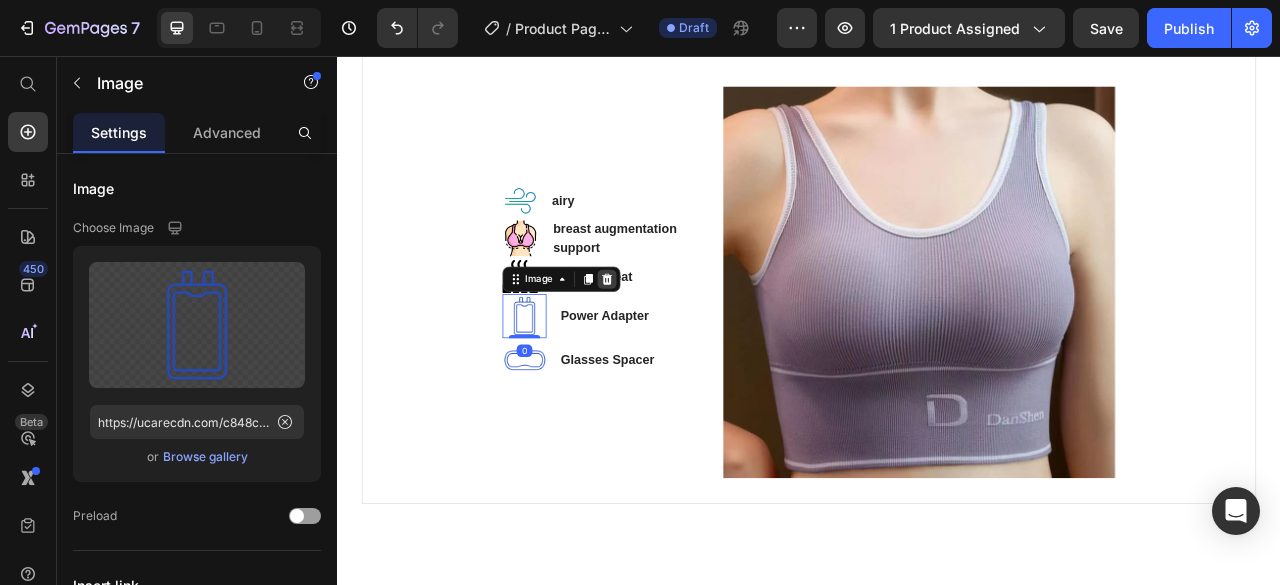click at bounding box center [680, 340] 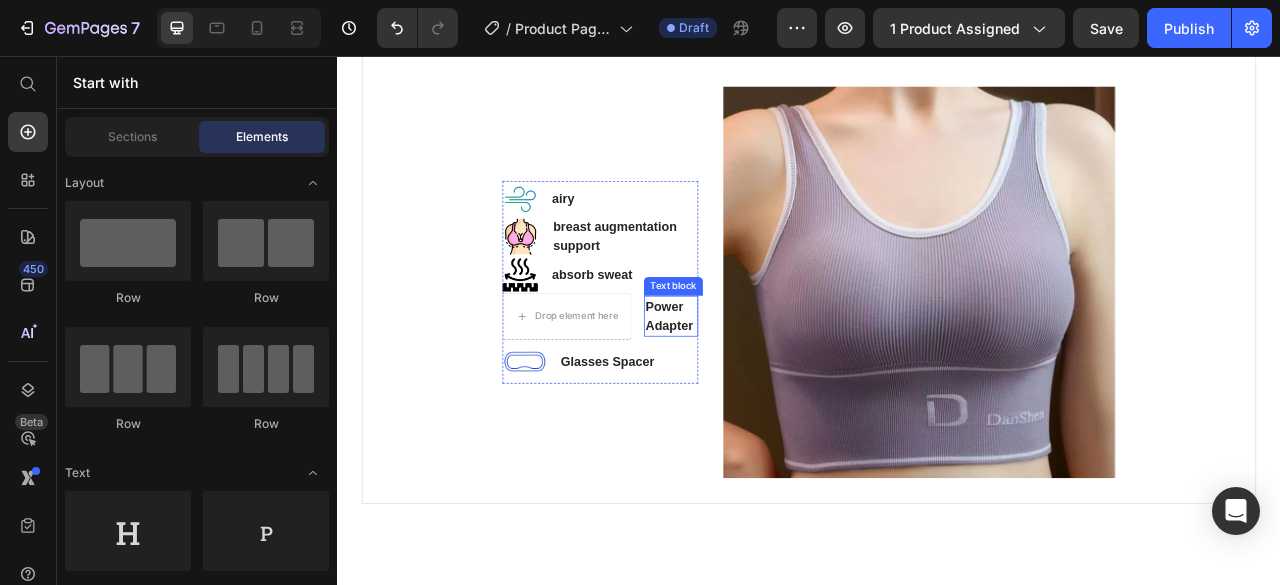click on "Power Adapter" at bounding box center [761, 387] 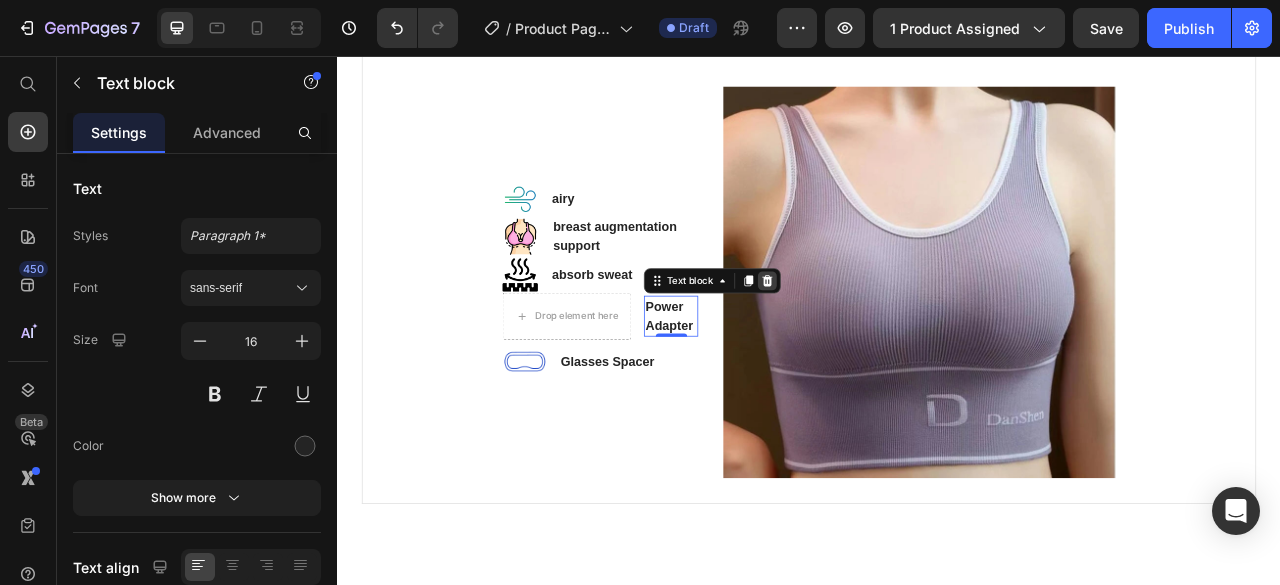 click at bounding box center (884, 342) 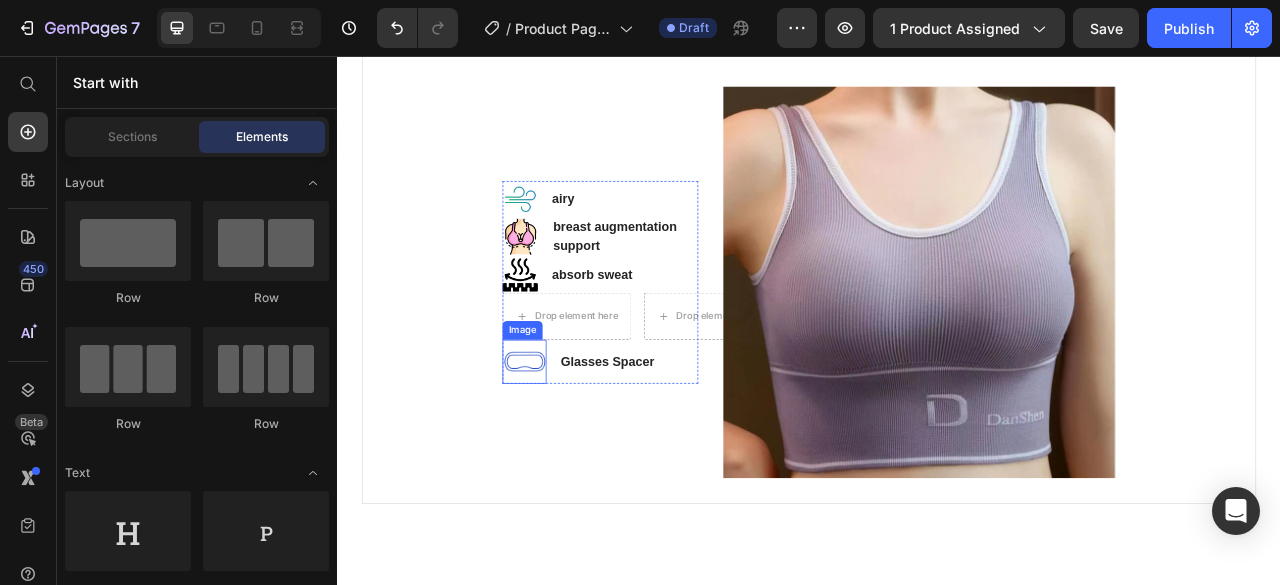 click at bounding box center (575, 445) 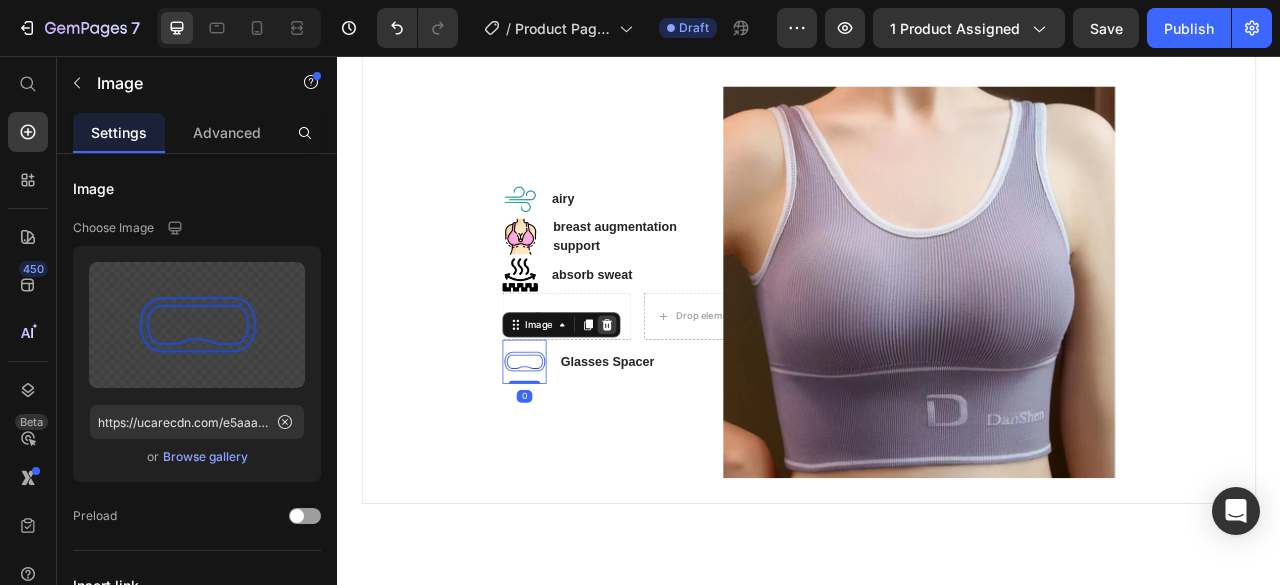 click at bounding box center (680, 398) 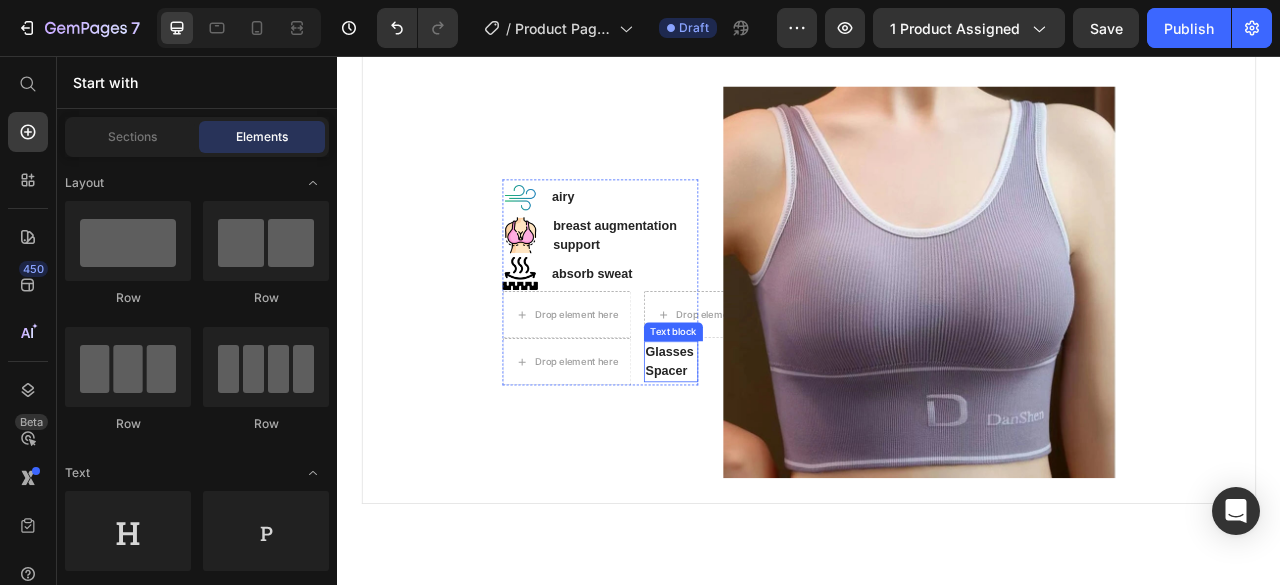 click on "Glasses Spacer" at bounding box center [761, 445] 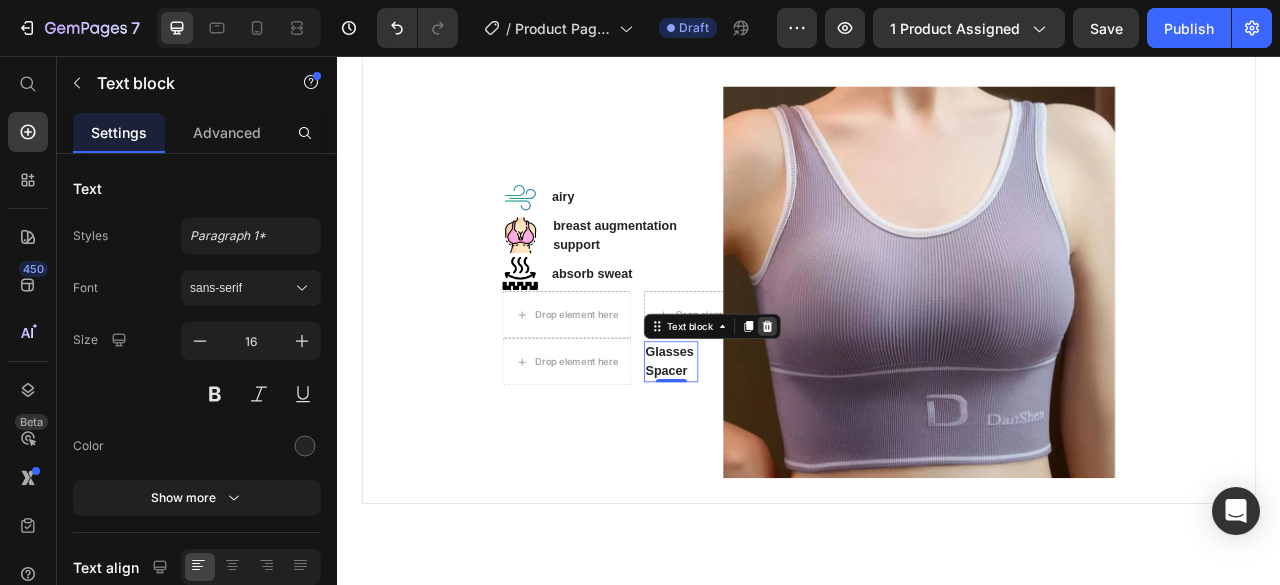 click 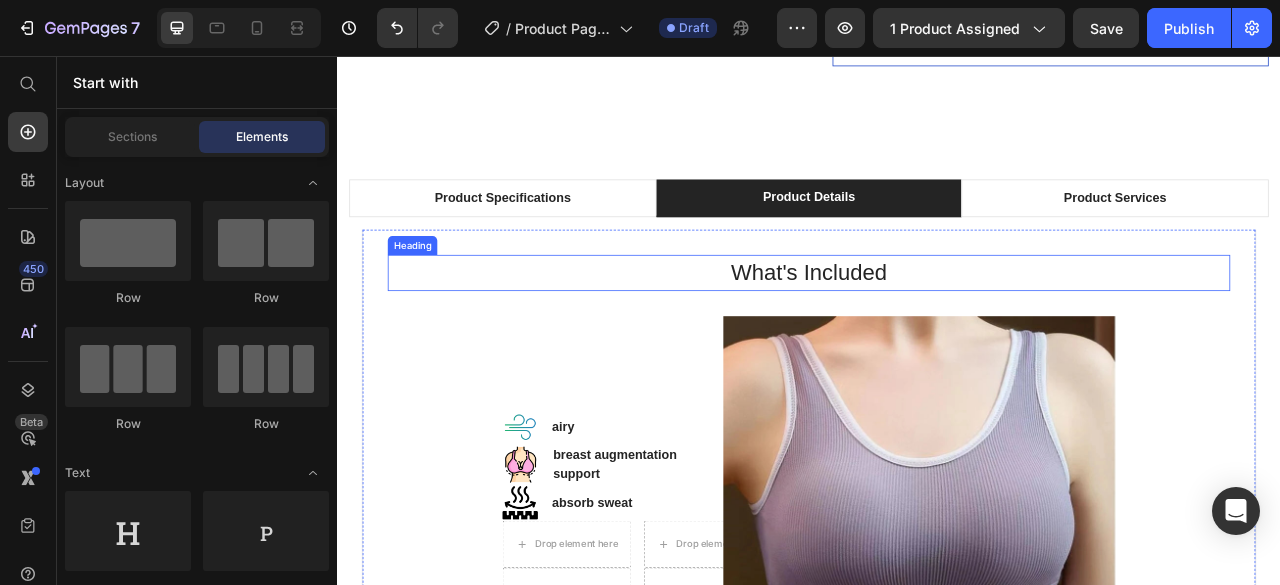scroll, scrollTop: 1188, scrollLeft: 0, axis: vertical 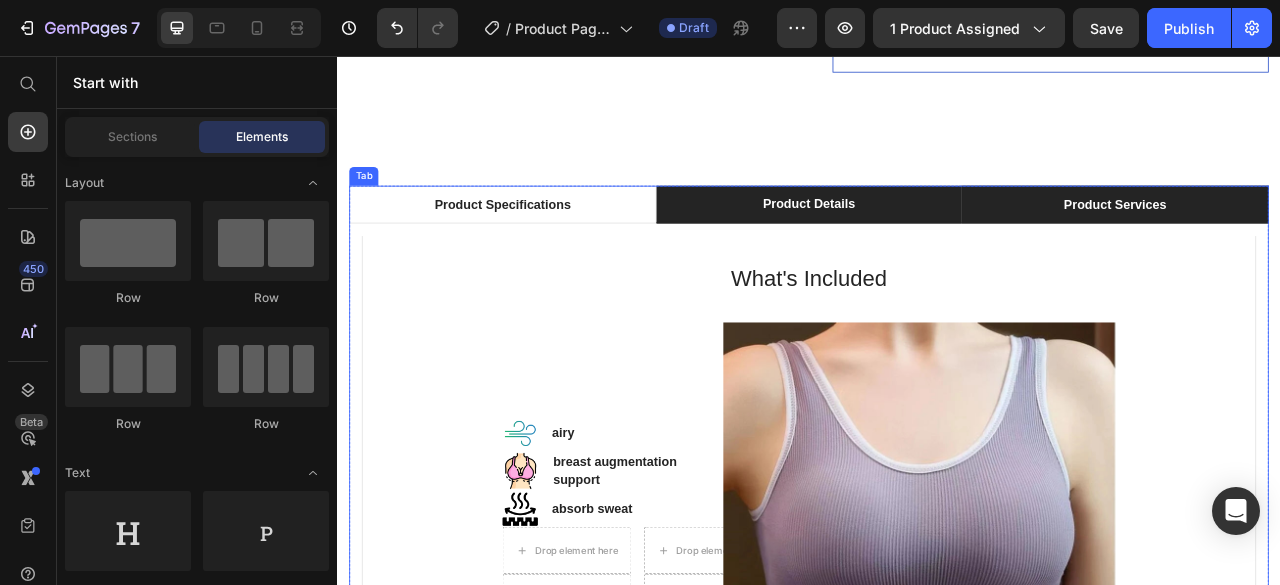 click on "Product Services" at bounding box center (1326, 245) 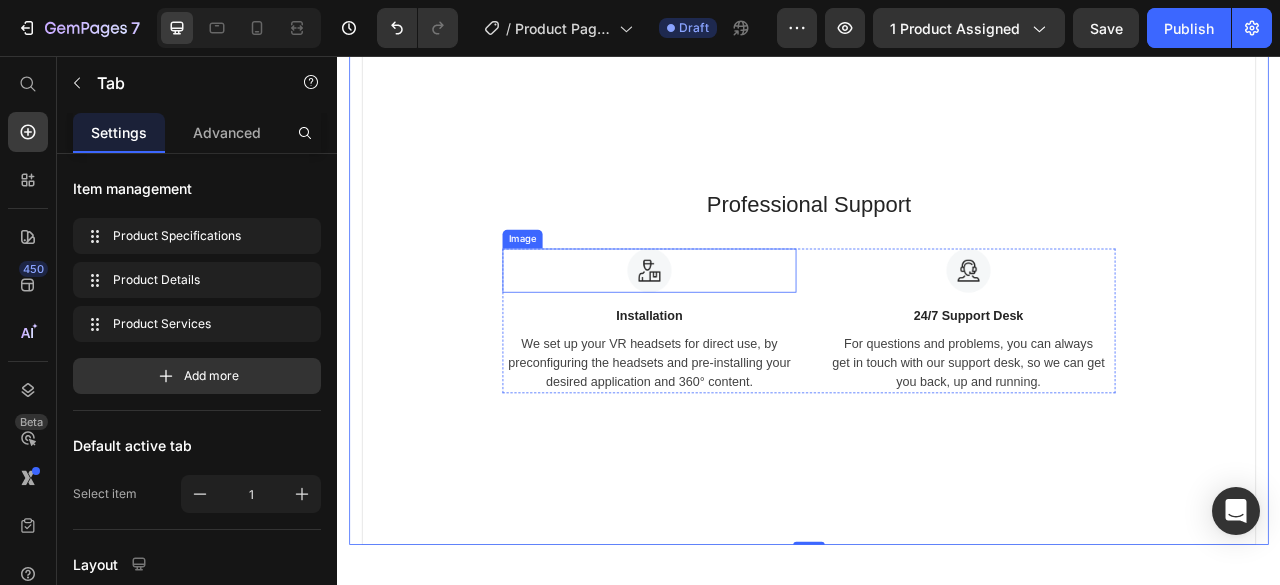 scroll, scrollTop: 1488, scrollLeft: 0, axis: vertical 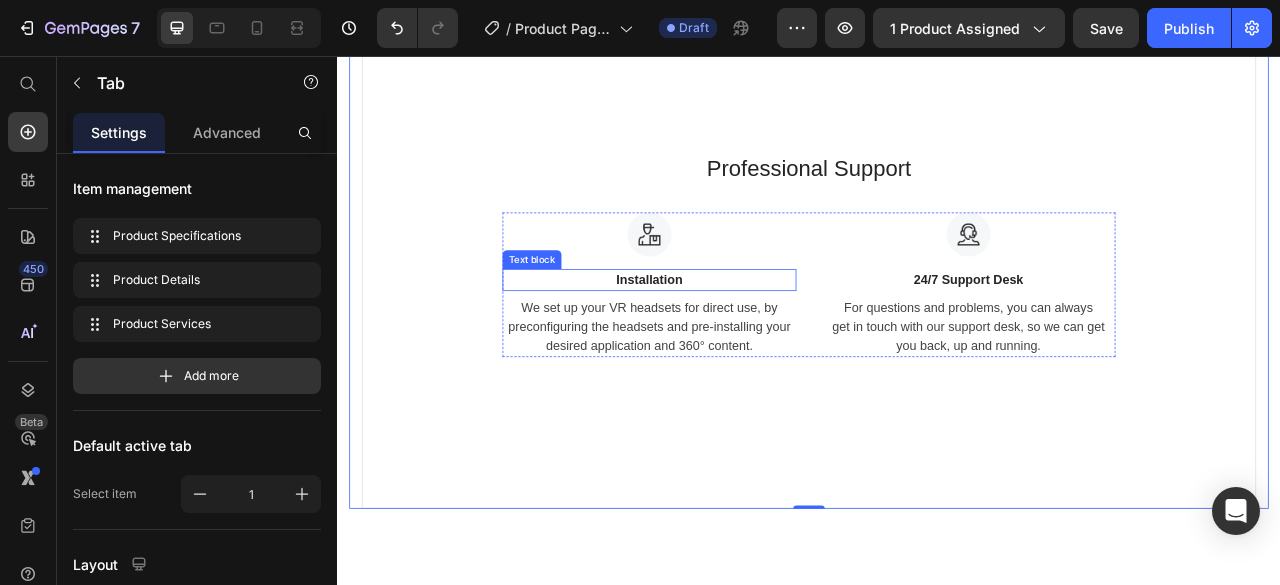 click on "Installation" at bounding box center (734, 341) 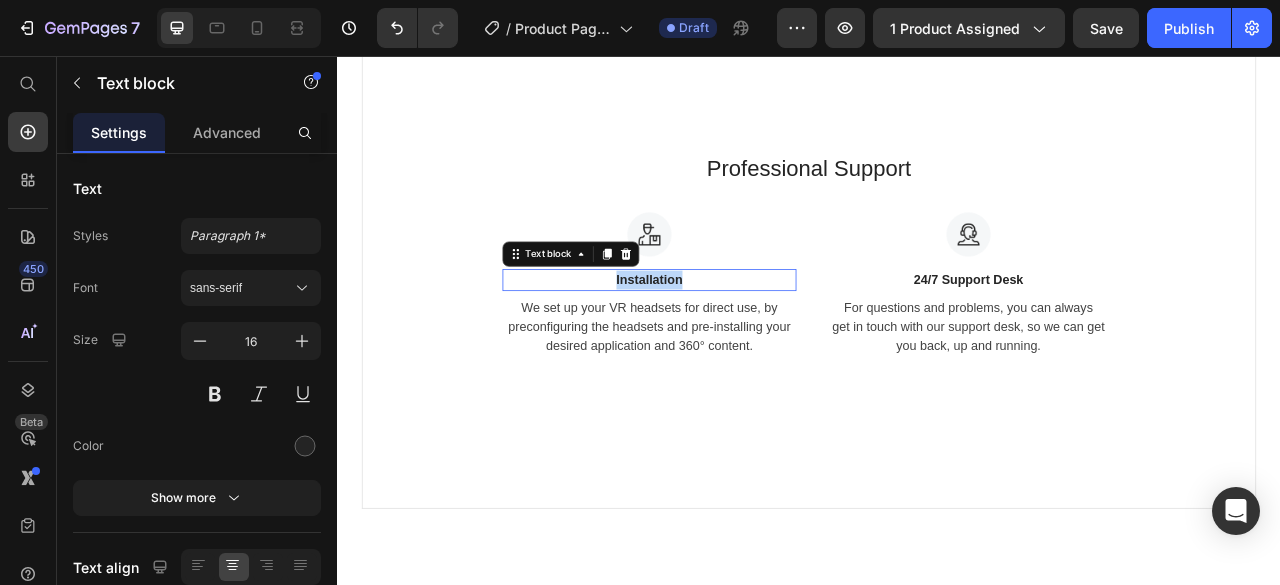 click on "Installation" at bounding box center (734, 341) 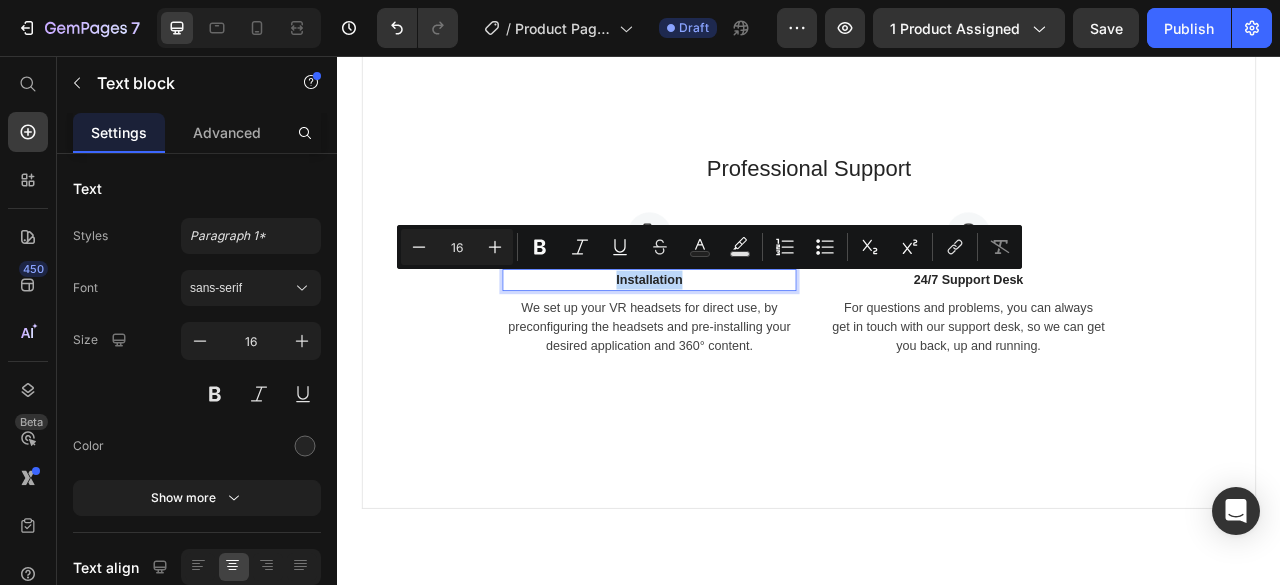 copy on "Installation" 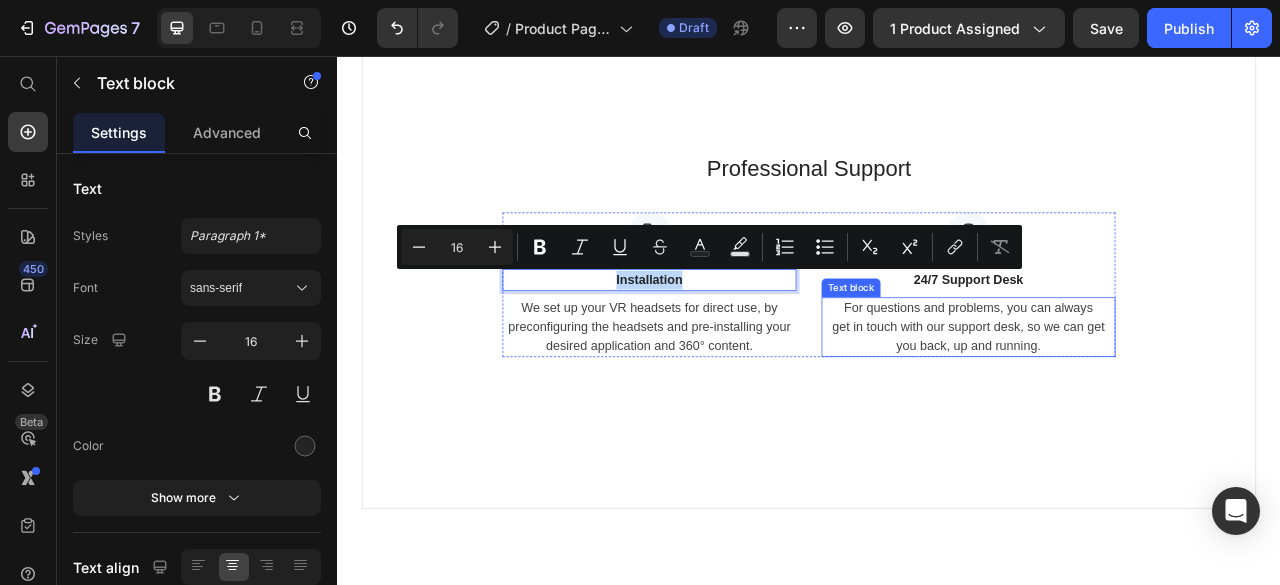 click on "For questions and problems, you can always  get in touch with our support desk, so we can get you back, up and running." at bounding box center [1140, 401] 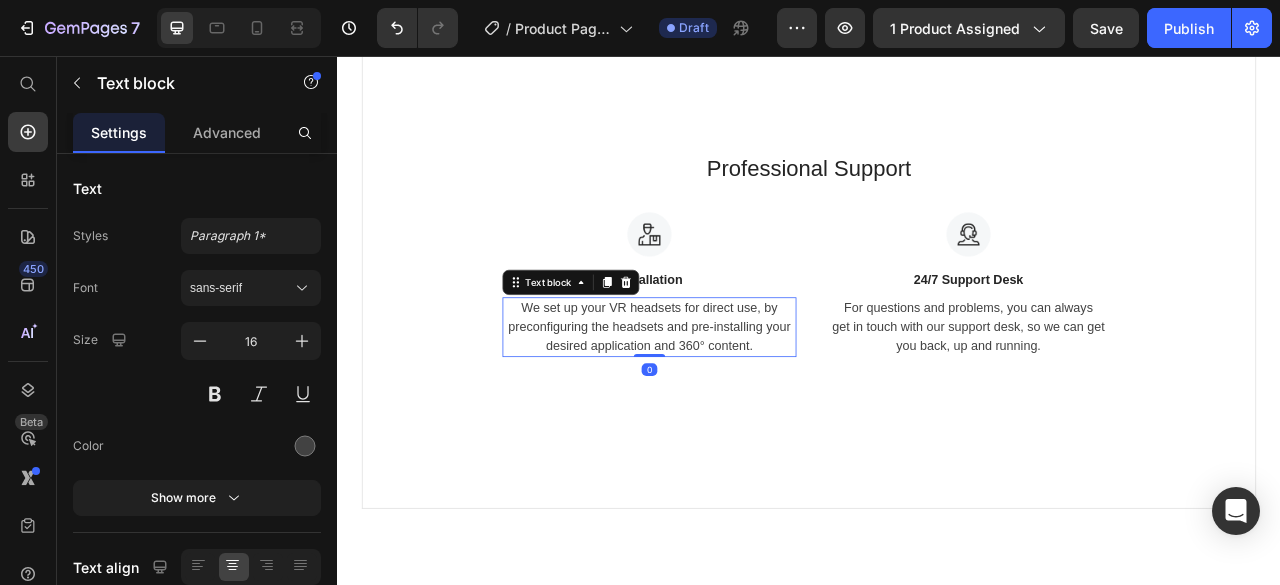 click on "We set up your VR headsets for direct use, by preconfiguring the headsets and pre-installing your desired application and 360° content." at bounding box center (734, 401) 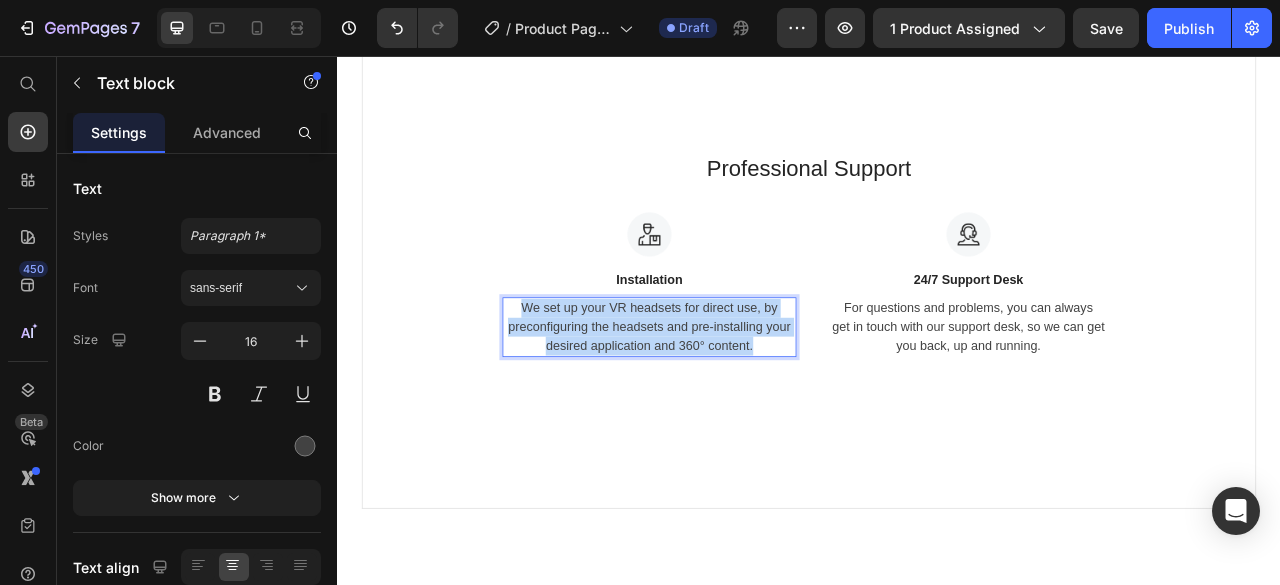 click on "We set up your VR headsets for direct use, by preconfiguring the headsets and pre-installing your desired application and 360° content." at bounding box center (734, 401) 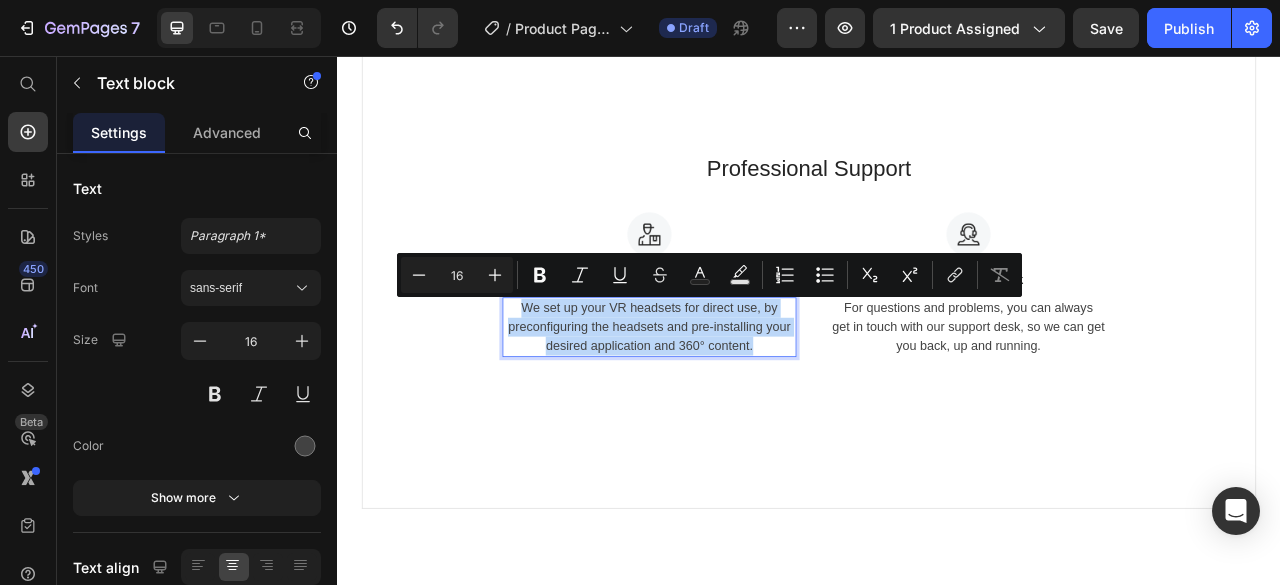 copy on "We set up your VR headsets for direct use, by preconfiguring the headsets and pre-installing your desired application and 360° content." 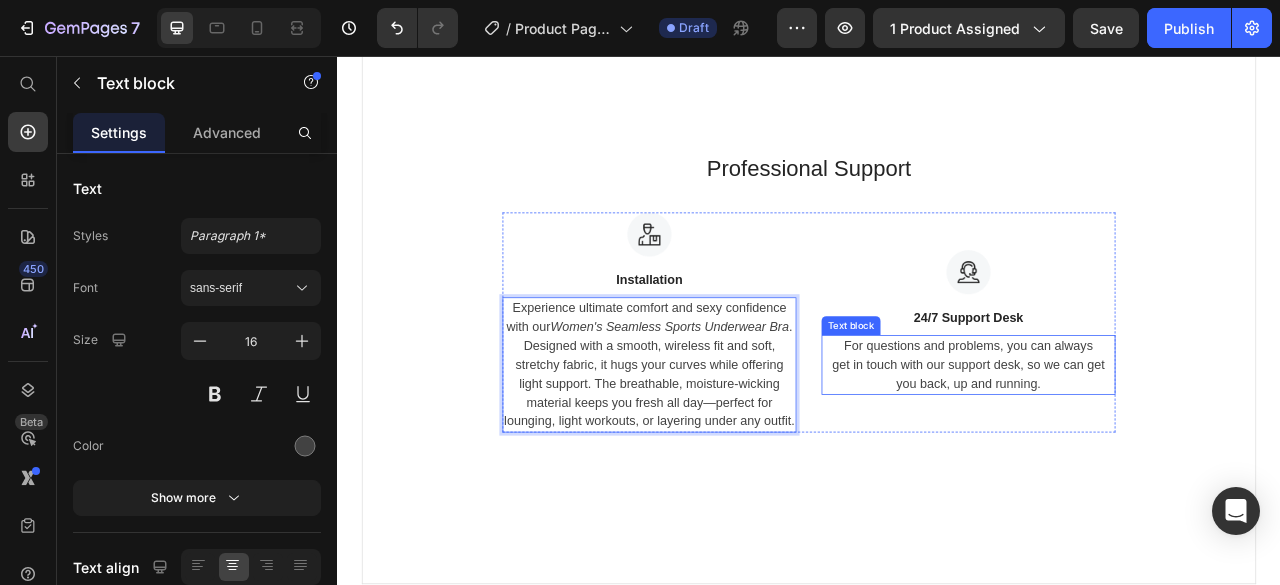 click on "For questions and problems, you can always  get in touch with our support desk, so we can get you back, up and running." at bounding box center [1140, 449] 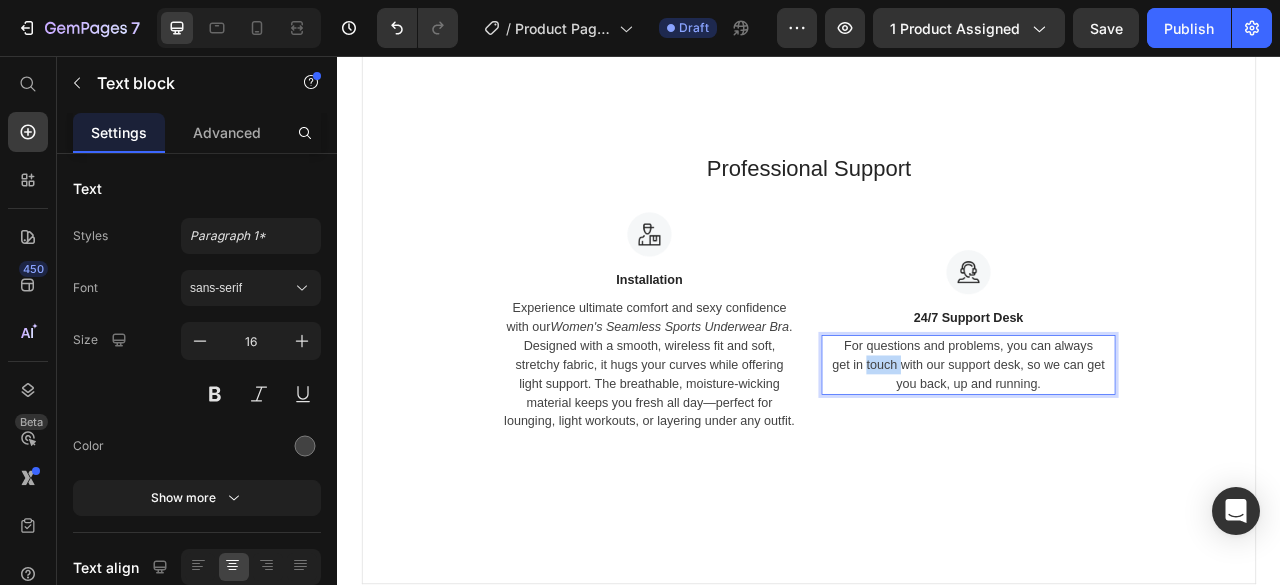 click on "For questions and problems, you can always  get in touch with our support desk, so we can get you back, up and running." at bounding box center [1140, 449] 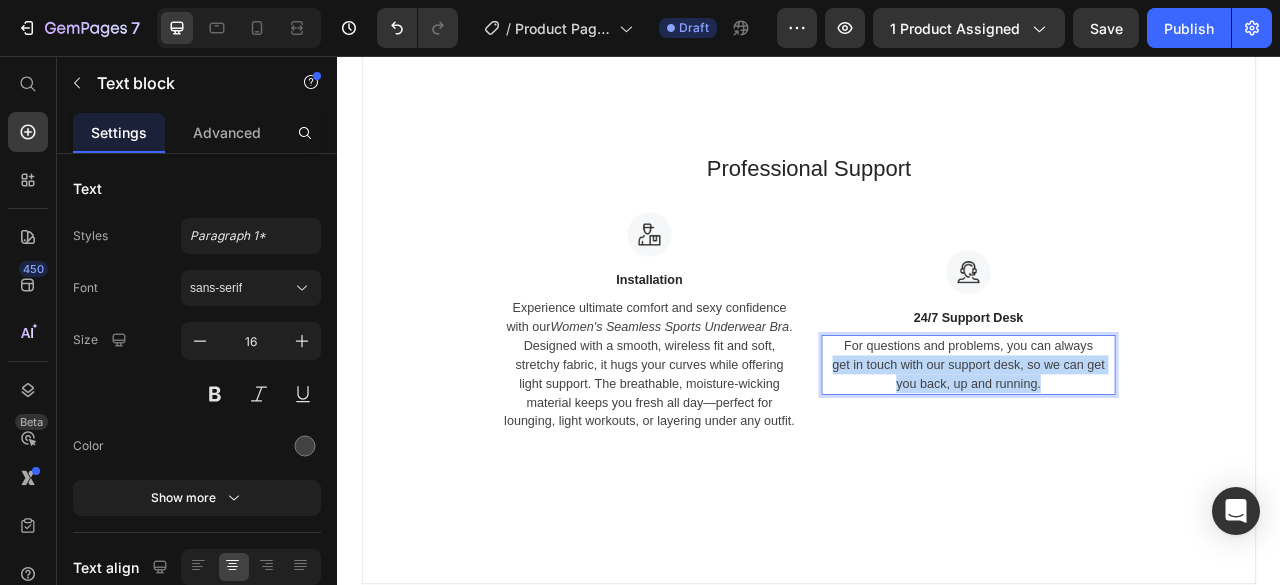 click on "For questions and problems, you can always  get in touch with our support desk, so we can get you back, up and running." at bounding box center [1140, 449] 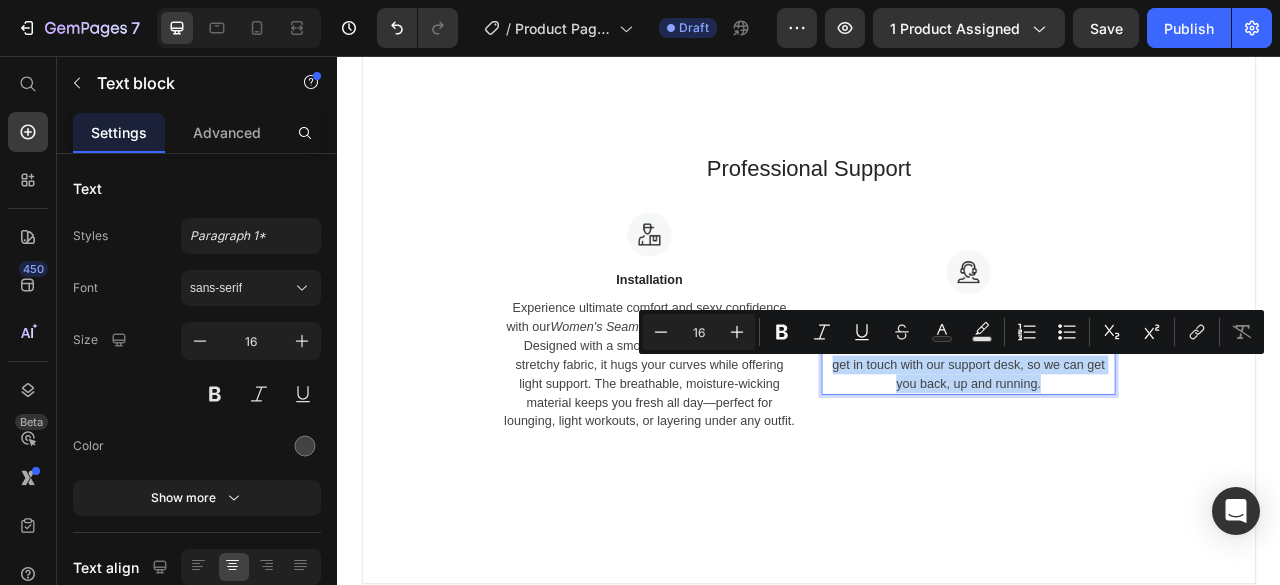 click on "For questions and problems, you can always  get in touch with our support desk, so we can get you back, up and running." at bounding box center (1140, 449) 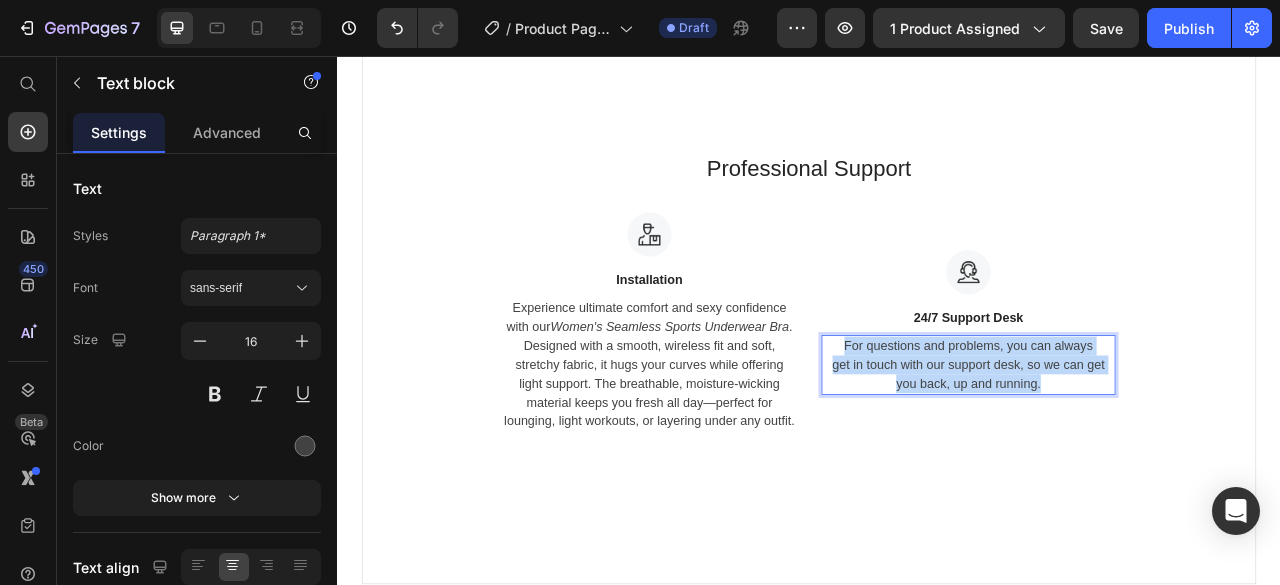 drag, startPoint x: 976, startPoint y: 417, endPoint x: 1233, endPoint y: 470, distance: 262.40808 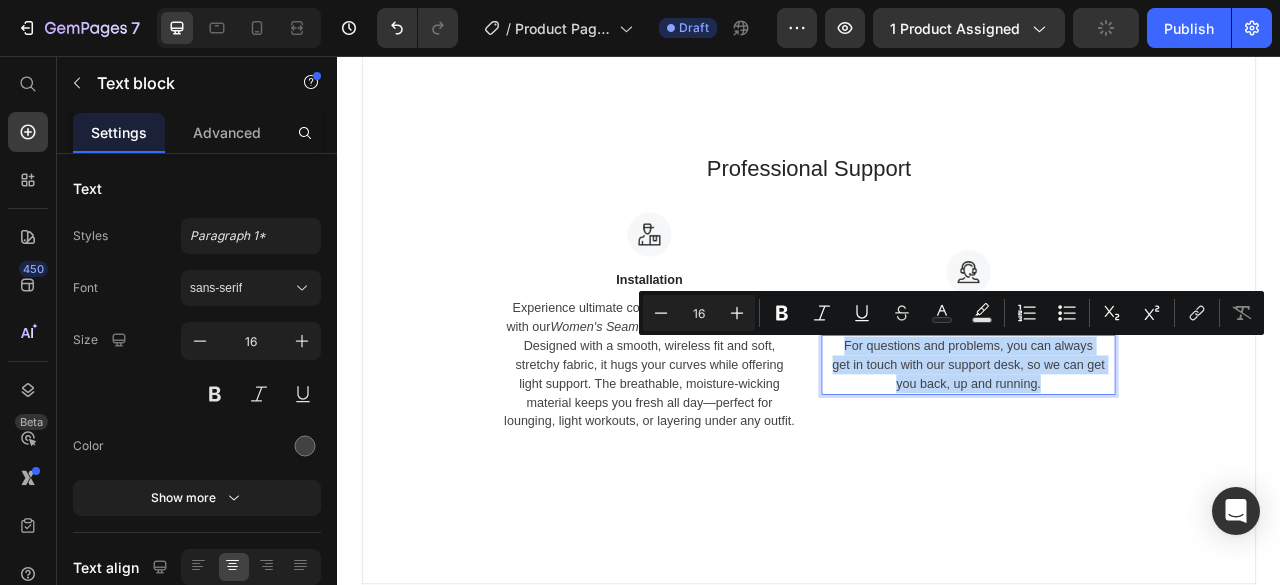 copy on "For questions and problems, you can always  get in touch with our support desk, so we can get you back, up and running." 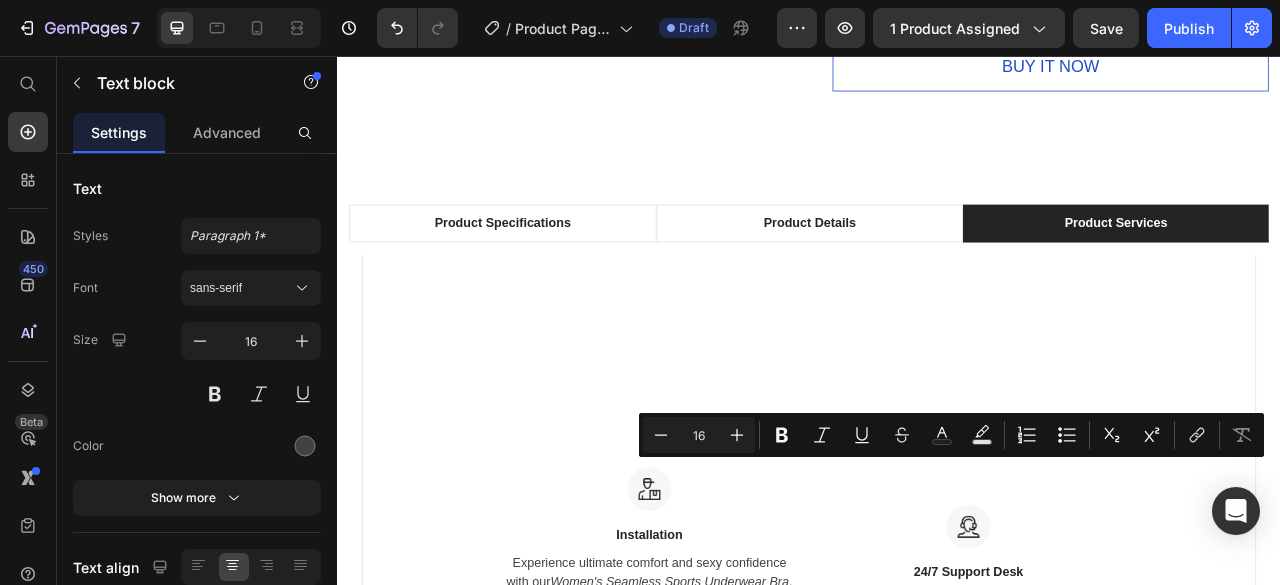 scroll, scrollTop: 1088, scrollLeft: 0, axis: vertical 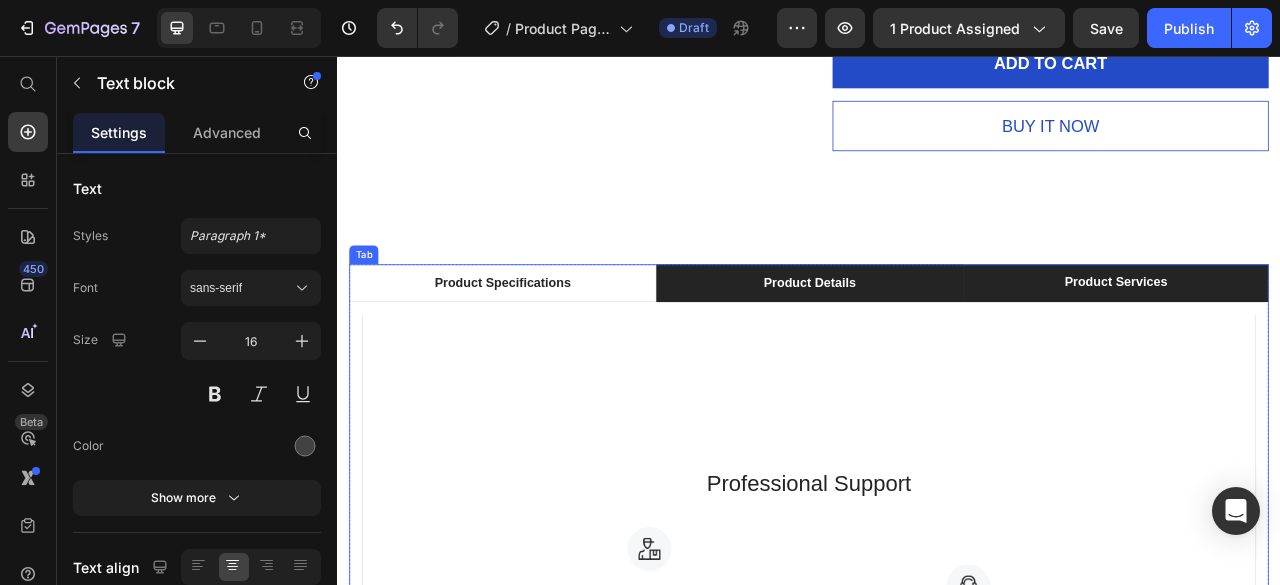 click on "Product Details" at bounding box center (937, 345) 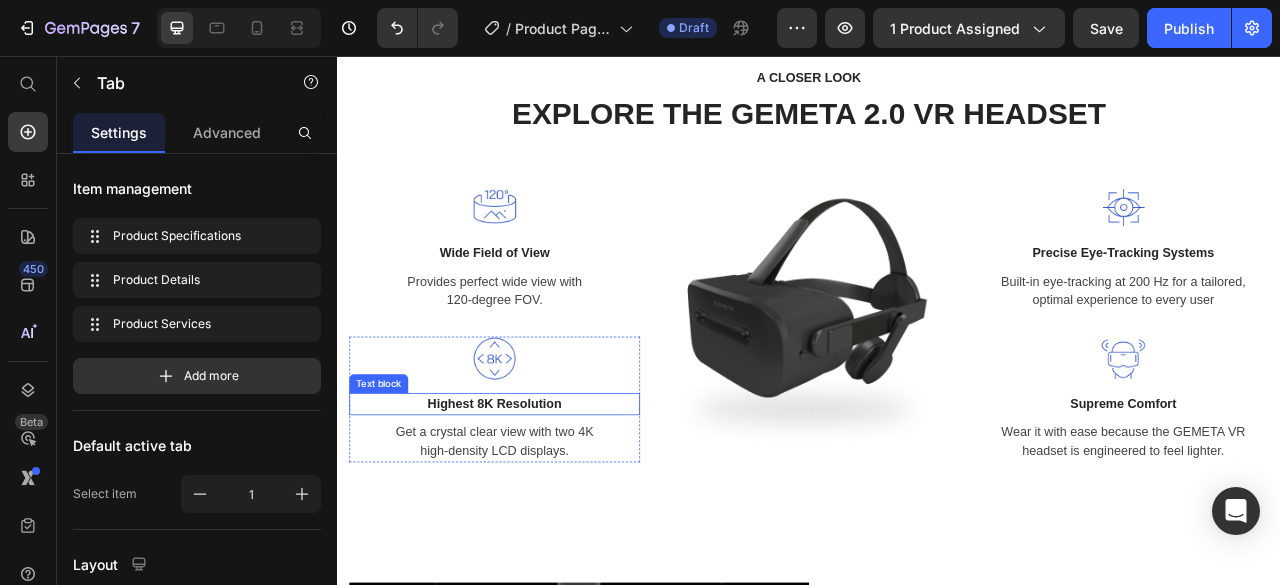 scroll, scrollTop: 2288, scrollLeft: 0, axis: vertical 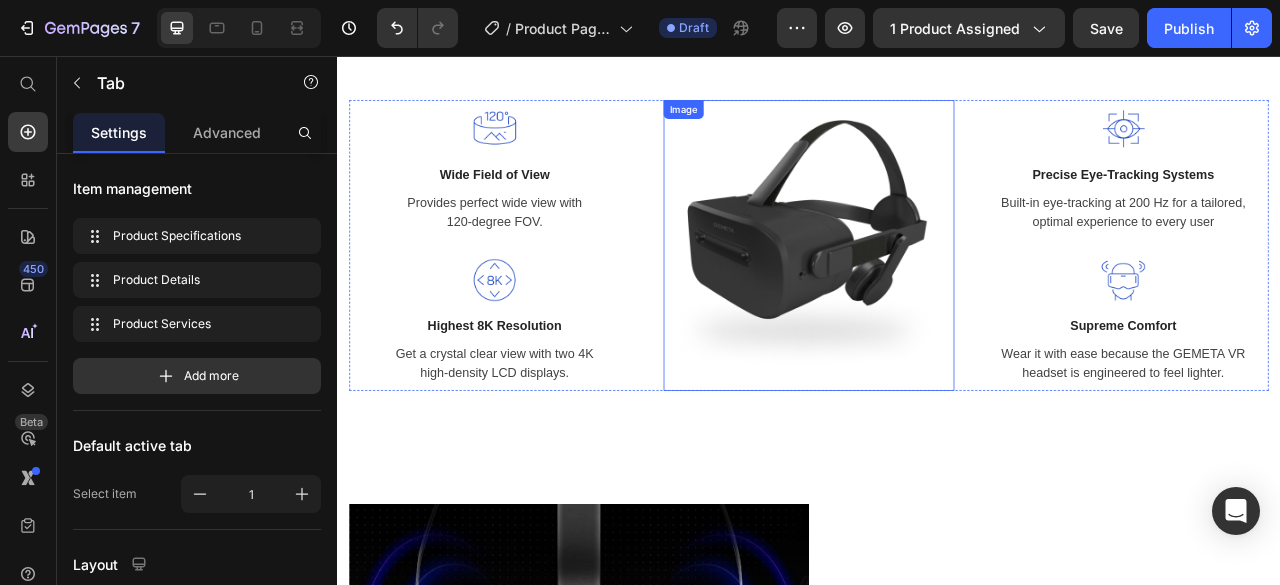 click at bounding box center (937, 297) 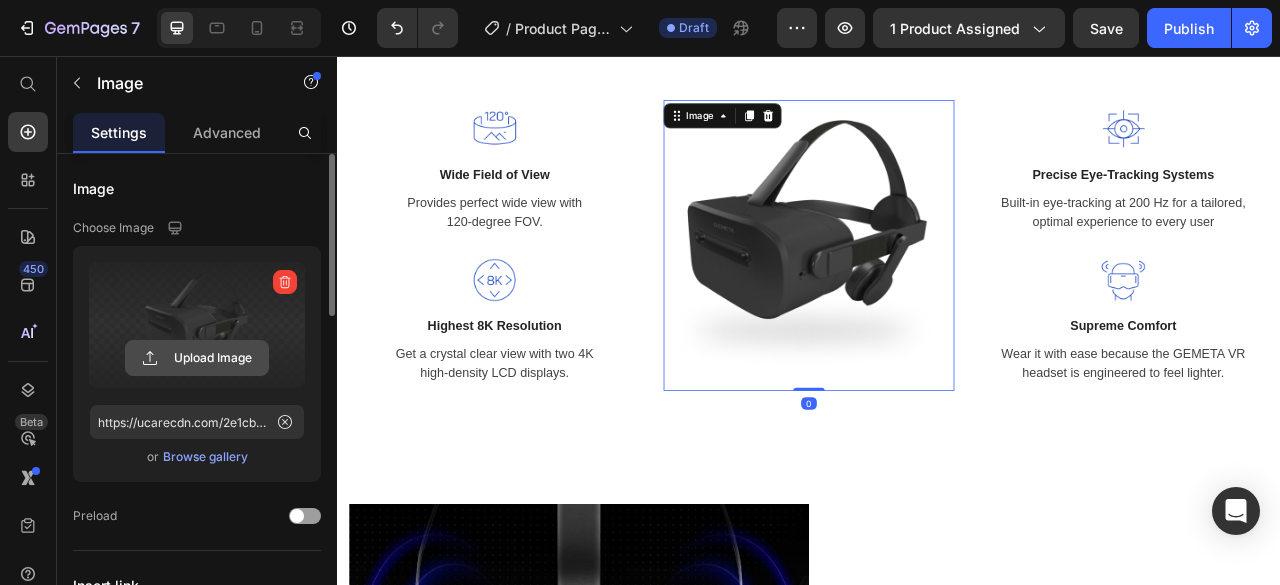 click 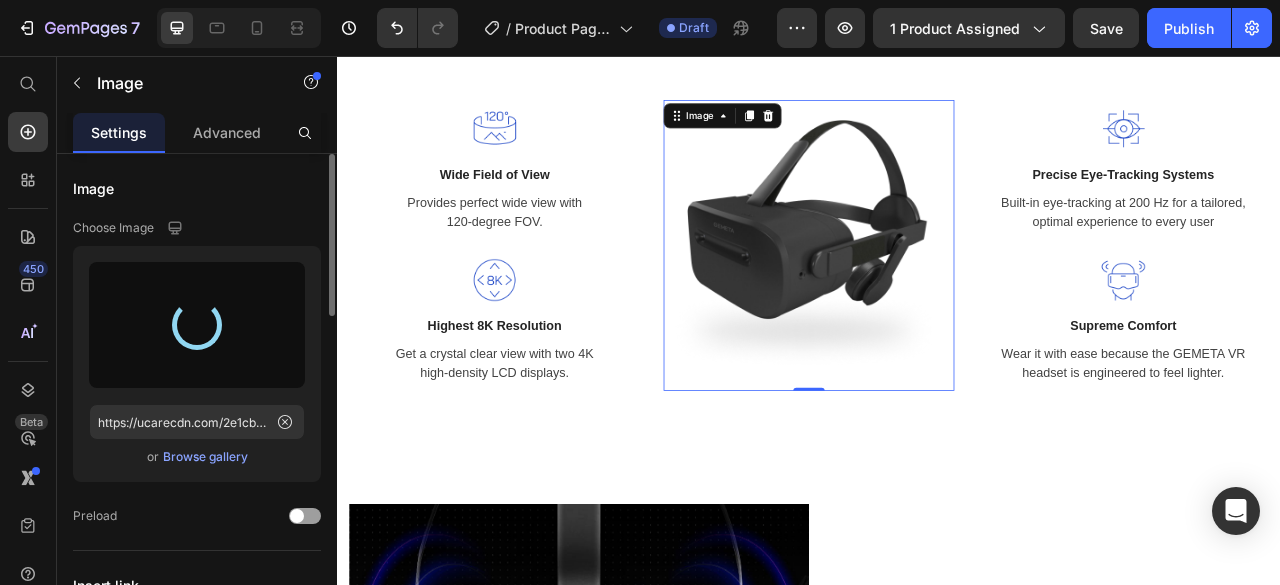 type on "https://cdn.shopify.com/s/files/1/0755/3948/0793/files/gempages_571515961354486599-e0cb3f15-31dd-479d-91ba-e4bbe24be252.webp" 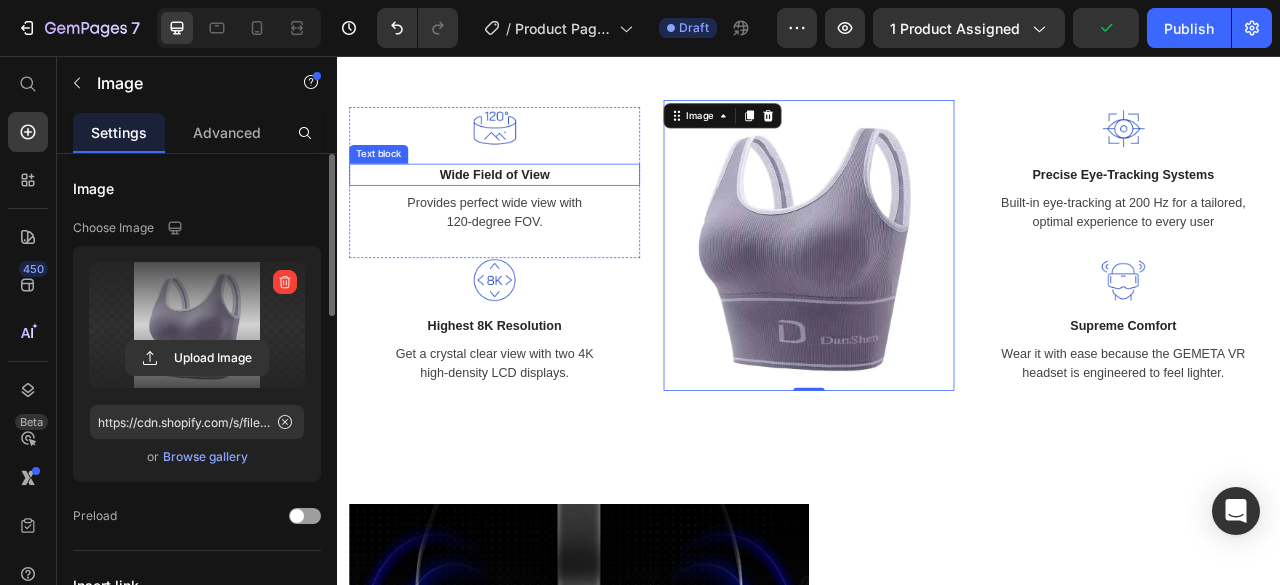 click on "Wide Field of View" at bounding box center (537, 207) 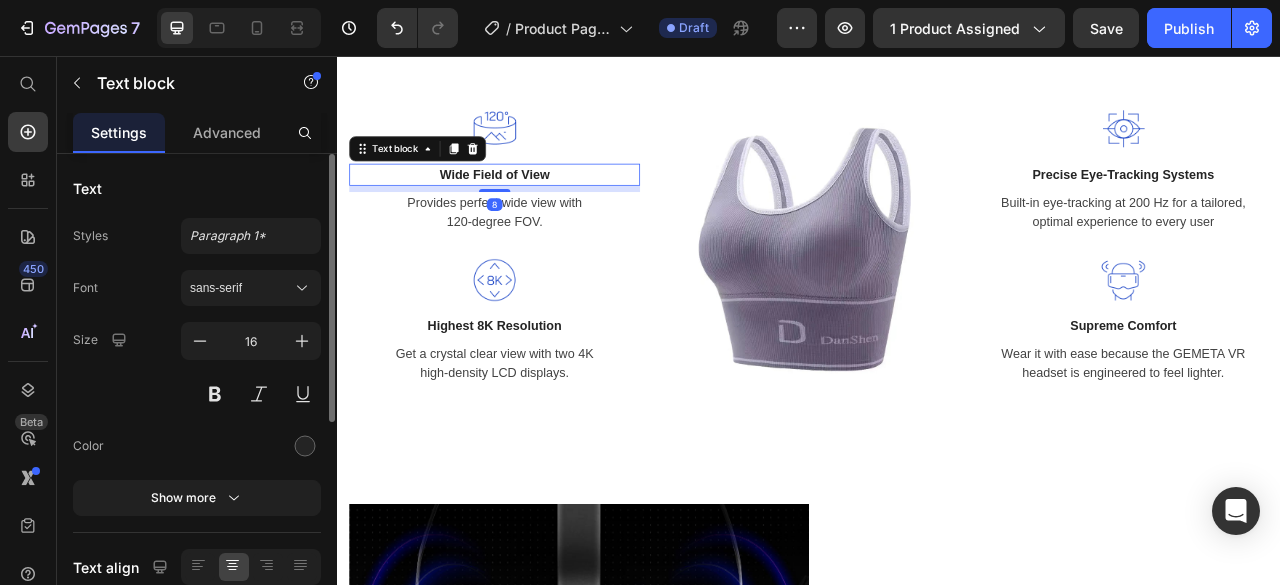 click on "Wide Field of View" at bounding box center (537, 207) 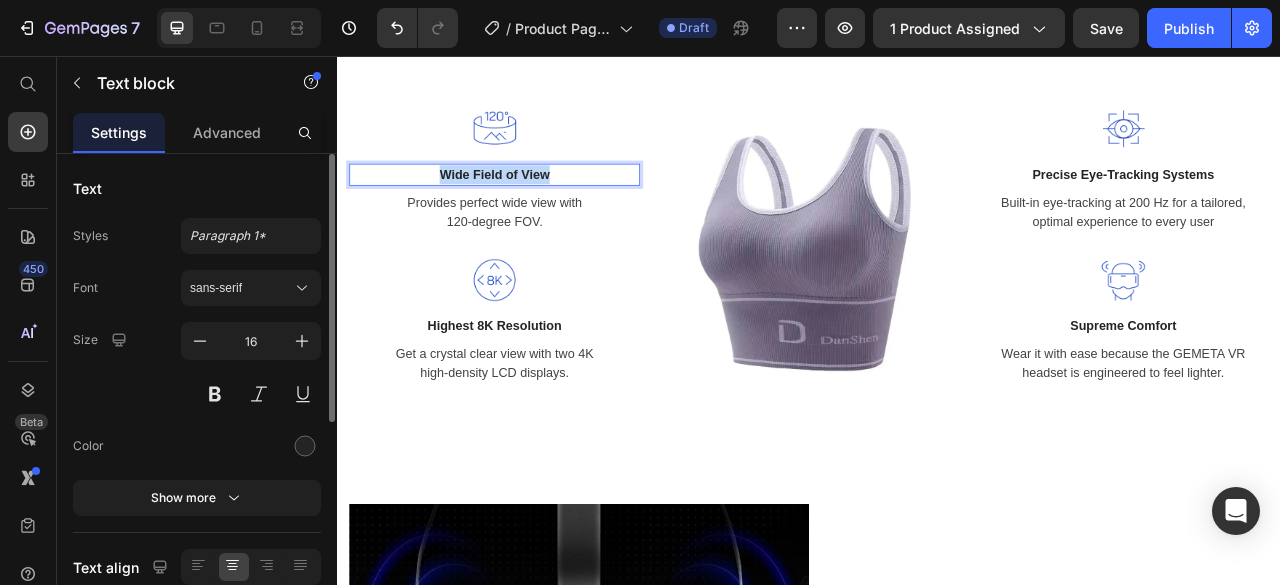 click on "Wide Field of View" at bounding box center [537, 207] 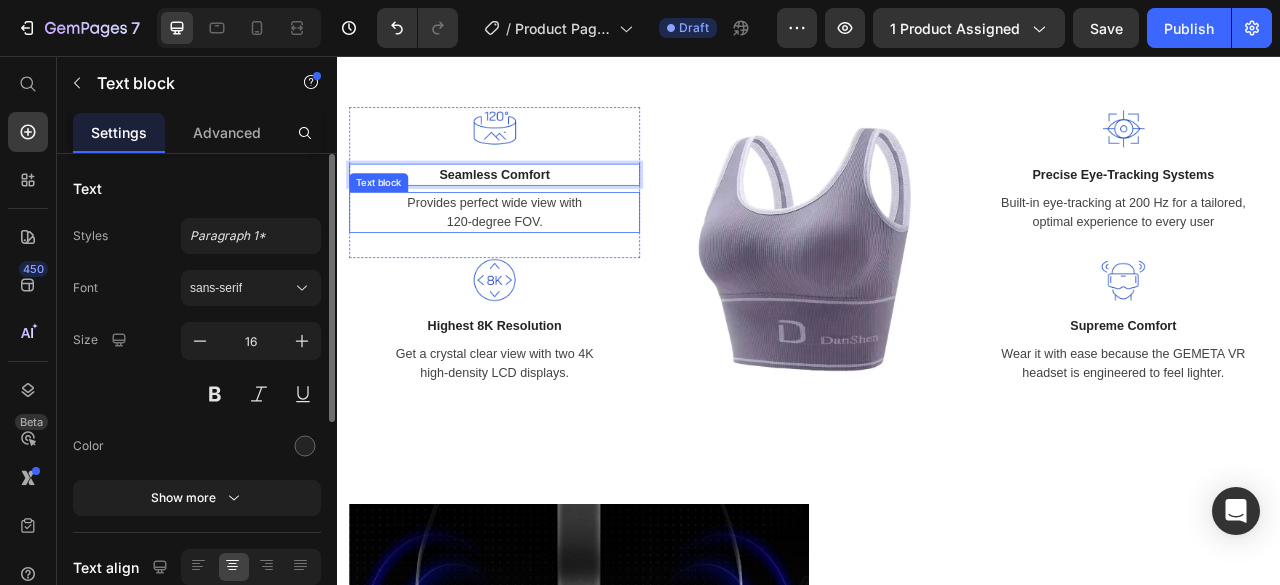 click on "Provides perfect wide view with  120-degree FOV." at bounding box center [537, 255] 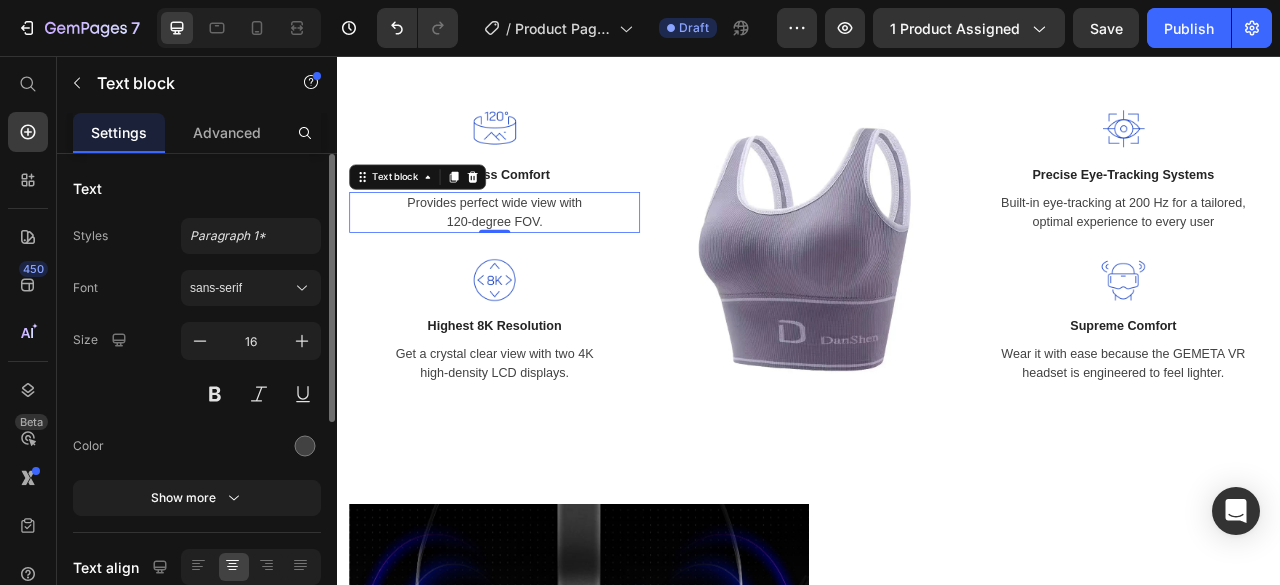 click on "Provides perfect wide view with  120-degree FOV." at bounding box center (537, 255) 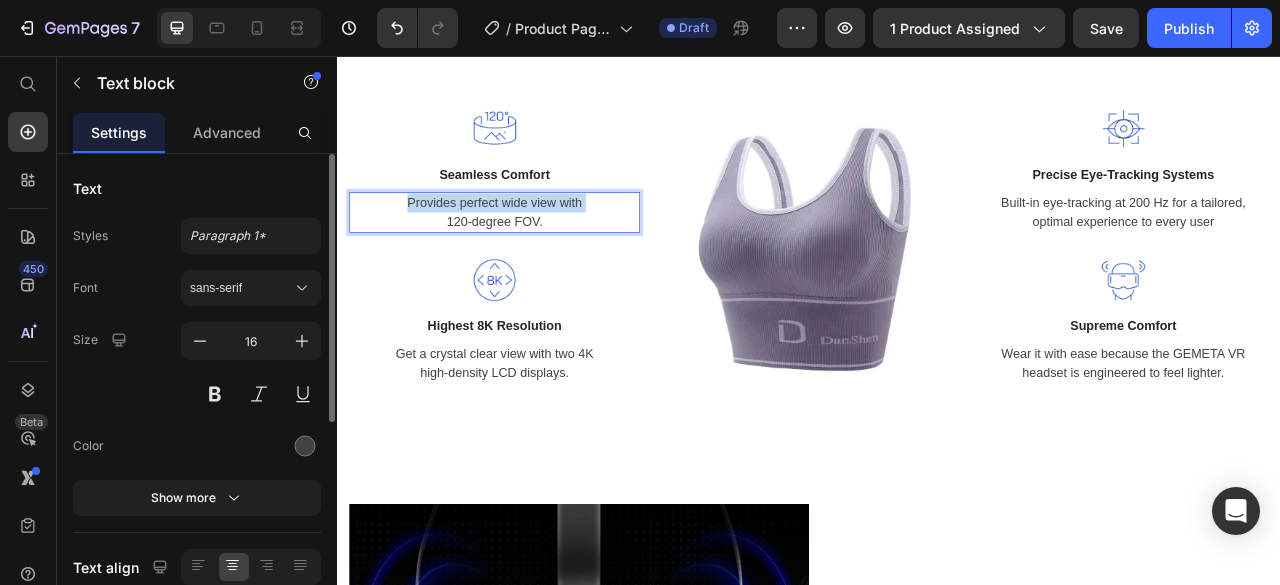 click on "Provides perfect wide view with  120-degree FOV." at bounding box center [537, 255] 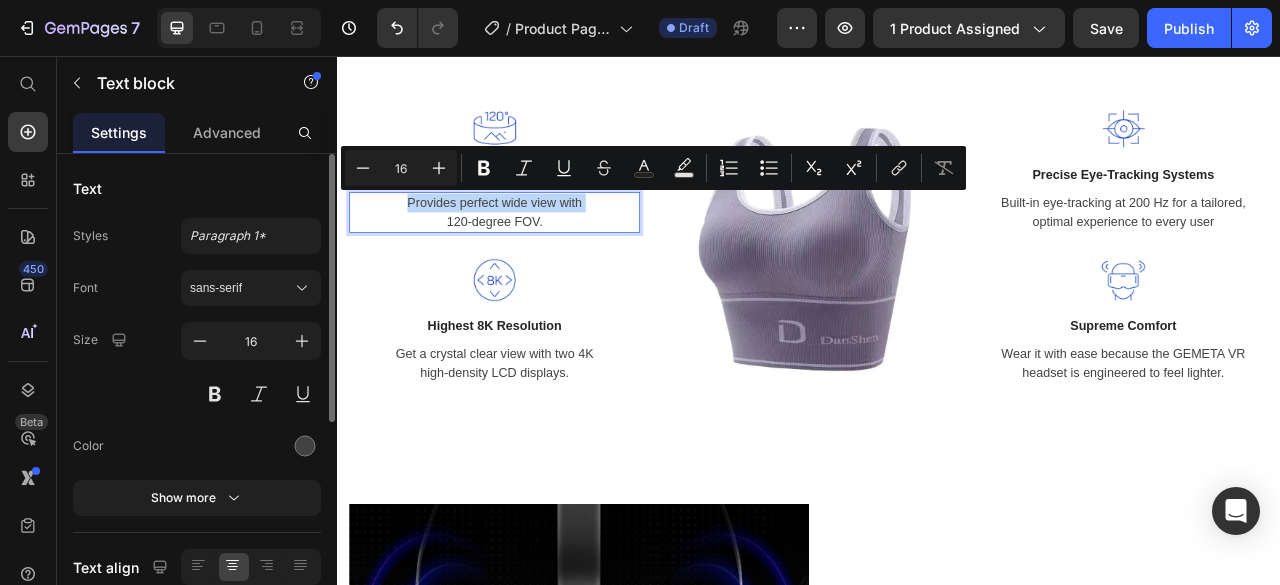 click on "Provides perfect wide view with  120-degree FOV." at bounding box center (537, 255) 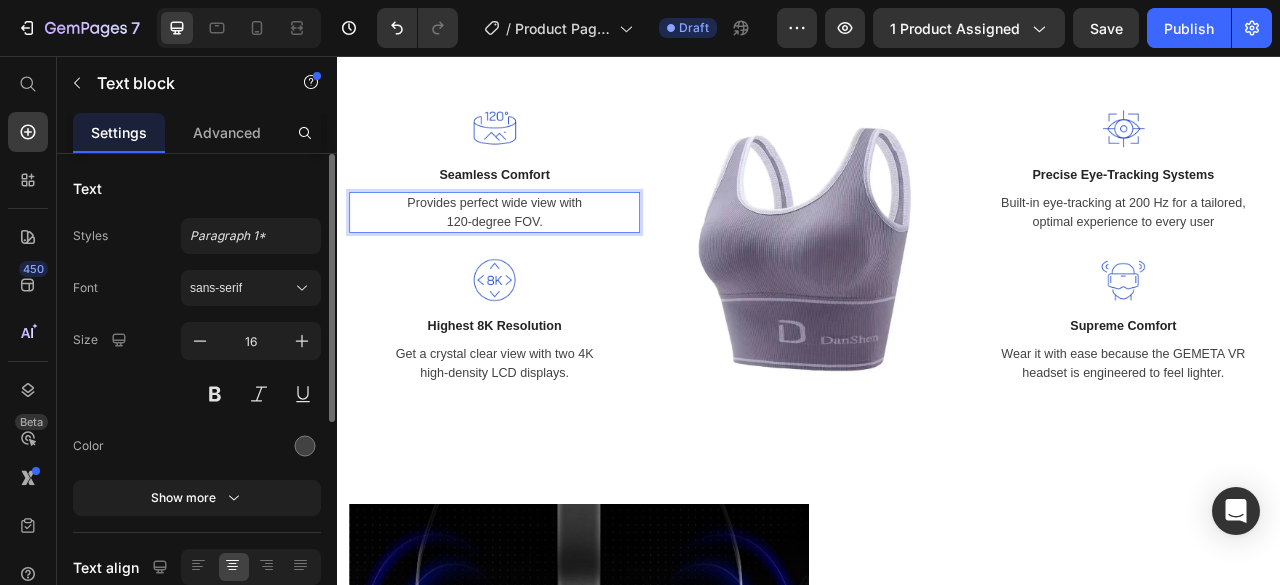 drag, startPoint x: 426, startPoint y: 238, endPoint x: 545, endPoint y: 255, distance: 120.20815 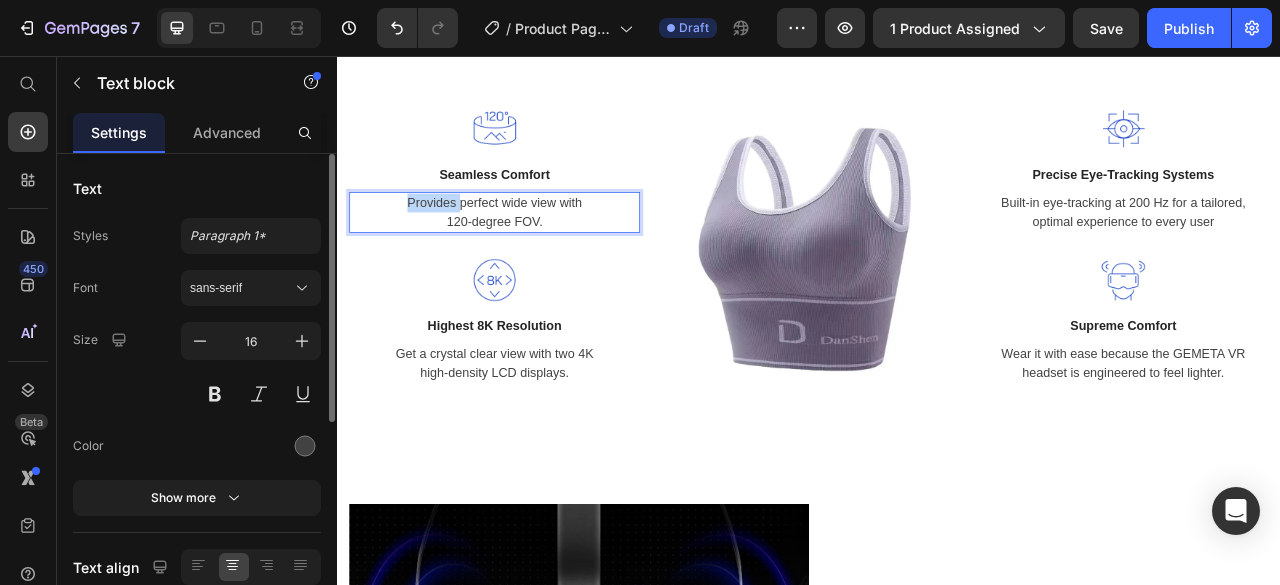 click on "Provides perfect wide view with  120-degree FOV." at bounding box center [537, 255] 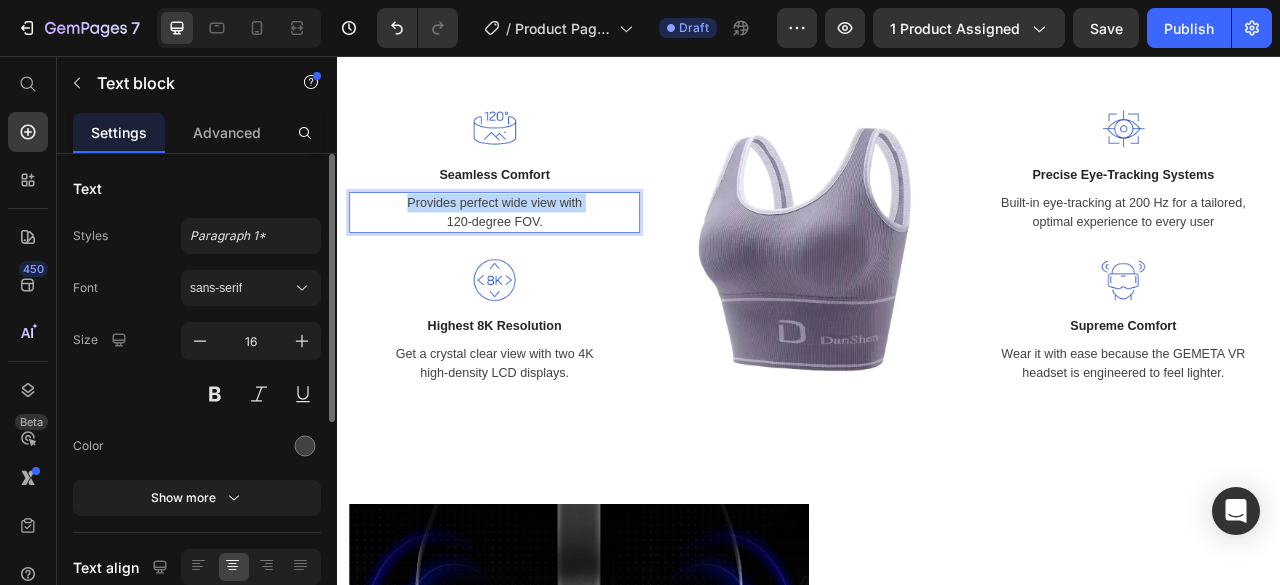 click on "Provides perfect wide view with  120-degree FOV." at bounding box center (537, 255) 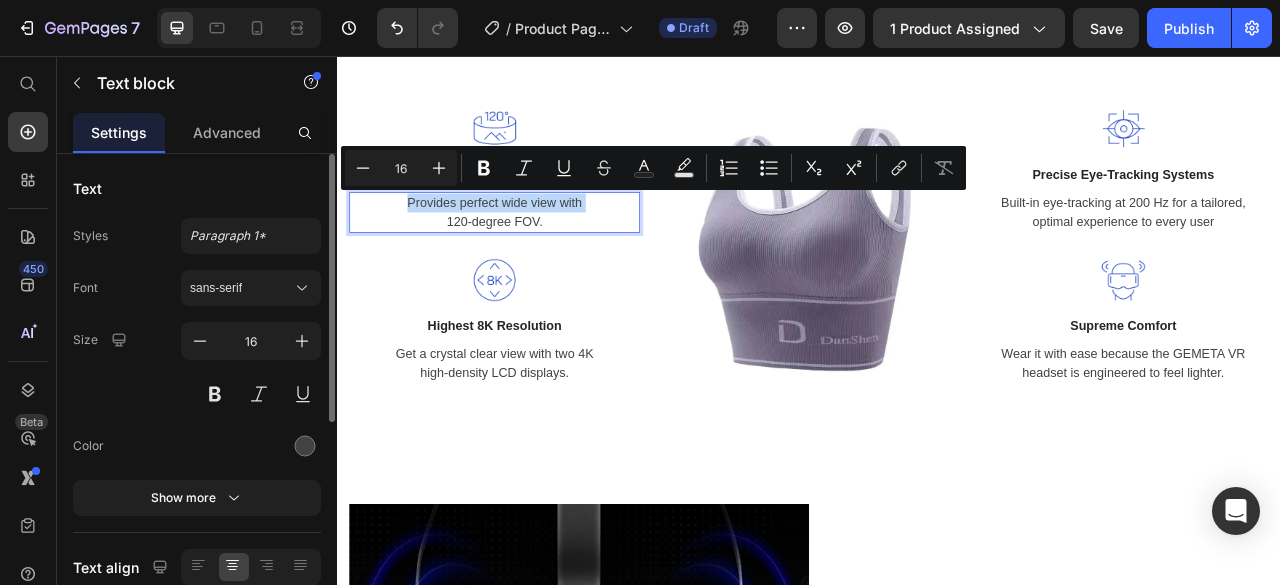 click on "Provides perfect wide view with  120-degree FOV." at bounding box center (537, 255) 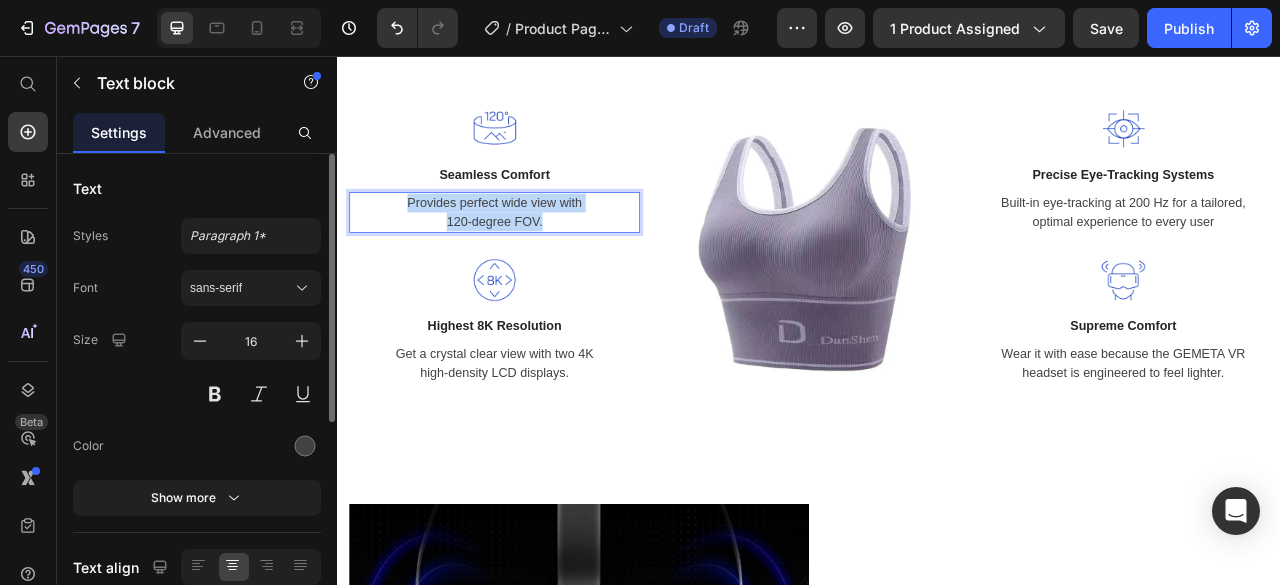 drag, startPoint x: 421, startPoint y: 239, endPoint x: 593, endPoint y: 265, distance: 173.95401 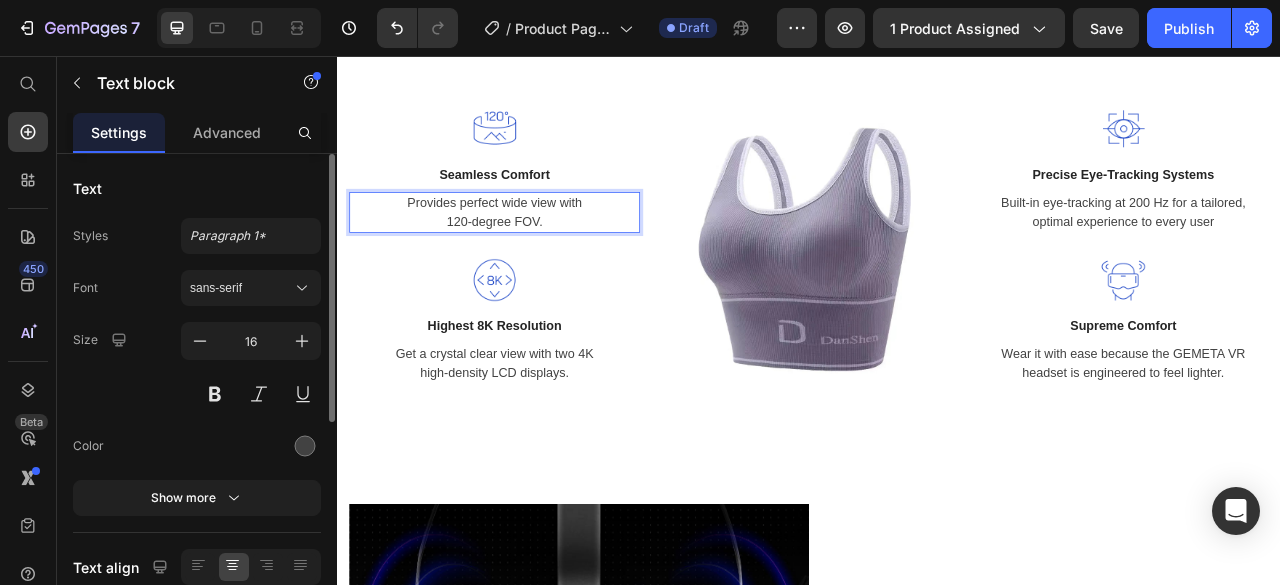 scroll, scrollTop: 2281, scrollLeft: 0, axis: vertical 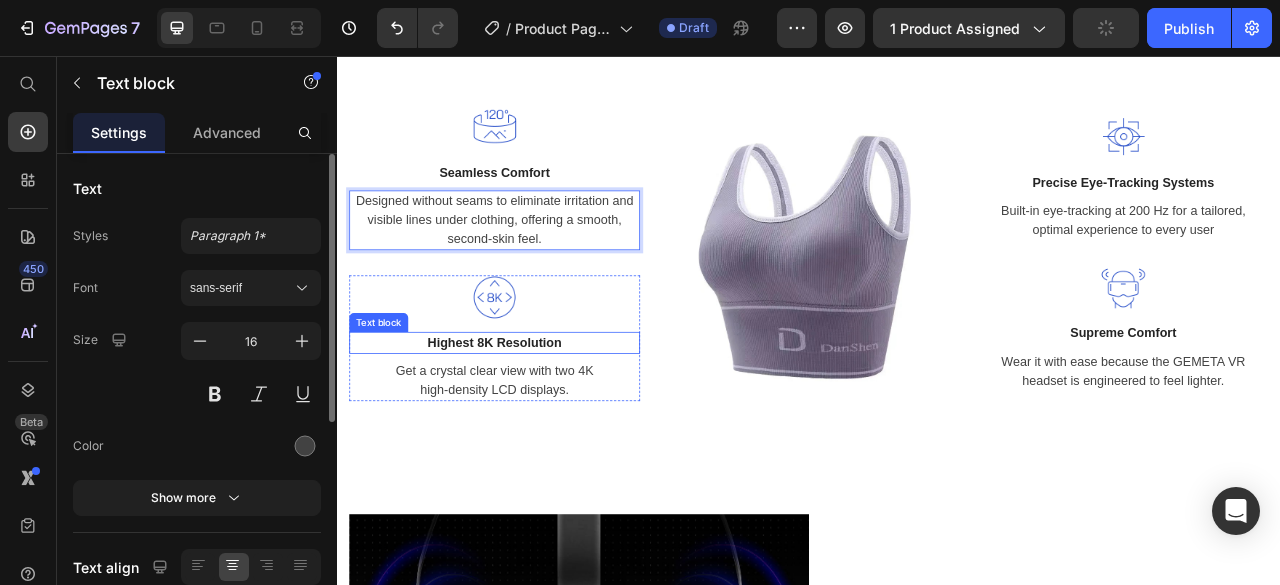 click on "Highest 8K Resolution" at bounding box center [537, 421] 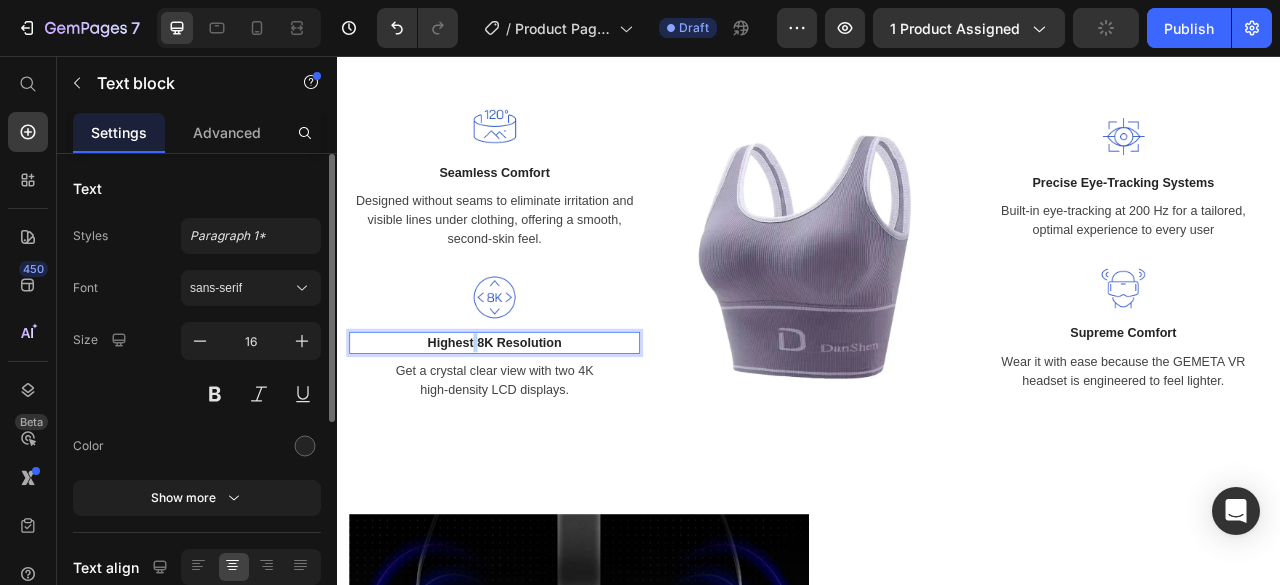click on "Highest 8K Resolution" at bounding box center [537, 421] 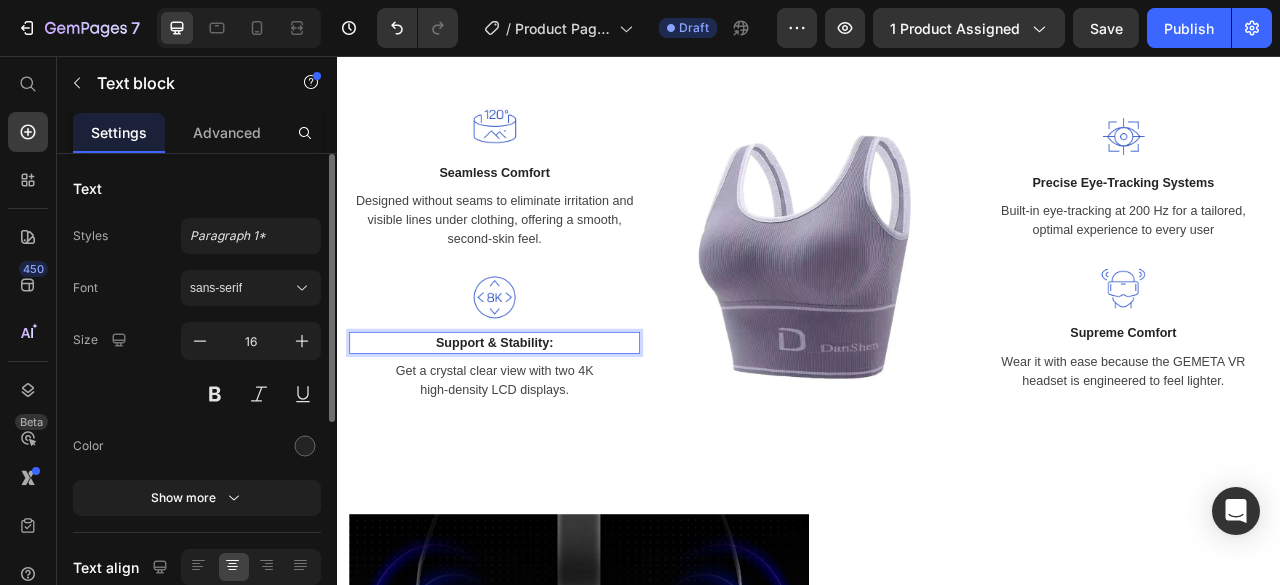 click on "Support & Stability:" at bounding box center (537, 421) 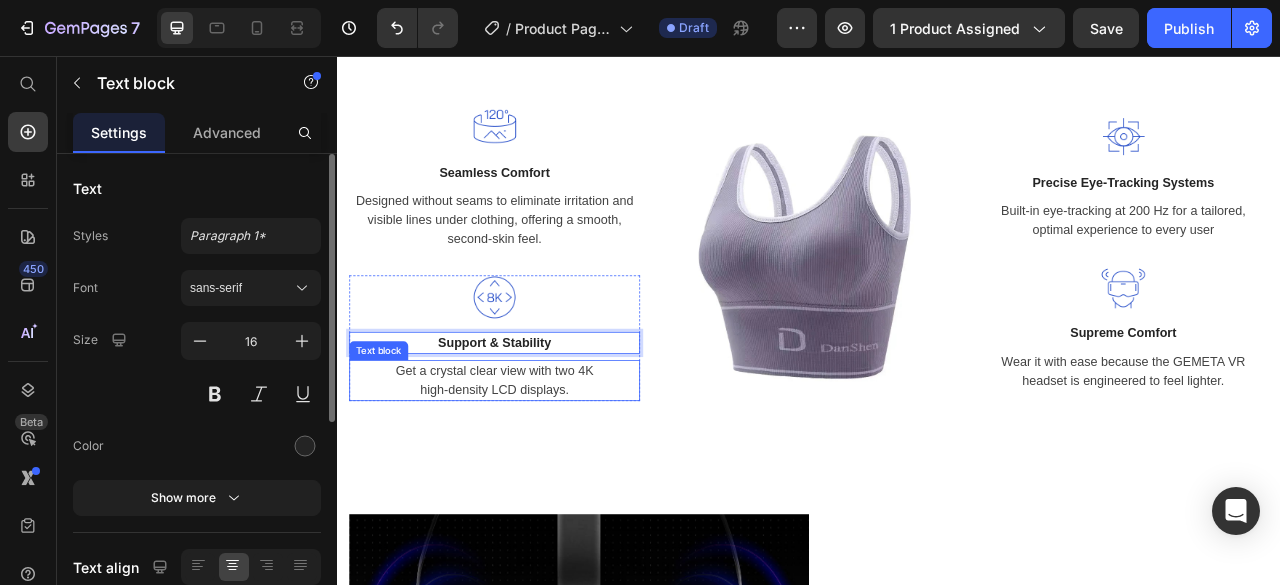 click on "Get a crystal clear view with two 4K  high-density LCD displays." at bounding box center [537, 469] 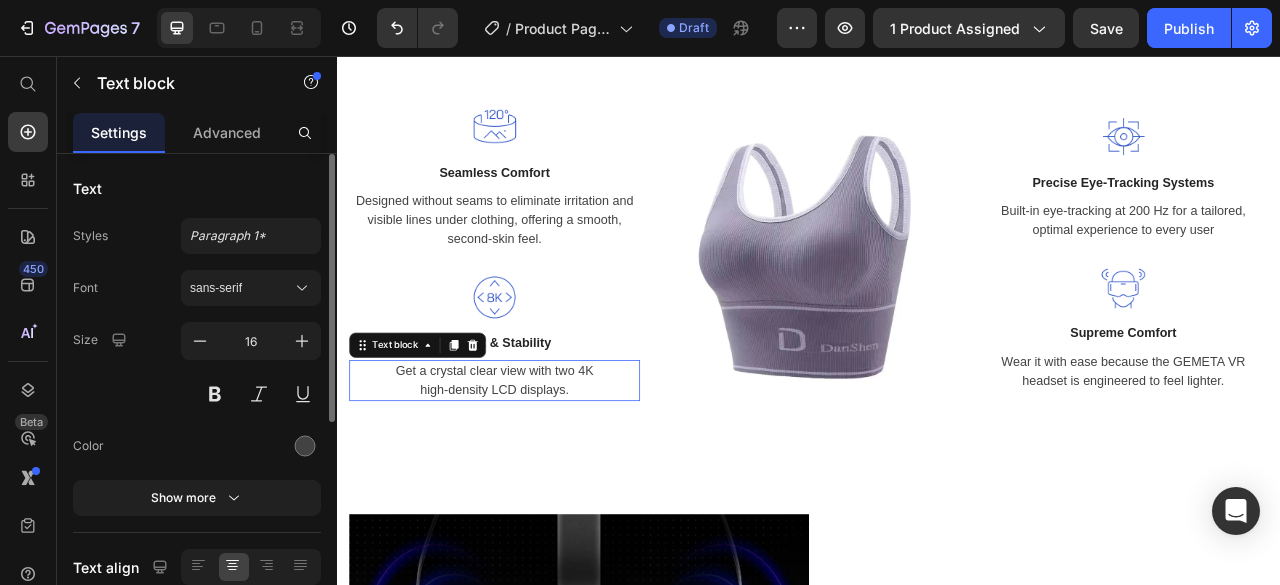 click on "Get a crystal clear view with two 4K  high-density LCD displays." at bounding box center (537, 469) 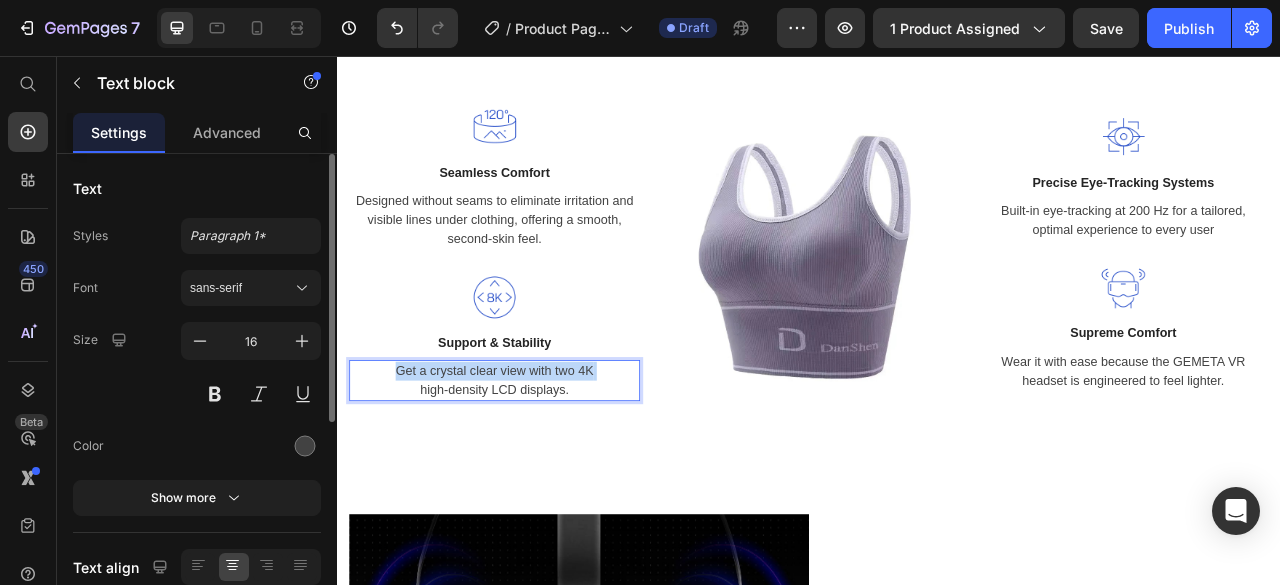 click on "Get a crystal clear view with two 4K  high-density LCD displays." at bounding box center [537, 469] 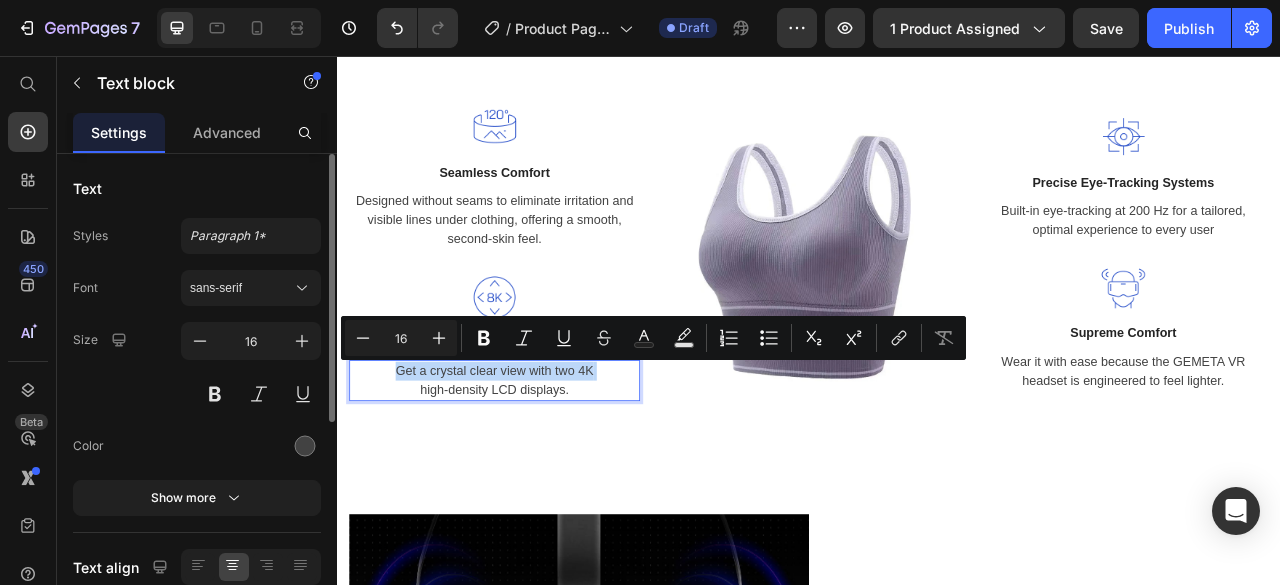 click on "Get a crystal clear view with two 4K  high-density LCD displays." at bounding box center (537, 469) 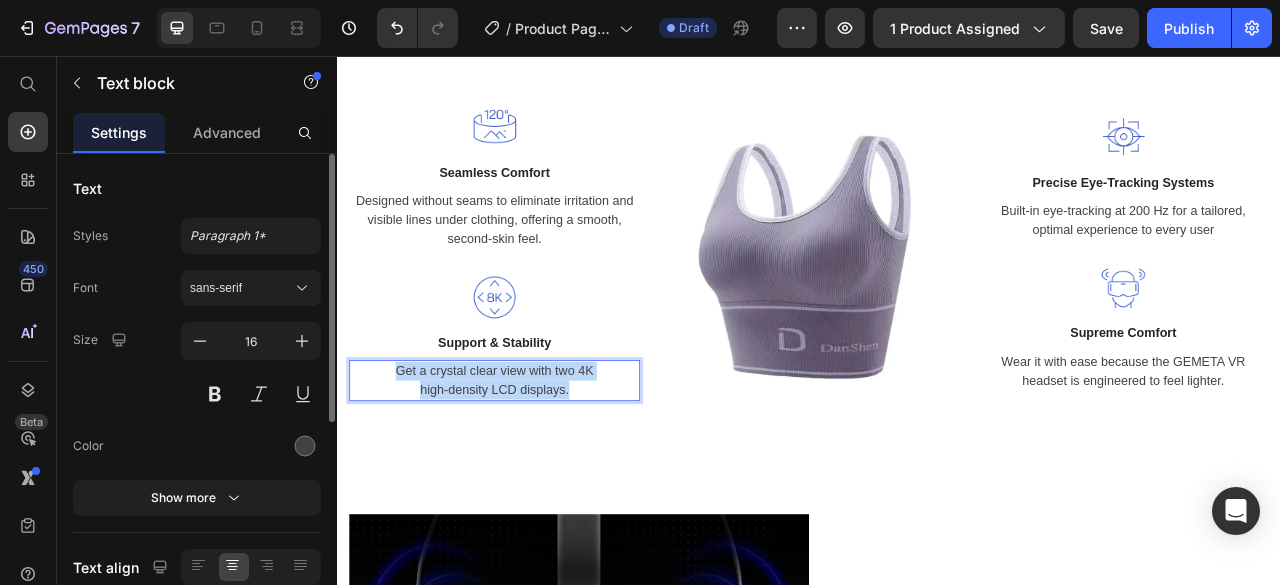 drag, startPoint x: 411, startPoint y: 452, endPoint x: 629, endPoint y: 484, distance: 220.3361 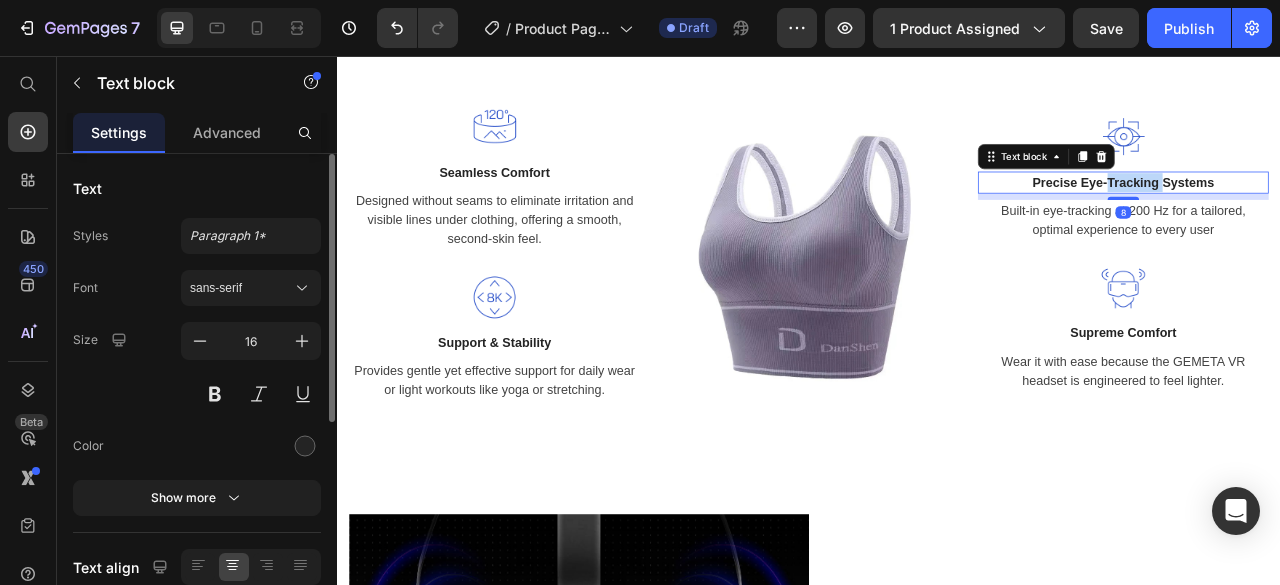 click on "Precise Eye-Tracking Systems" at bounding box center [1337, 217] 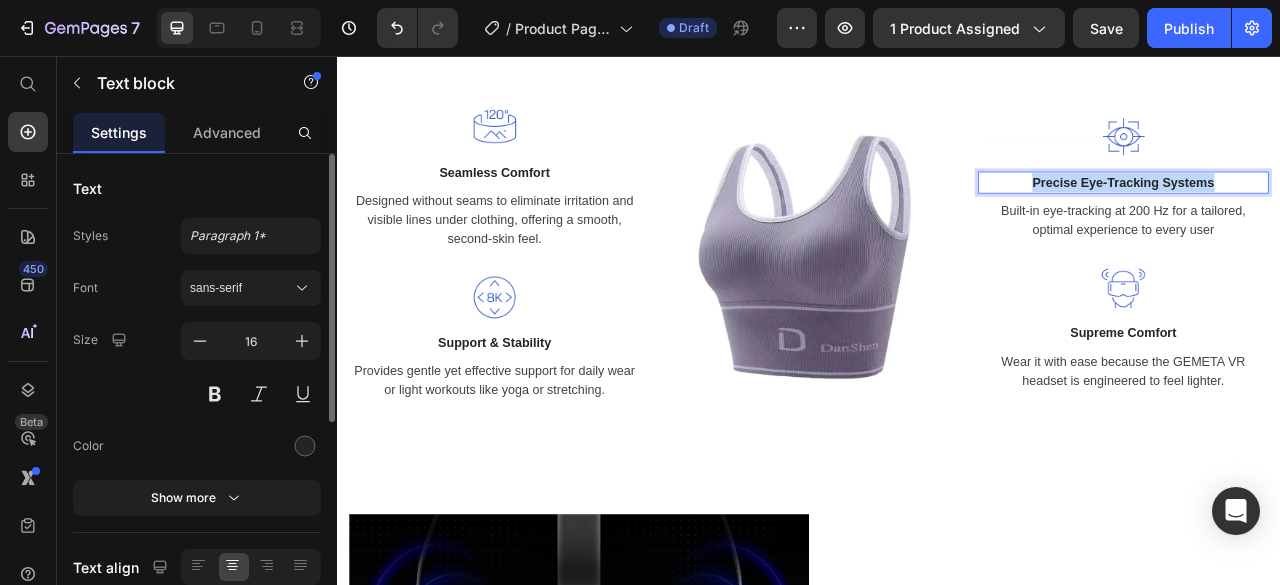 click on "Precise Eye-Tracking Systems" at bounding box center (1337, 217) 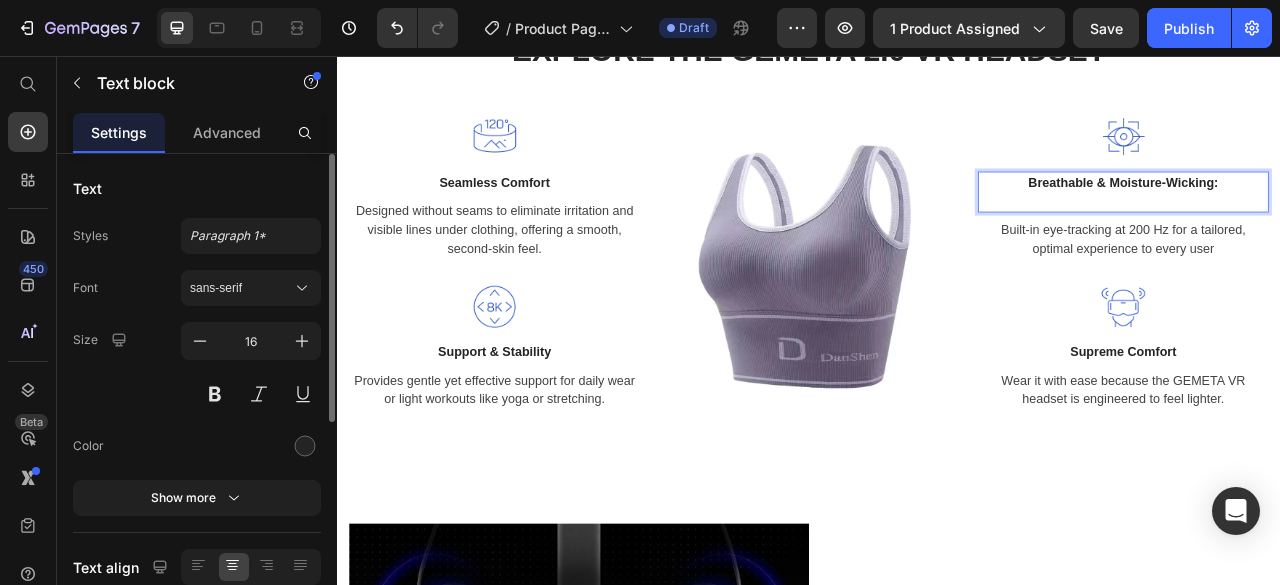 scroll, scrollTop: 2281, scrollLeft: 0, axis: vertical 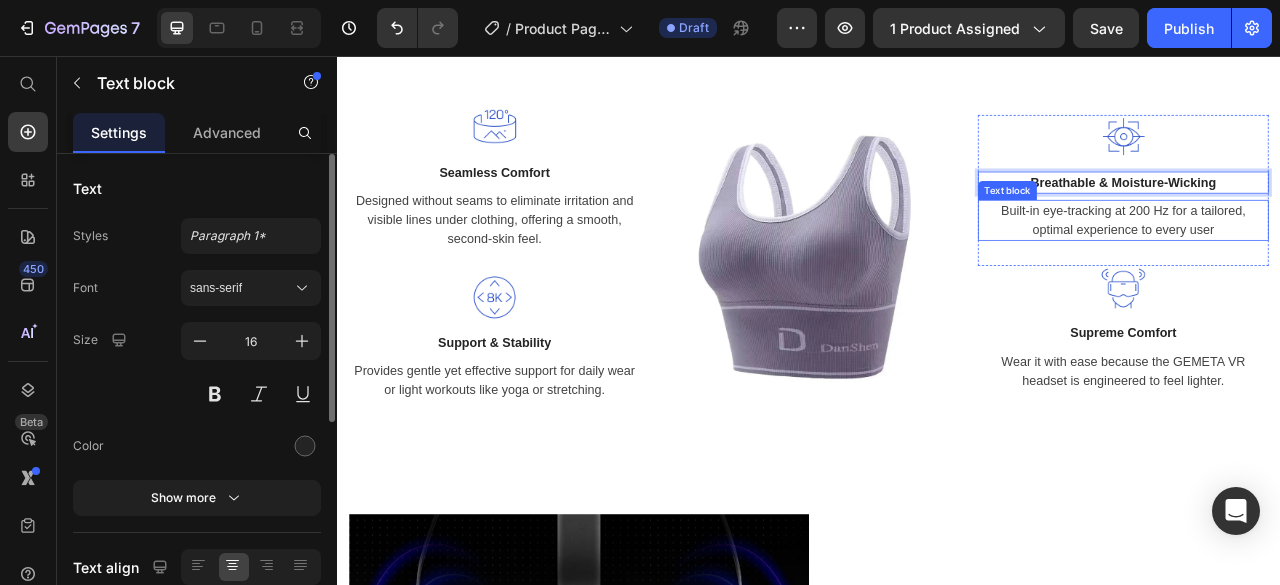 click on "Built-in eye-tracking at 200 Hz for a tailored, optimal experience to every user" at bounding box center [1337, 265] 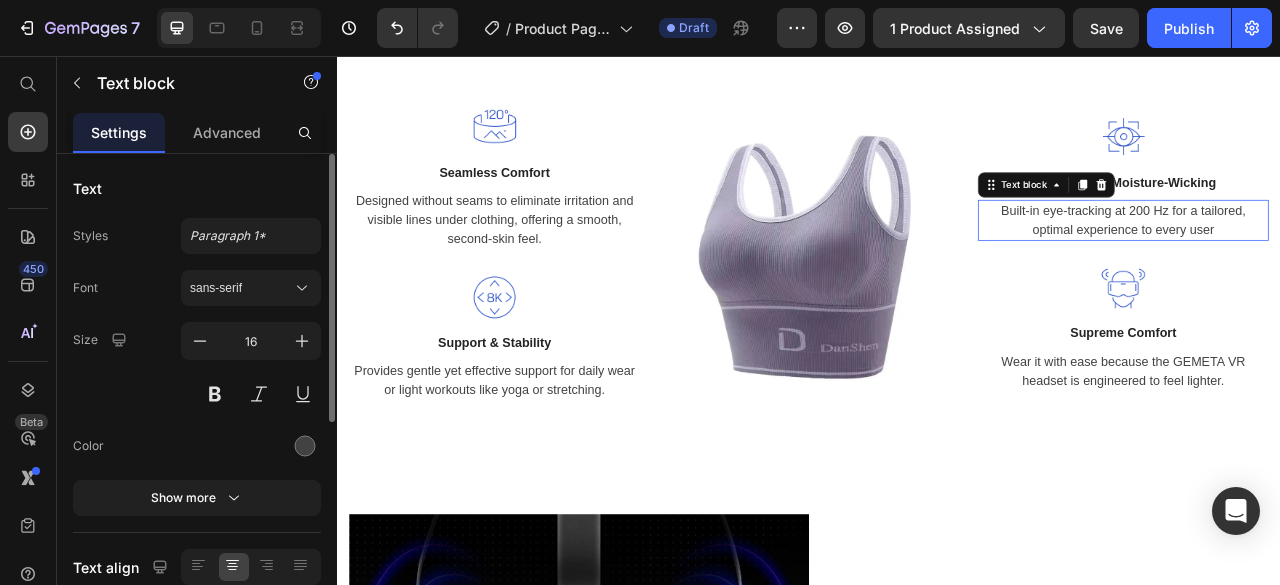 click on "Built-in eye-tracking at 200 Hz for a tailored, optimal experience to every user" at bounding box center (1337, 265) 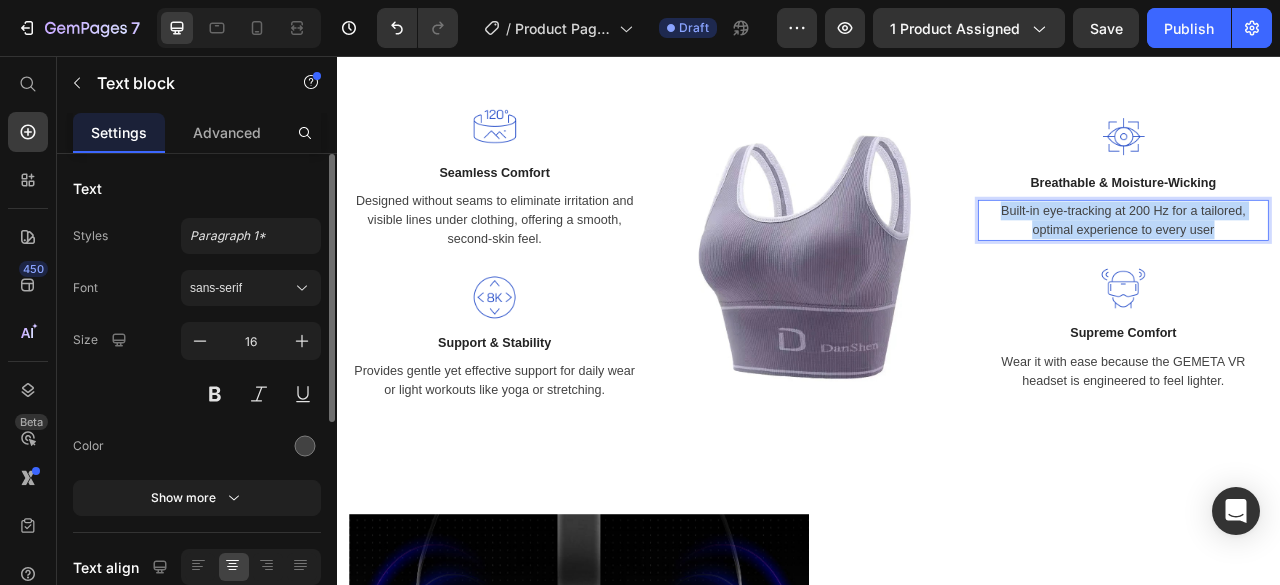 click on "Built-in eye-tracking at 200 Hz for a tailored, optimal experience to every user" at bounding box center (1337, 265) 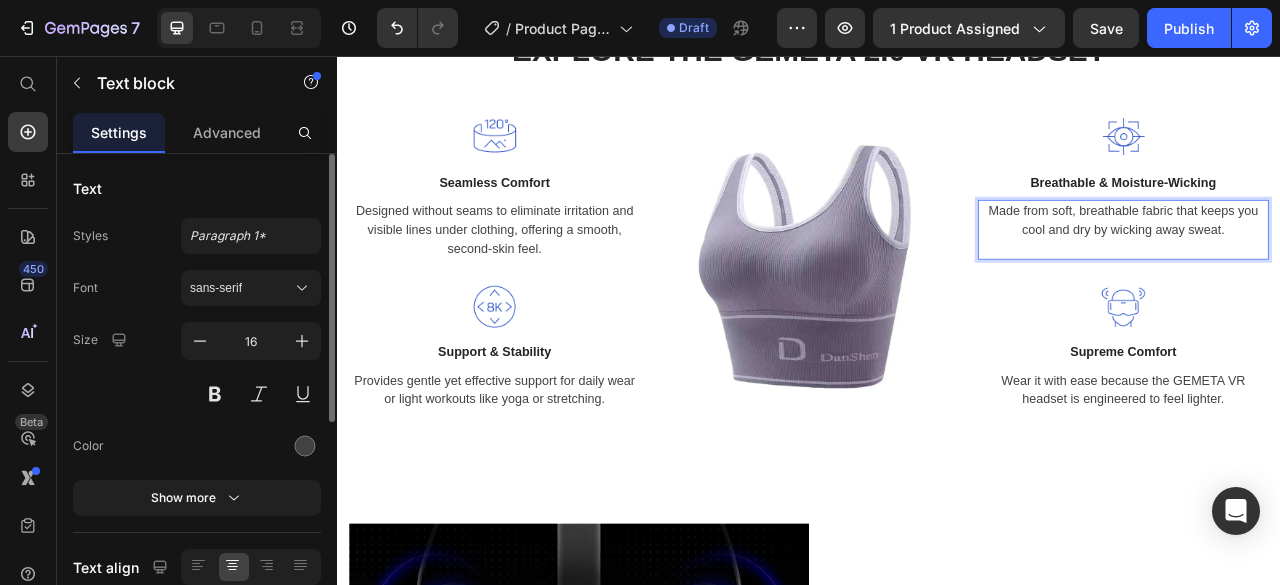 scroll, scrollTop: 2281, scrollLeft: 0, axis: vertical 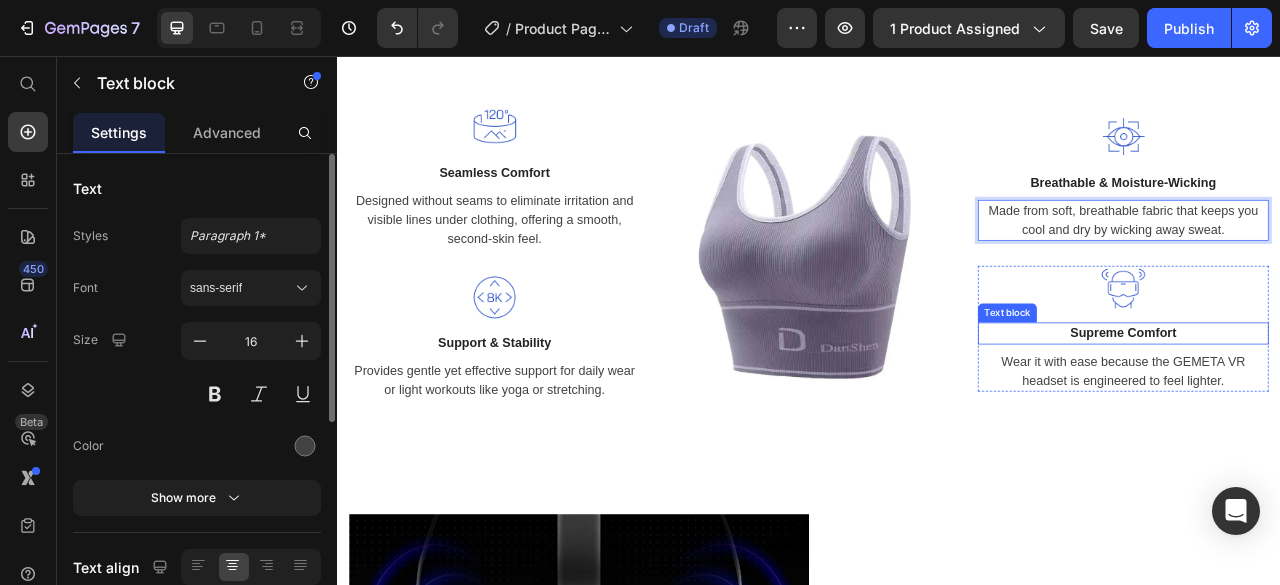 click on "Supreme Comfort" at bounding box center [1337, 409] 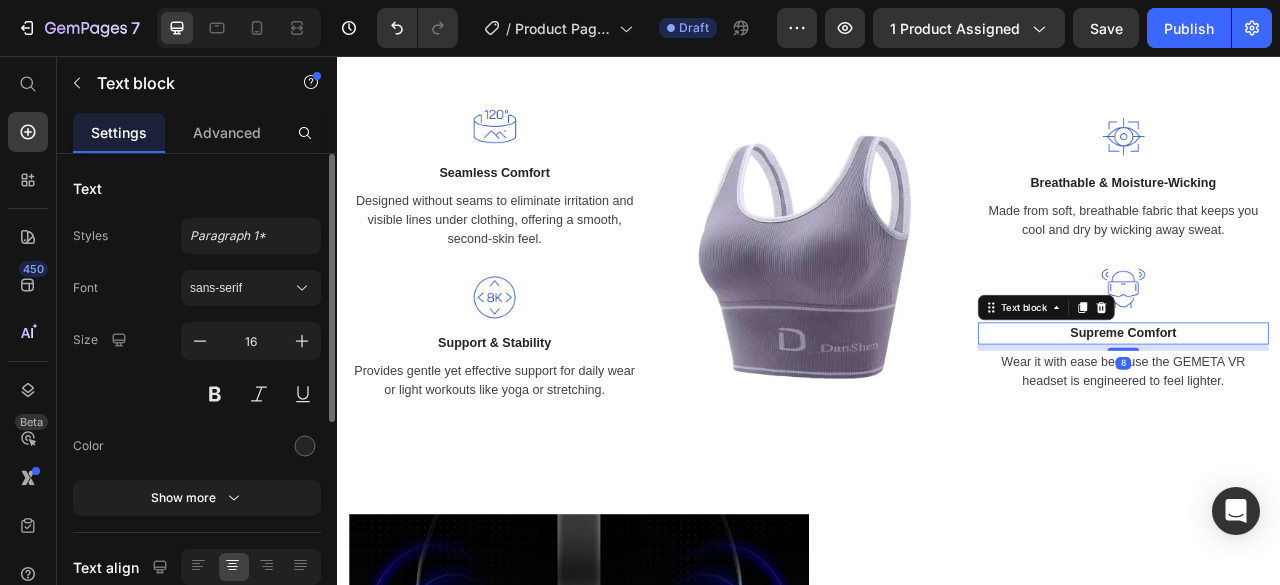 click on "Supreme Comfort" at bounding box center (1337, 409) 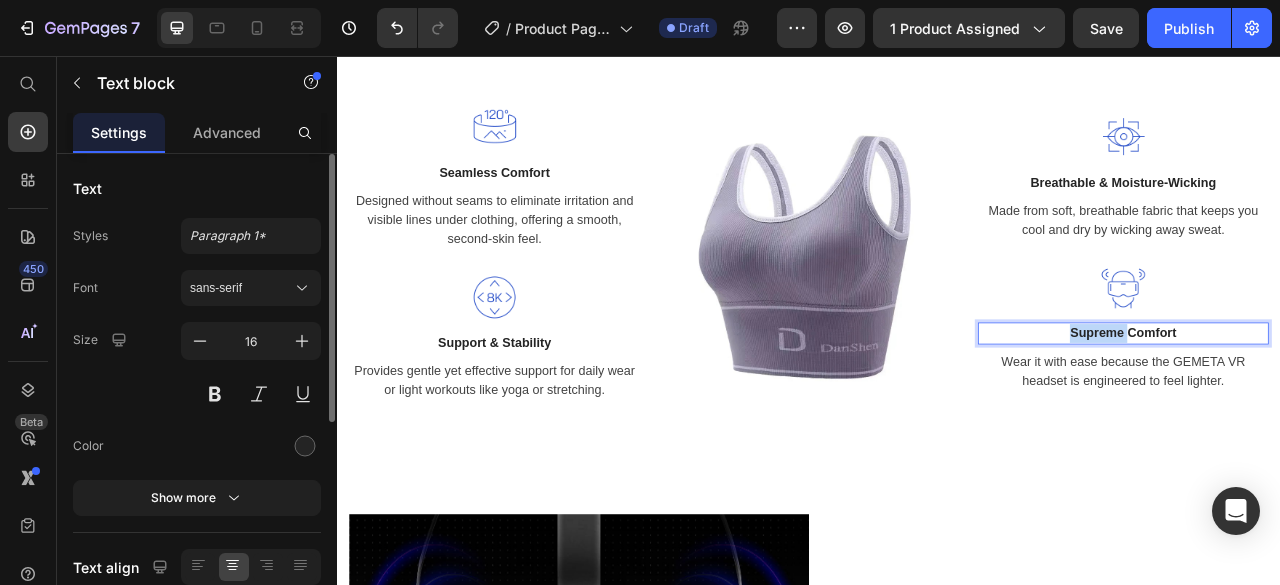 click on "Supreme Comfort" at bounding box center (1337, 409) 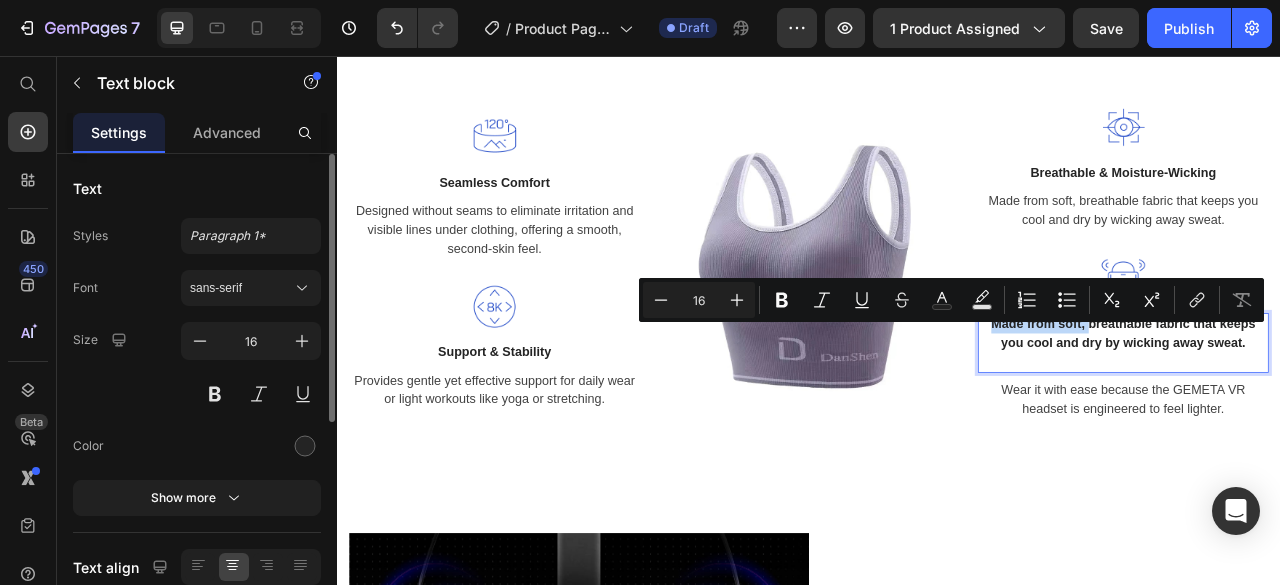 scroll, scrollTop: 2269, scrollLeft: 0, axis: vertical 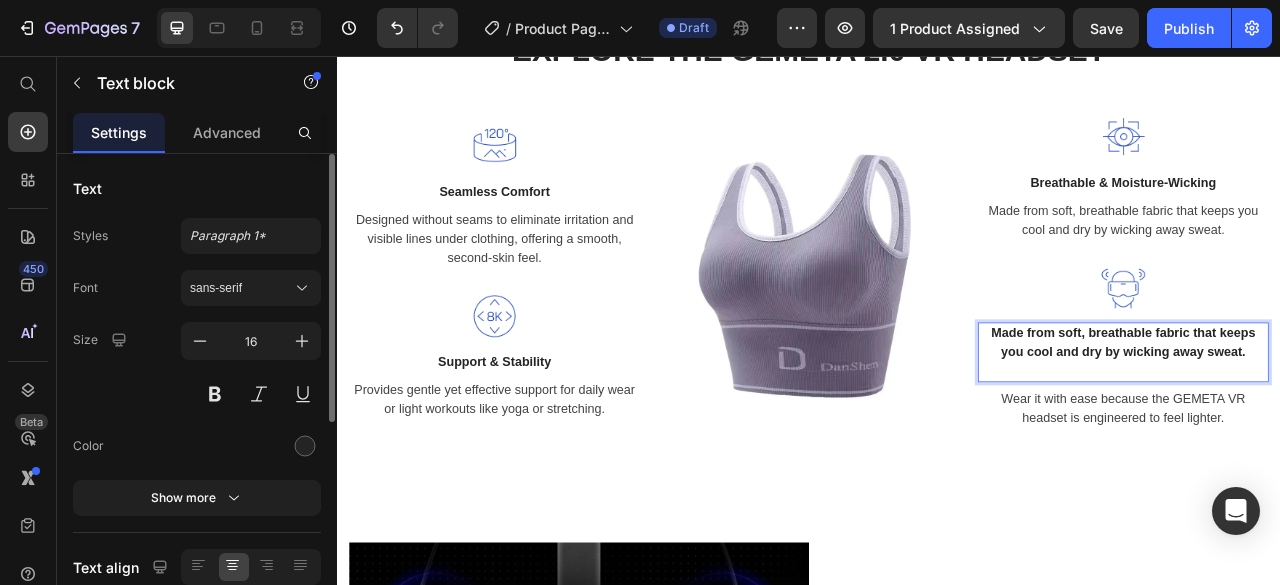 click on "Made from soft, breathable fabric that keeps you cool and dry by wicking away sweat." at bounding box center [1337, 421] 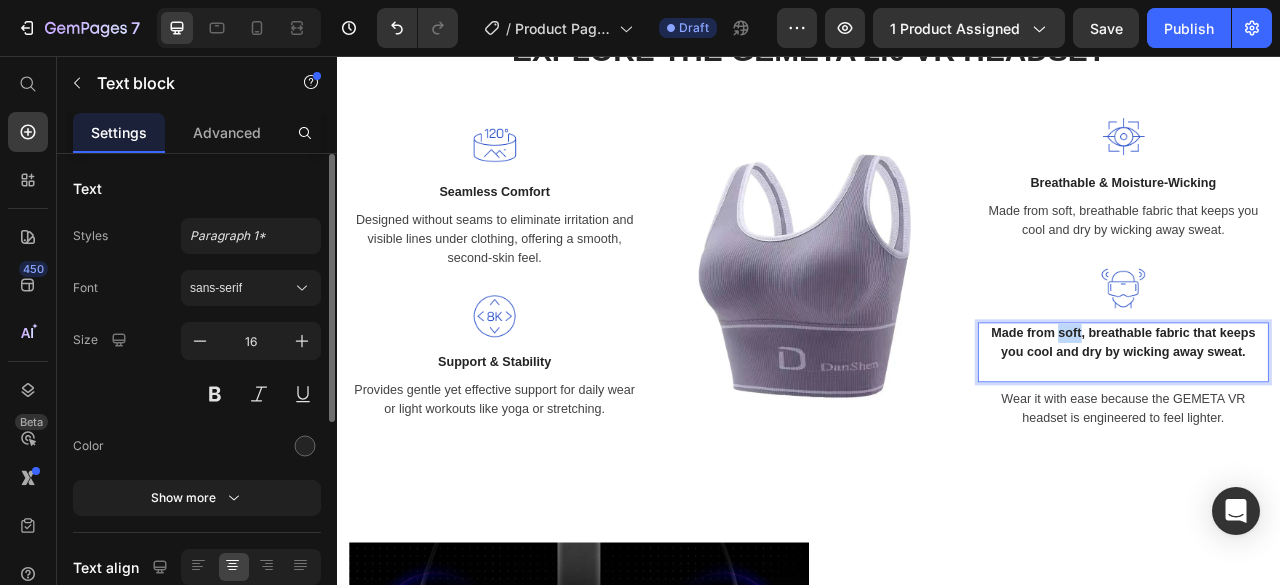 click on "Made from soft, breathable fabric that keeps you cool and dry by wicking away sweat." at bounding box center [1337, 421] 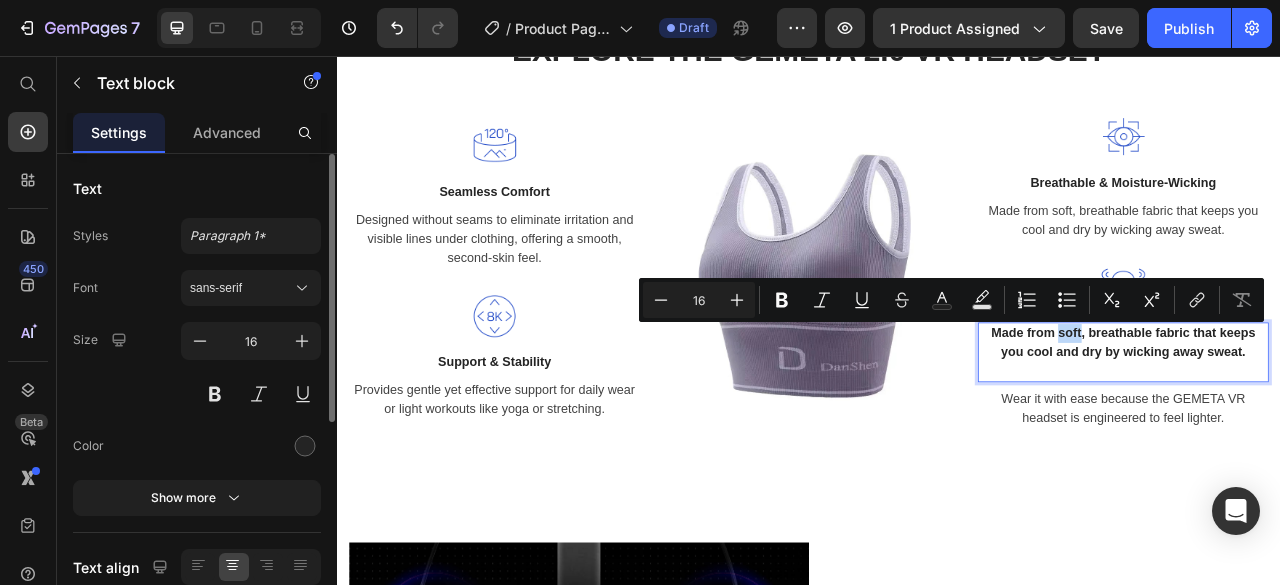 click on "Made from soft, breathable fabric that keeps you cool and dry by wicking away sweat." at bounding box center (1337, 421) 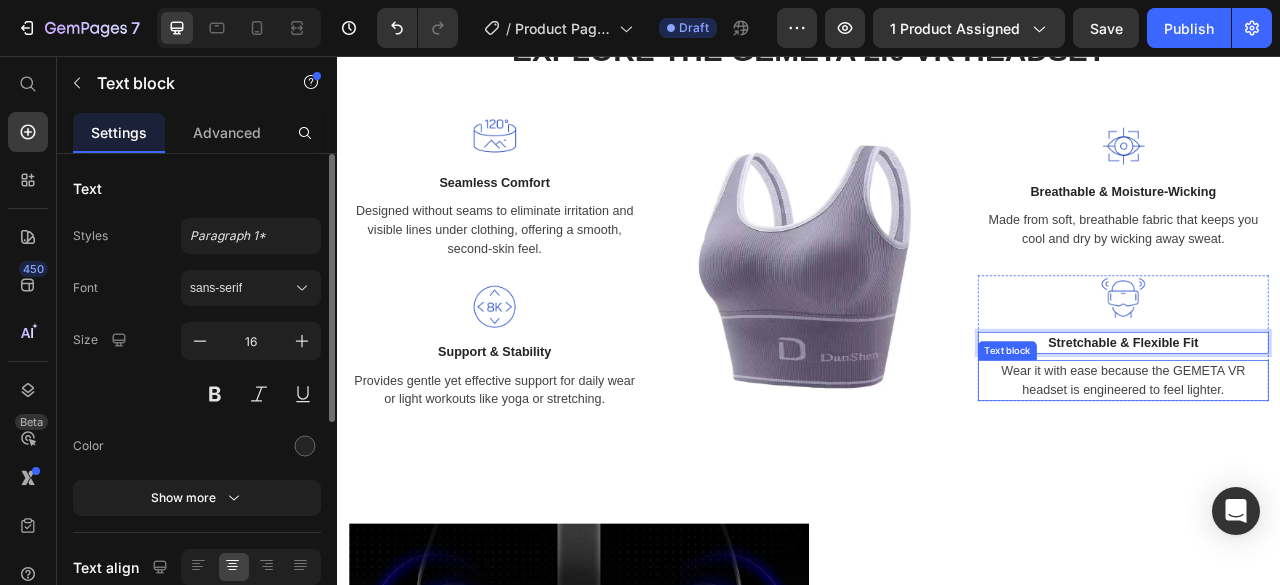 click on "Wear it with ease because the GEMETA VR headset is engineered to feel lighter." at bounding box center (1337, 469) 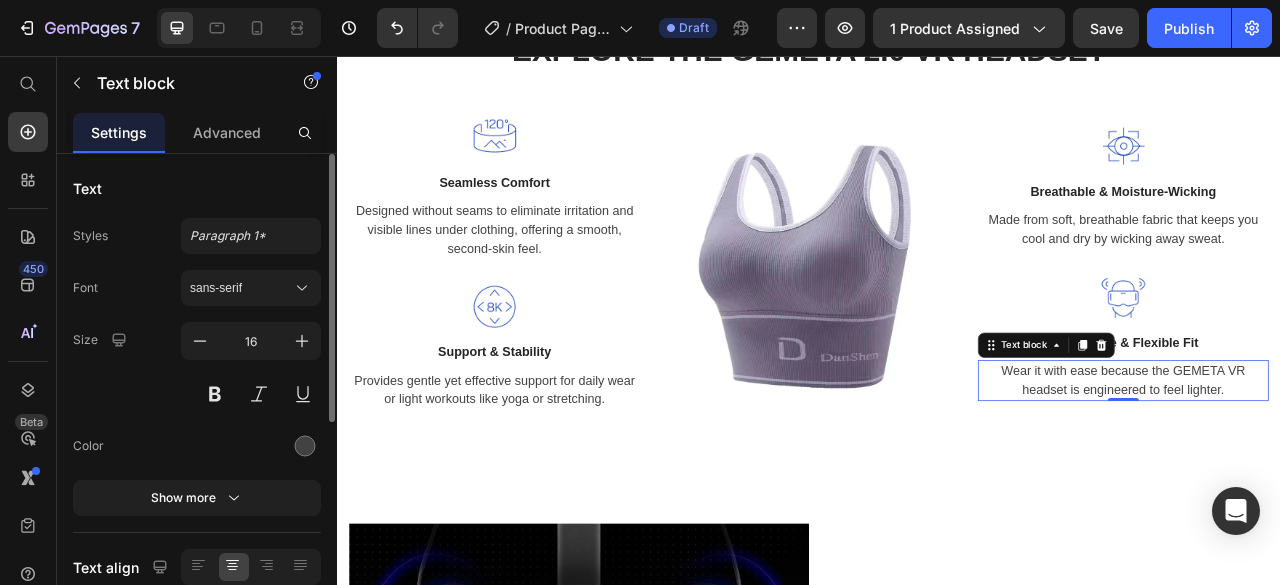click on "Wear it with ease because the GEMETA VR headset is engineered to feel lighter." at bounding box center [1337, 469] 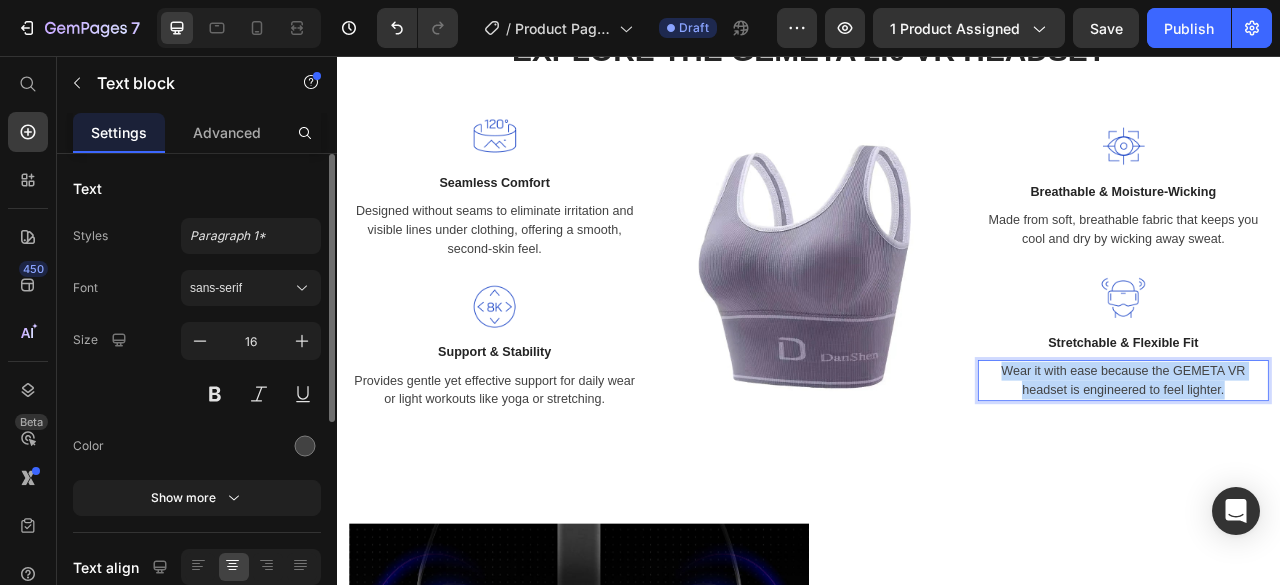 click on "Wear it with ease because the GEMETA VR headset is engineered to feel lighter." at bounding box center [1337, 469] 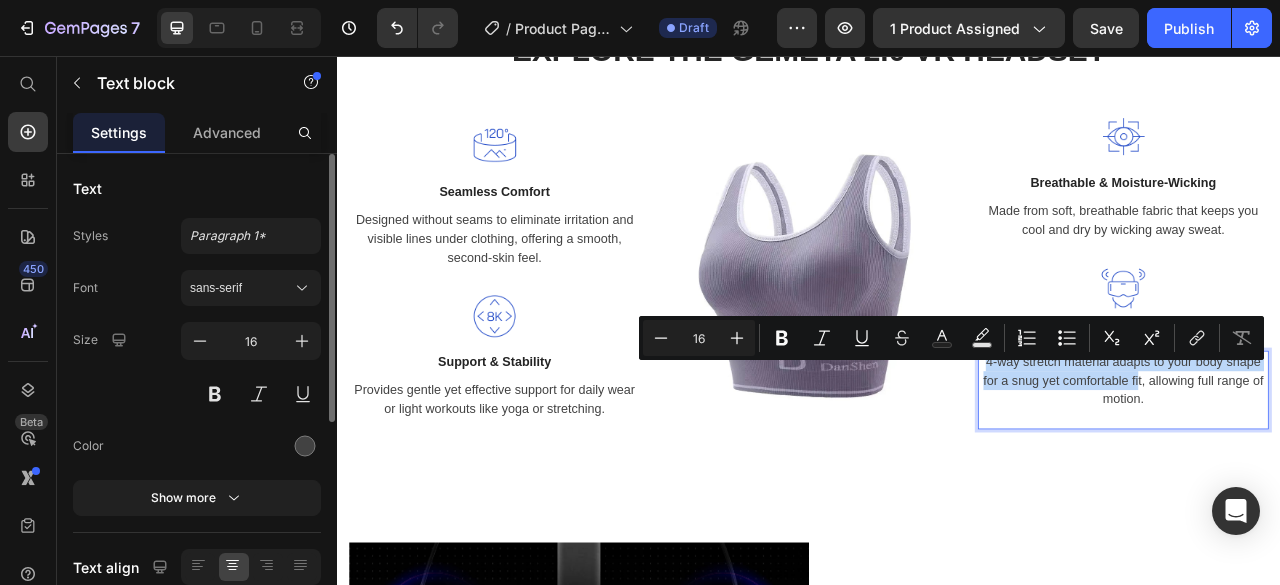 scroll, scrollTop: 2257, scrollLeft: 0, axis: vertical 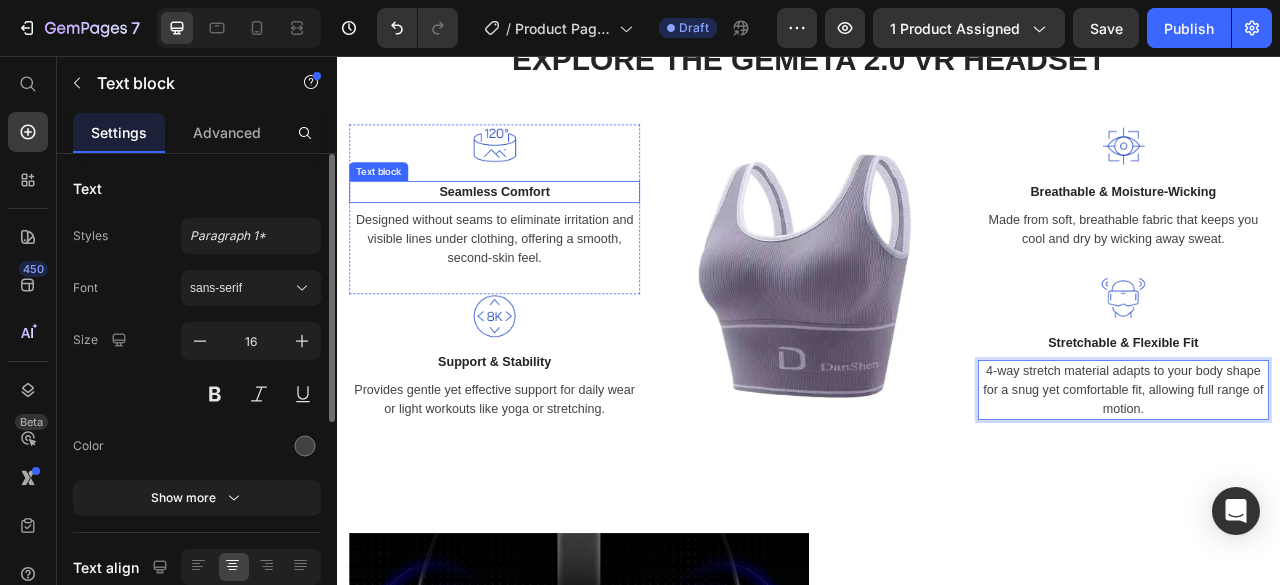 click on "Seamless Comfort" at bounding box center (537, 229) 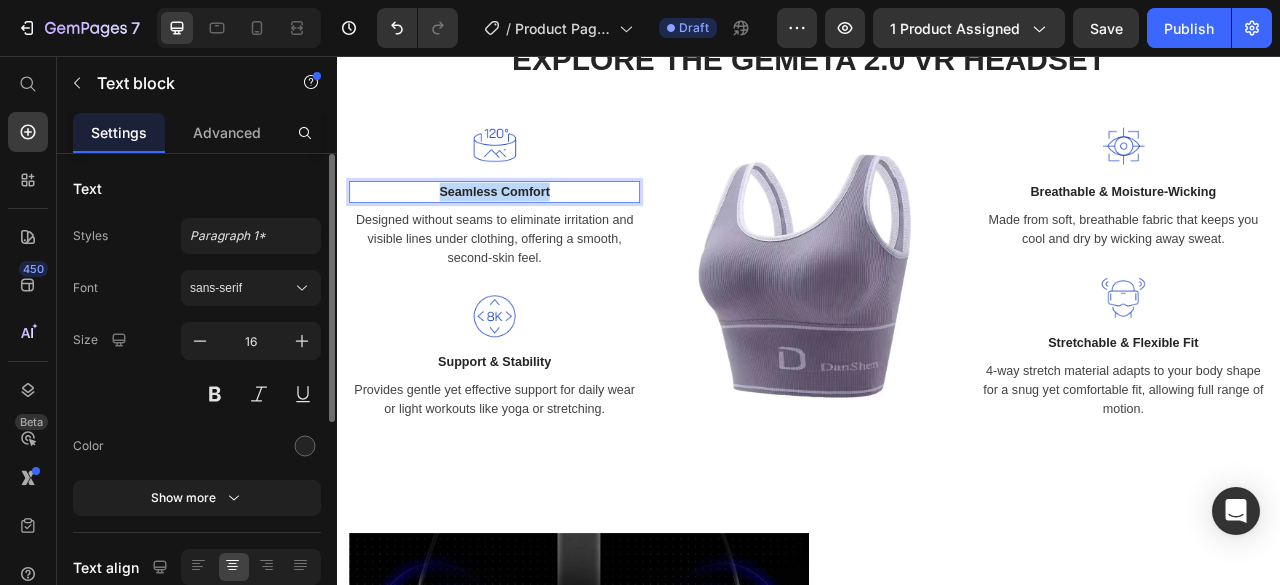 click on "Seamless Comfort" at bounding box center [537, 229] 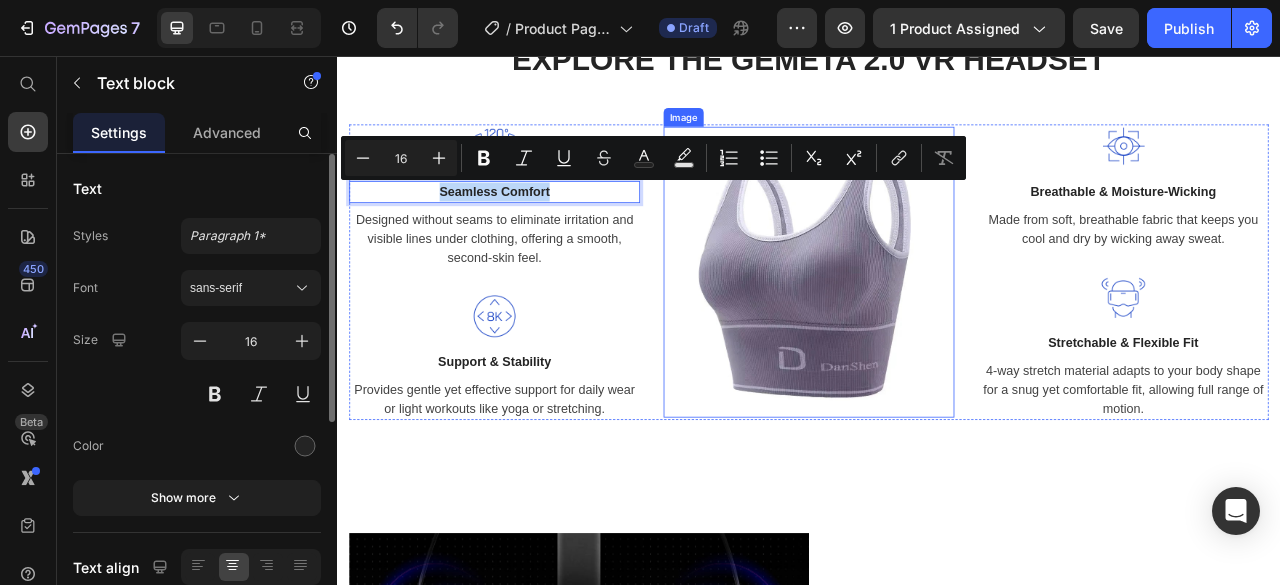 click at bounding box center [937, 331] 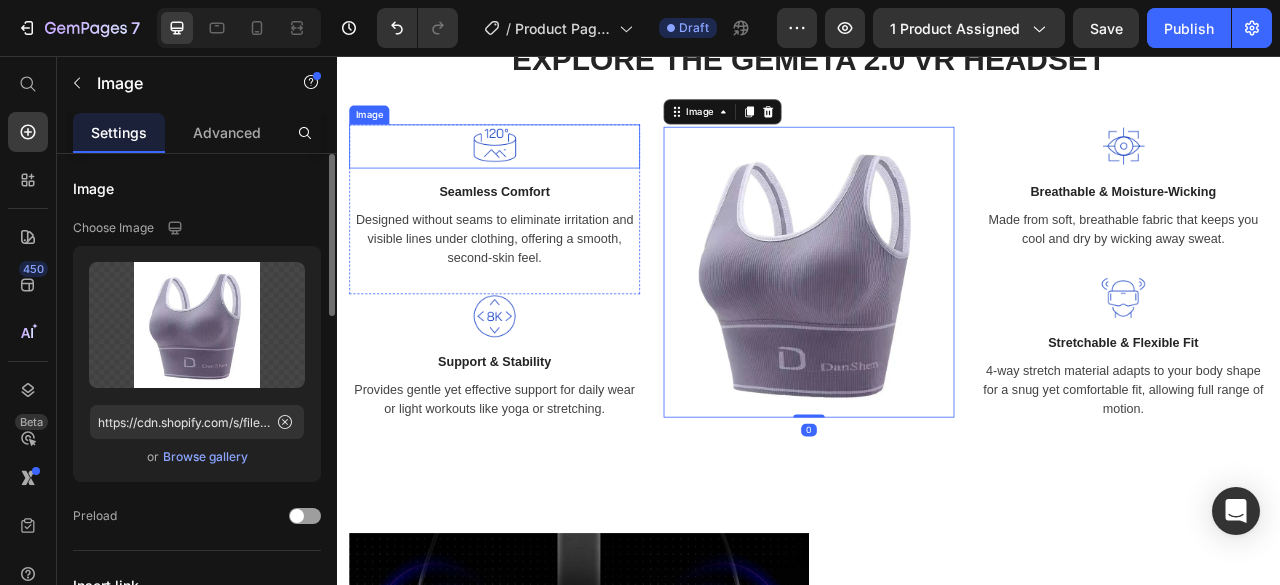 click at bounding box center [537, 171] 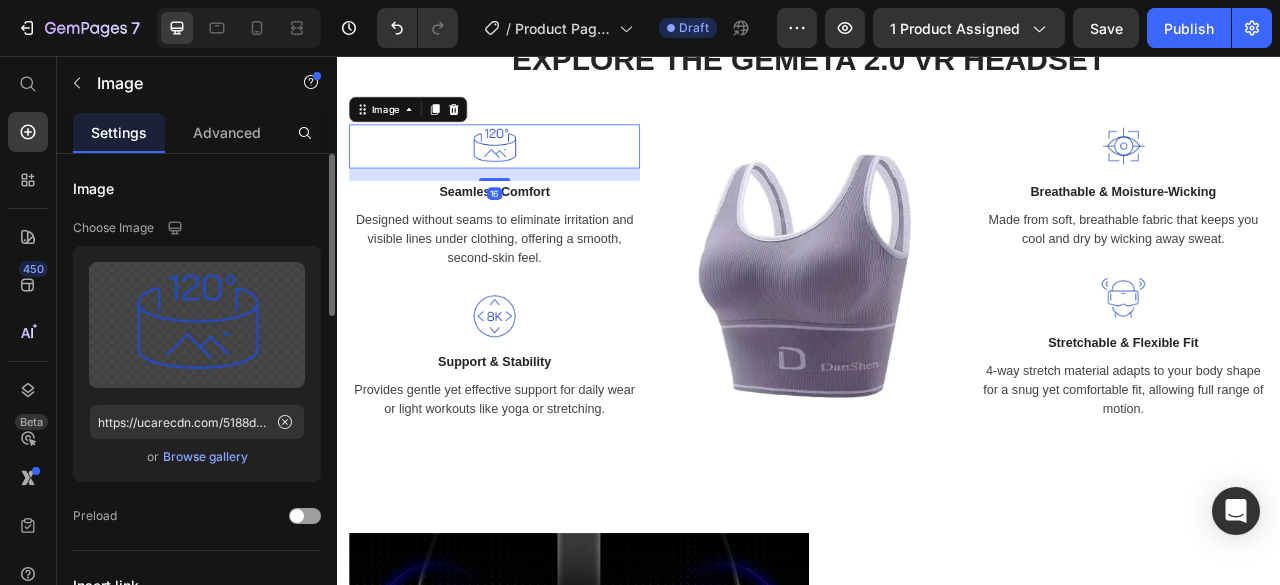 click at bounding box center [537, 171] 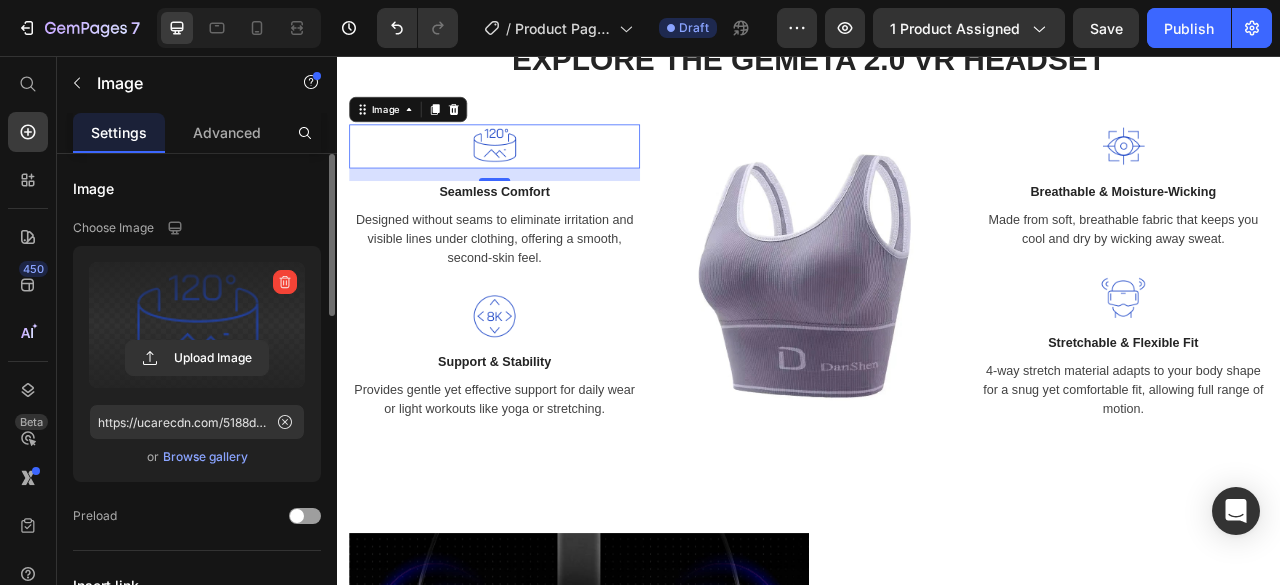 click at bounding box center (197, 325) 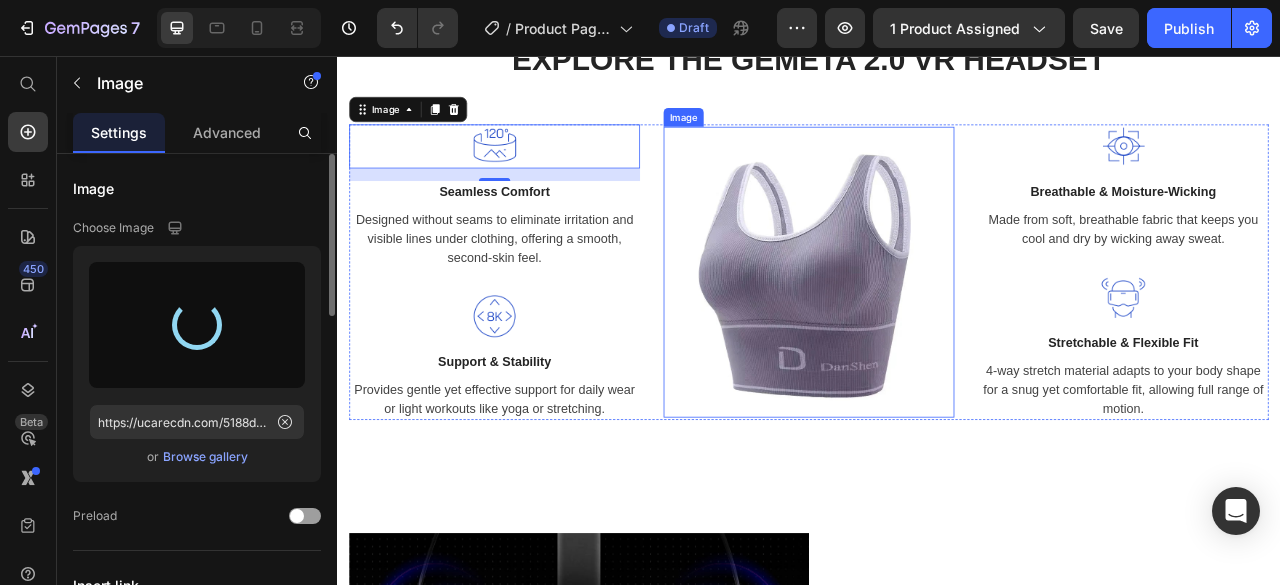 type on "https://cdn.shopify.com/s/files/1/0755/3948/0793/files/gempages_571515961354486599-411f0db3-586a-4d62-afad-758876494f8f.png" 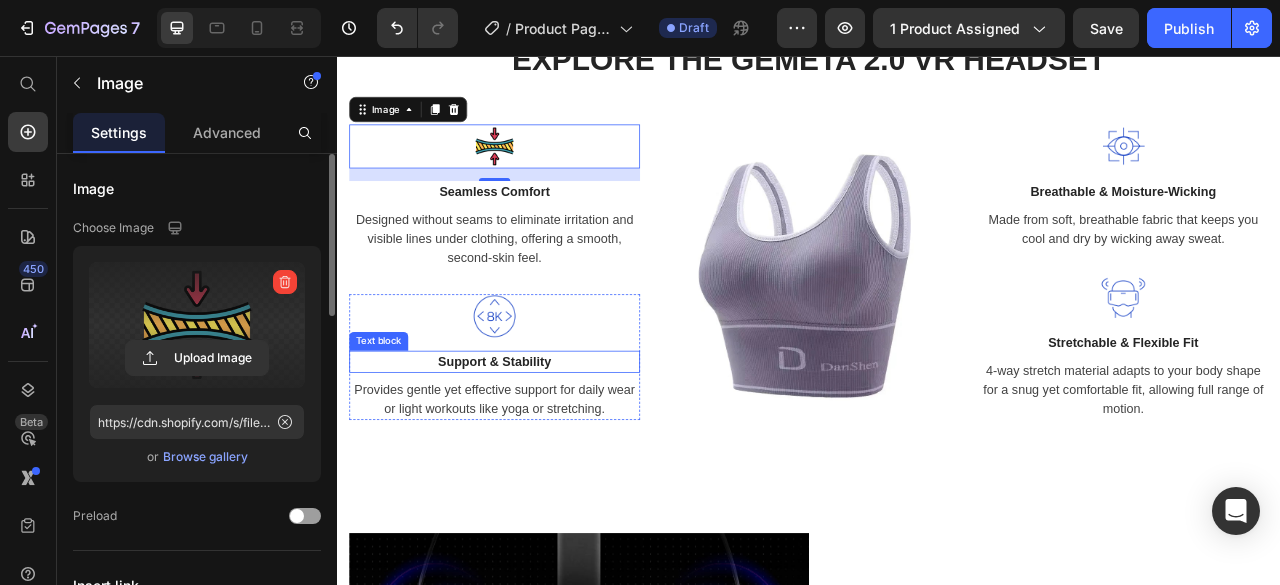 click on "Support & Stability" at bounding box center [537, 444] 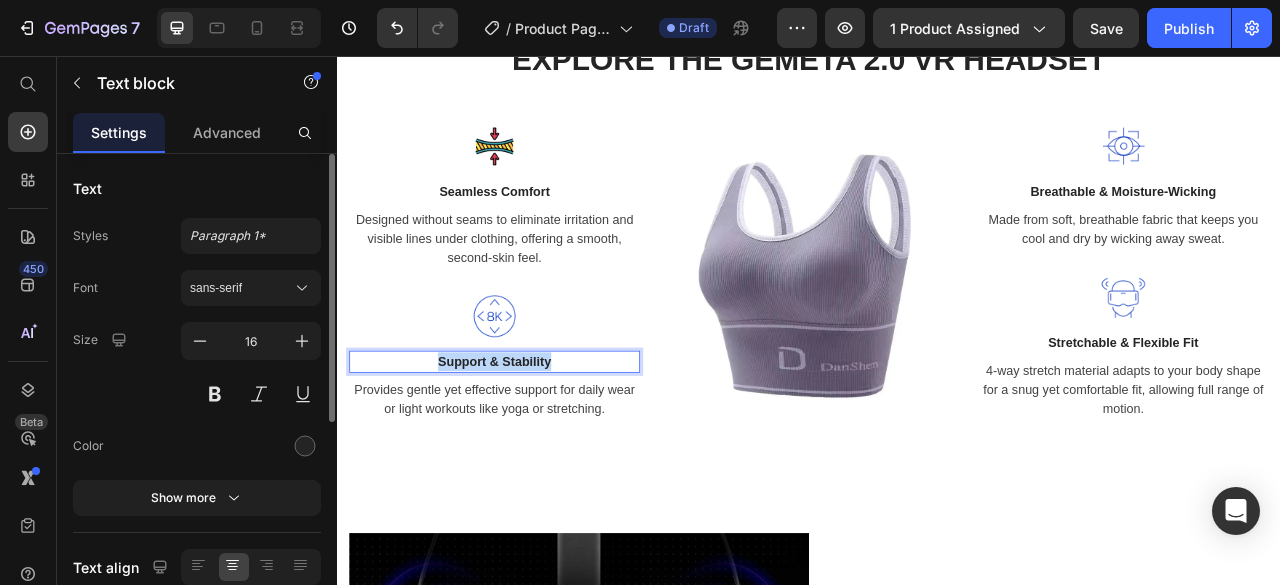 click on "Support & Stability" at bounding box center (537, 444) 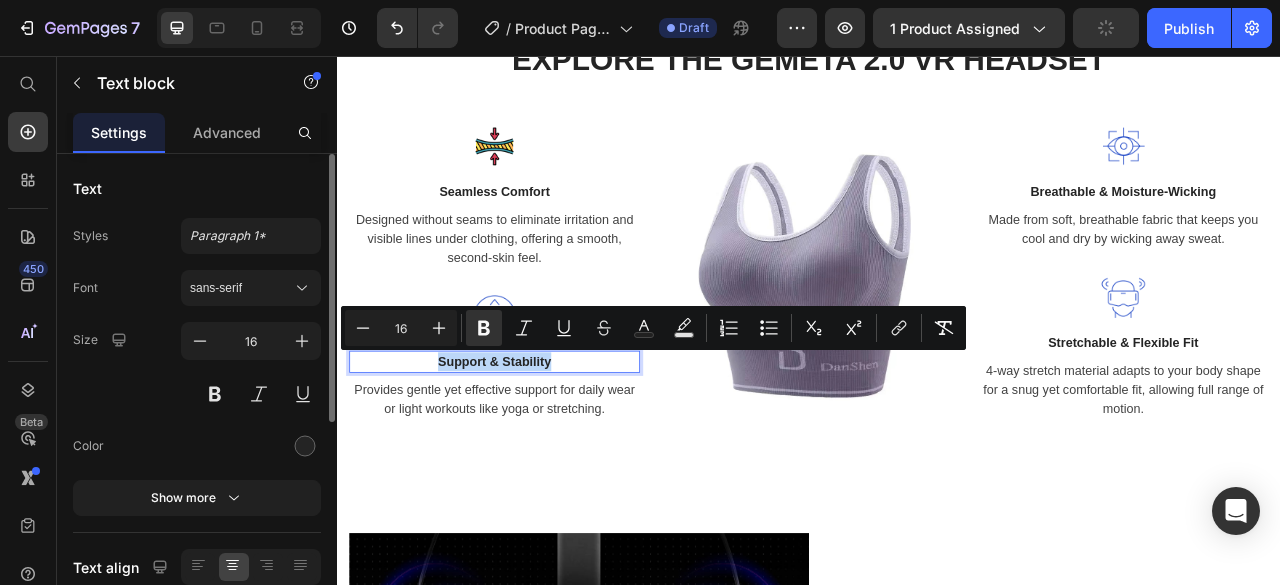 copy on "Support & Stability" 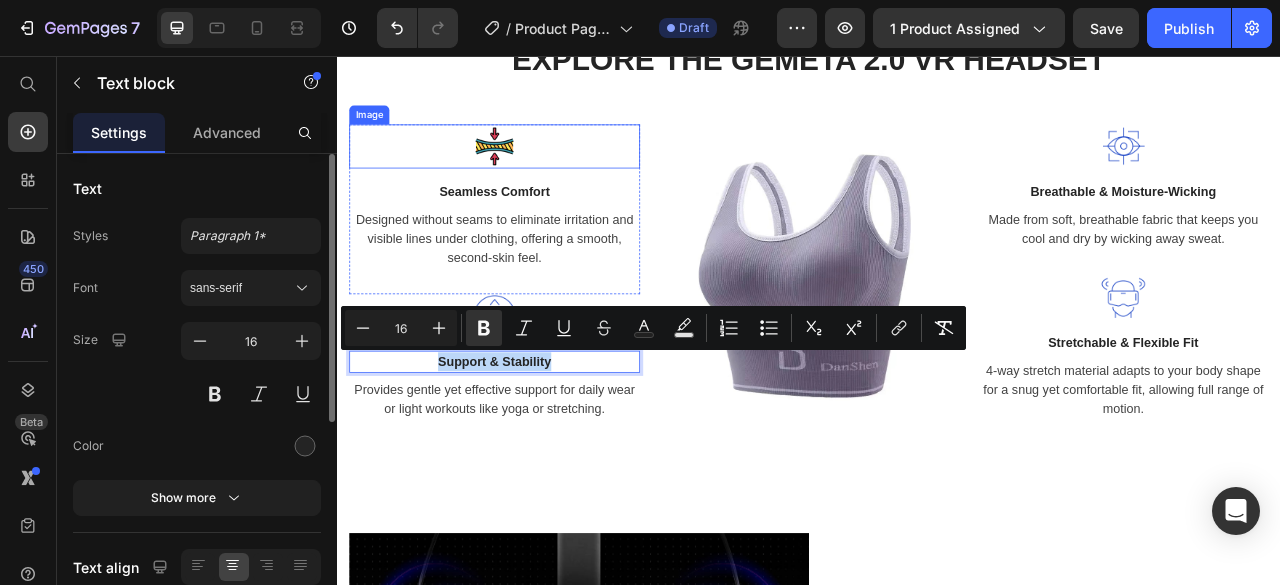click at bounding box center (537, 171) 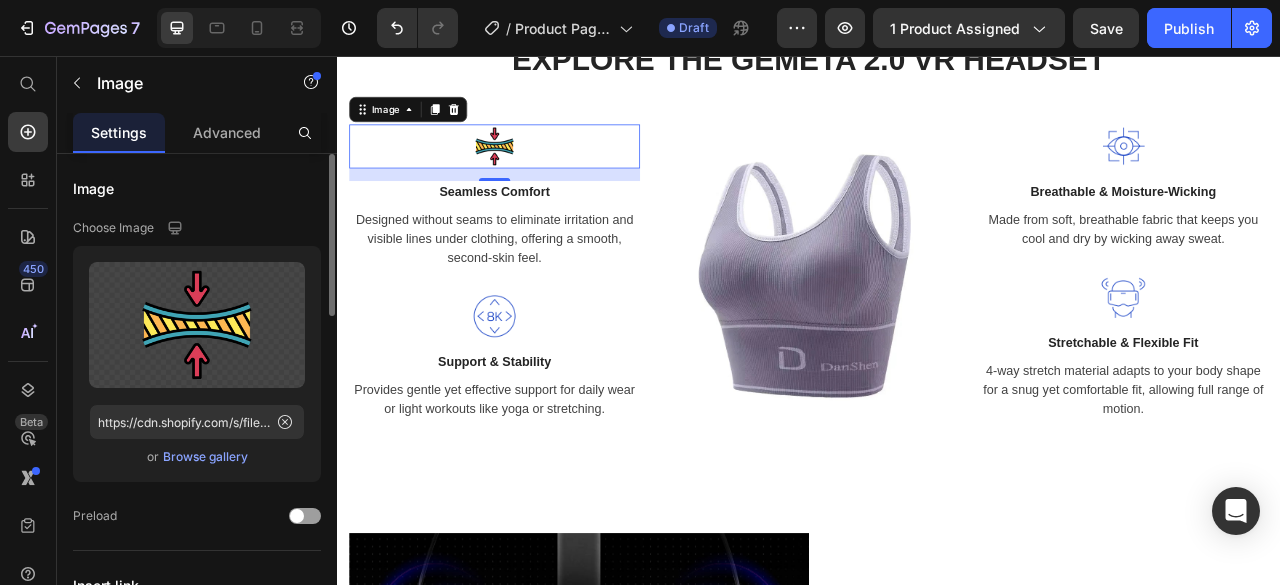 click at bounding box center (537, 171) 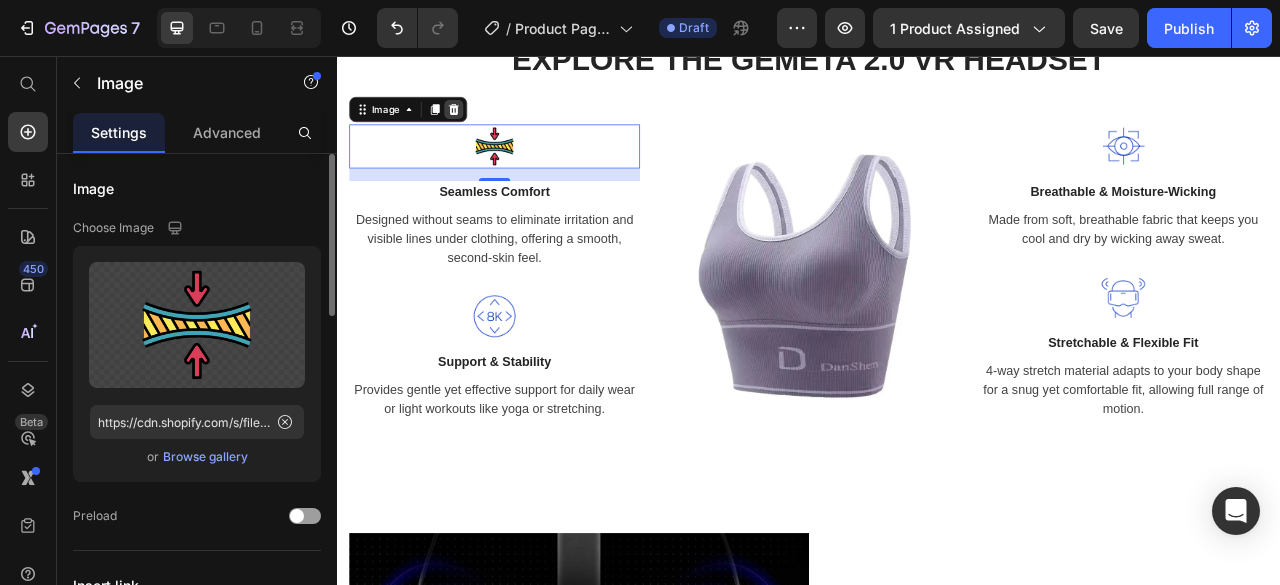 click 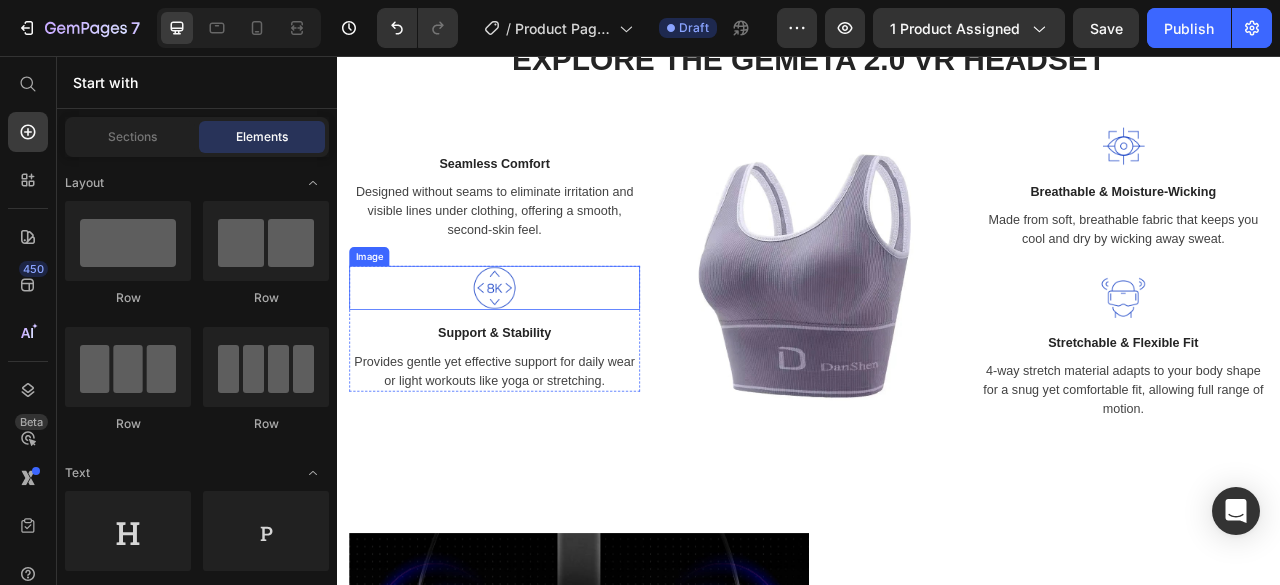 click at bounding box center (537, 351) 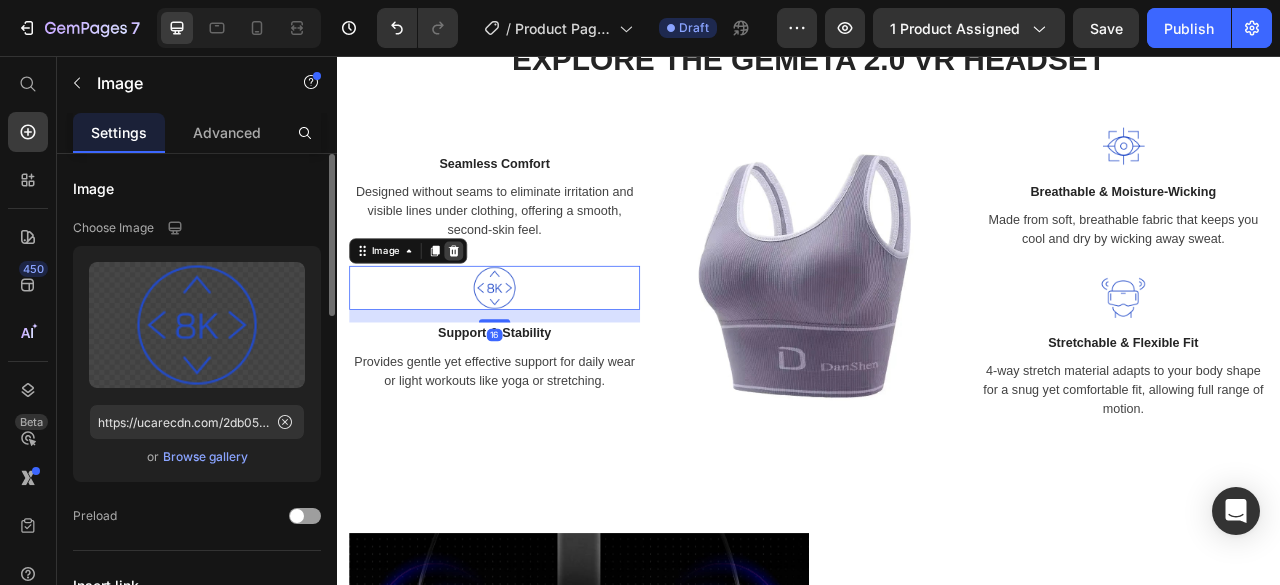 click 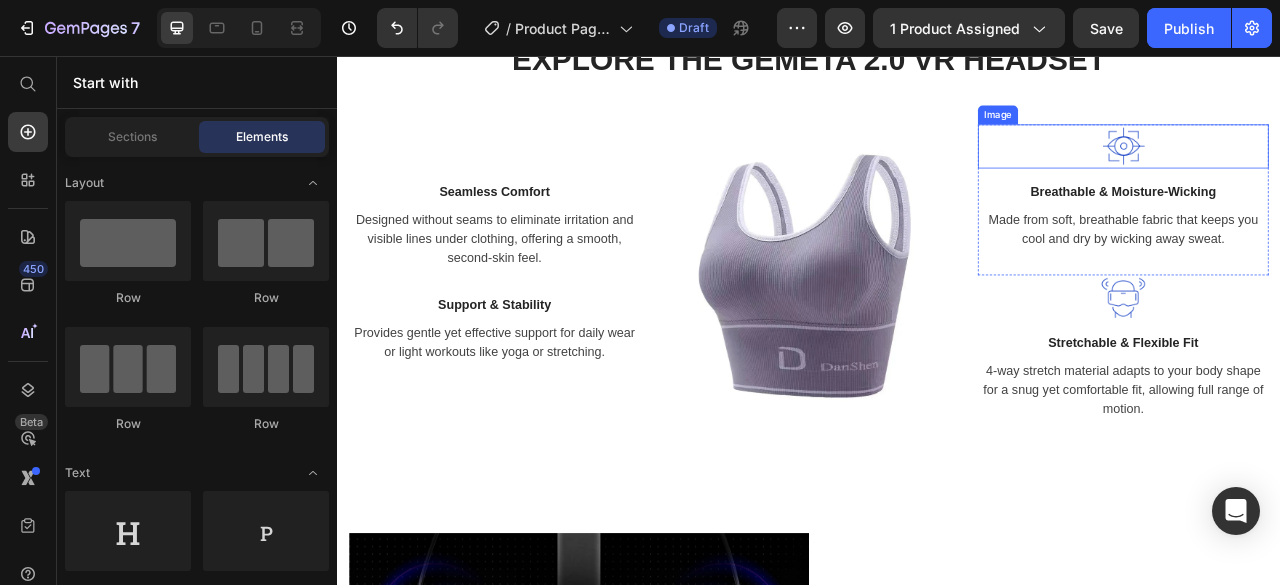 click at bounding box center [1337, 171] 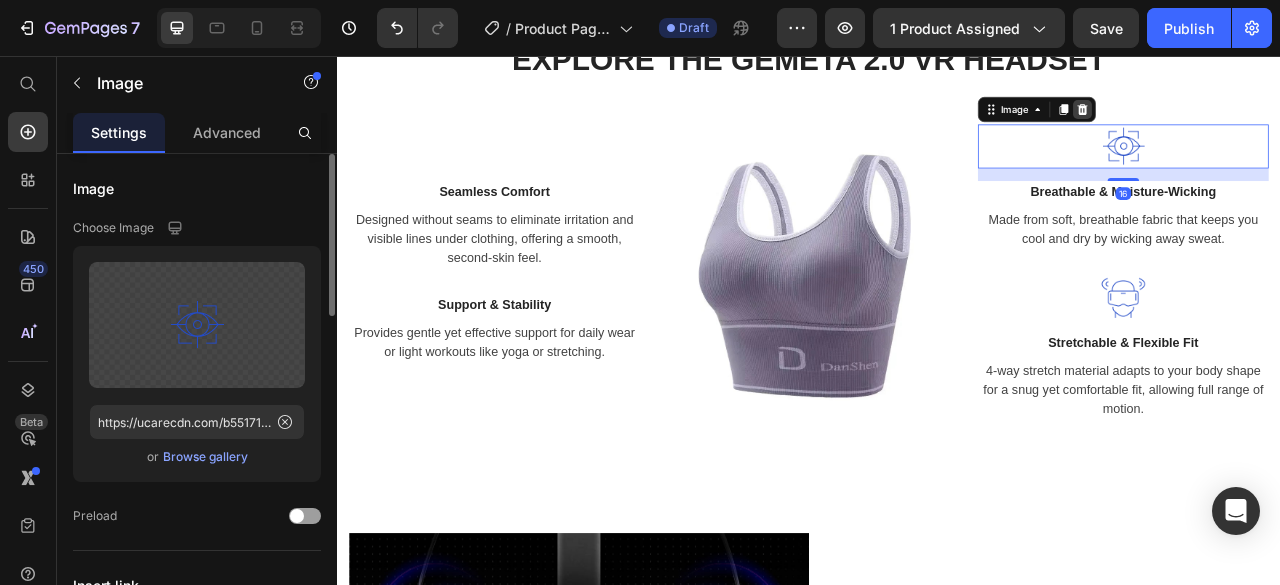 click 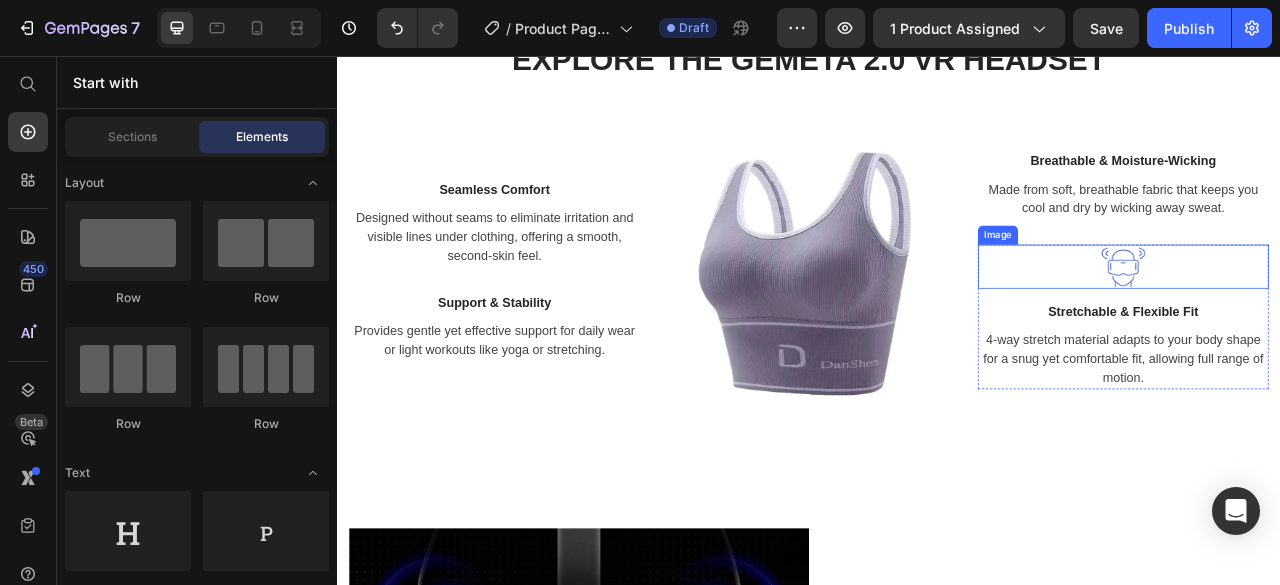click at bounding box center [1337, 324] 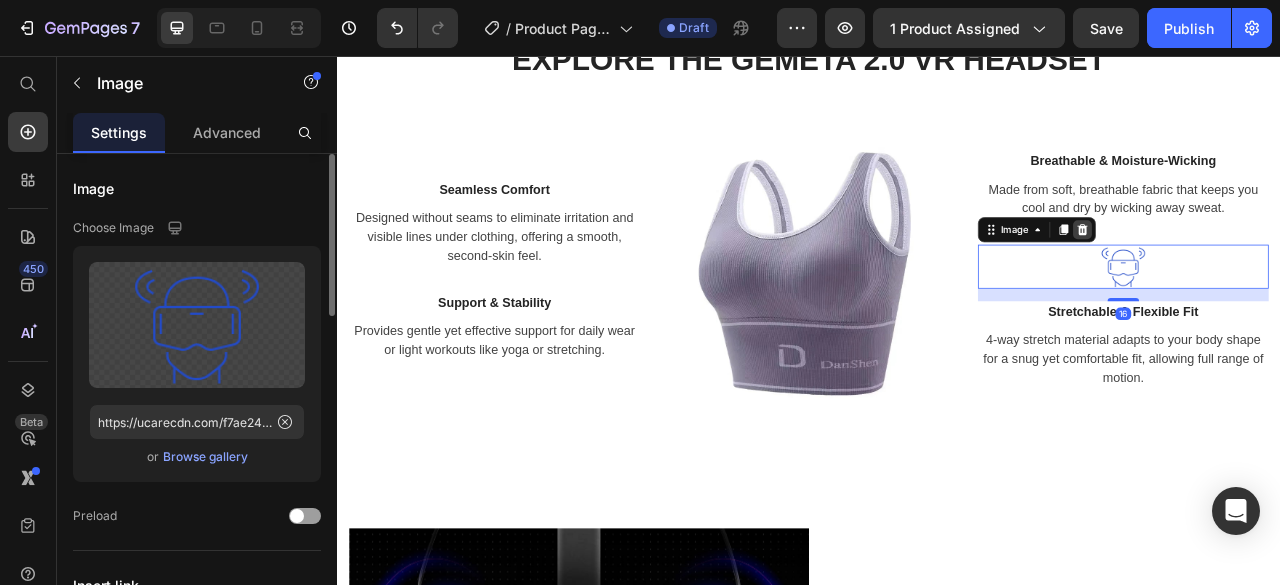 click 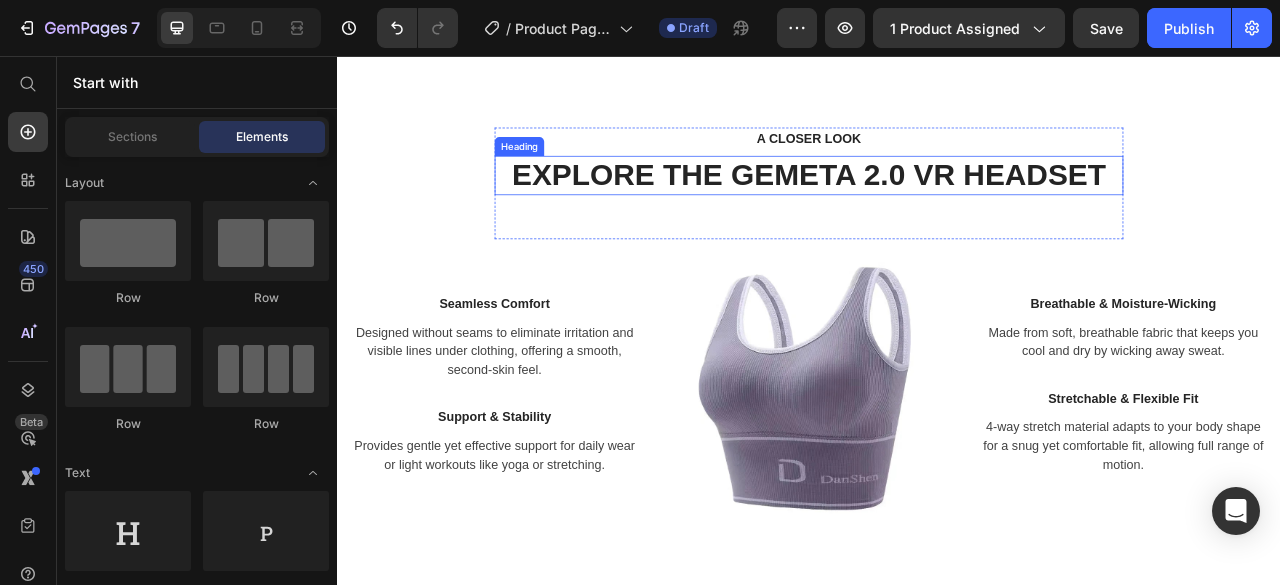 scroll, scrollTop: 2157, scrollLeft: 0, axis: vertical 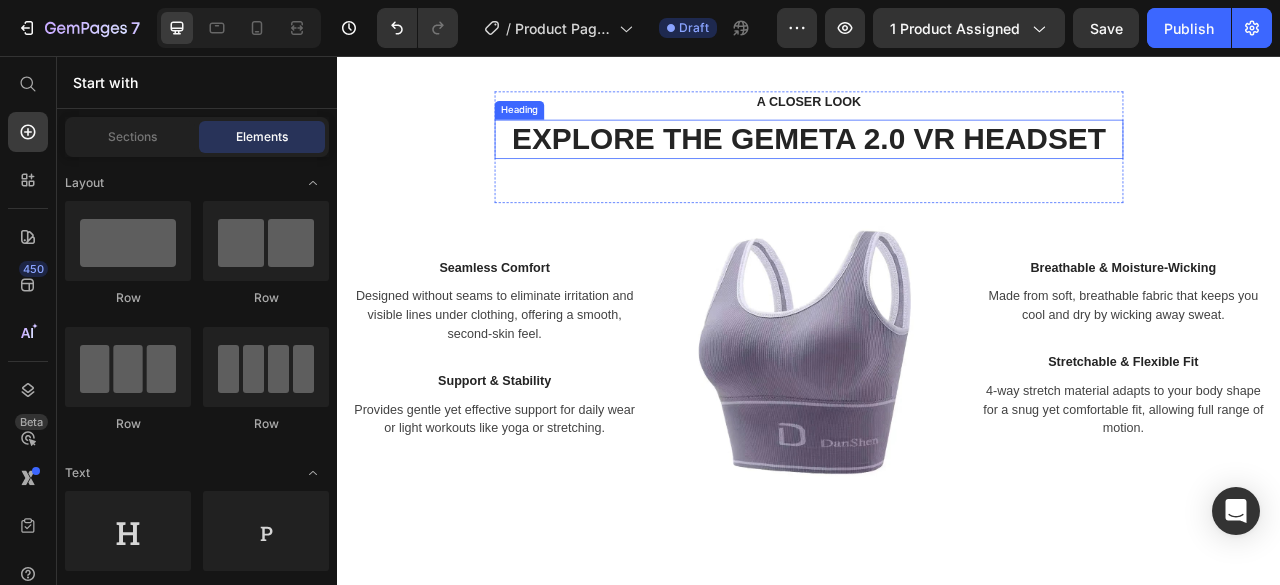 click on "EXPLORE THE GEMETA 2.0 VR HEADSET" at bounding box center (937, 162) 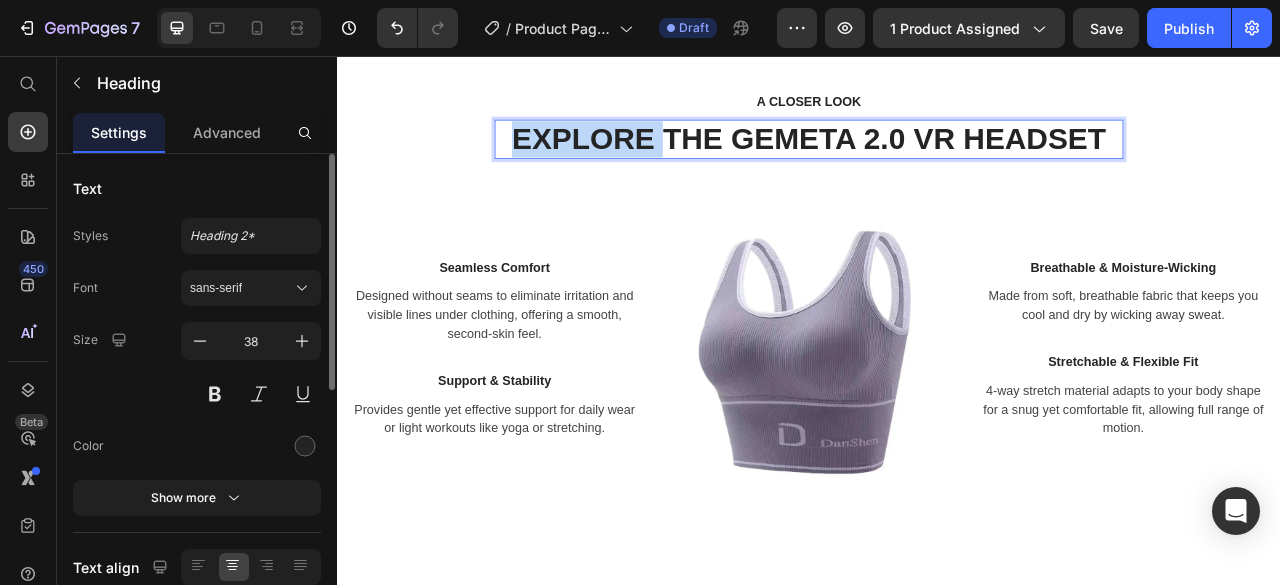 click on "EXPLORE THE GEMETA 2.0 VR HEADSET" at bounding box center (937, 162) 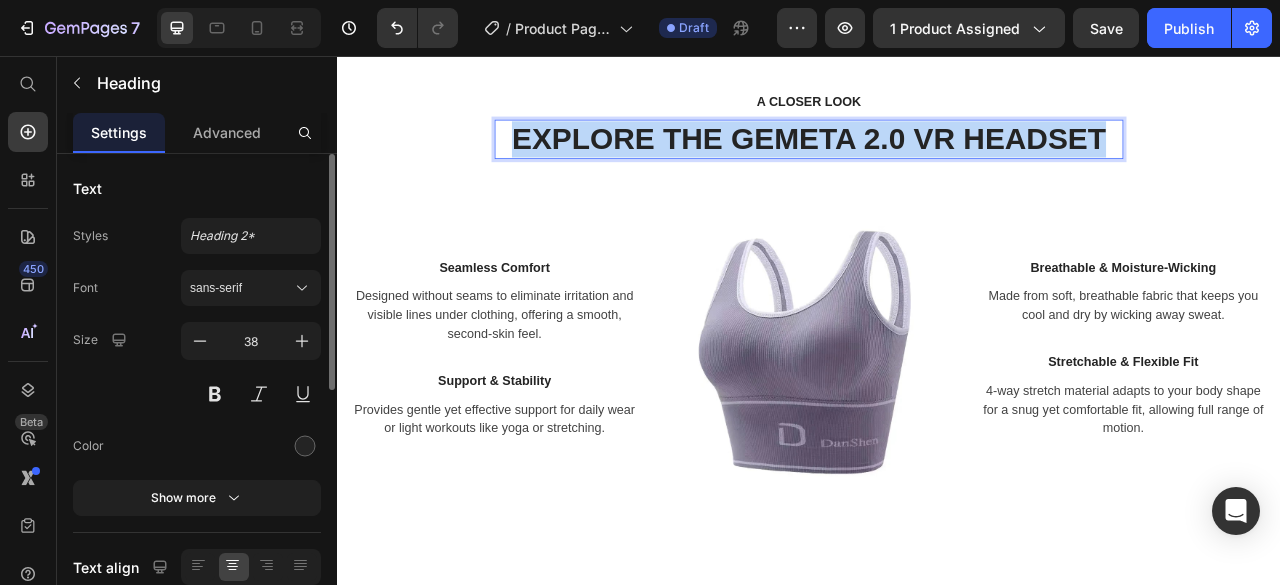 click on "EXPLORE THE GEMETA 2.0 VR HEADSET" at bounding box center [937, 162] 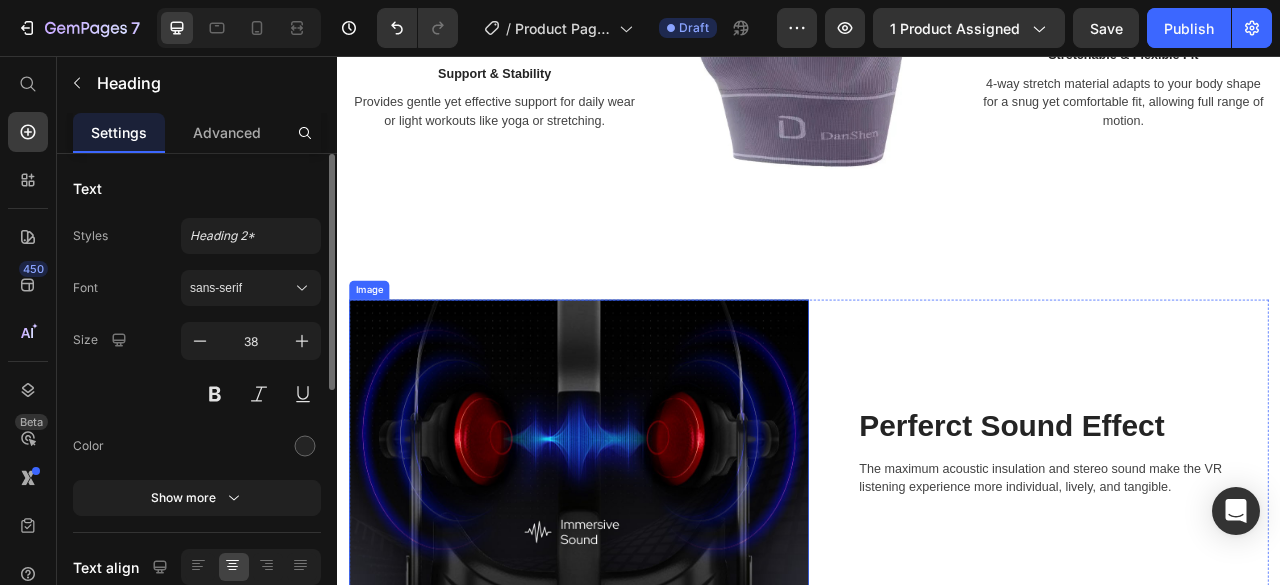 scroll, scrollTop: 2557, scrollLeft: 0, axis: vertical 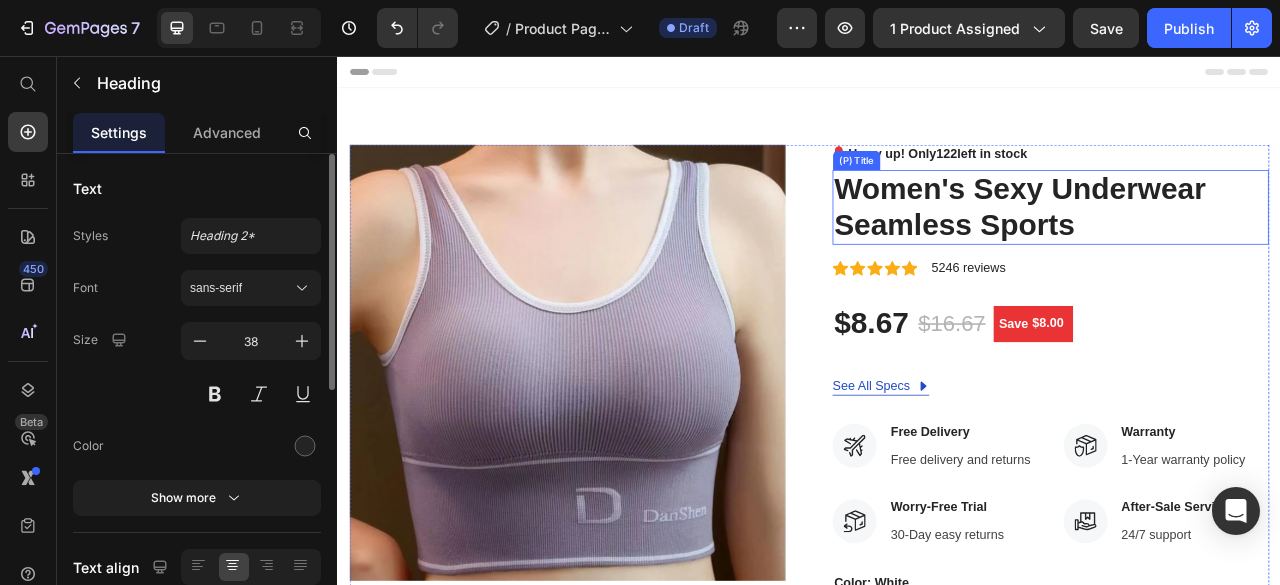 click on "Women's Sexy Underwear Seamless Sports" at bounding box center (1244, 248) 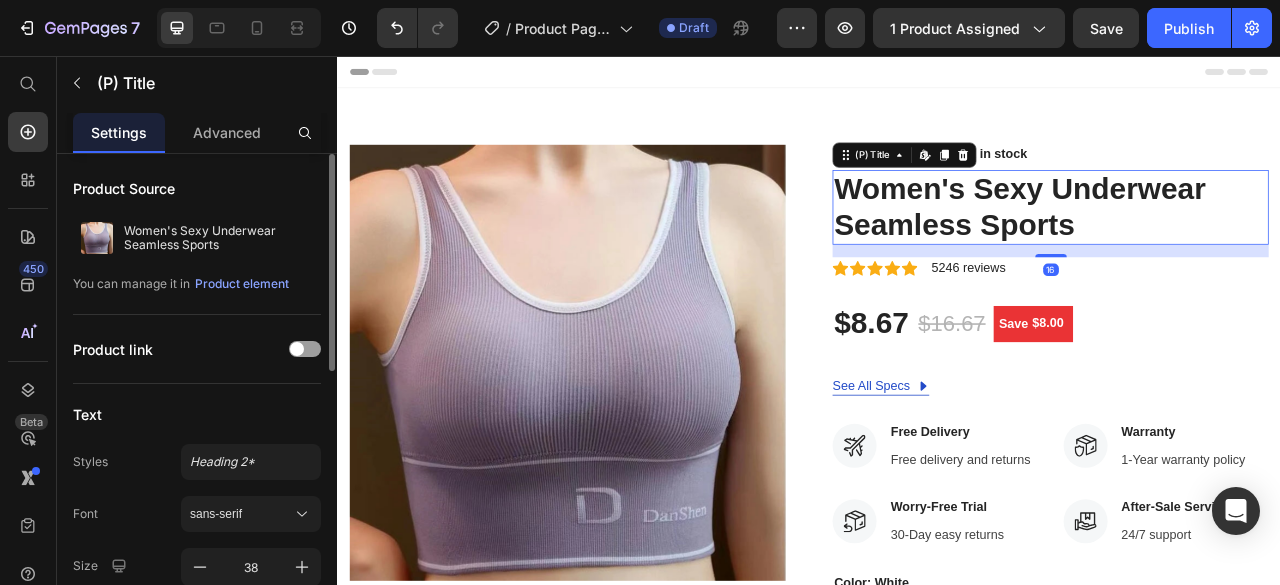 click on "Women's Sexy Underwear Seamless Sports" at bounding box center (1244, 248) 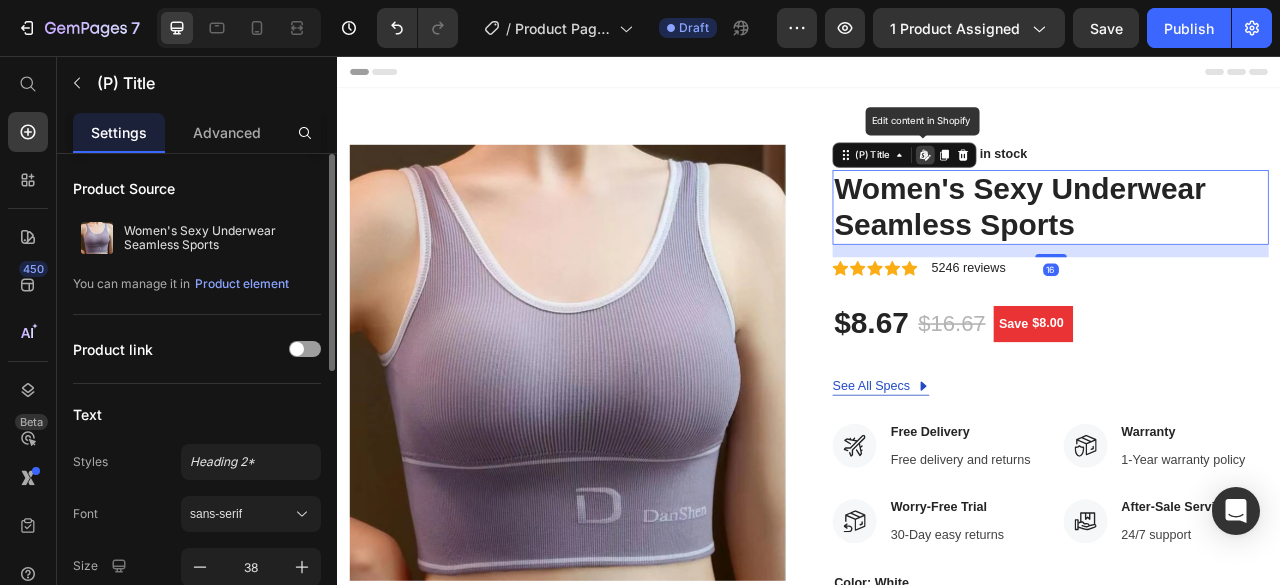 click on "Women's Sexy Underwear Seamless Sports" at bounding box center [1244, 248] 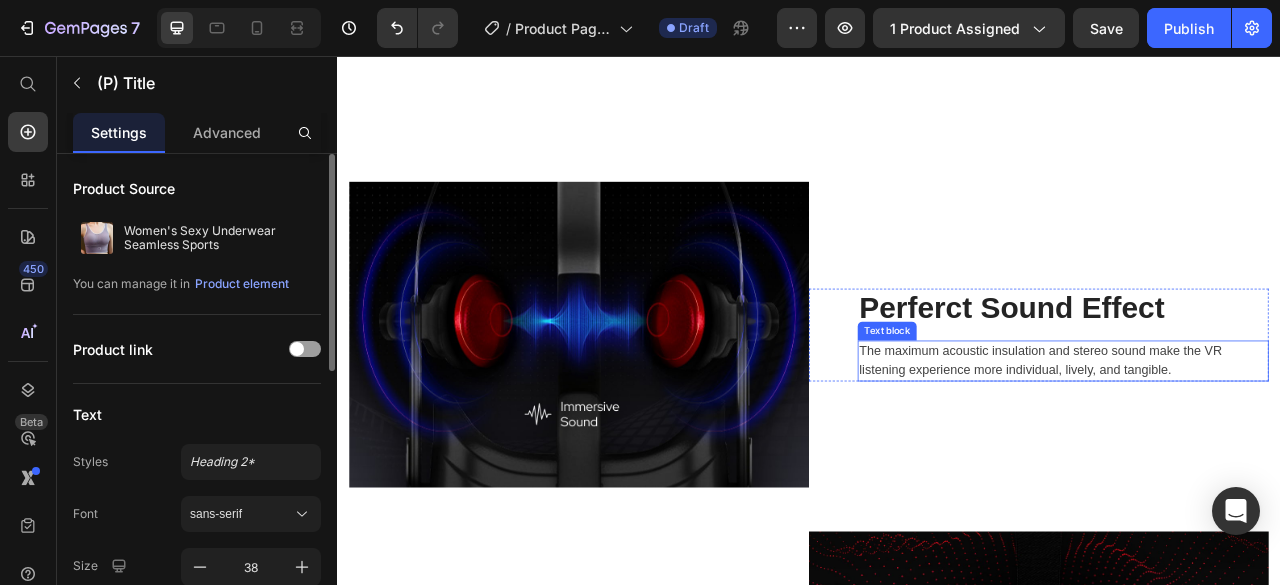 scroll, scrollTop: 2499, scrollLeft: 0, axis: vertical 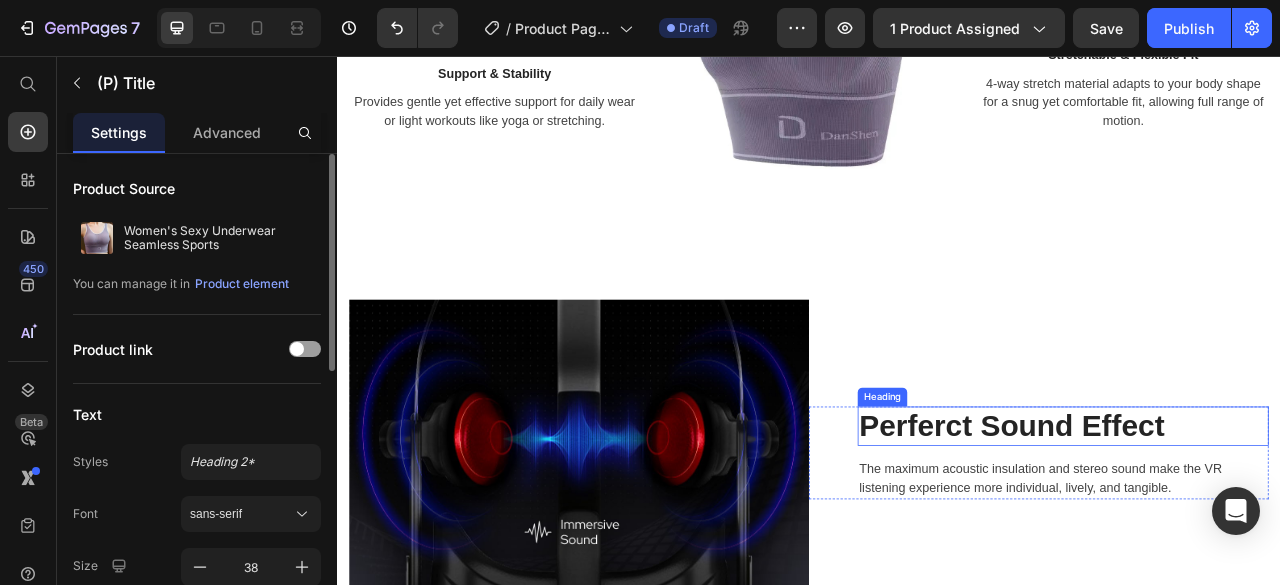 click on "Perferct Sound Effect" at bounding box center (1260, 527) 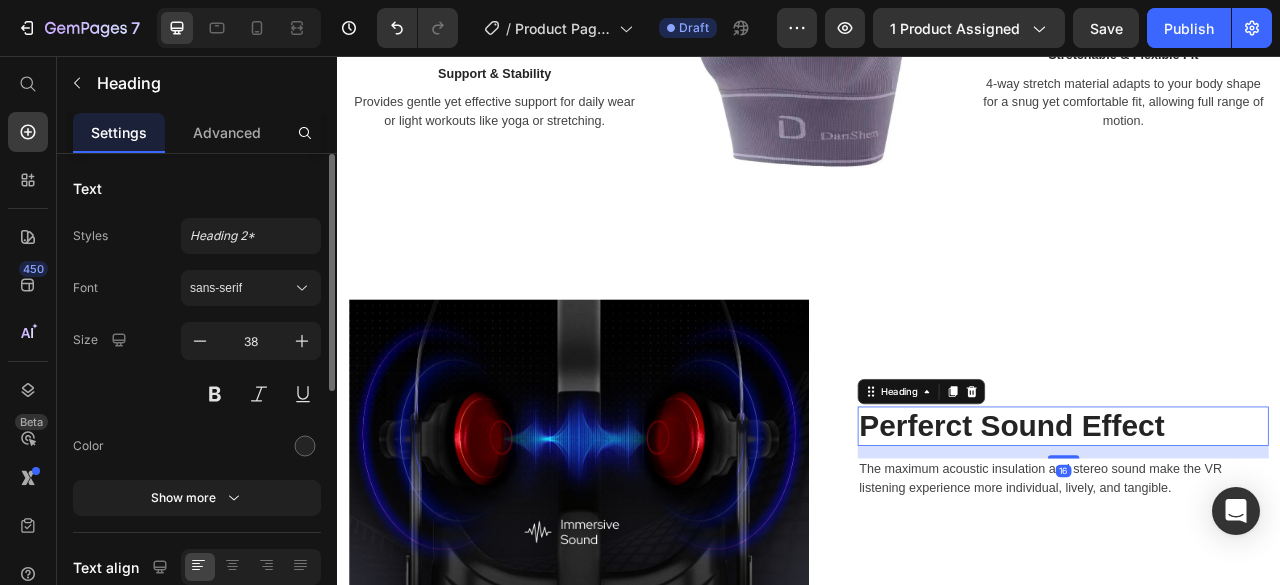 click on "Perferct Sound Effect" at bounding box center [1260, 527] 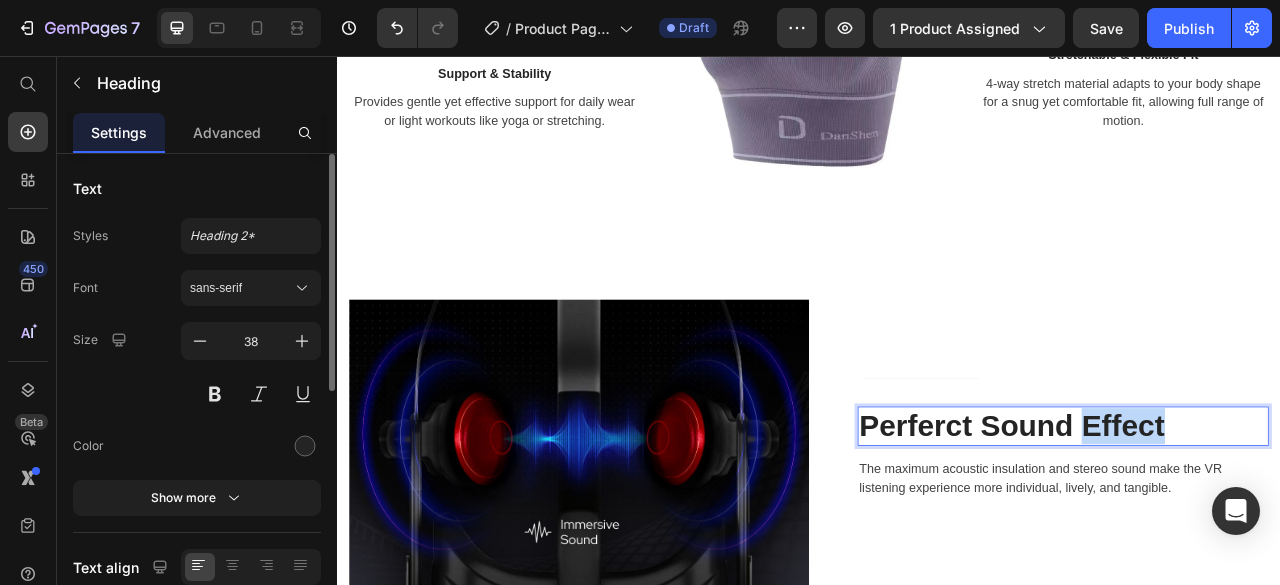 click on "Perferct Sound Effect" at bounding box center (1260, 527) 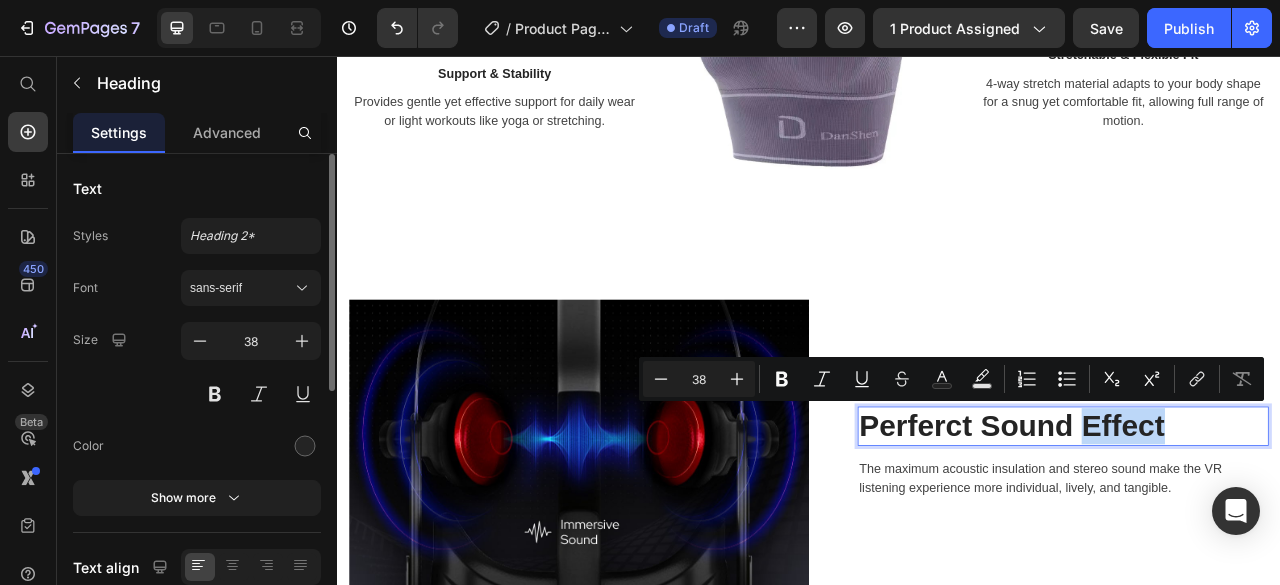 click on "Perferct Sound Effect" at bounding box center [1260, 527] 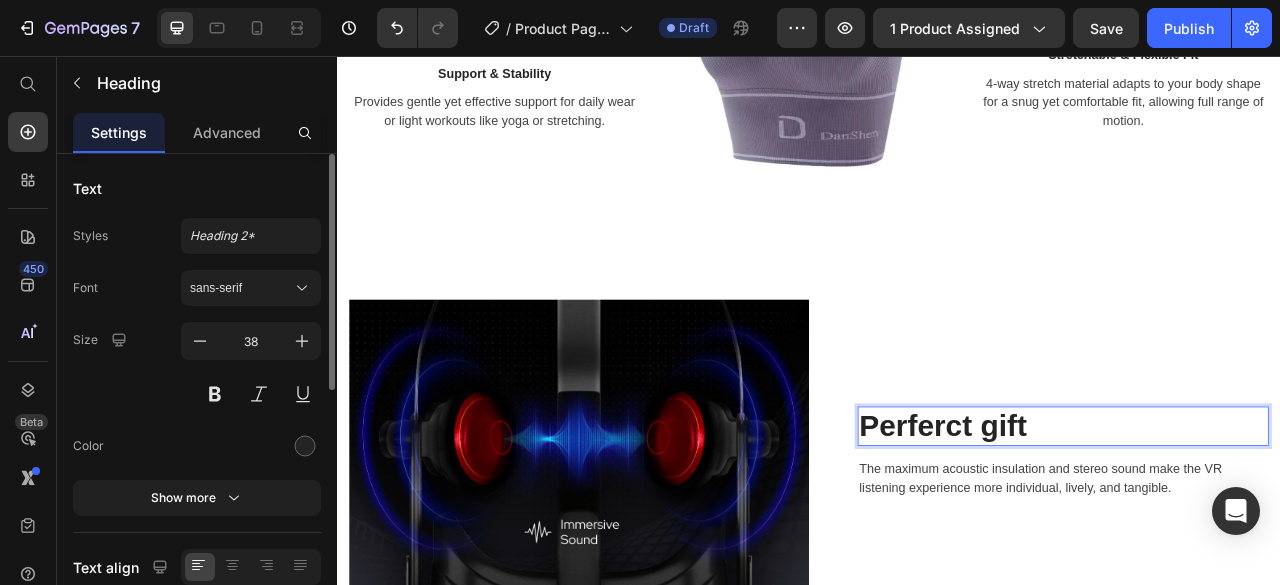 click on "Perferct gift" at bounding box center [1260, 527] 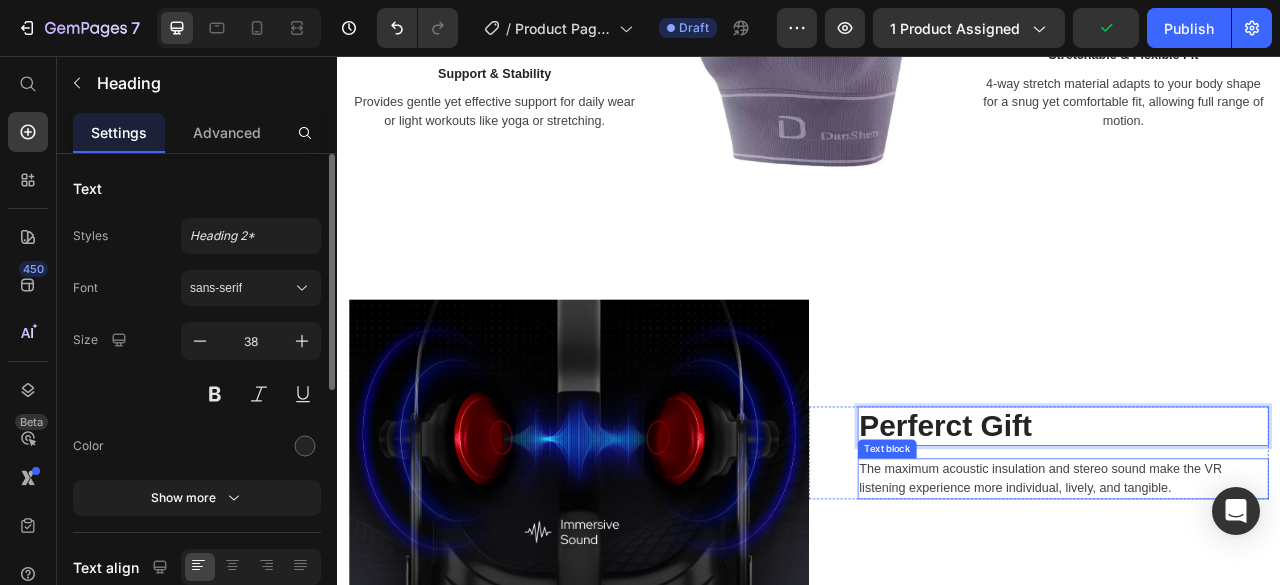click on "The maximum acoustic insulation and stereo sound make the VR listening experience more individual, lively, and tangible." at bounding box center (1260, 594) 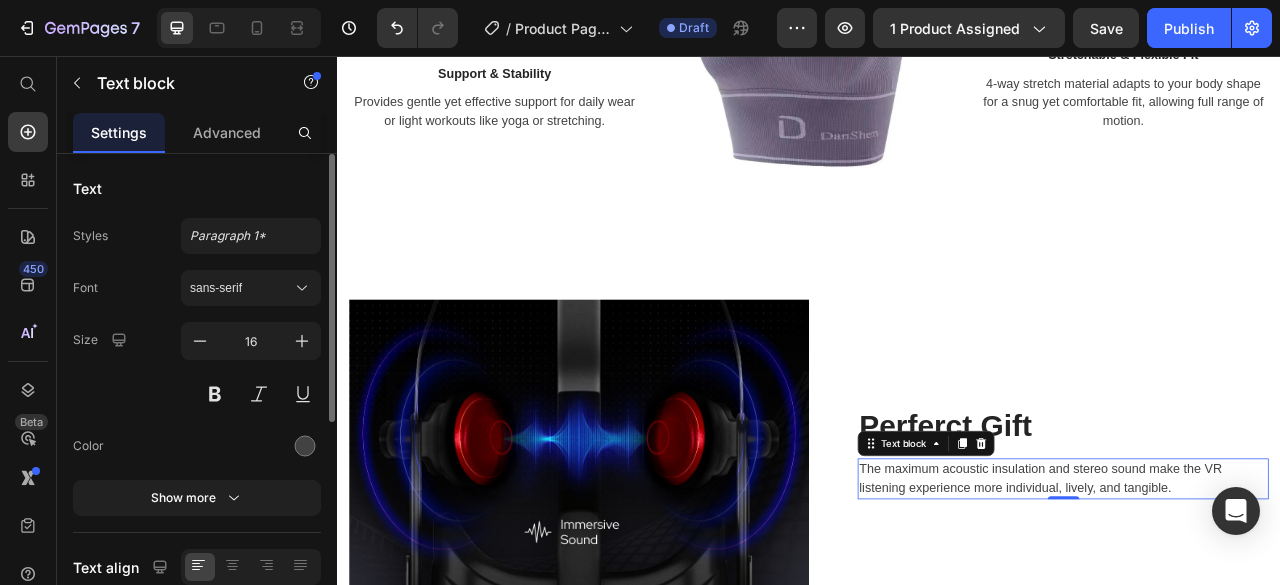 click on "The maximum acoustic insulation and stereo sound make the VR listening experience more individual, lively, and tangible." at bounding box center (1260, 594) 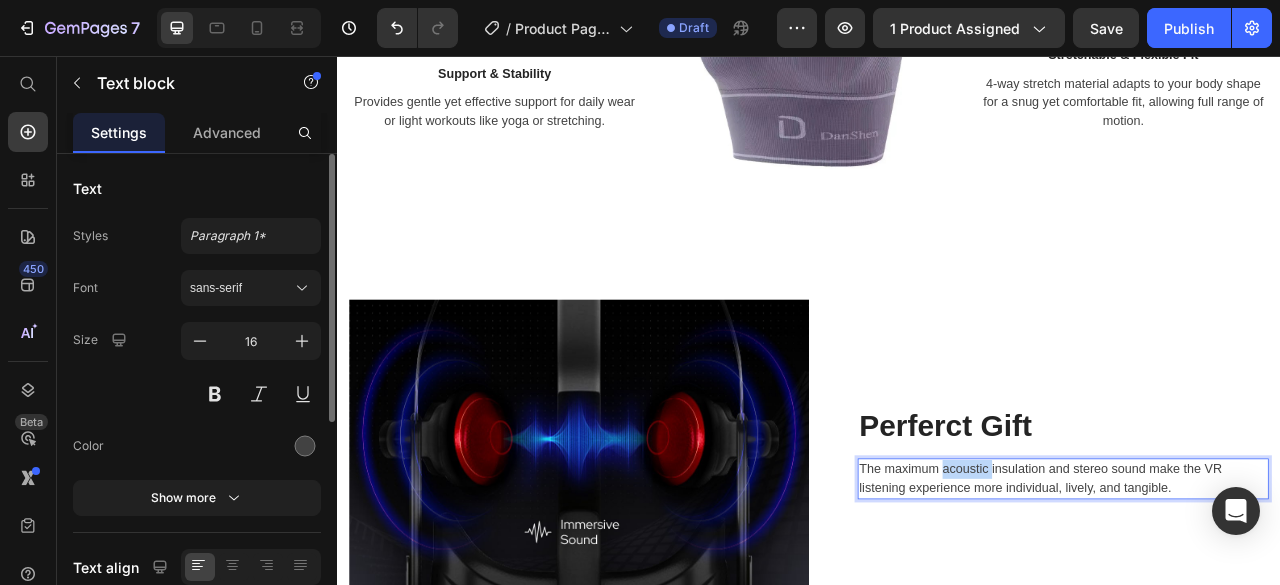 click on "The maximum acoustic insulation and stereo sound make the VR listening experience more individual, lively, and tangible." at bounding box center (1260, 594) 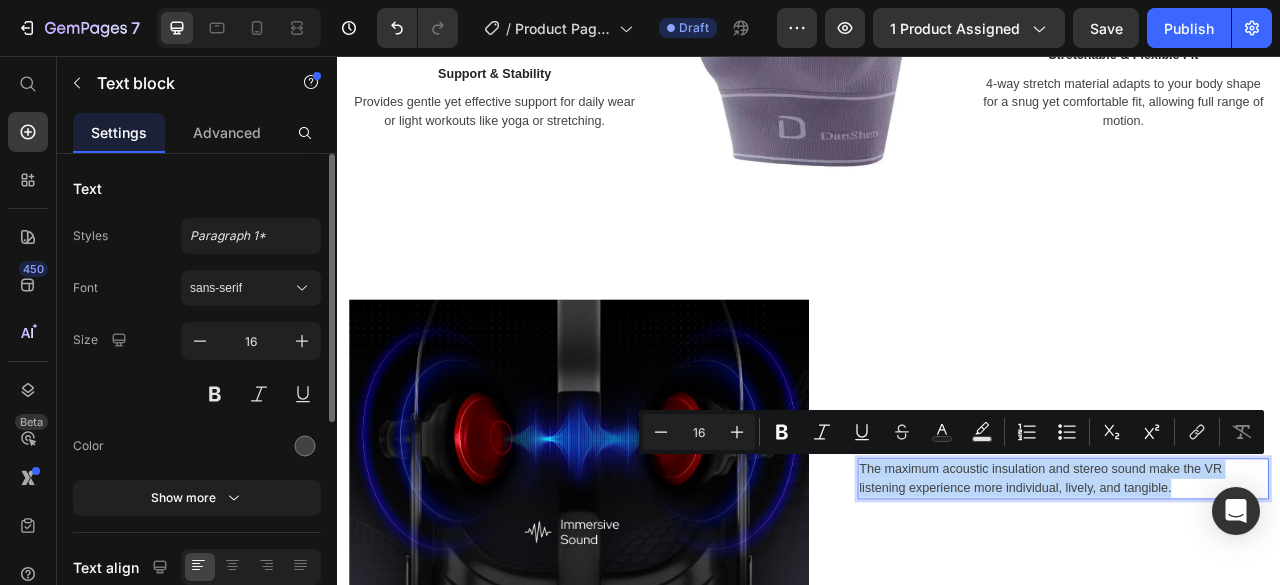 click on "The maximum acoustic insulation and stereo sound make the VR listening experience more individual, lively, and tangible." at bounding box center (1260, 594) 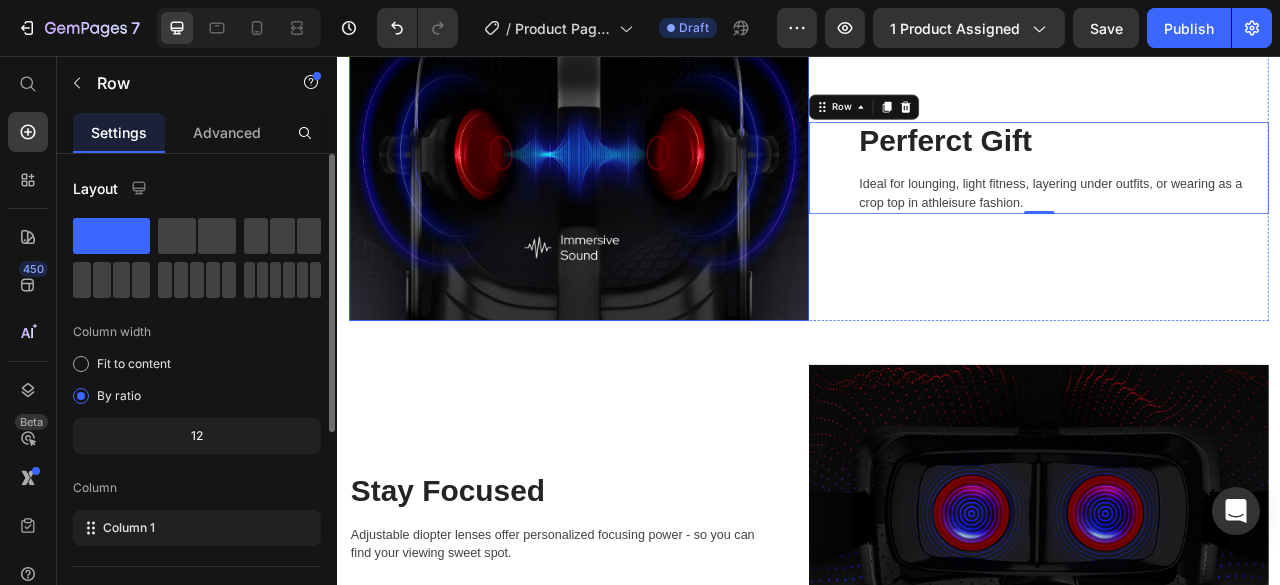 scroll, scrollTop: 2899, scrollLeft: 0, axis: vertical 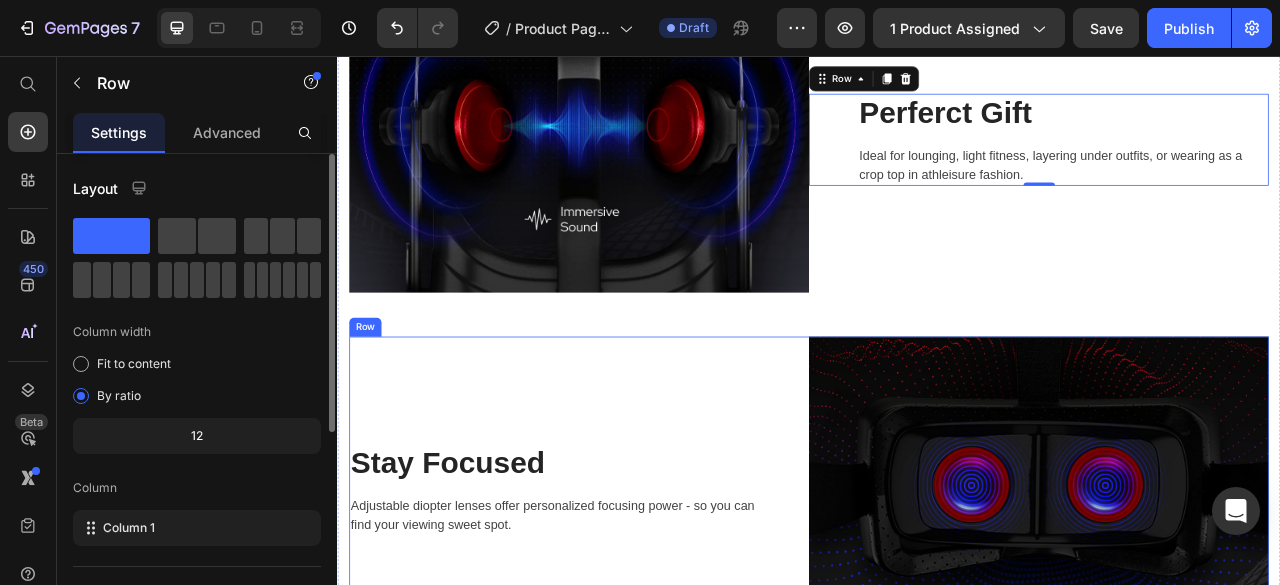 click on "Image Perferct Gift Heading Ideal for lounging, light fitness, layering under outfits, or wearing as a crop top in athleisure fashion. Text block Row   0 Row Stay Focused Heading Adjustable diopter lenses offer personalized focusing power - so you can find your viewing sweet spot. Text block Row Image Row Image A Fitting Design Heading Easy to put on and take off. The proprietary dual-hinge fit design ensures both comfort and stability for different head shapes and sizes. Text block Row Row" at bounding box center (937, 472) 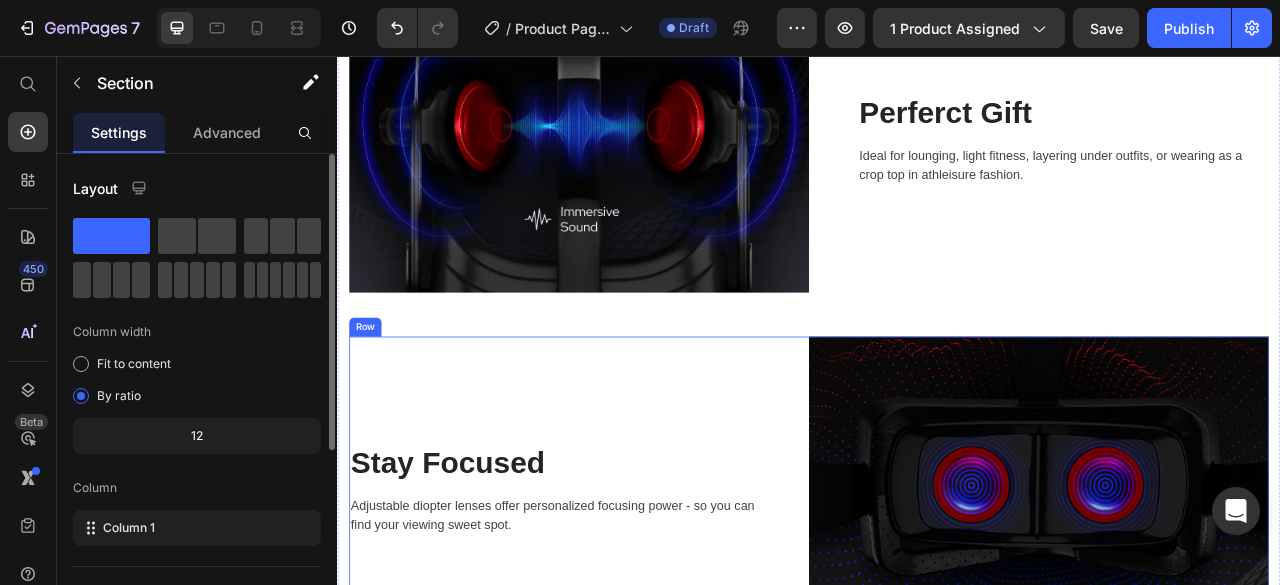 scroll, scrollTop: 3099, scrollLeft: 0, axis: vertical 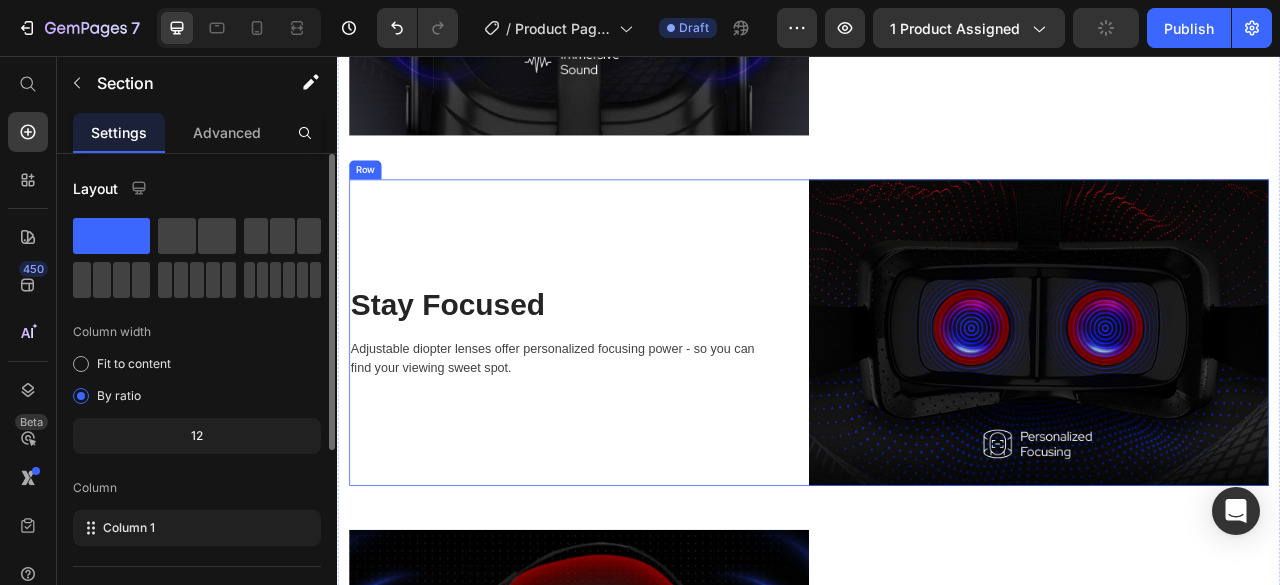 click on "Stay Focused Heading Adjustable diopter lenses offer personalized focusing power - so you can find your viewing sweet spot. Text block Row" at bounding box center (644, 408) 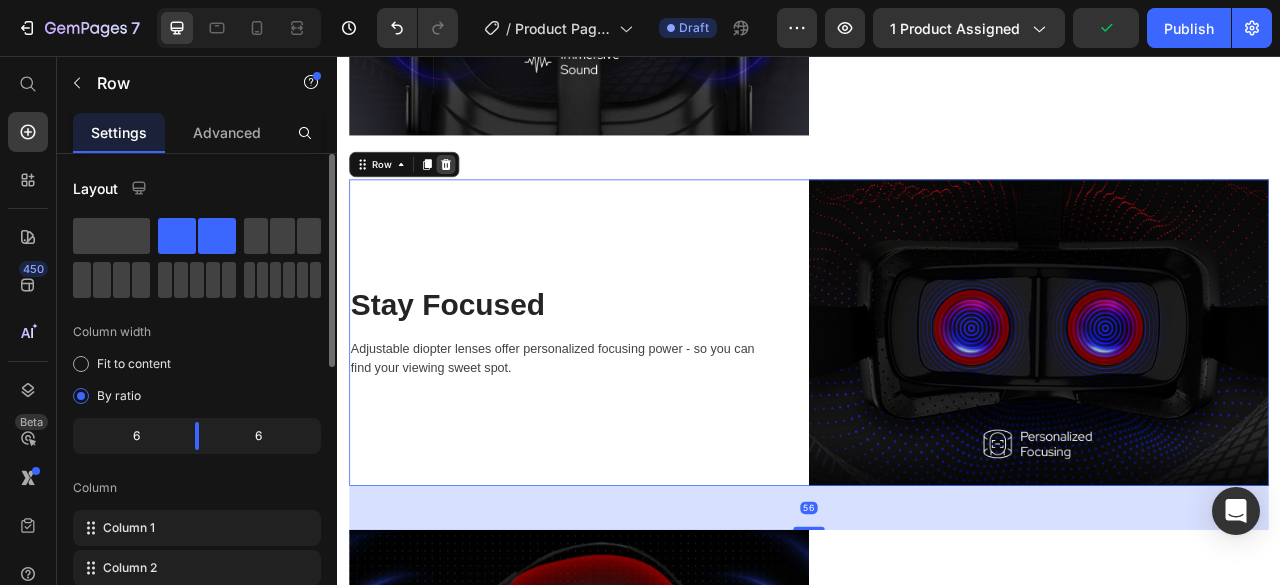 click 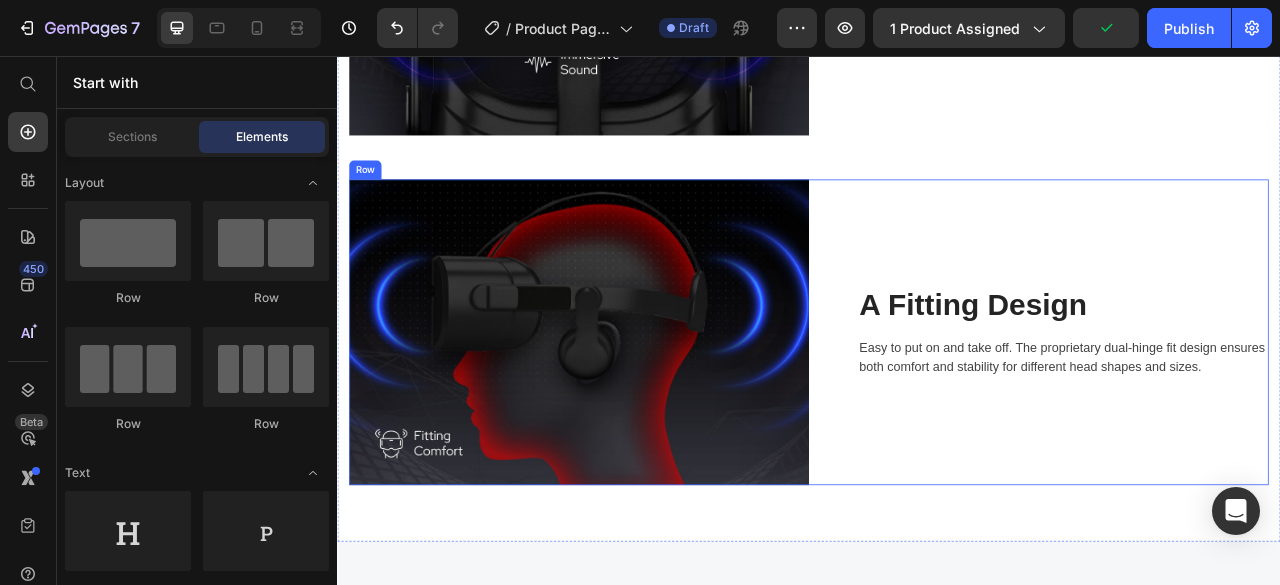 click on "A Fitting Design Heading Easy to put on and take off. The proprietary dual-hinge fit design ensures both comfort and stability for different head shapes and sizes. Text block Row" at bounding box center (1229, 407) 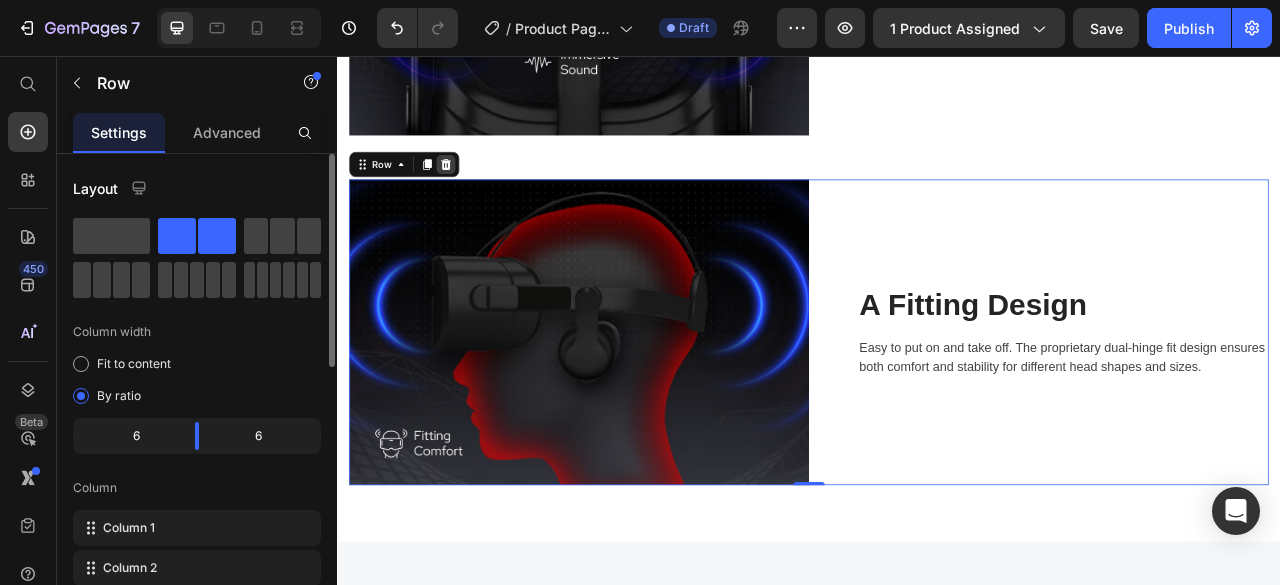 click 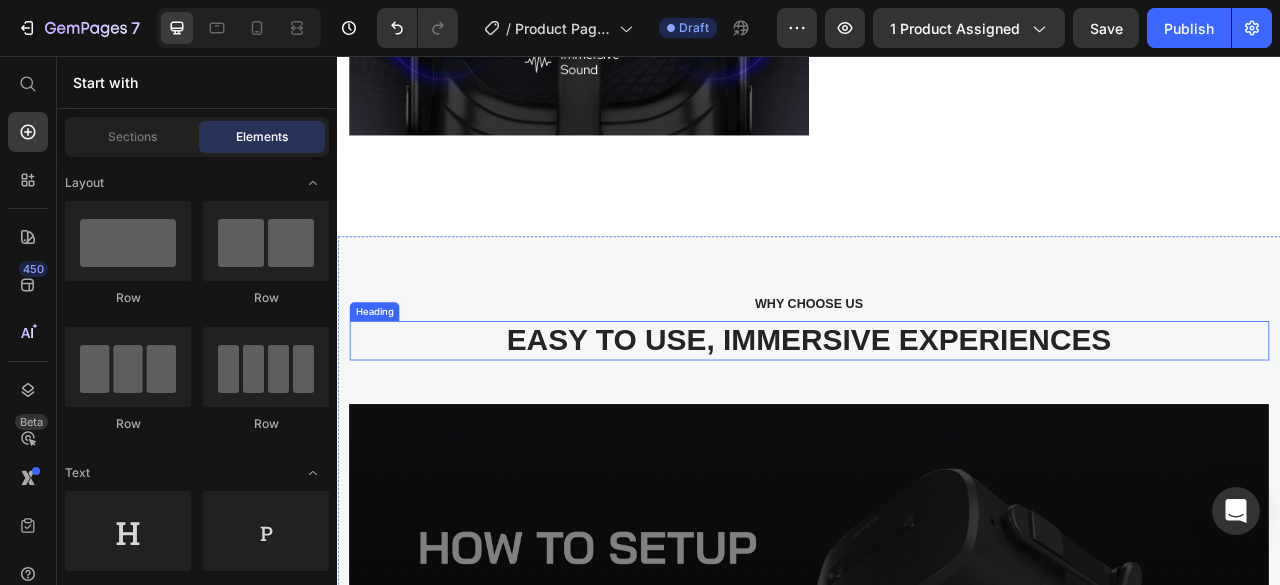 click on "EASY TO USE, IMMERSIVE EXPERIENCES" at bounding box center (937, 418) 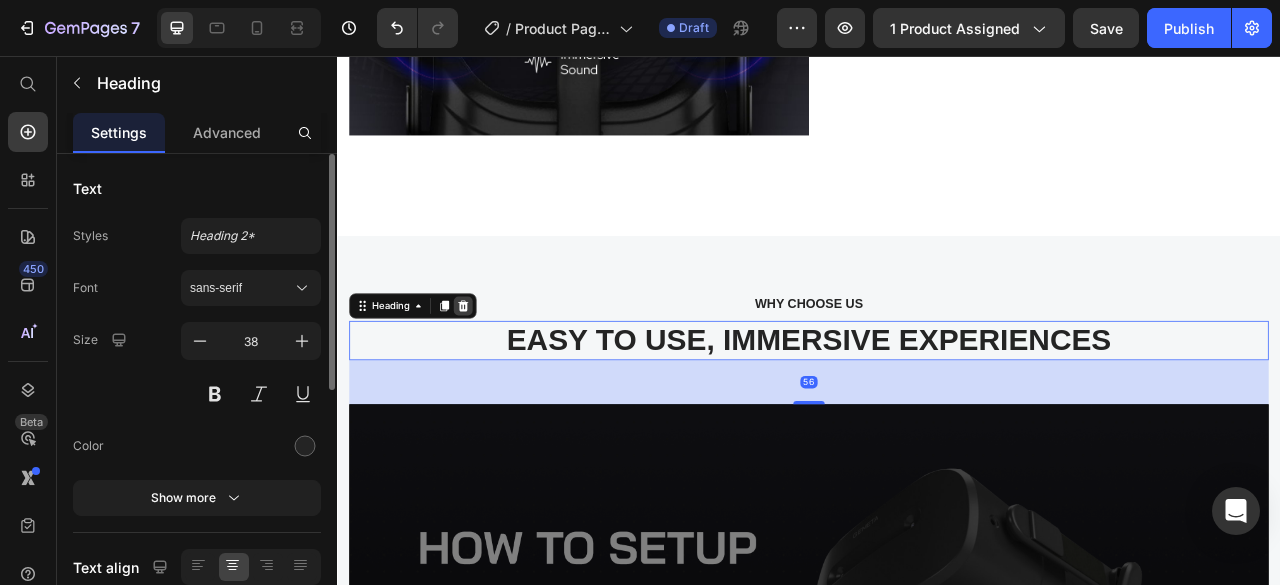 click 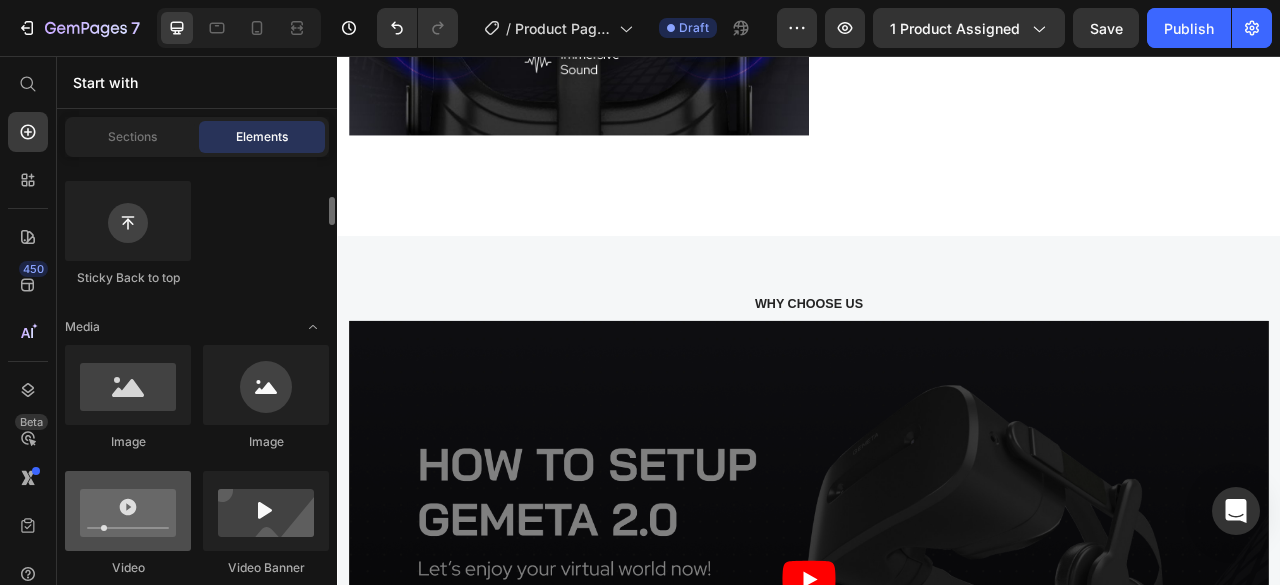 scroll, scrollTop: 700, scrollLeft: 0, axis: vertical 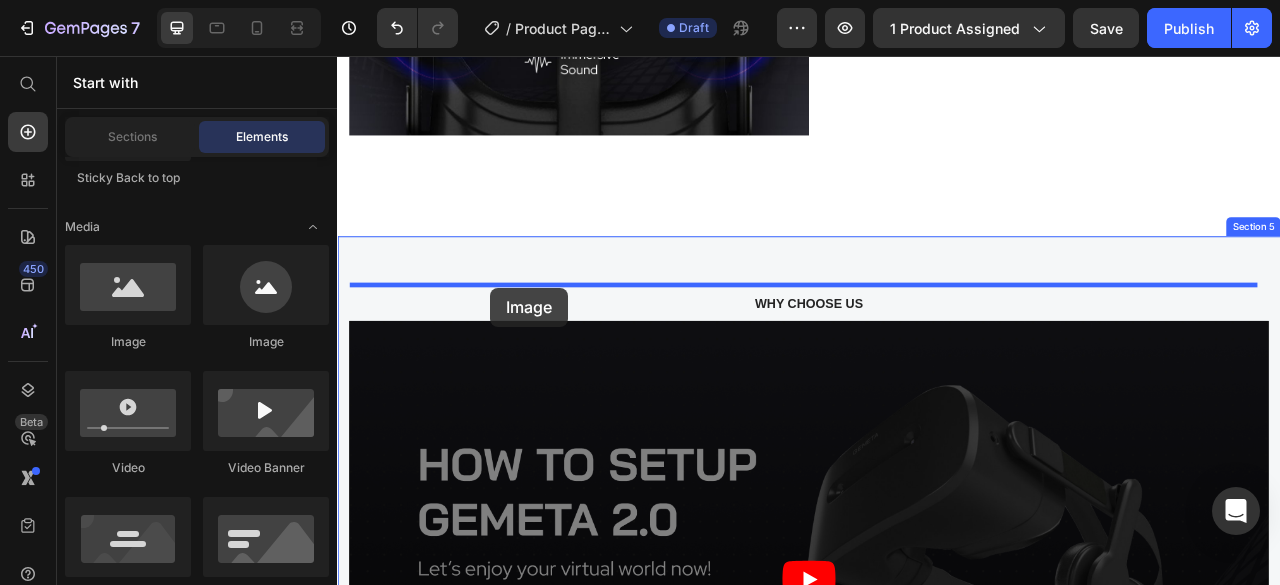drag, startPoint x: 522, startPoint y: 353, endPoint x: 532, endPoint y: 351, distance: 10.198039 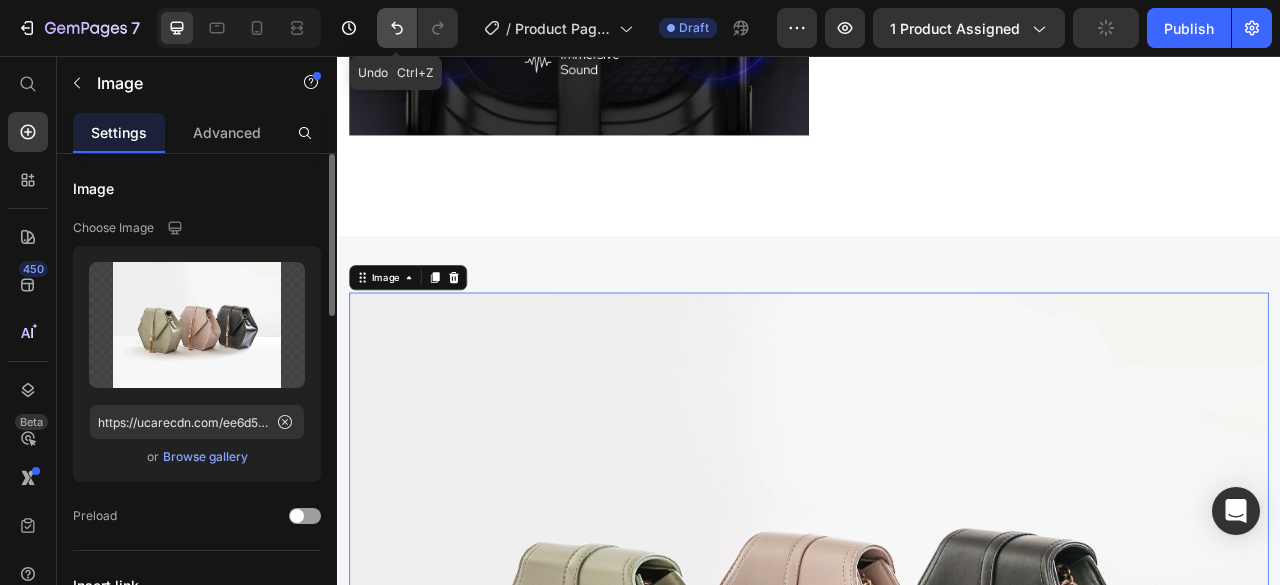 click 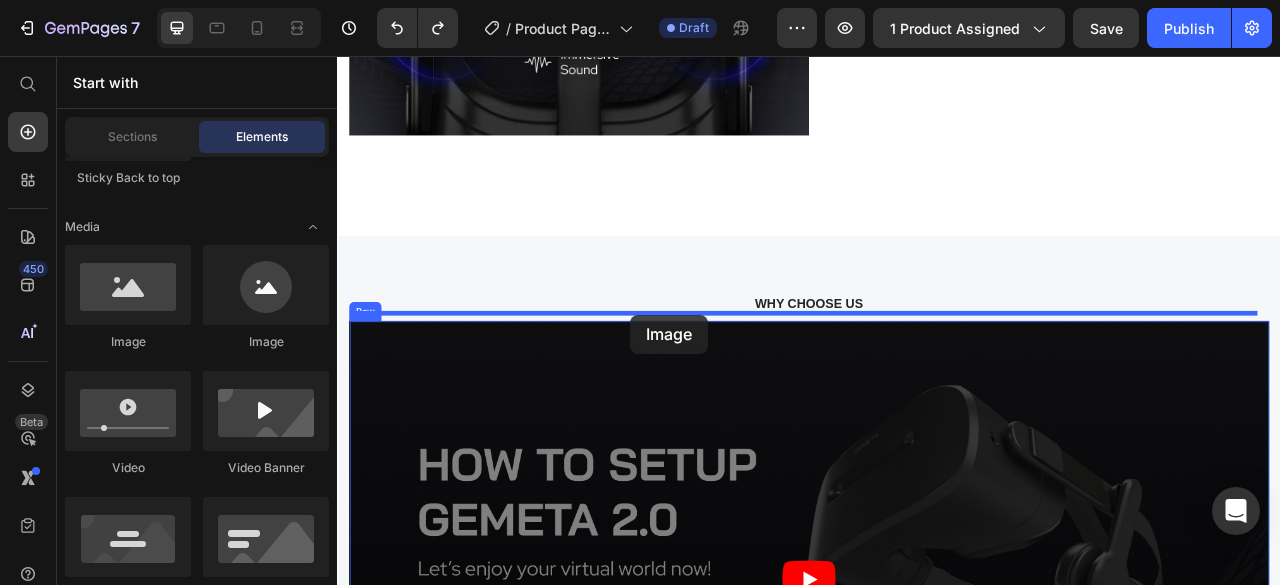 drag, startPoint x: 465, startPoint y: 339, endPoint x: 710, endPoint y: 385, distance: 249.28096 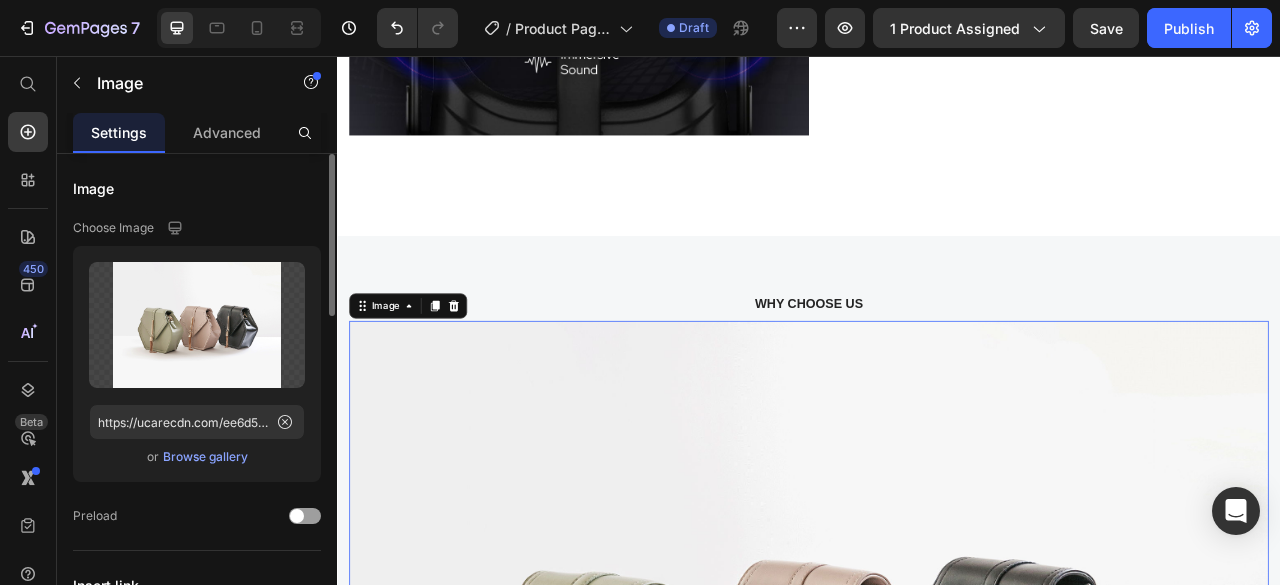 scroll, scrollTop: 100, scrollLeft: 0, axis: vertical 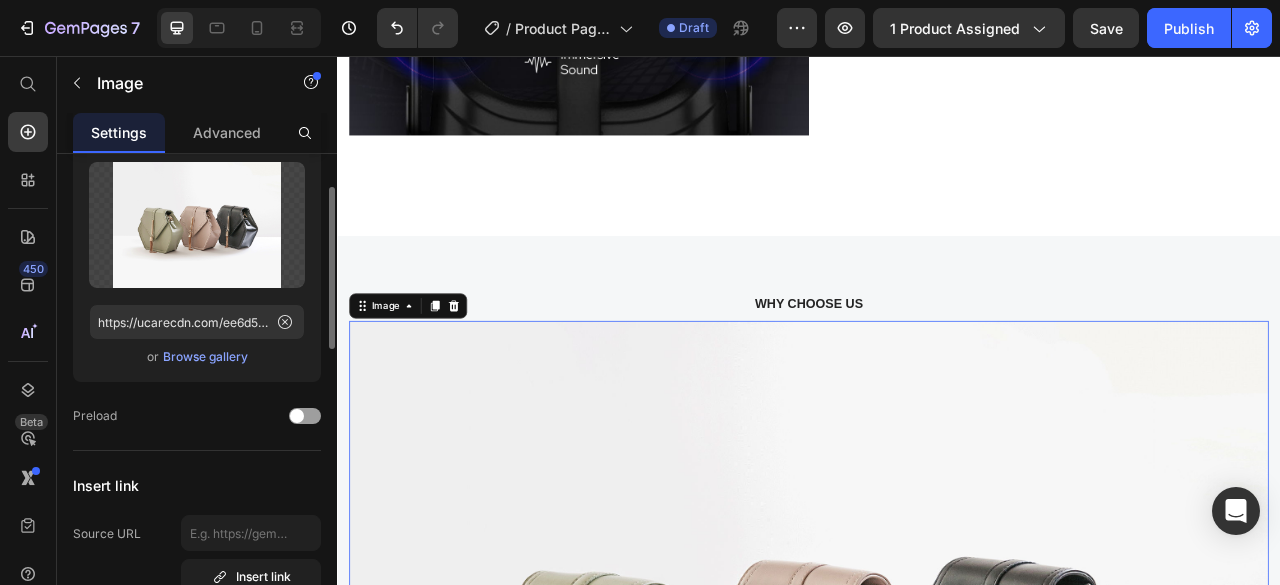 click on "Browse gallery" at bounding box center [205, 357] 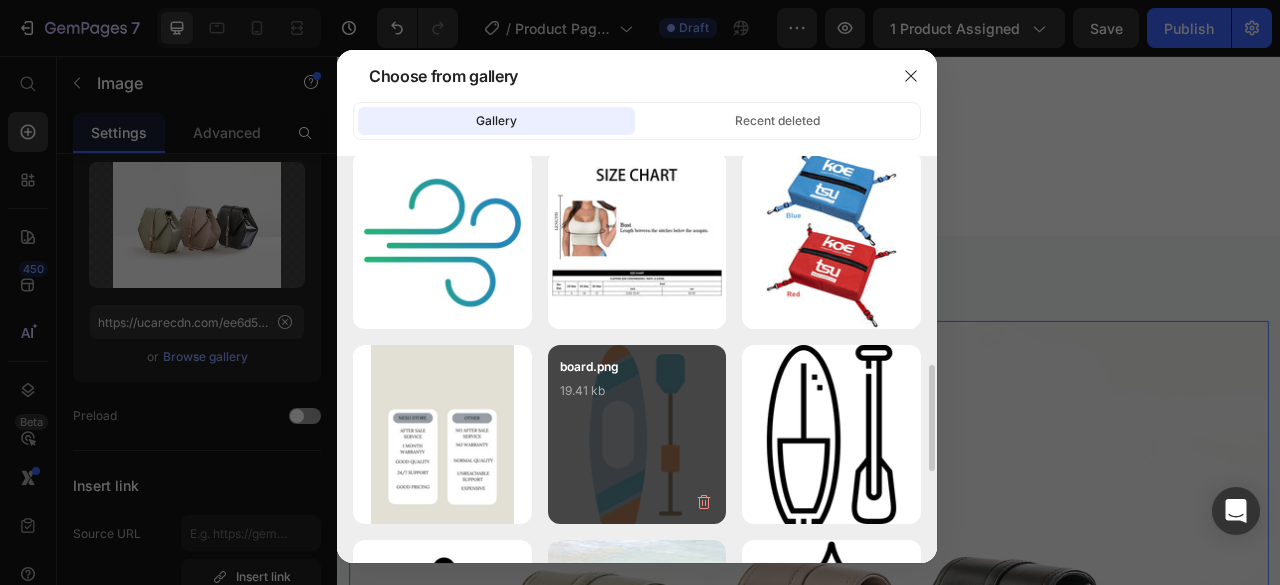 scroll, scrollTop: 900, scrollLeft: 0, axis: vertical 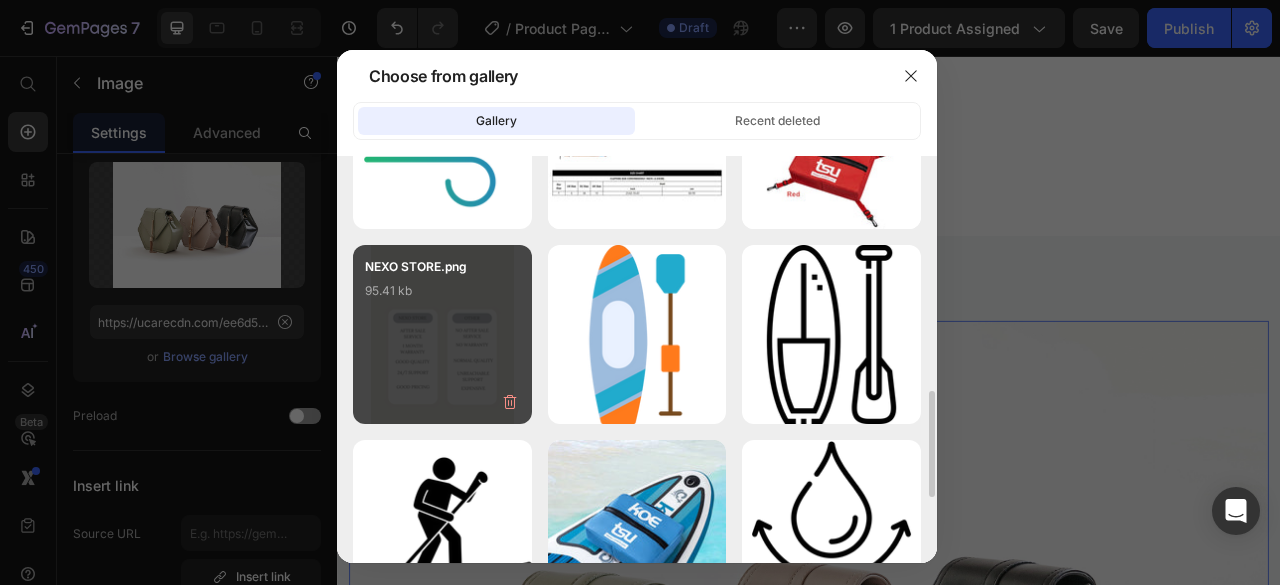 click on "NEXO STORE.png 95.41 kb" at bounding box center [442, 297] 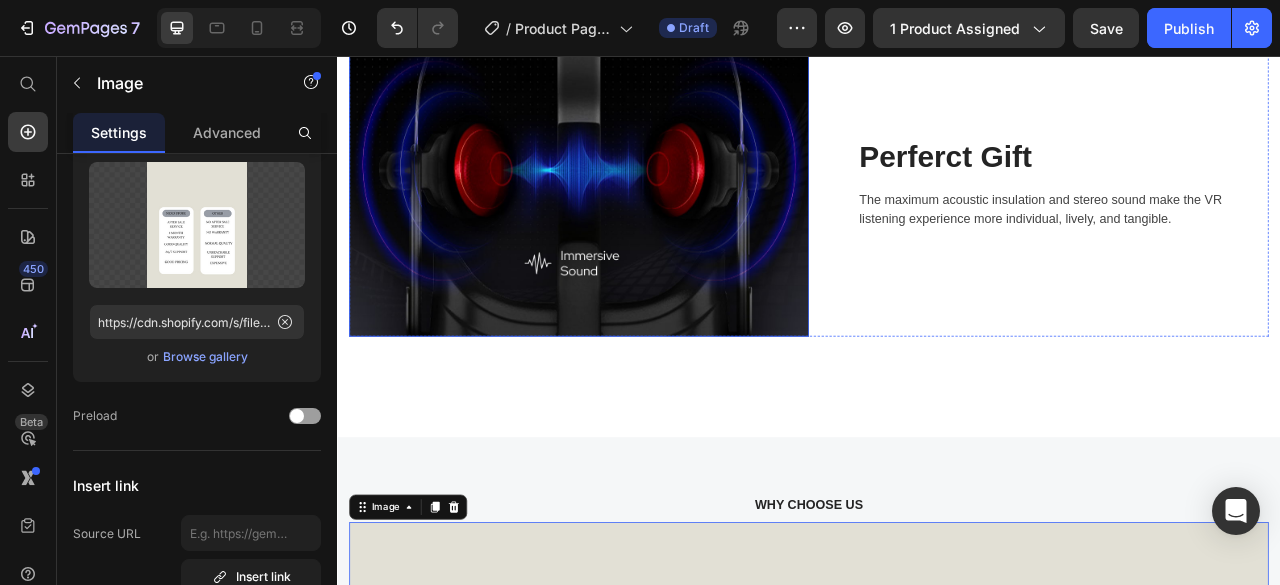 scroll, scrollTop: 2799, scrollLeft: 0, axis: vertical 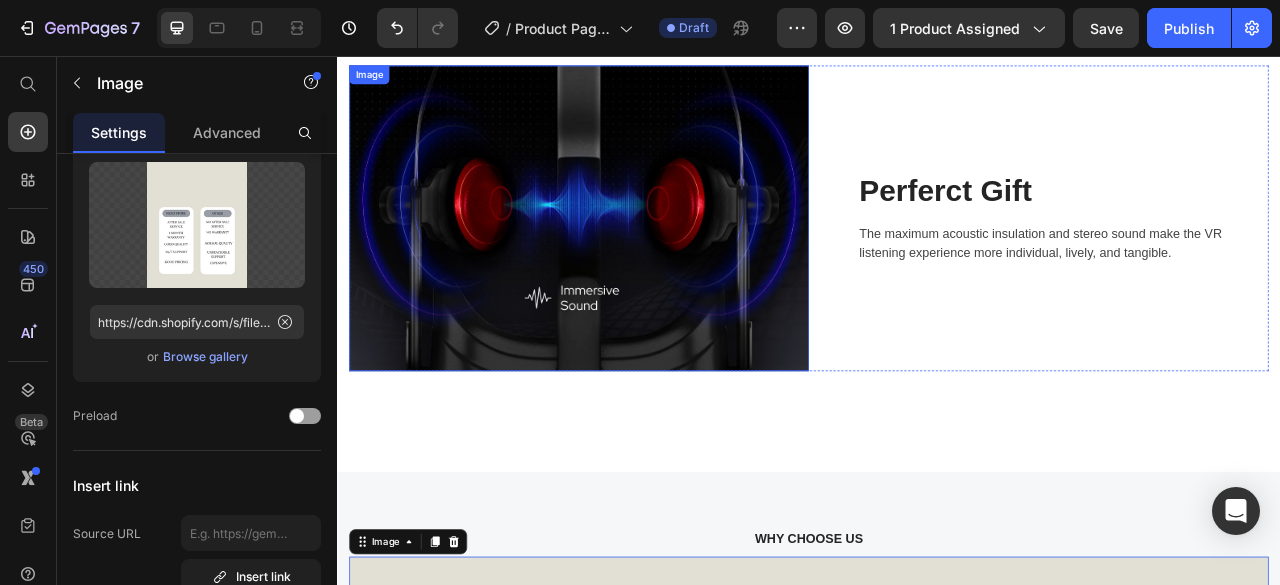 click at bounding box center [644, 262] 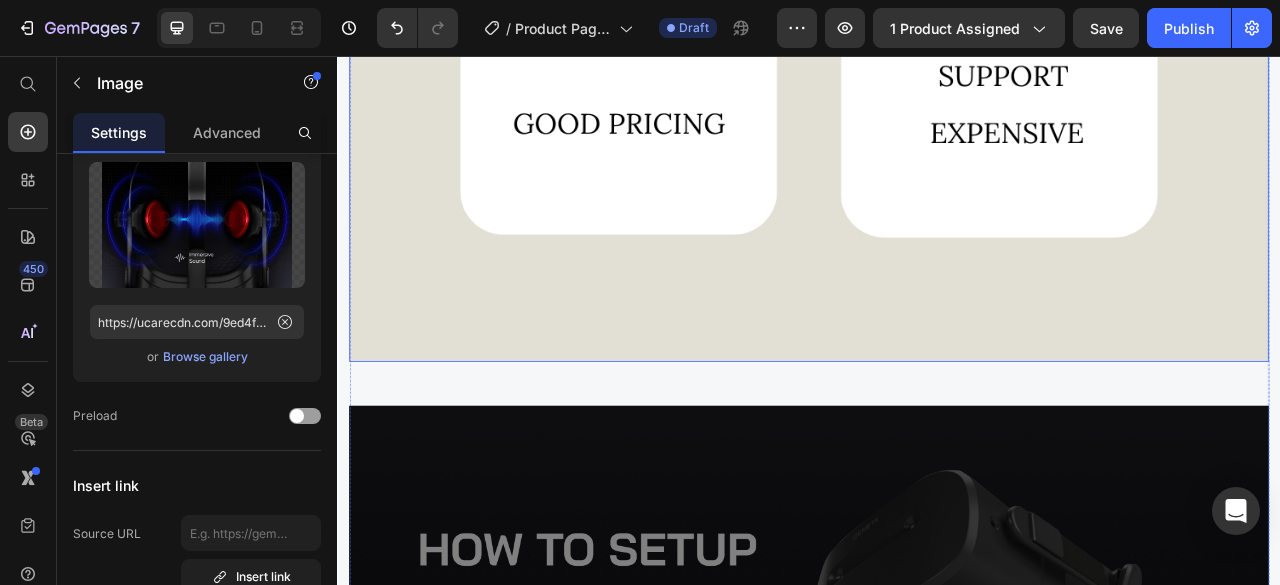 scroll, scrollTop: 4799, scrollLeft: 0, axis: vertical 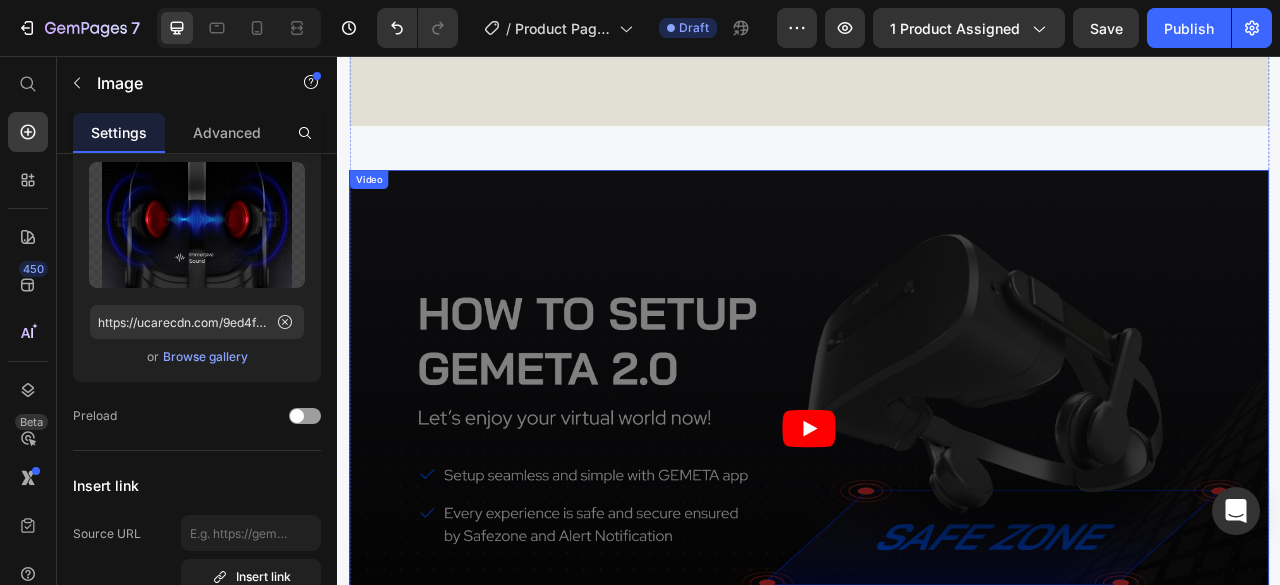 click at bounding box center [937, 530] 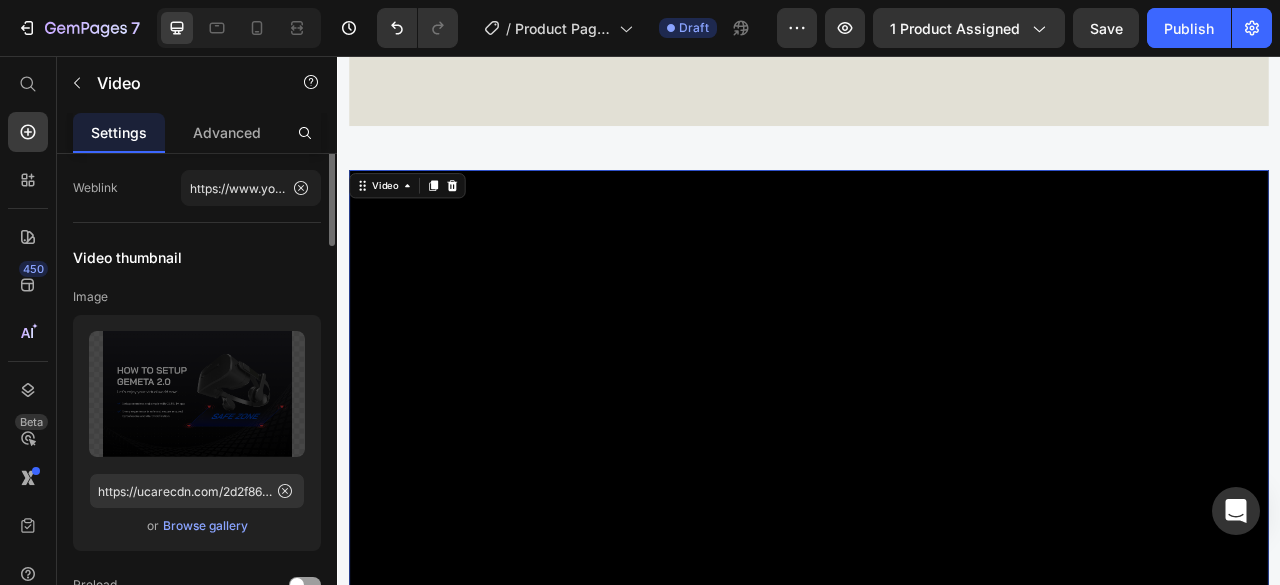 scroll, scrollTop: 0, scrollLeft: 0, axis: both 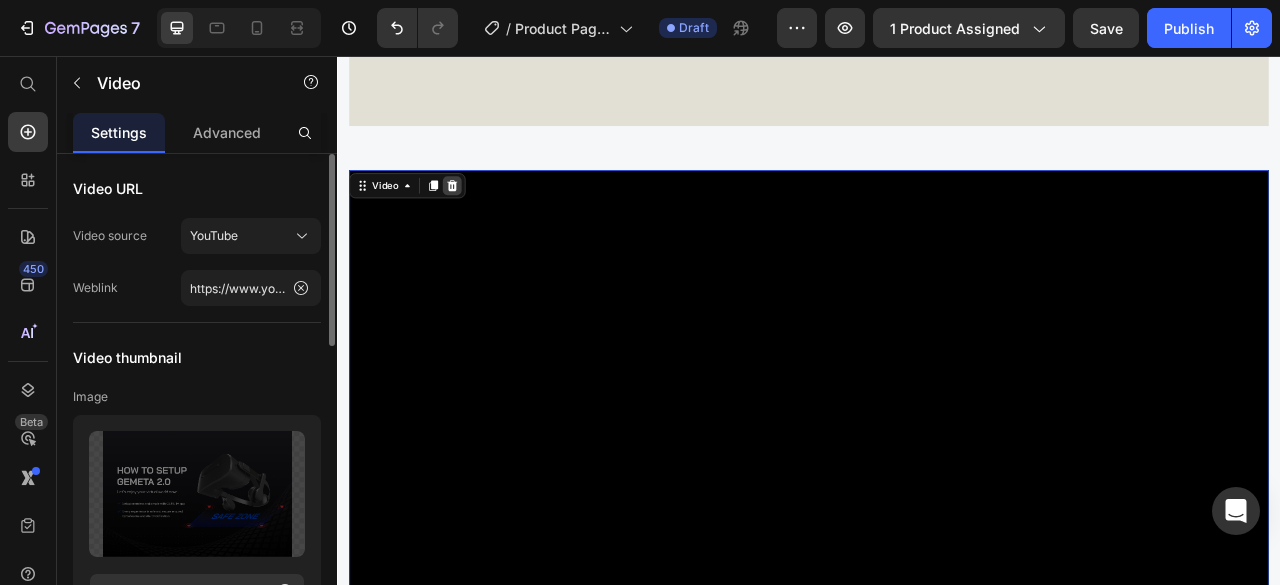 click 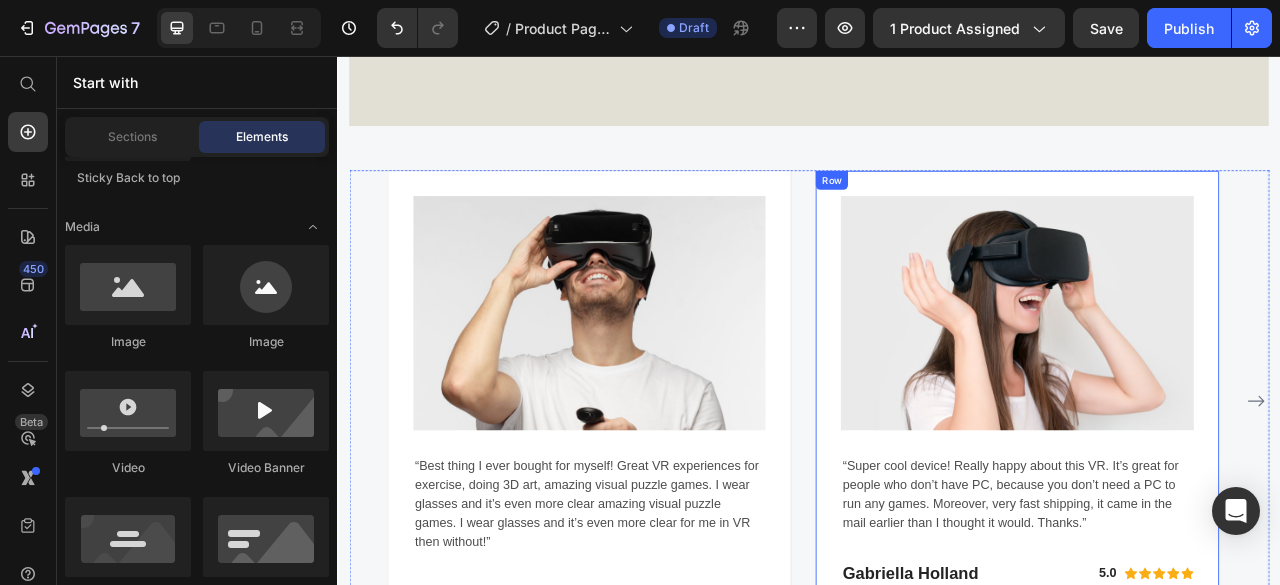 scroll, scrollTop: 4899, scrollLeft: 0, axis: vertical 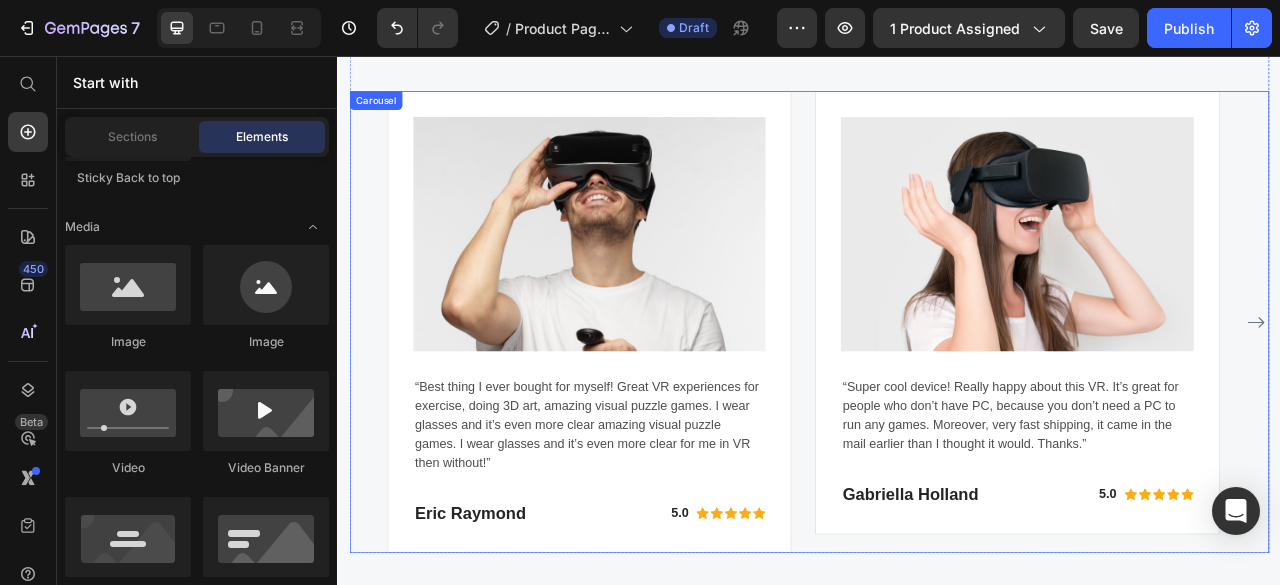 click on "Image “Best thing I ever bought for myself! Great VR experiences for exercise, doing 3D art, amazing visual puzzle games. I wear glasses and it’s even more clear amazing visual puzzle games. I wear glasses and it’s even more clear for me in VR then without!” Text block Eric Raymond Heading 5.0 Text block
Icon
Icon
Icon
Icon
Icon Icon List Hoz Row Row Row Image “Super cool device! Really happy about this VR. It’s great for people who don’t have PC, because you don’t need a PC to run any games. Moreover, very fast shipping, it came in the mail earlier than I thought it would. Thanks.” Text block Gabriella Holland Heading 5.0 Text block
Icon
Icon
Icon
Icon
Icon Icon List Hoz Row Row Row Image Text block Eric Raymond Heading 5.0 Text block
Icon
Icon
Icon
Icon" at bounding box center [937, 395] 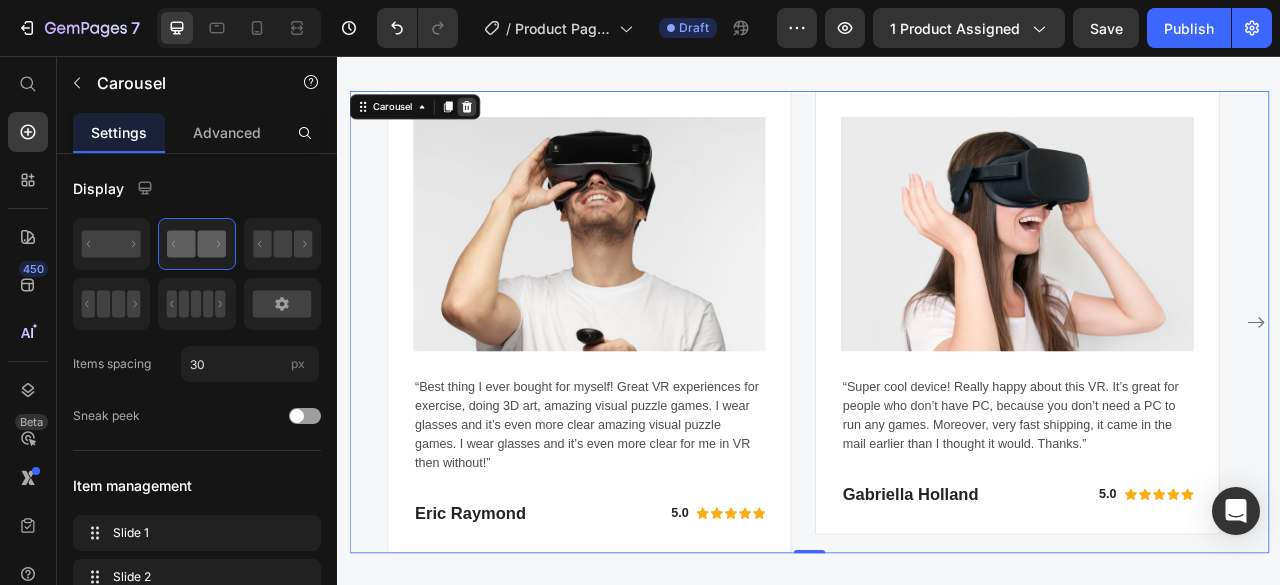 click 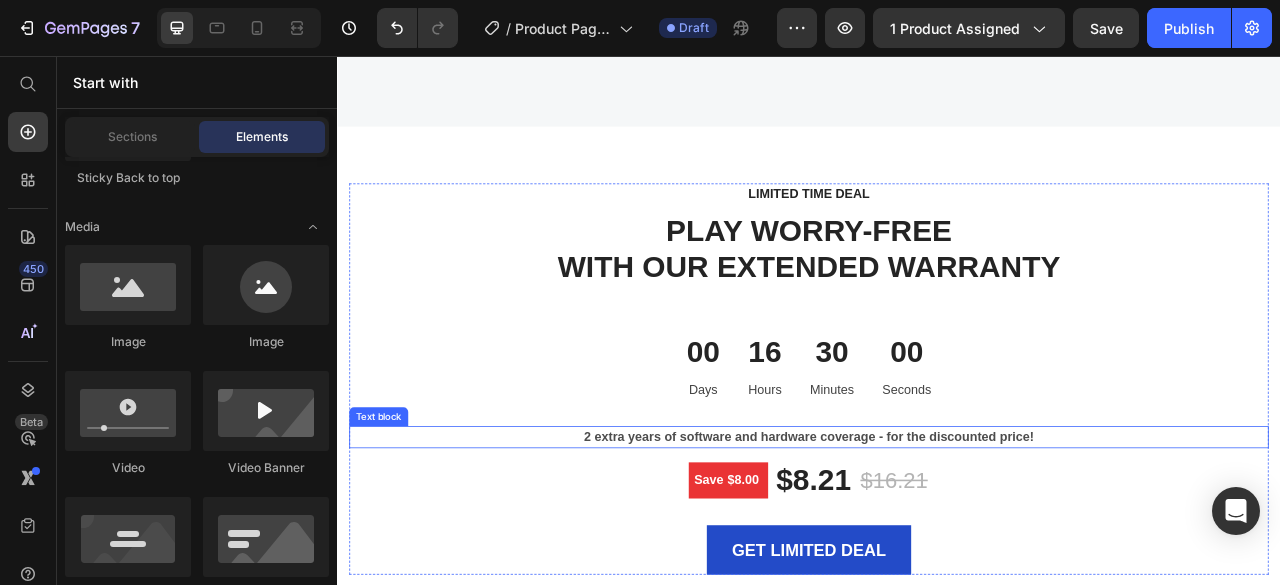 scroll, scrollTop: 5099, scrollLeft: 0, axis: vertical 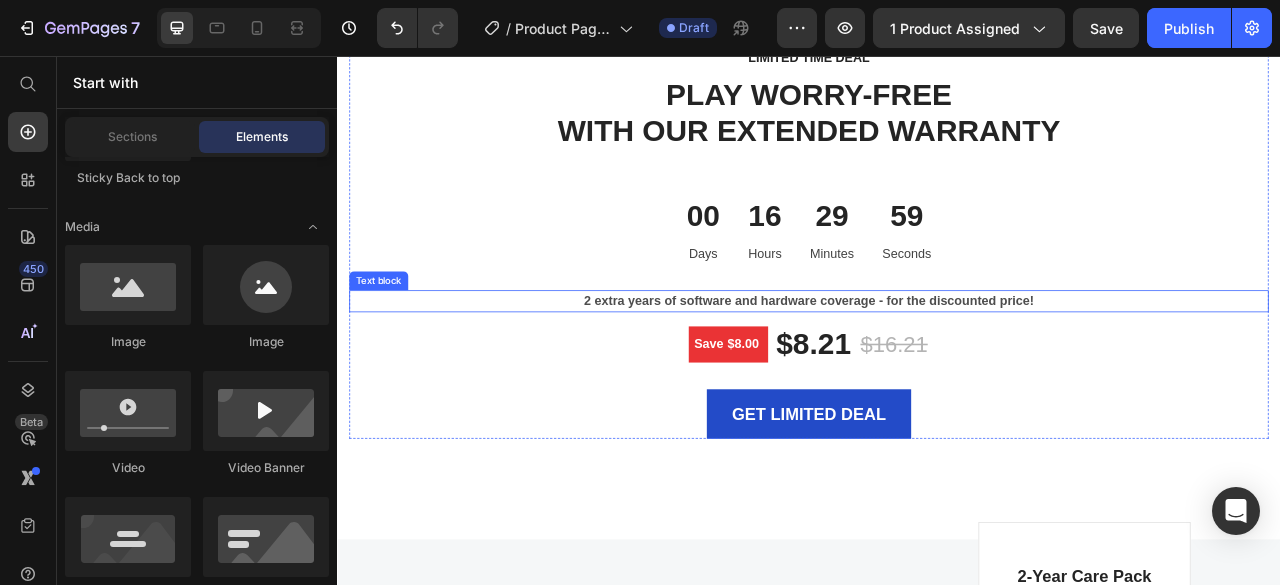 click on "2 extra years of software and hardware coverage - for the discounted price!" at bounding box center (937, 368) 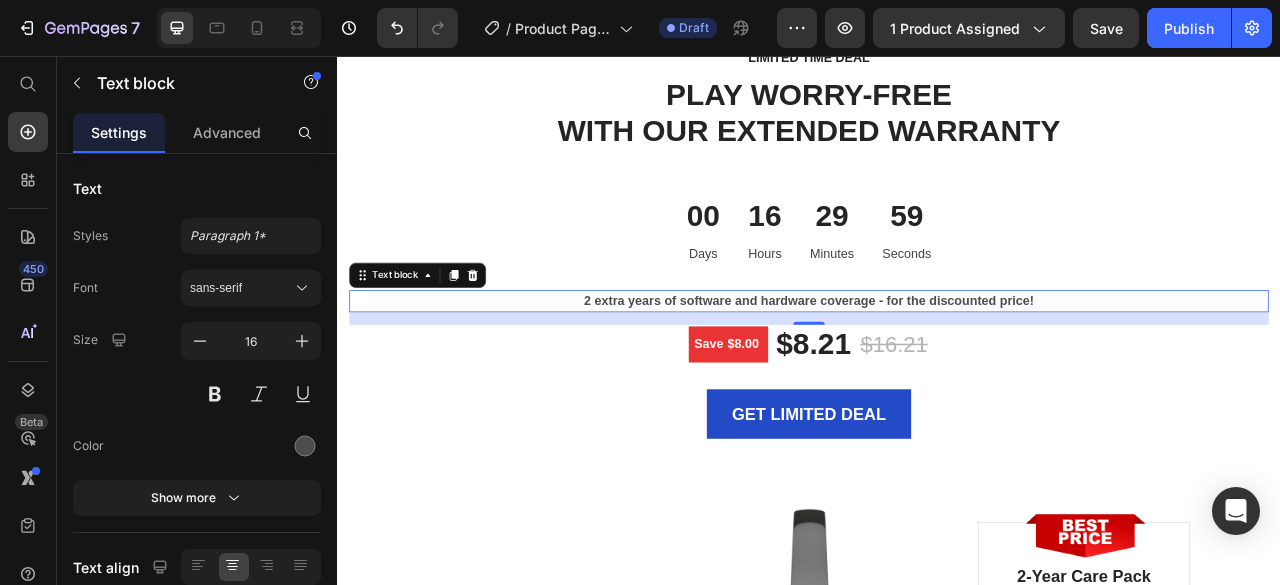 click on "2 extra years of software and hardware coverage - for the discounted price!" at bounding box center (937, 368) 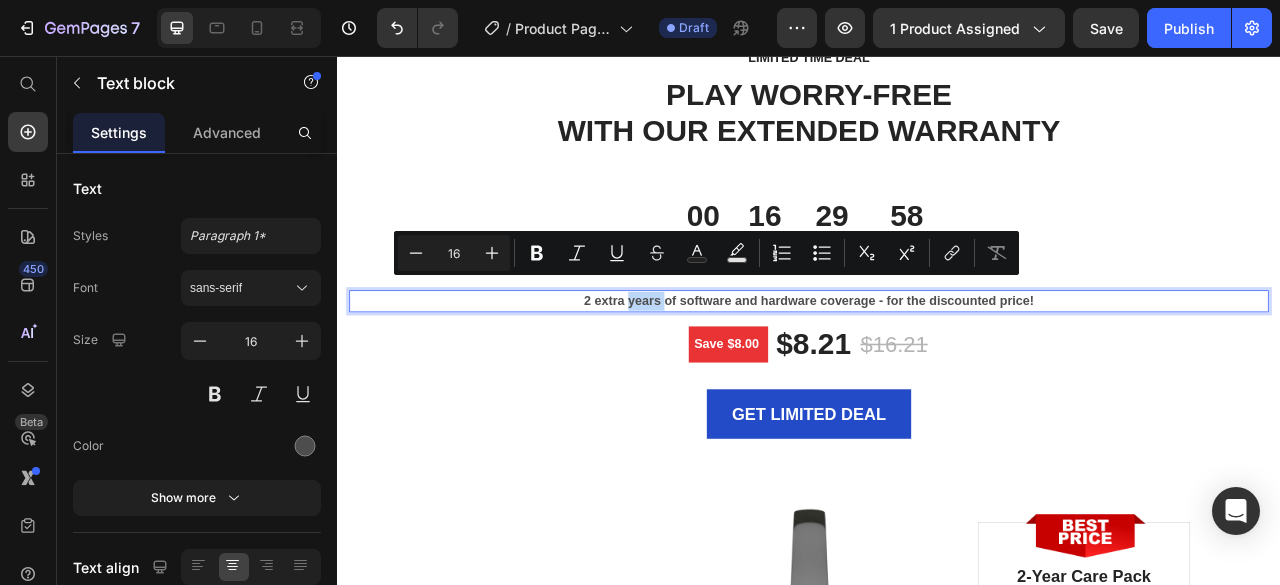click on "2 extra years of software and hardware coverage - for the discounted price!" at bounding box center [937, 368] 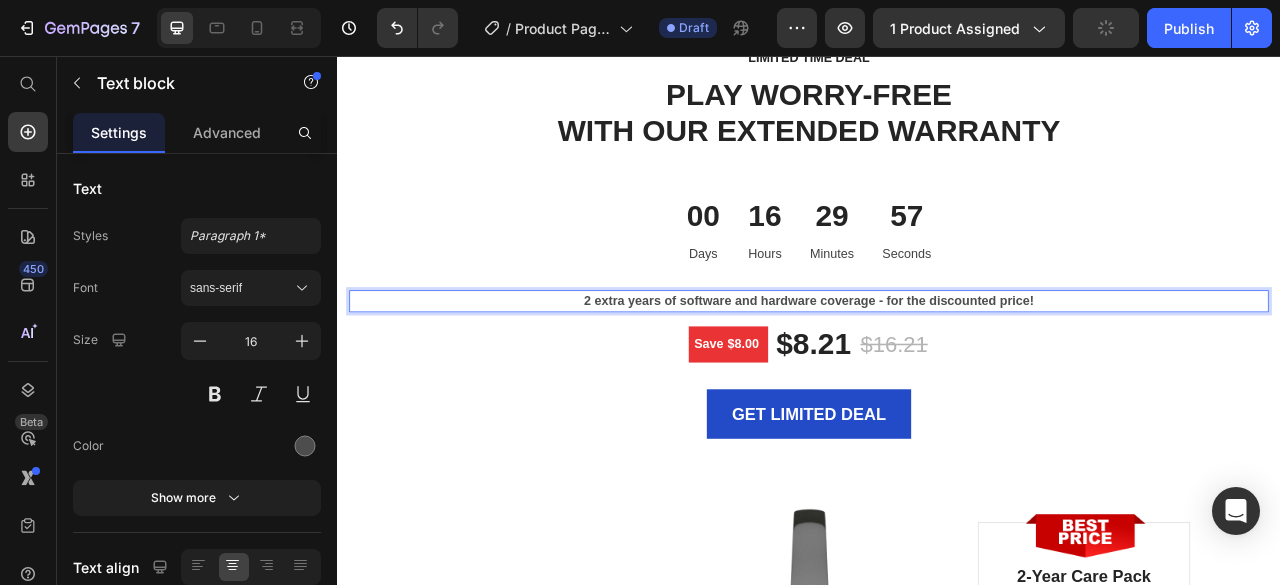 click on "2 extra years of software and hardware coverage - for the discounted price!" at bounding box center (937, 368) 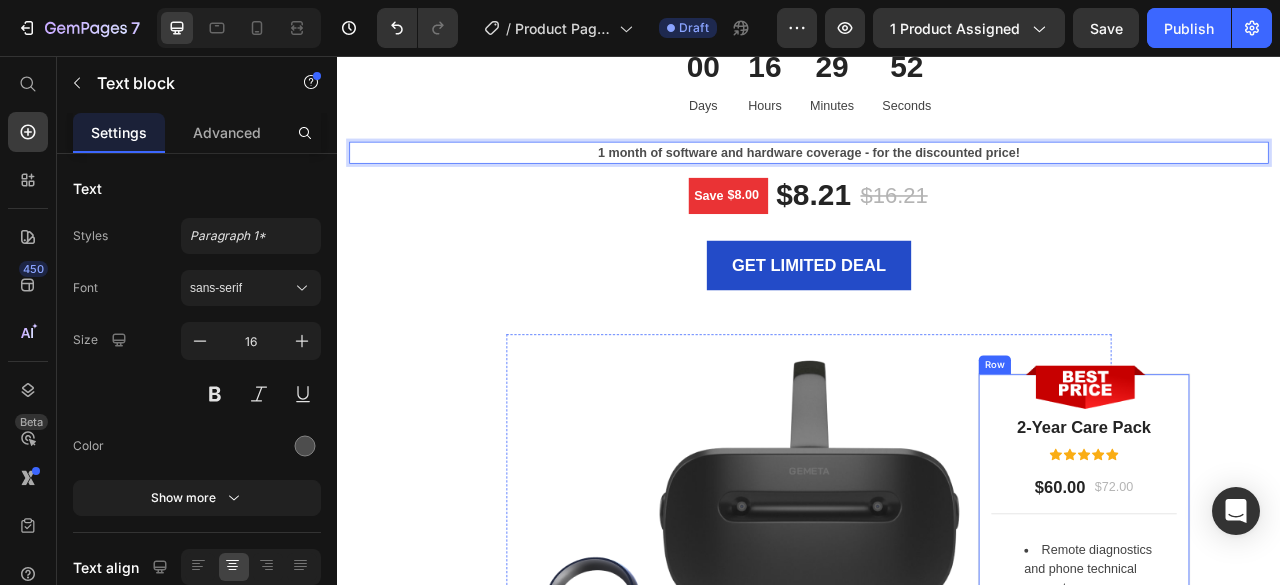 scroll, scrollTop: 5299, scrollLeft: 0, axis: vertical 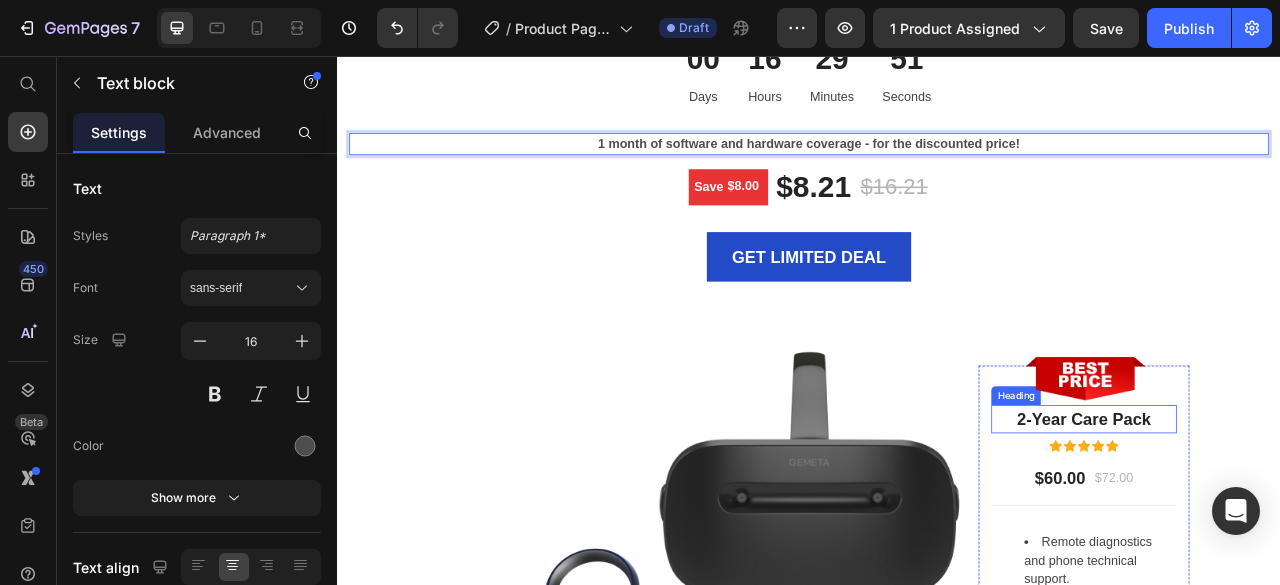 click on "2-Year Care Pack" at bounding box center [1287, 518] 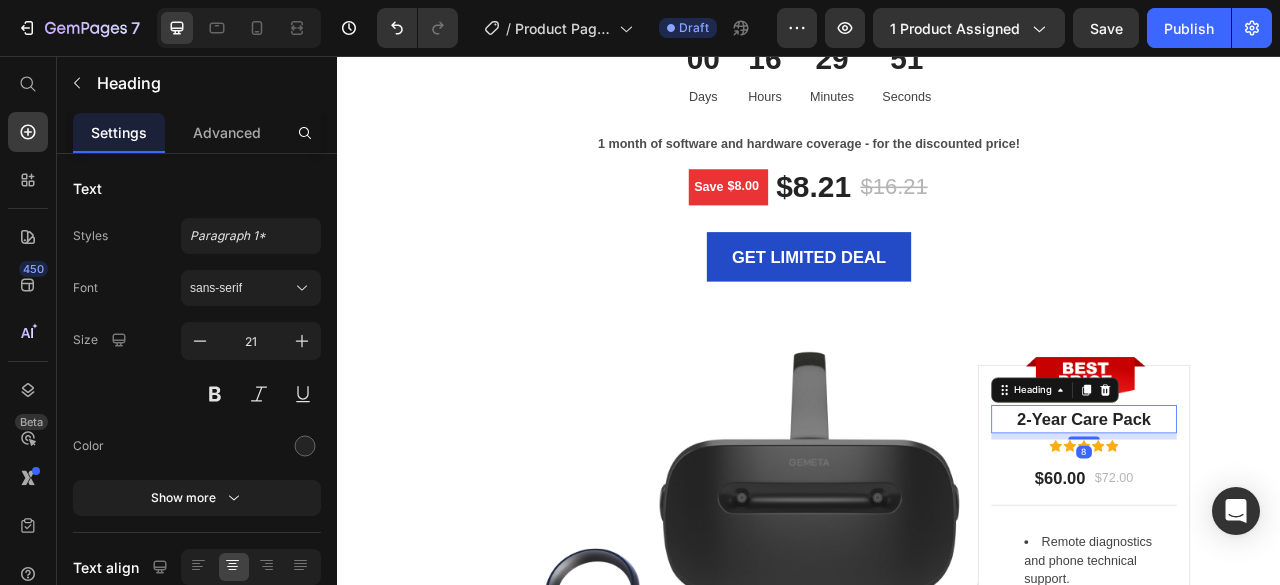 click on "2-Year Care Pack" at bounding box center (1287, 518) 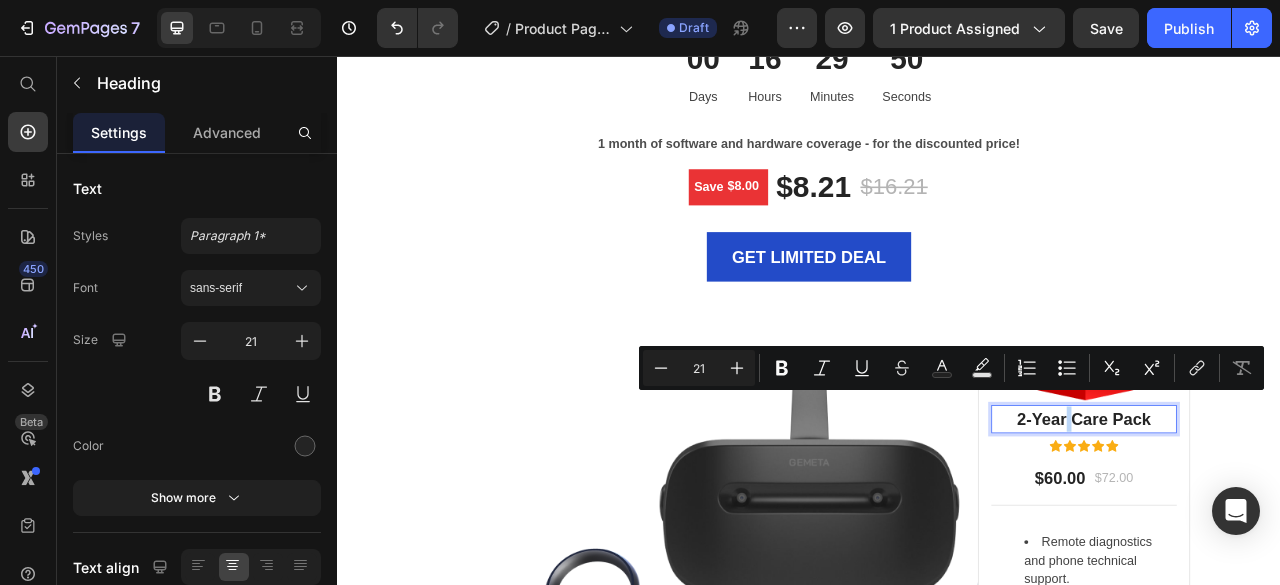 click on "2-Year Care Pack" at bounding box center [1287, 518] 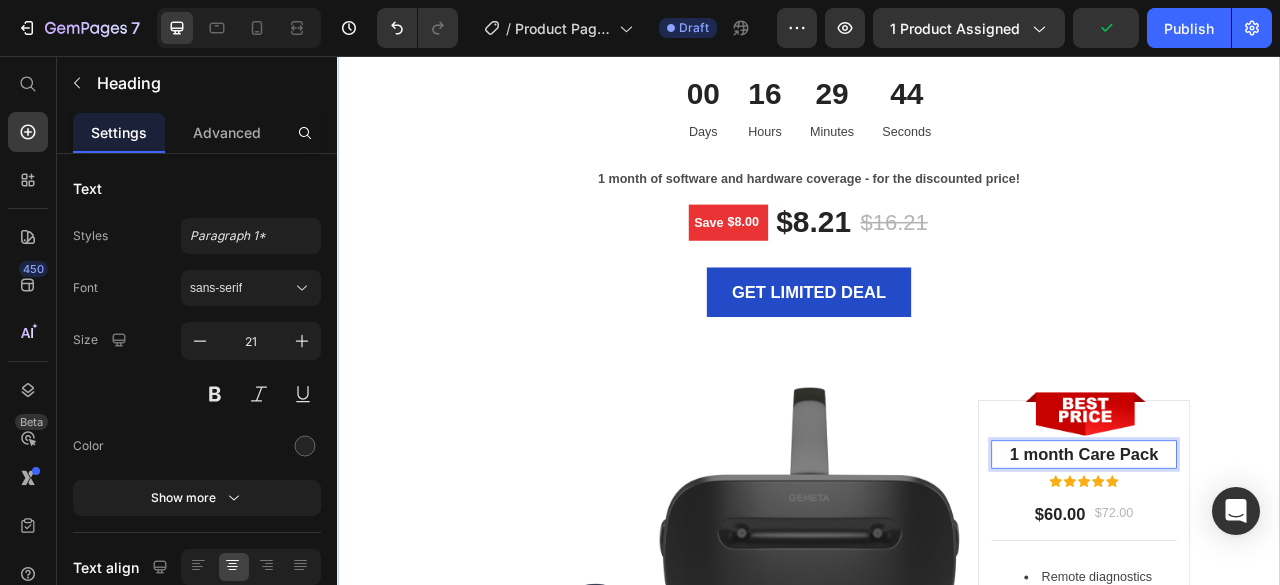 scroll, scrollTop: 5299, scrollLeft: 0, axis: vertical 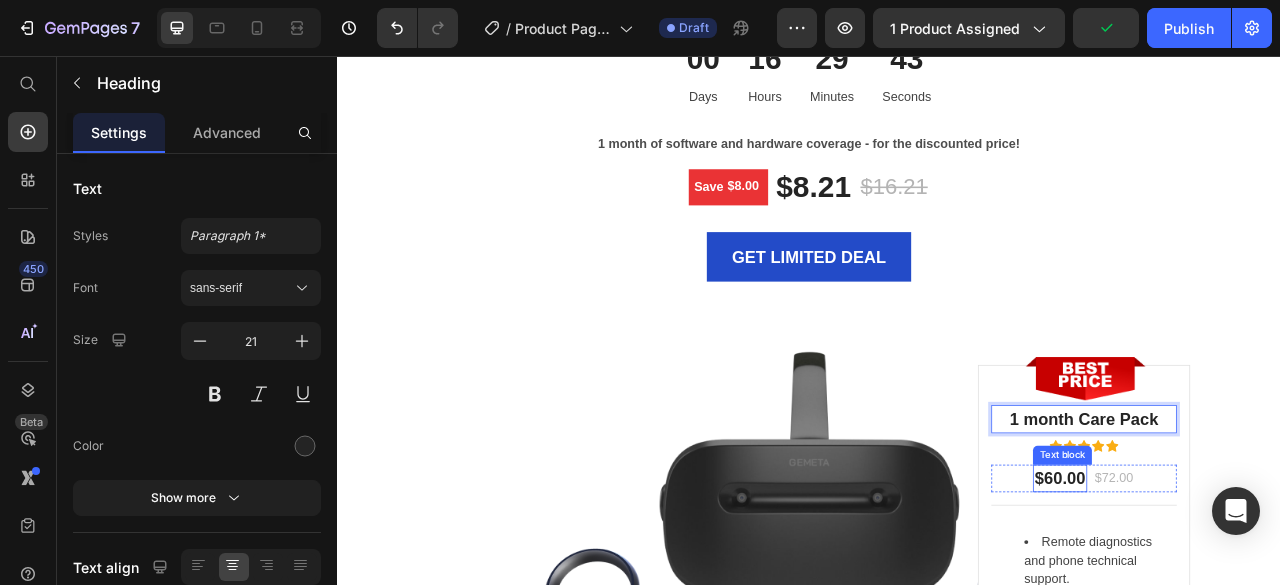 click on "$60.00" at bounding box center [1256, 594] 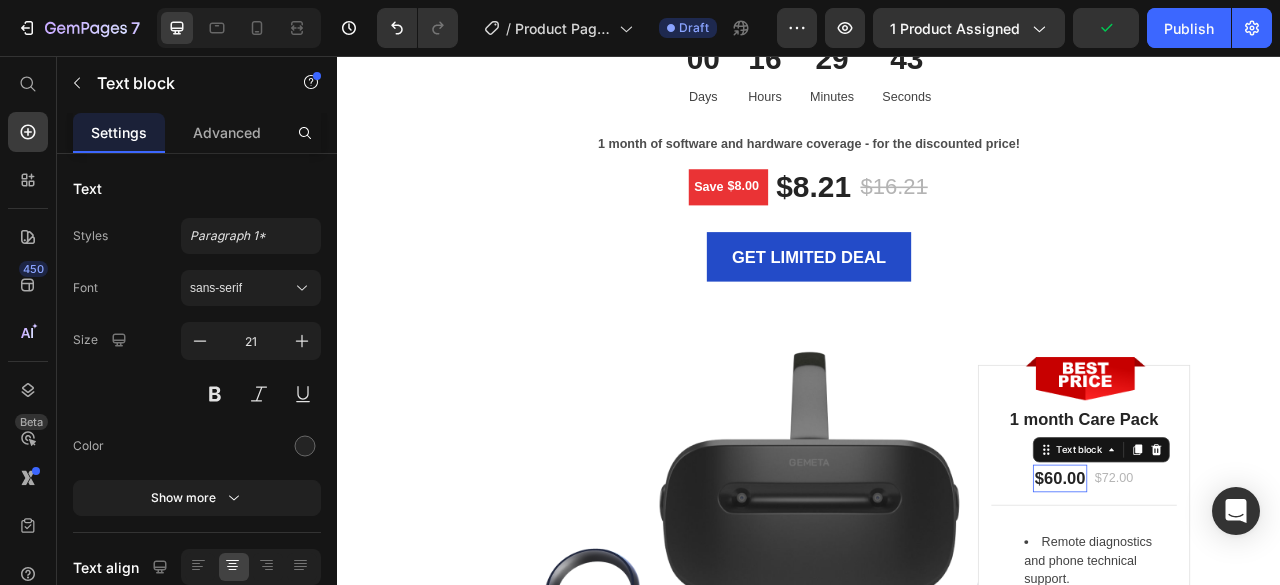click on "$60.00" at bounding box center (1256, 594) 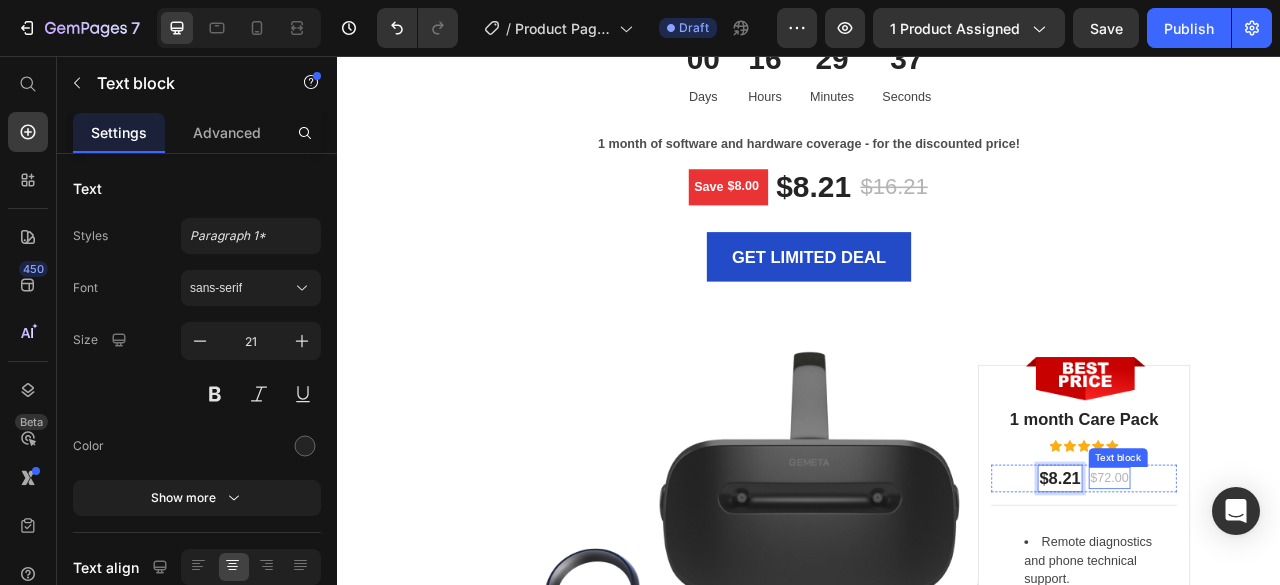 click on "$72.00" at bounding box center [1319, 593] 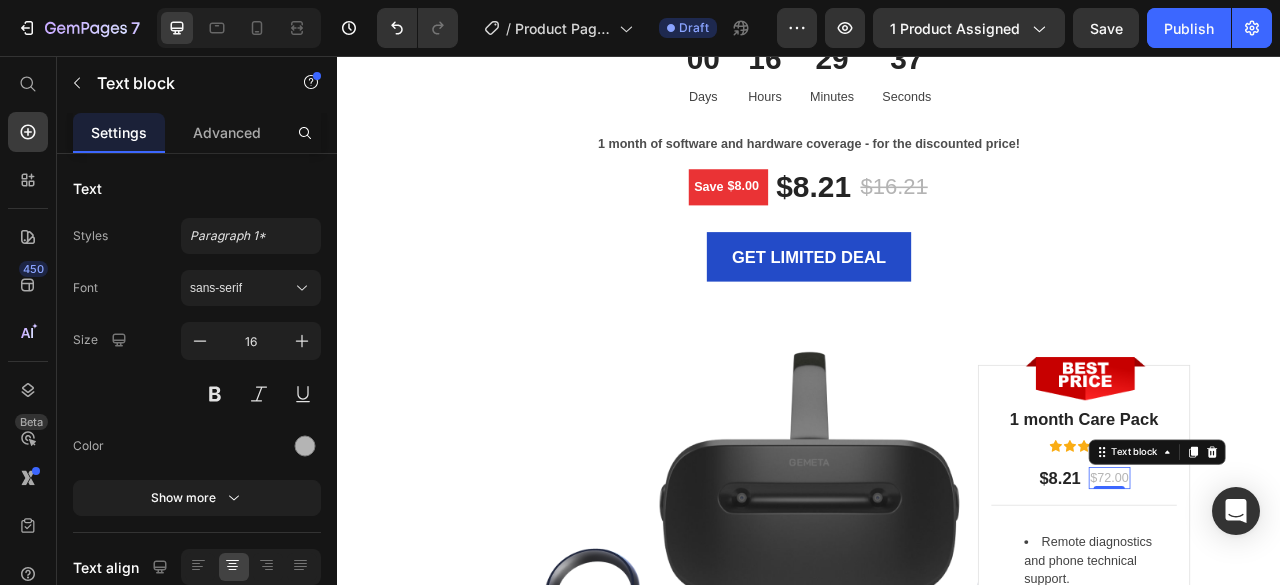 click on "0" at bounding box center (1319, 607) 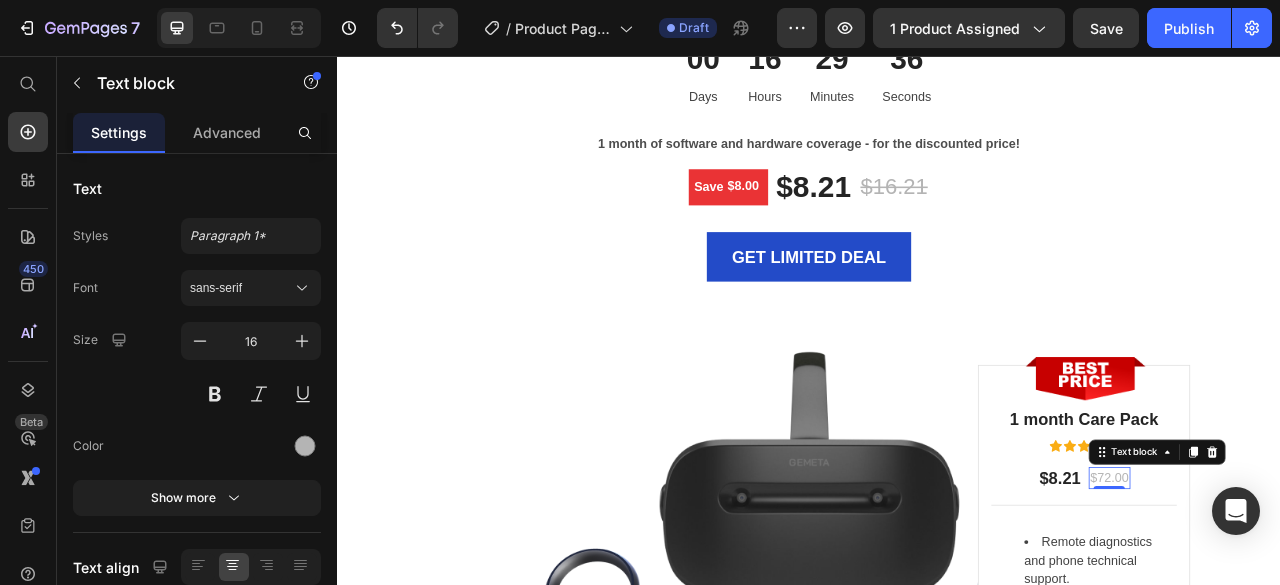 click on "0" at bounding box center (1319, 607) 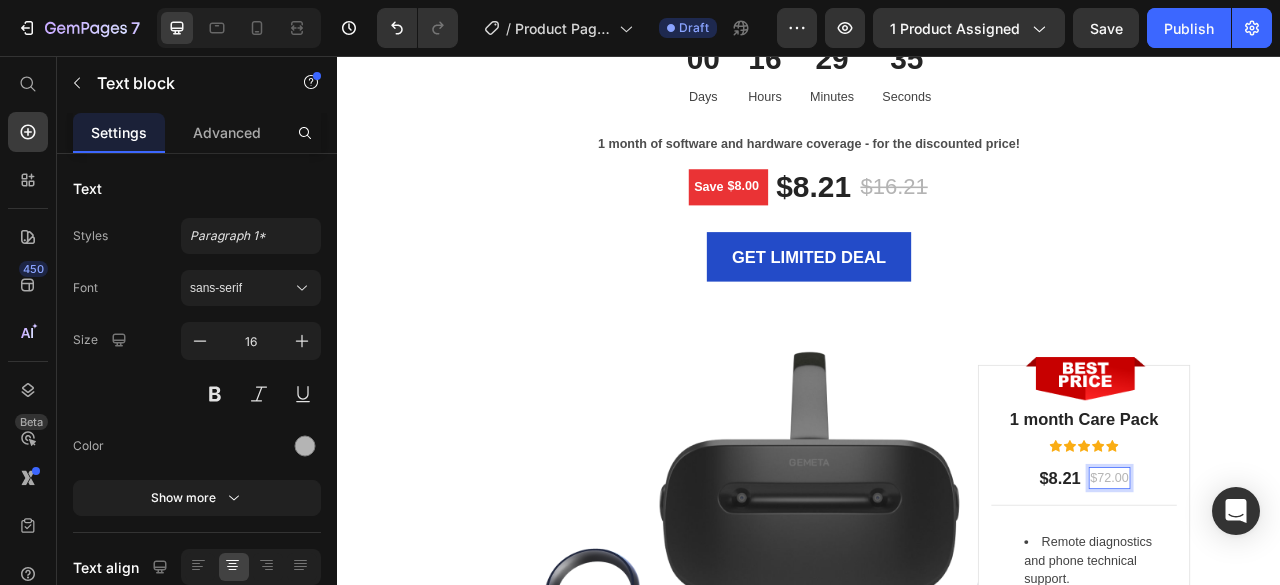 click on "$72.00" at bounding box center (1319, 593) 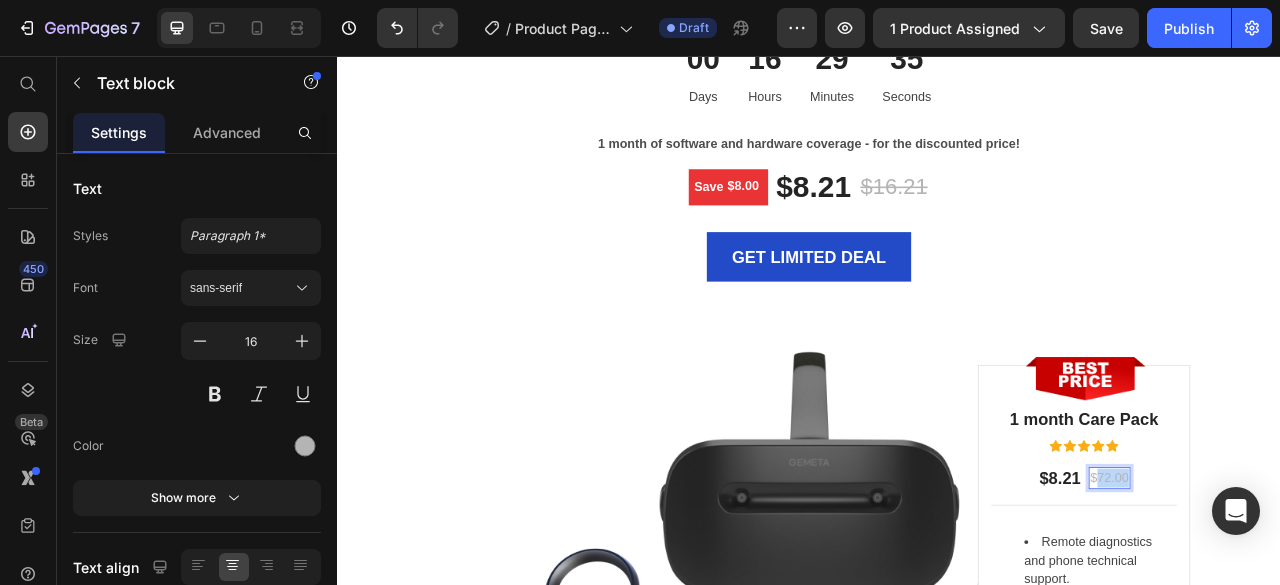 click on "$72.00" at bounding box center [1319, 593] 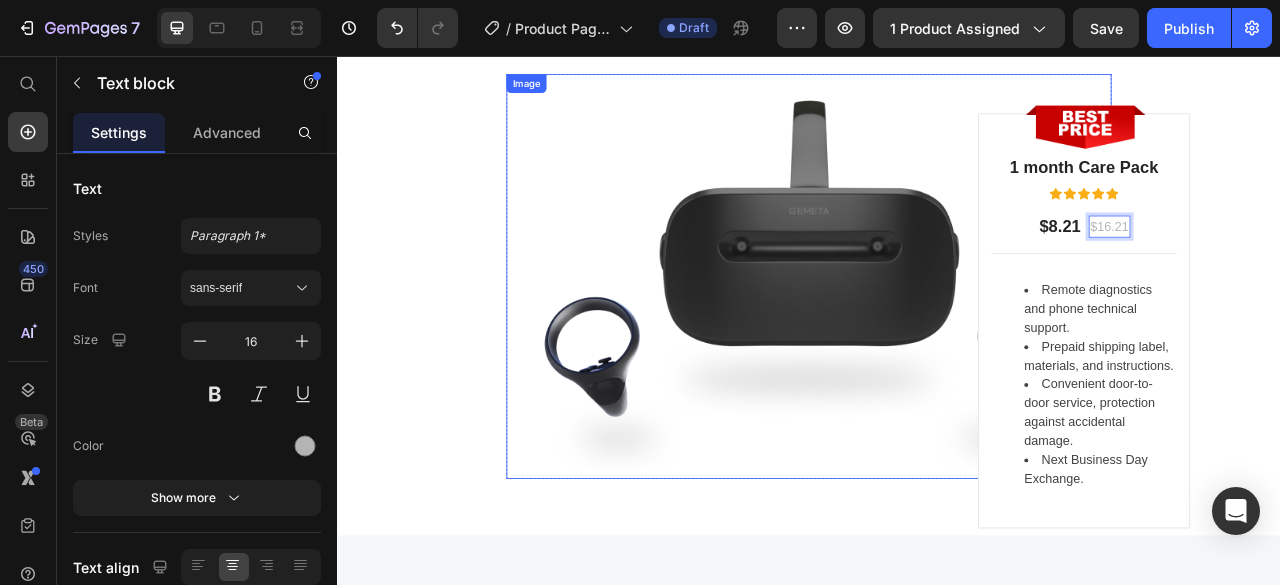 scroll, scrollTop: 5599, scrollLeft: 0, axis: vertical 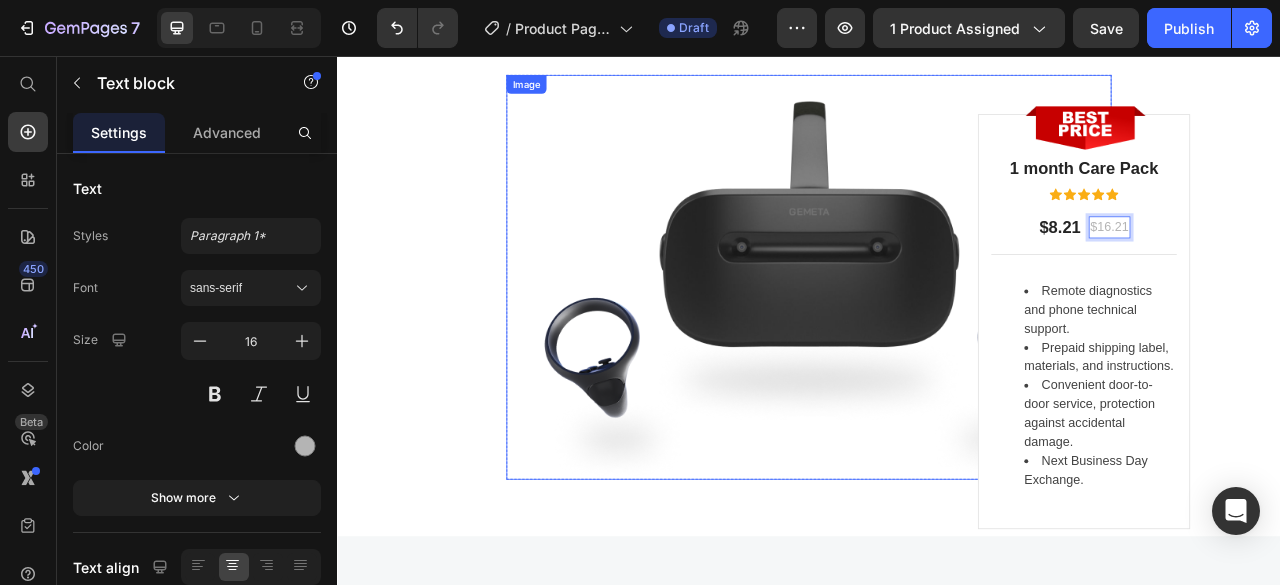 click at bounding box center [937, 337] 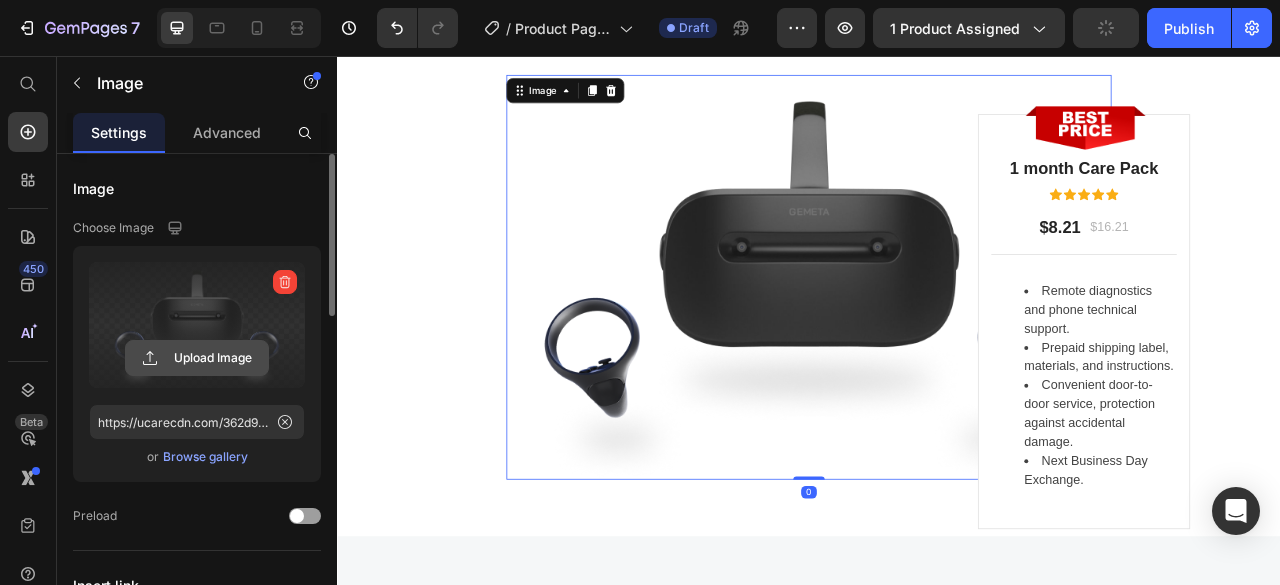 click 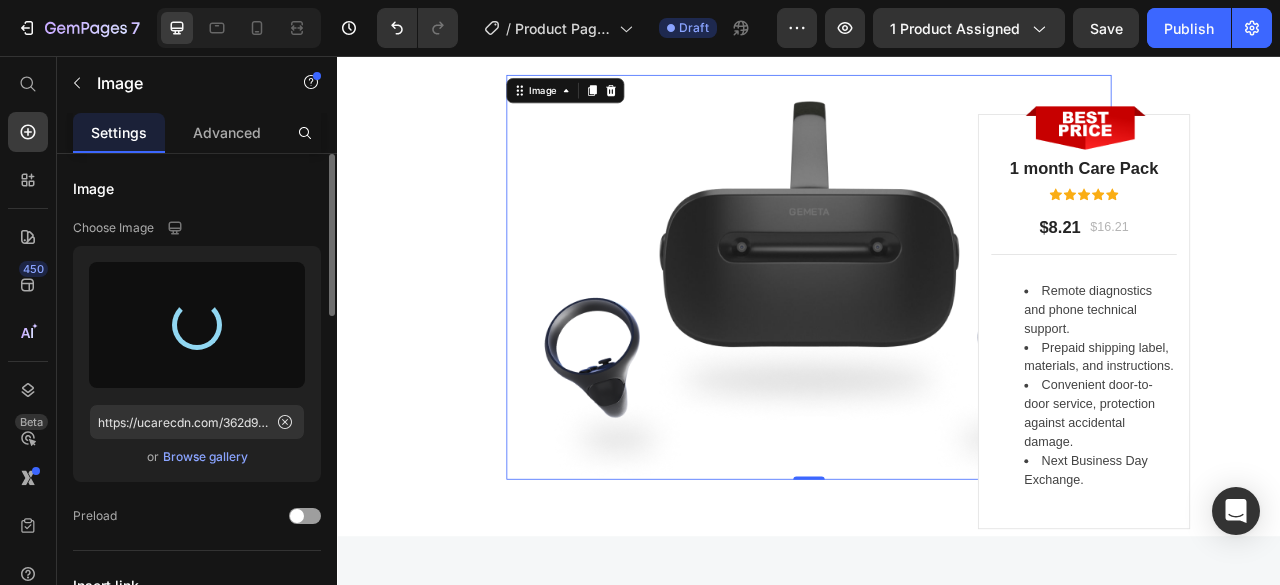 type on "https://cdn.shopify.com/s/files/1/0755/3948/0793/files/gempages_571515961354486599-fb2a2c62-f750-422e-8ed4-4828a83cd50b.webp" 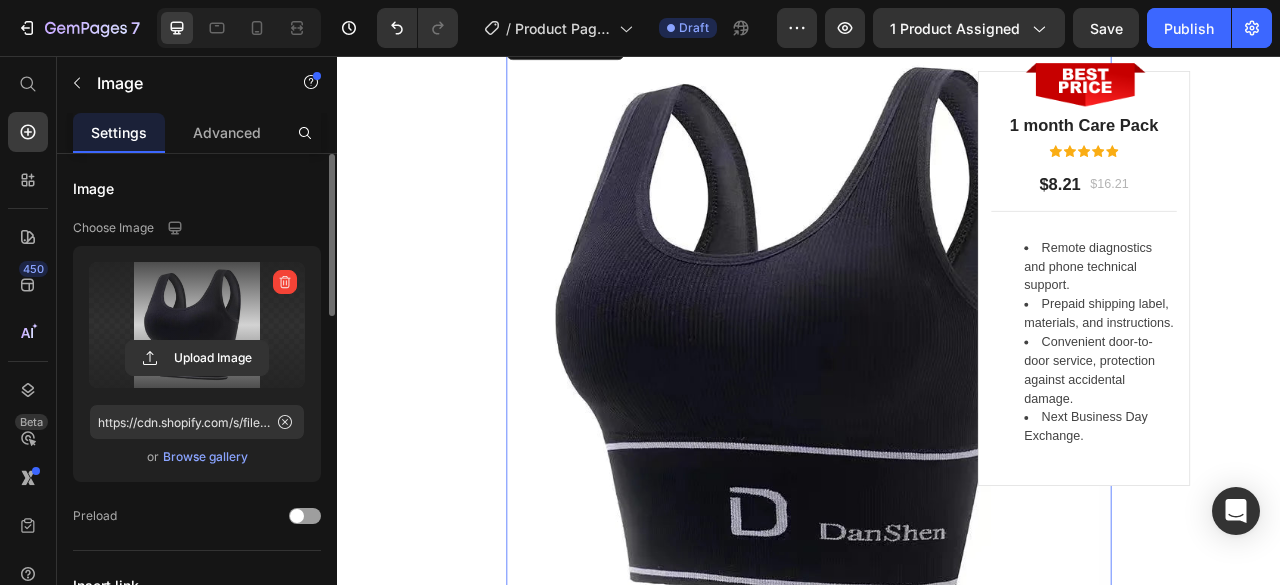 scroll, scrollTop: 5699, scrollLeft: 0, axis: vertical 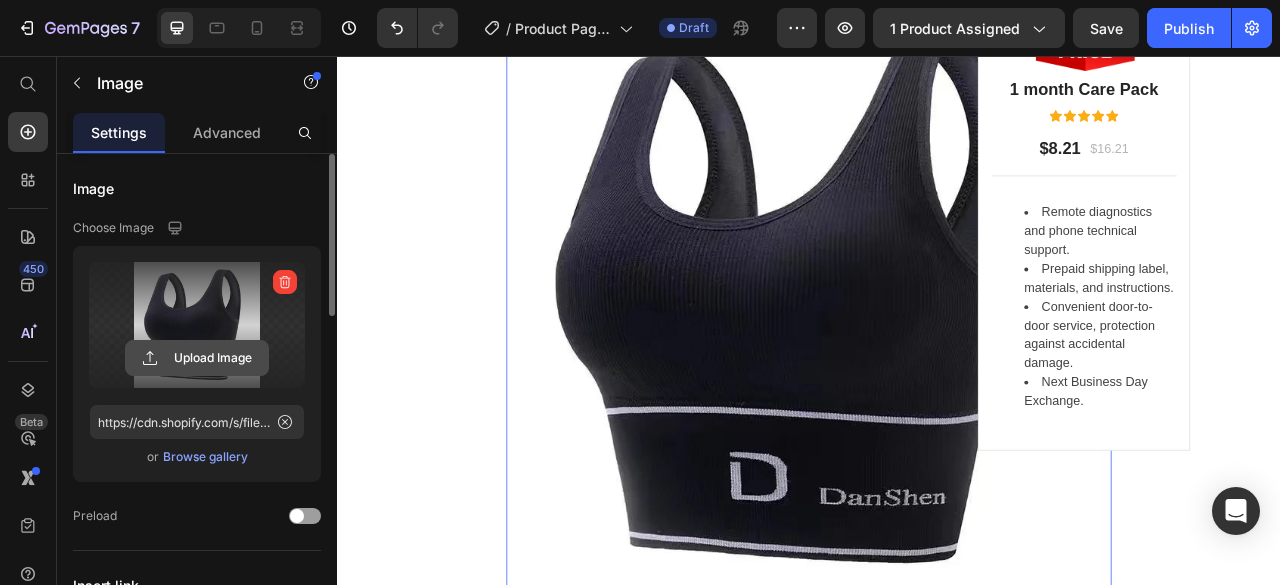 click 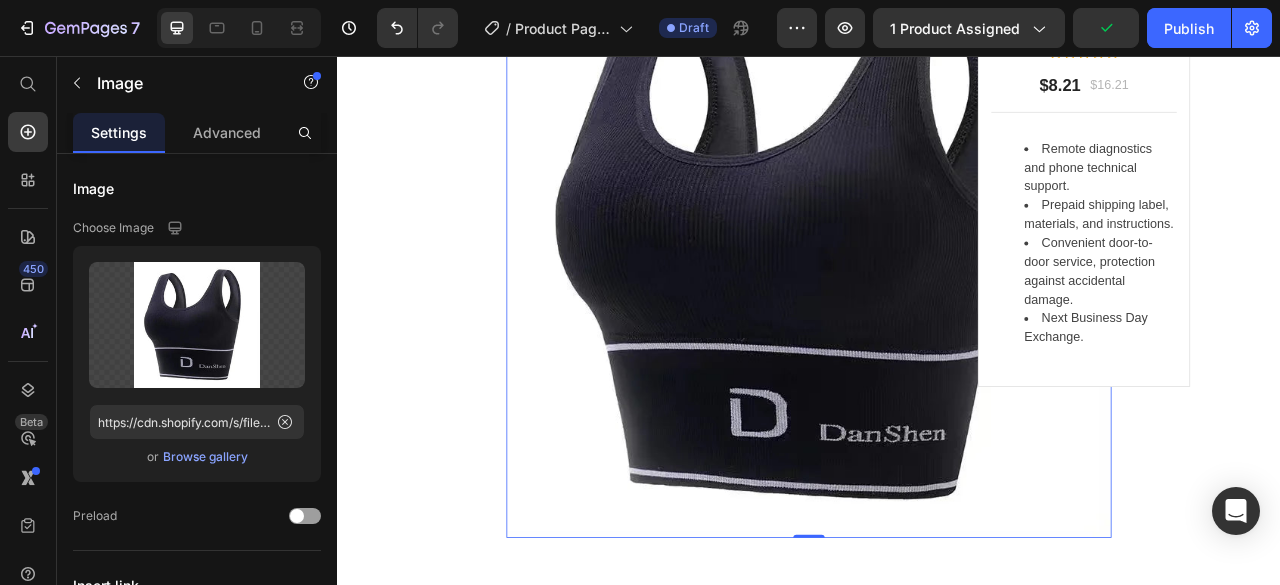 scroll, scrollTop: 5499, scrollLeft: 0, axis: vertical 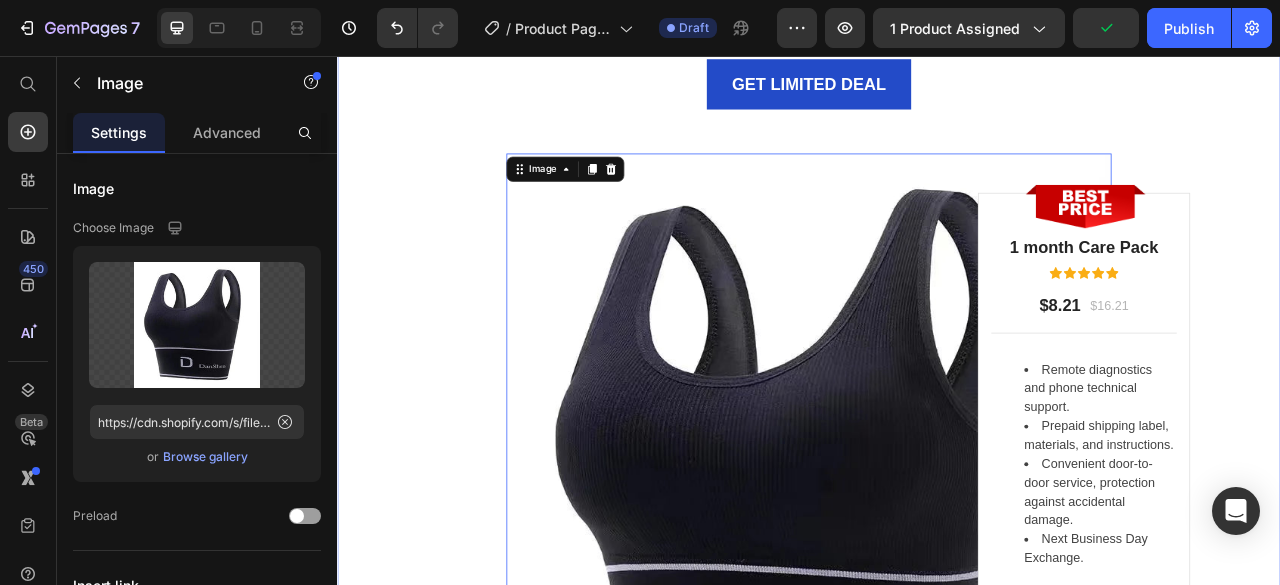 click on "LIMITED TIME DEAL Text block PLAY WORRY-FREE  WITH OUR EXTENDED WARRANTY Heading 00 Days 16 Hours 29 Minutes 08 Seconds CountDown Timer 1 month of software and hardware coverage - for the discounted price! Text block Save $8.00 (P) Tag $8.21 (P) Price $16.21 (P) Price Row GET LIMITED DEAL (P) Cart Button Product Row Image   0 Image 1 month Care Pack Heading
Icon
Icon
Icon
Icon
Icon Icon List Hoz $8.21 Text block $16.21 Text block Row                Title Line Remote diagnostics and phone technical support. Prepaid shipping label, materials, and instructions. Convenient door-to-door service, protection against accidental damage. Next Business Day Exchange. Text block Row Row" at bounding box center (937, 288) 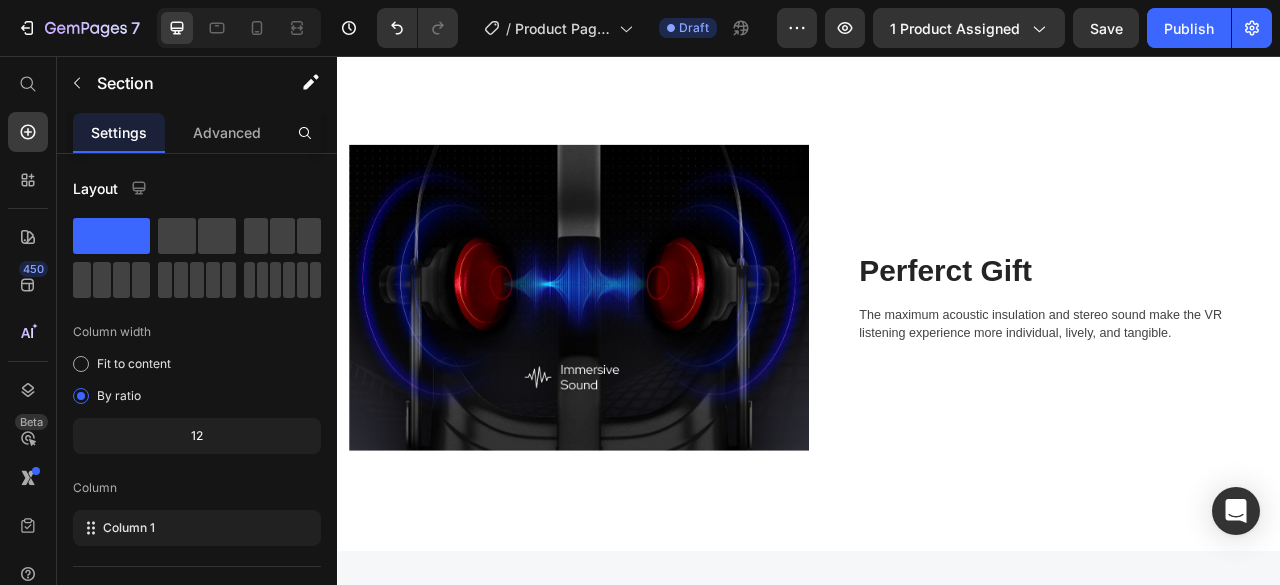 scroll, scrollTop: 2698, scrollLeft: 0, axis: vertical 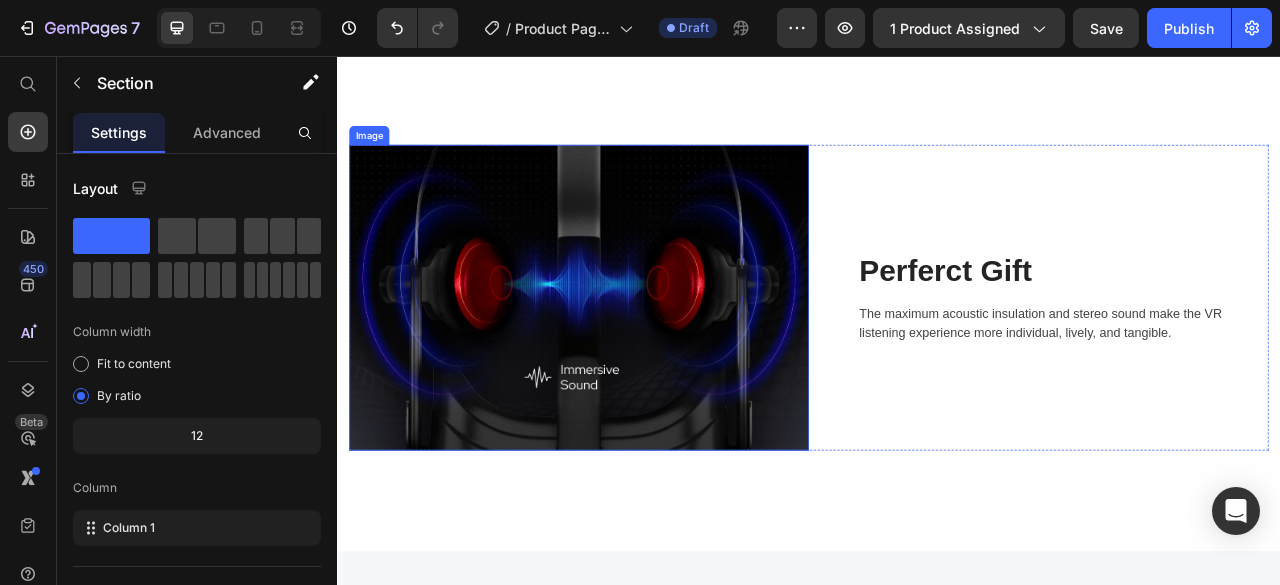 click at bounding box center (644, 363) 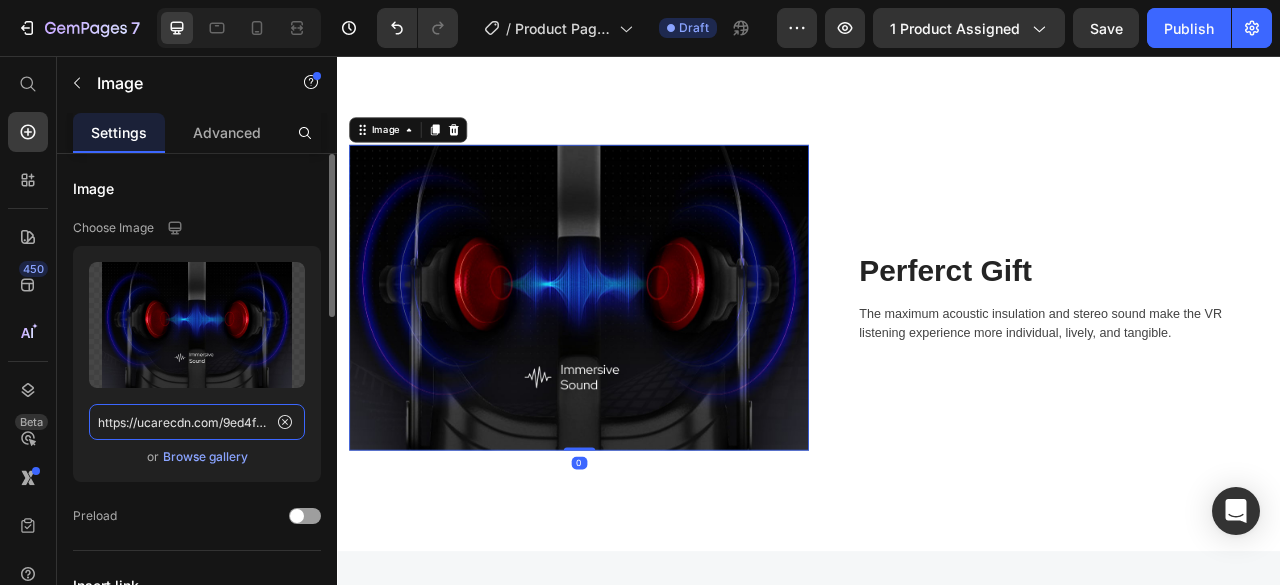 click on "https://ucarecdn.com/9ed4fd2f-f26a-412d-8778-797ee3240d27/-/format/auto/" 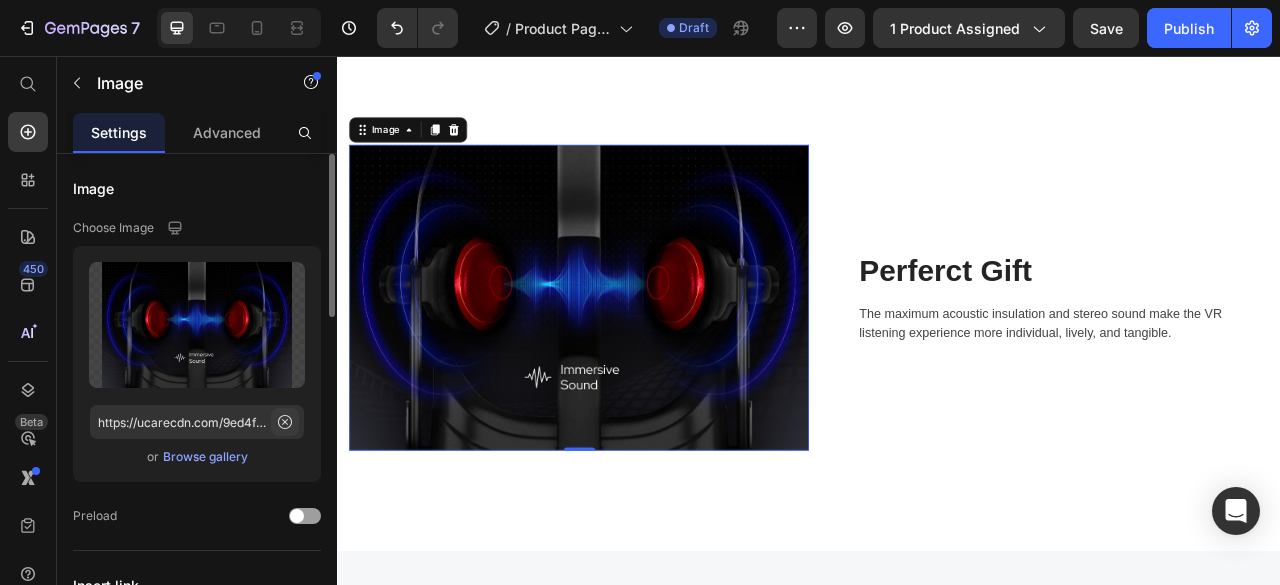 click 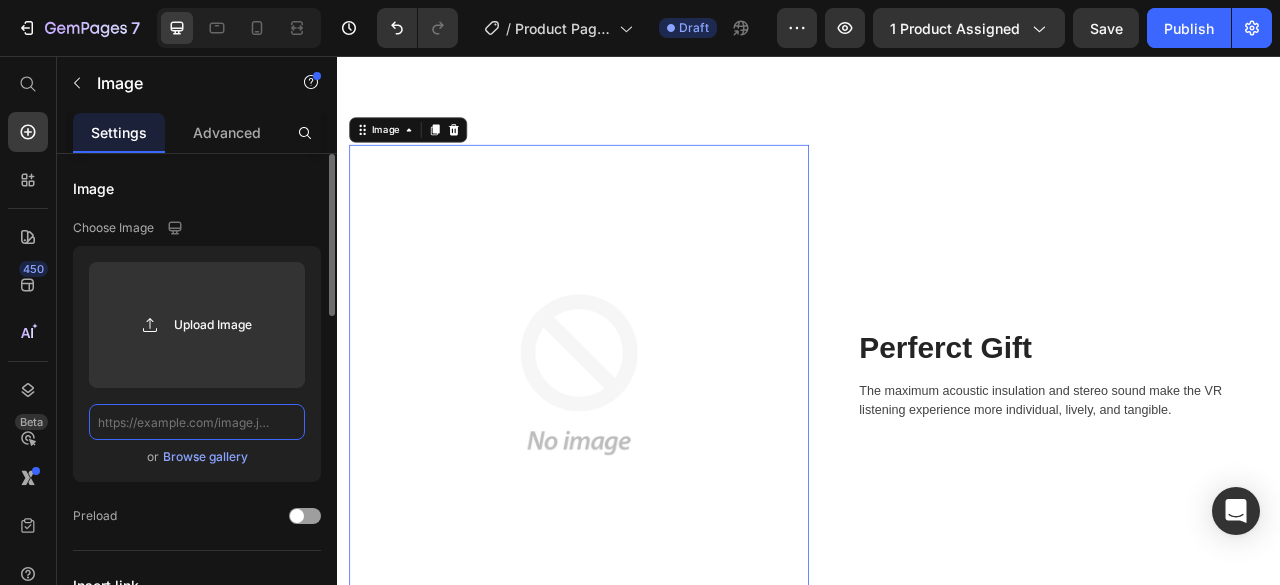 paste on "https://media2.giphy.com/media/v1.Y2lkPTc5MGI3NjExYzhhZmhqdzFnbDhreTZ4cjNkeW8zZGxodnFiMGd5d3pwZWpiZ3kzMyZlcD12MV9pbnRlcm5hbF9naWZfYnlfaWQmY3Q9Zw/CmEScerERLXm8kxfii/giphy.gif" 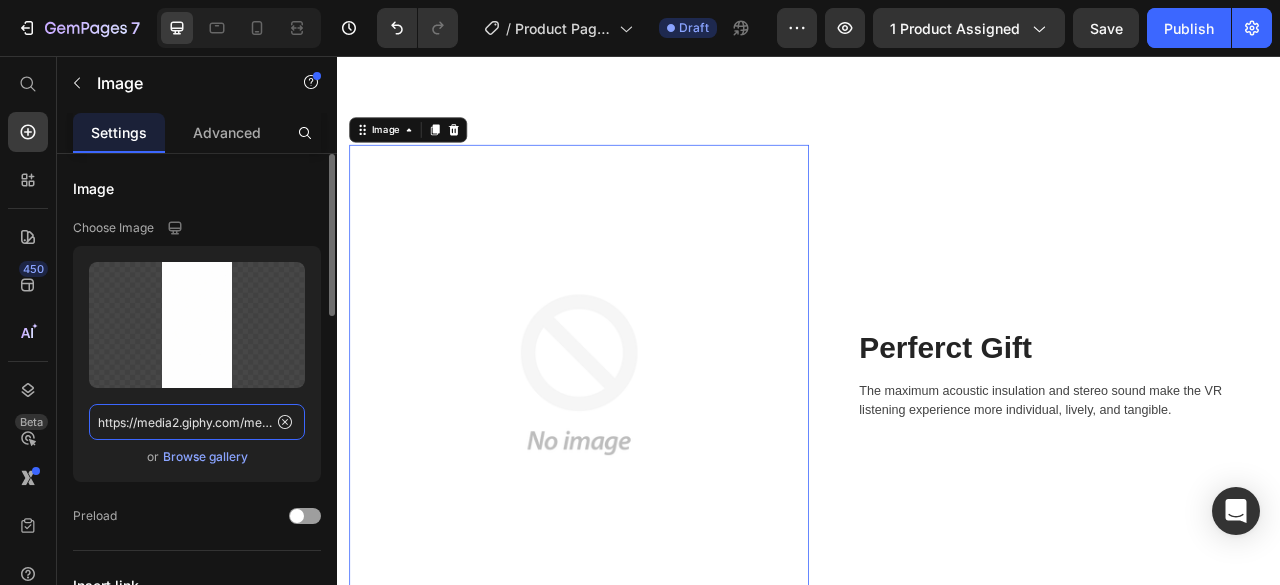scroll, scrollTop: 0, scrollLeft: 1012, axis: horizontal 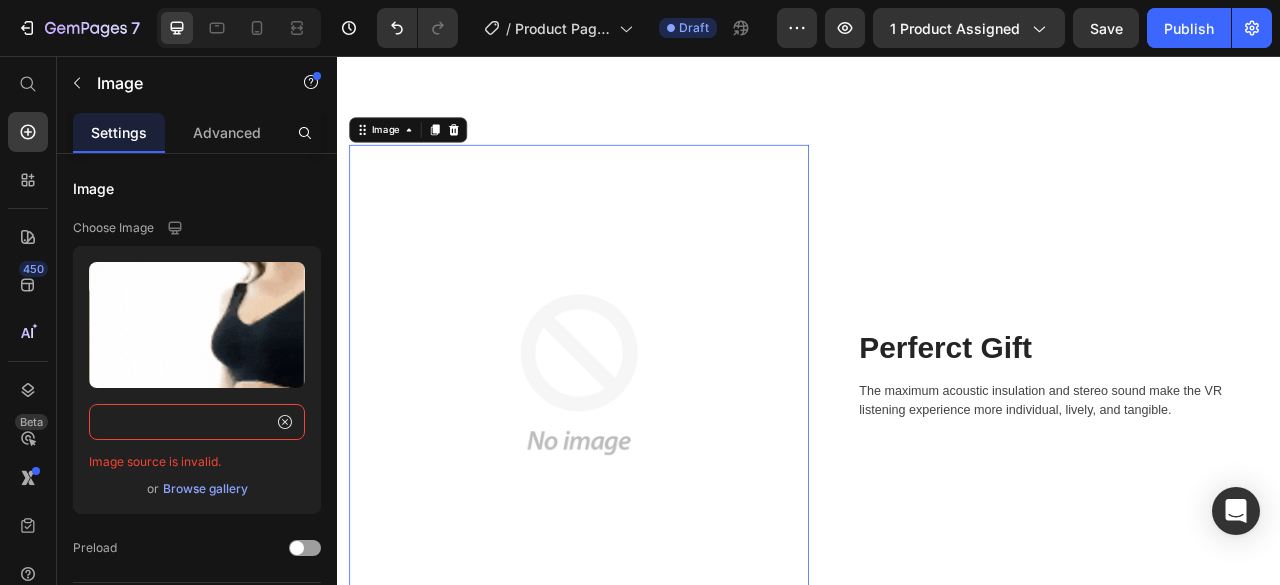 type on "https://media2.giphy.com/media/v1.Y2lkPTc5MGI3NjExYzhhZmhqdzFnbDhreTZ4cjNkeW8zZGxodnFiMGd5d3pwZWpiZ3kzMyZlcD12MV9pbnRlcm5hbF9naWZfYnlfaWQmY3Q9Zw/CmEScerERLXm8kxfii/giphy.gif" 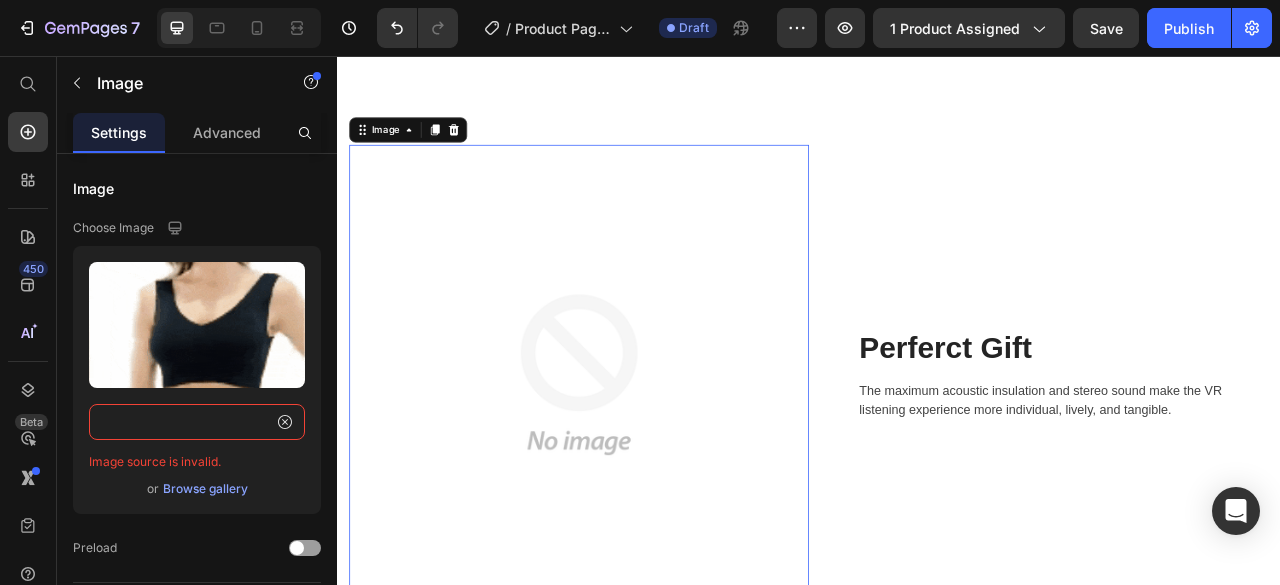 scroll, scrollTop: 0, scrollLeft: 0, axis: both 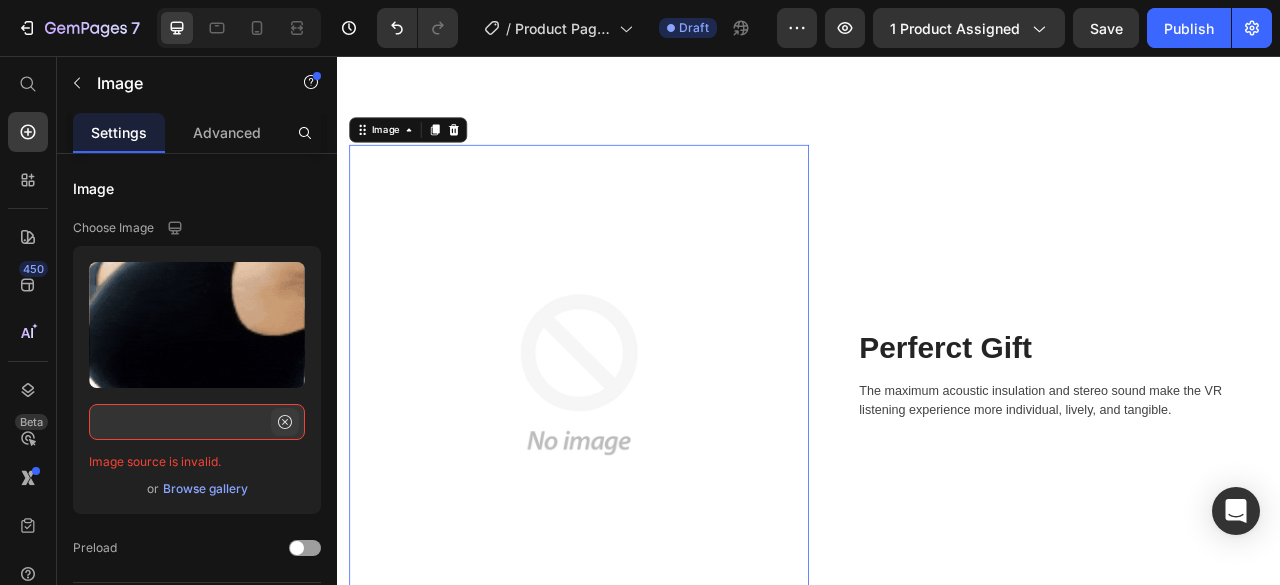 click 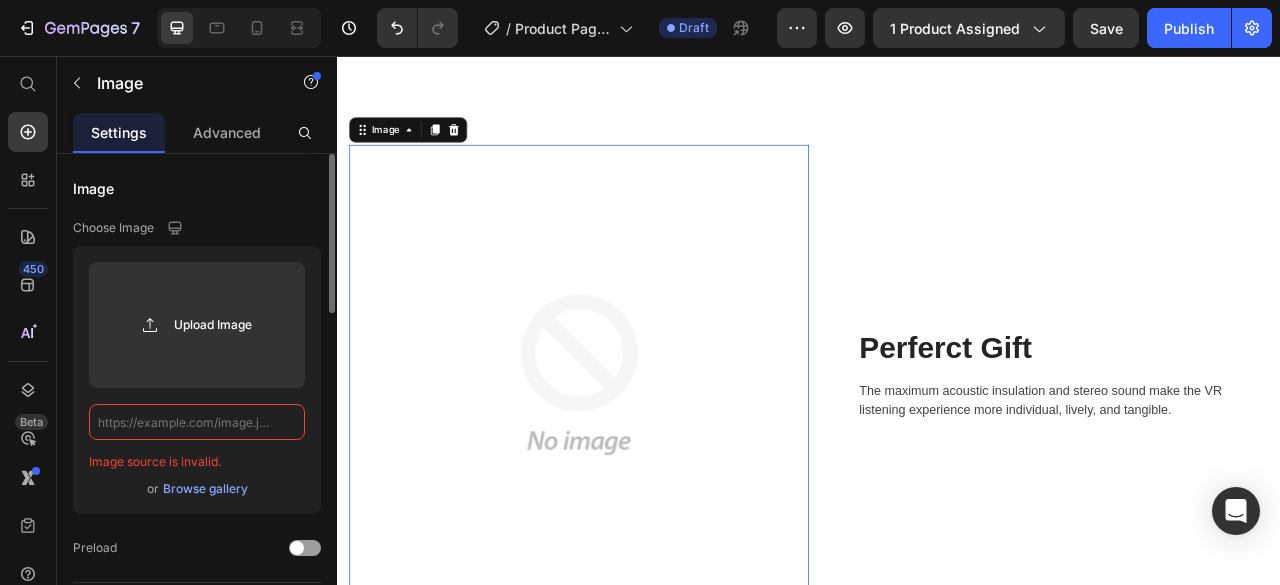 scroll, scrollTop: 0, scrollLeft: 0, axis: both 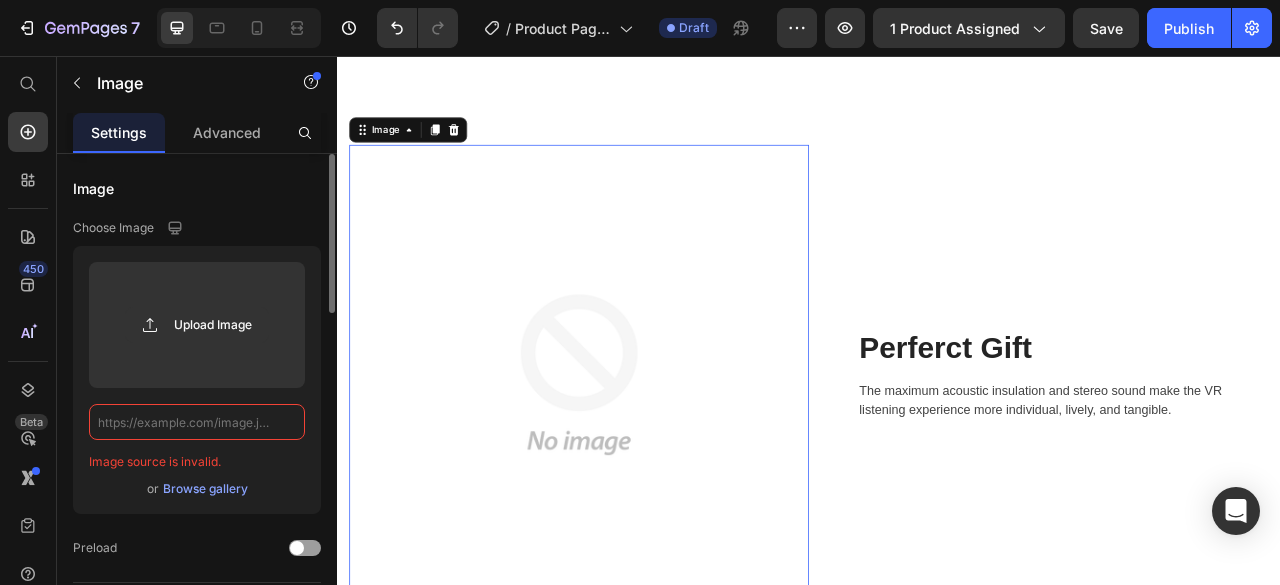 paste on "https://media2.giphy.com/media/v1.Y2lkPTc5MGI3NjExYzhhZmhqdzFnbDhreTZ4cjNkeW8zZGxodnFiMGd5d3pwZWpiZ3kzMyZlcD12MV9pbnRlcm5hbF9naWZfYnlfaWQmY3Q9Zw/CmEScerERLXm8kxfii/giphy.gif" 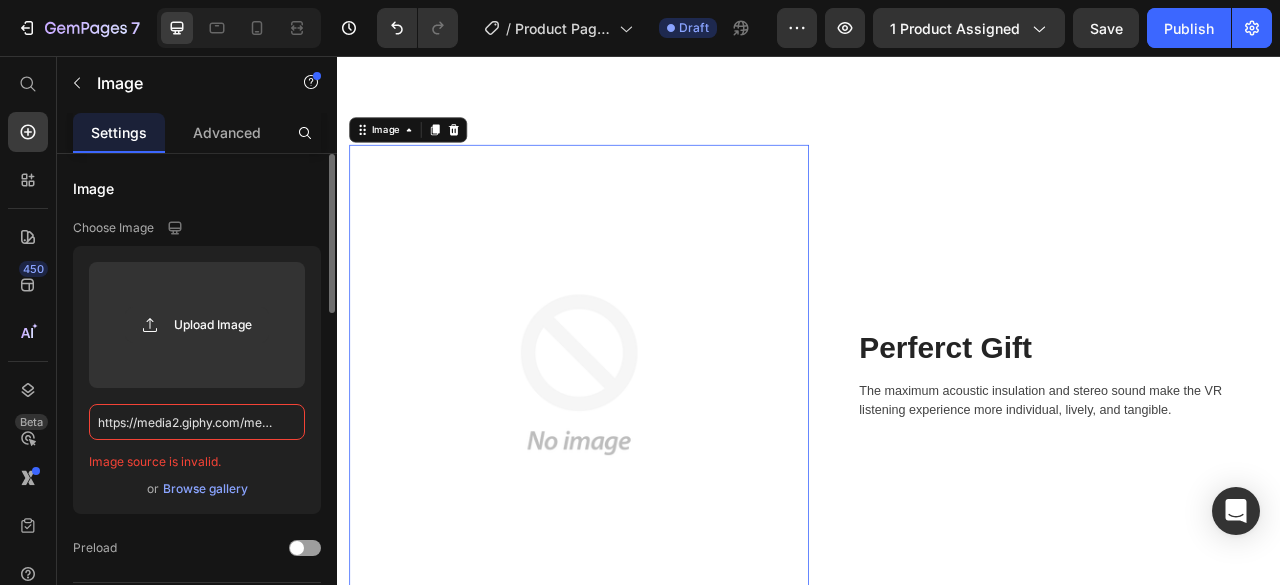 scroll, scrollTop: 0, scrollLeft: 1012, axis: horizontal 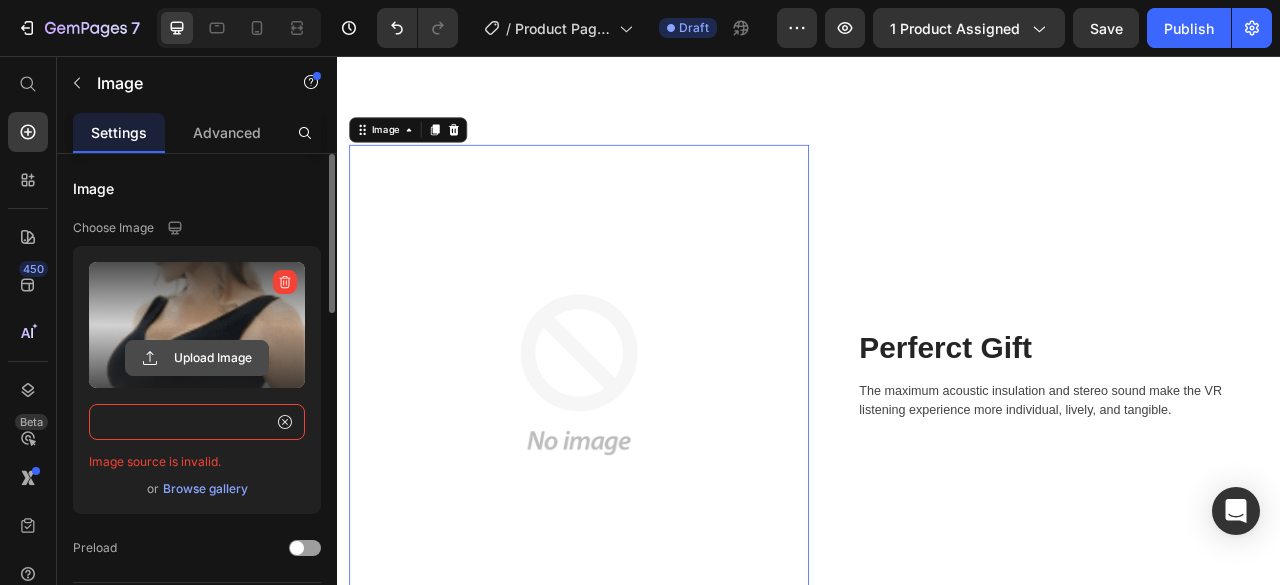 type on "https://media2.giphy.com/media/v1.Y2lkPTc5MGI3NjExYzhhZmhqdzFnbDhreTZ4cjNkeW8zZGxodnFiMGd5d3pwZWpiZ3kzMyZlcD12MV9pbnRlcm5hbF9naWZfYnlfaWQmY3Q9Zw/CmEScerERLXm8kxfii/giphy.gif" 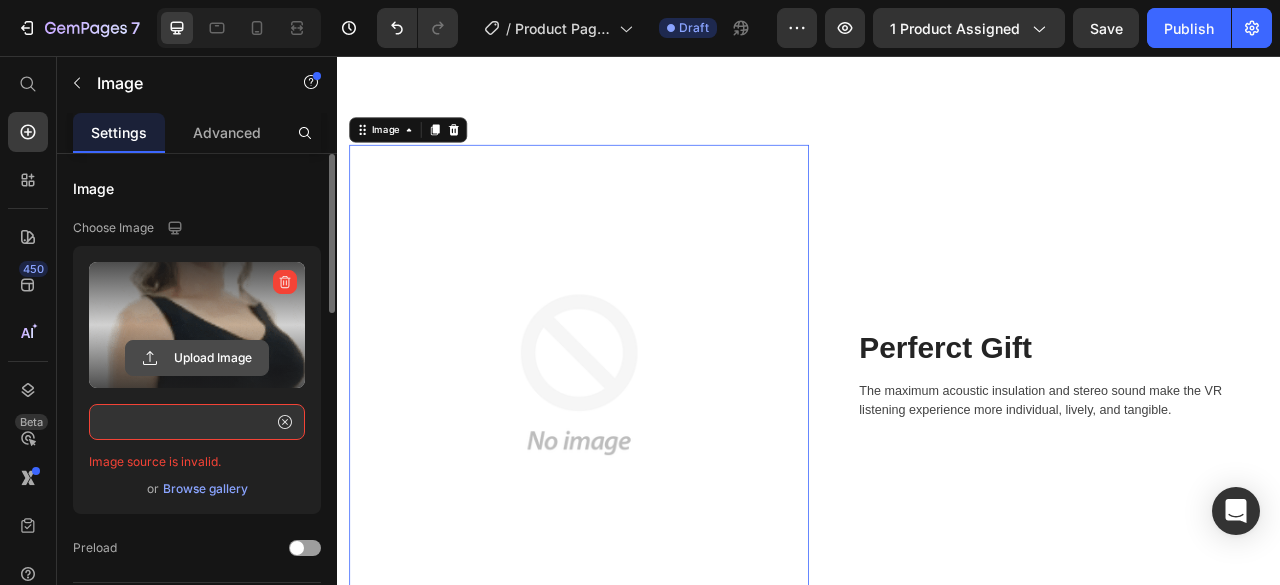 click 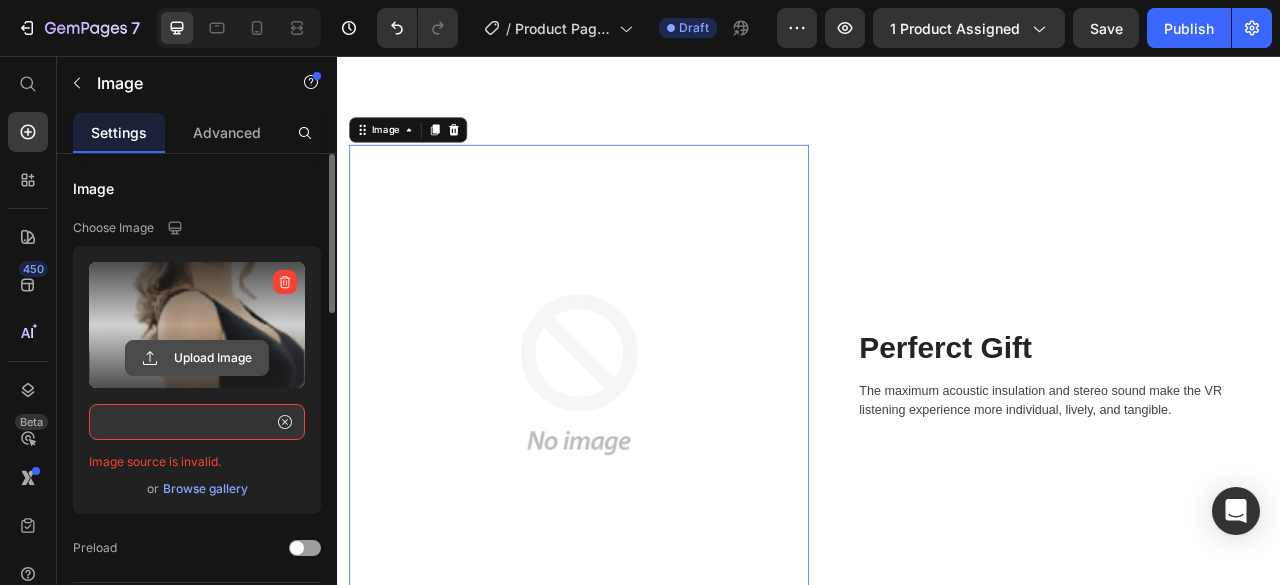 scroll, scrollTop: 0, scrollLeft: 0, axis: both 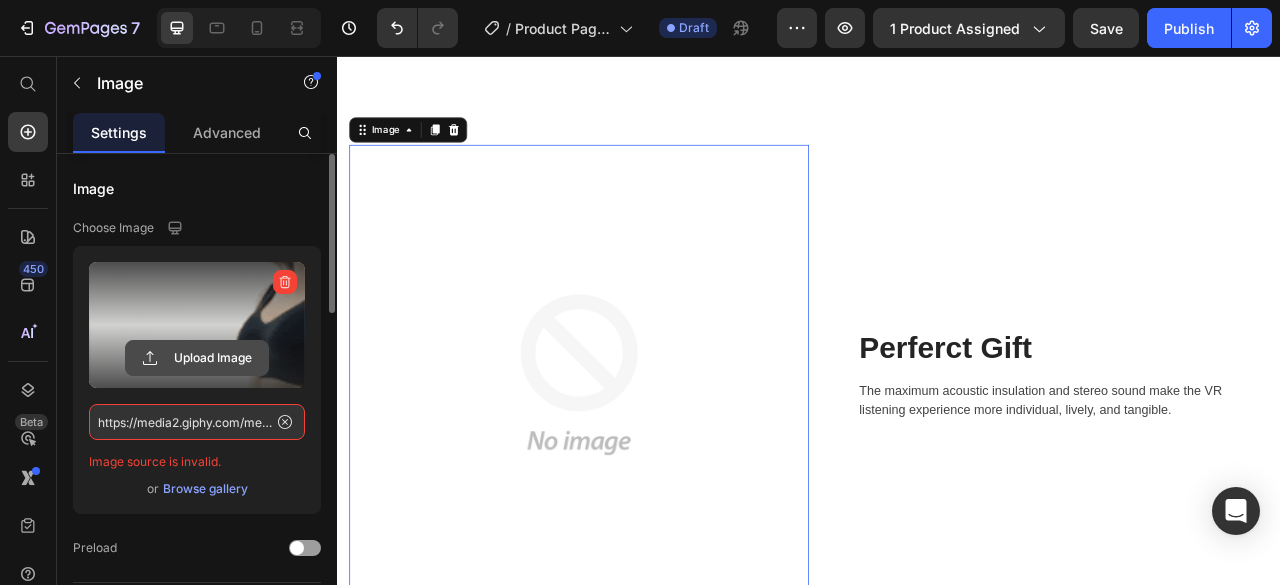 type on "C:\fakepath\gif.gif" 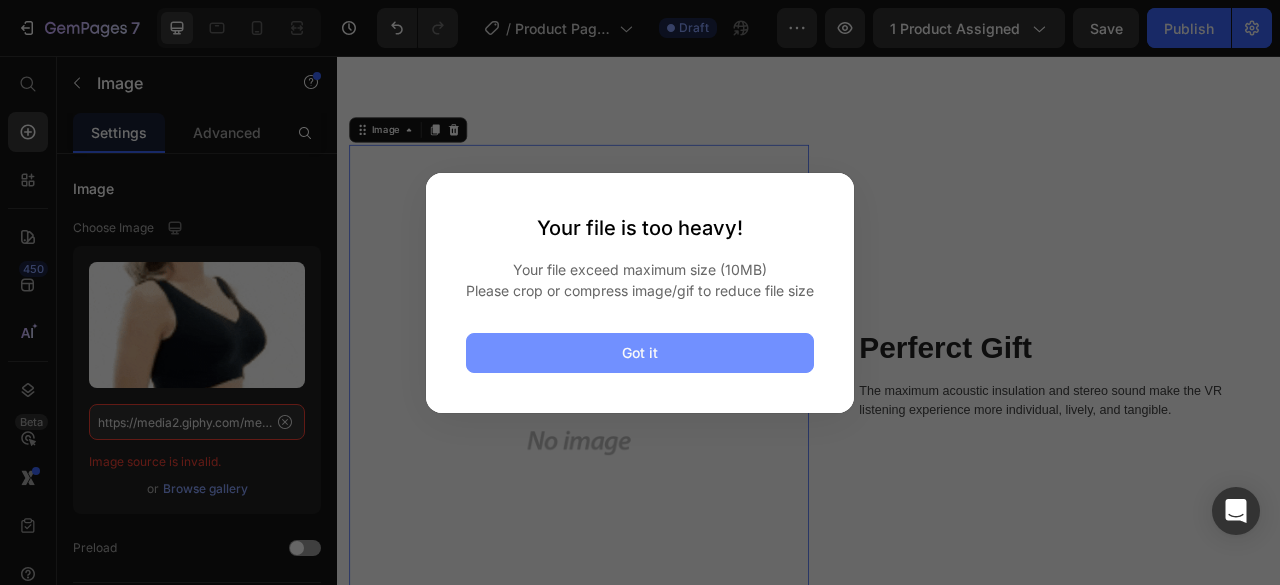 click on "Got it" at bounding box center [640, 353] 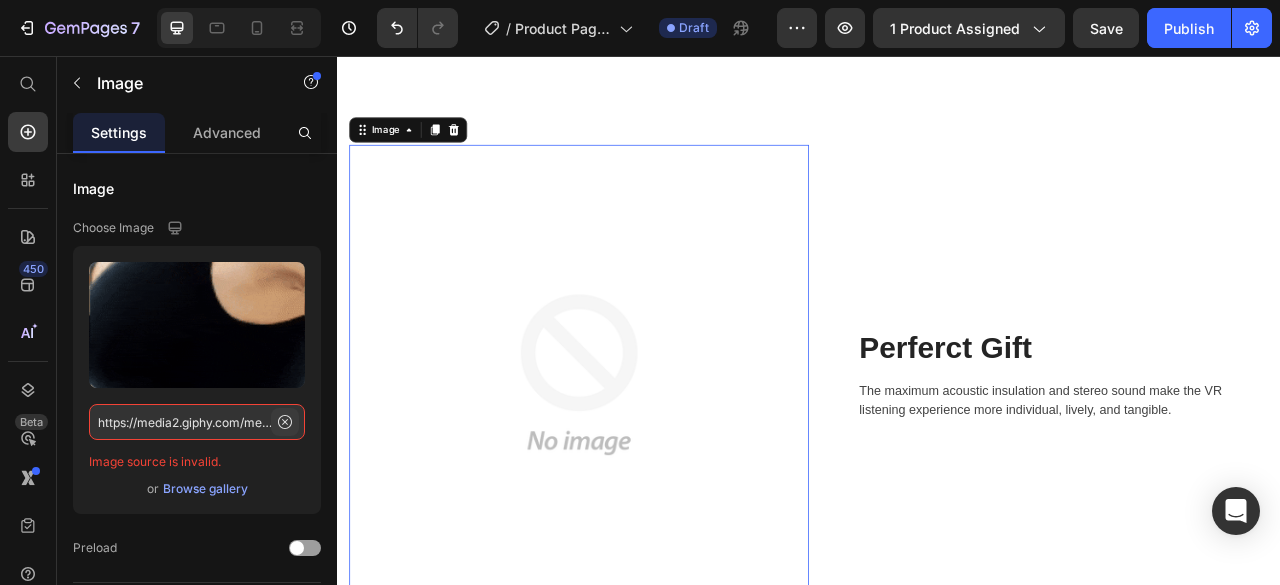 click 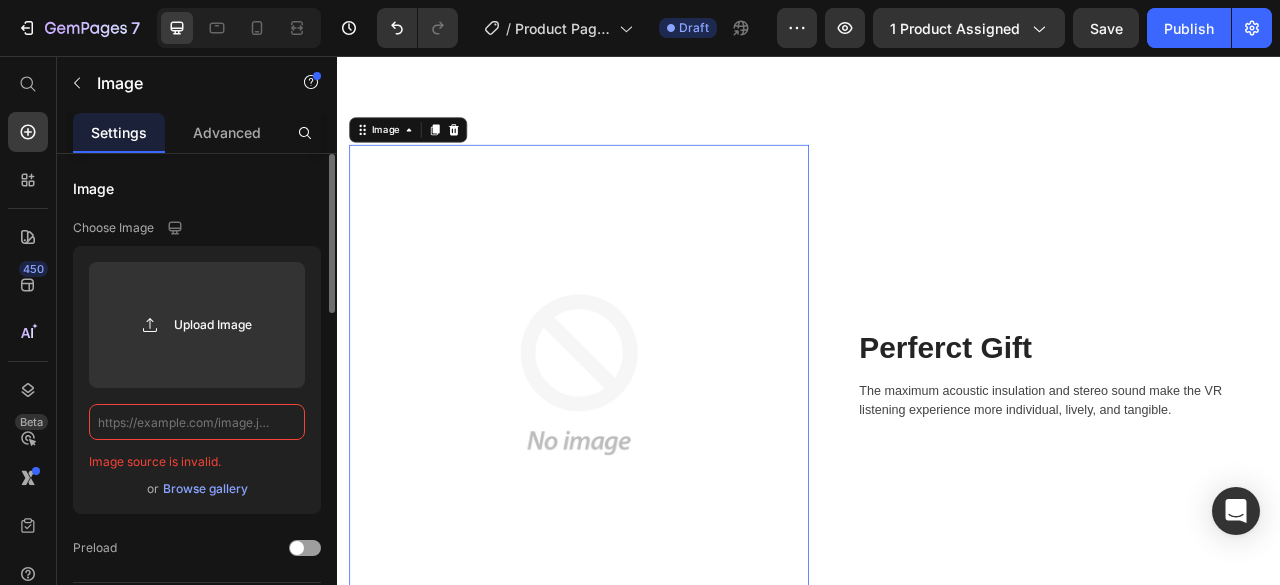scroll, scrollTop: 0, scrollLeft: 0, axis: both 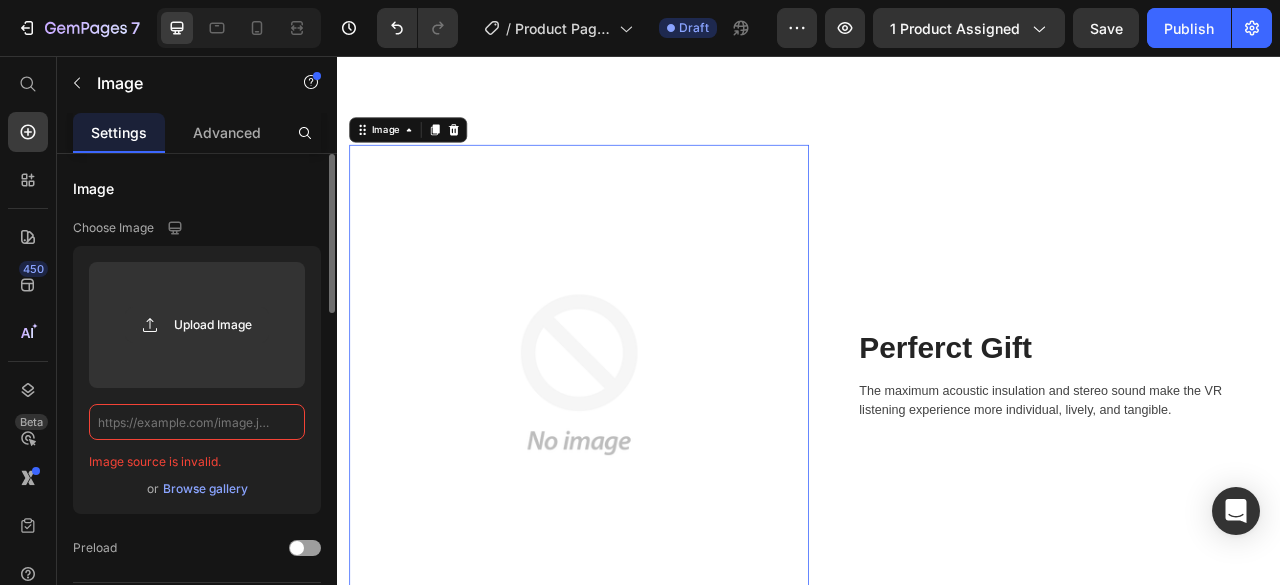 paste on "https://media2.giphy.com/media/v1.Y2lkPTc5MGI3NjExYzhhZmhqdzFnbDhreTZ4cjNkeW8zZGxodnFiMGd5d3pwZWpiZ3kzMyZlcD12MV9pbnRlcm5hbF9naWZfYnlfaWQmY3Q9Zw/CmEScerERLXm8kxfii/giphy.gif" 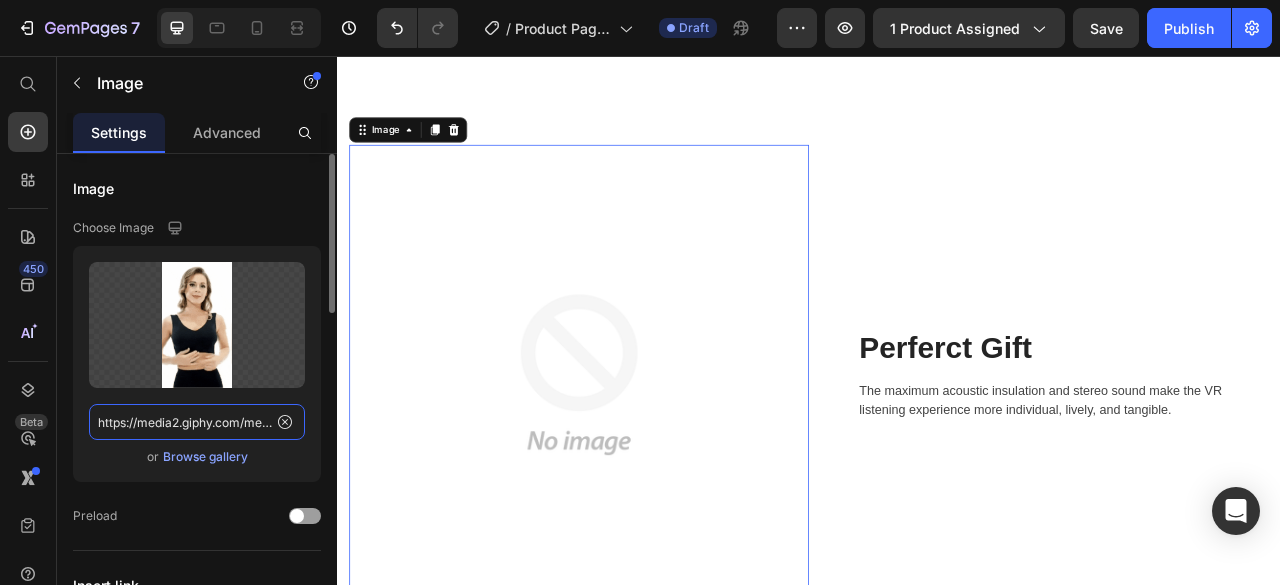 scroll, scrollTop: 0, scrollLeft: 1012, axis: horizontal 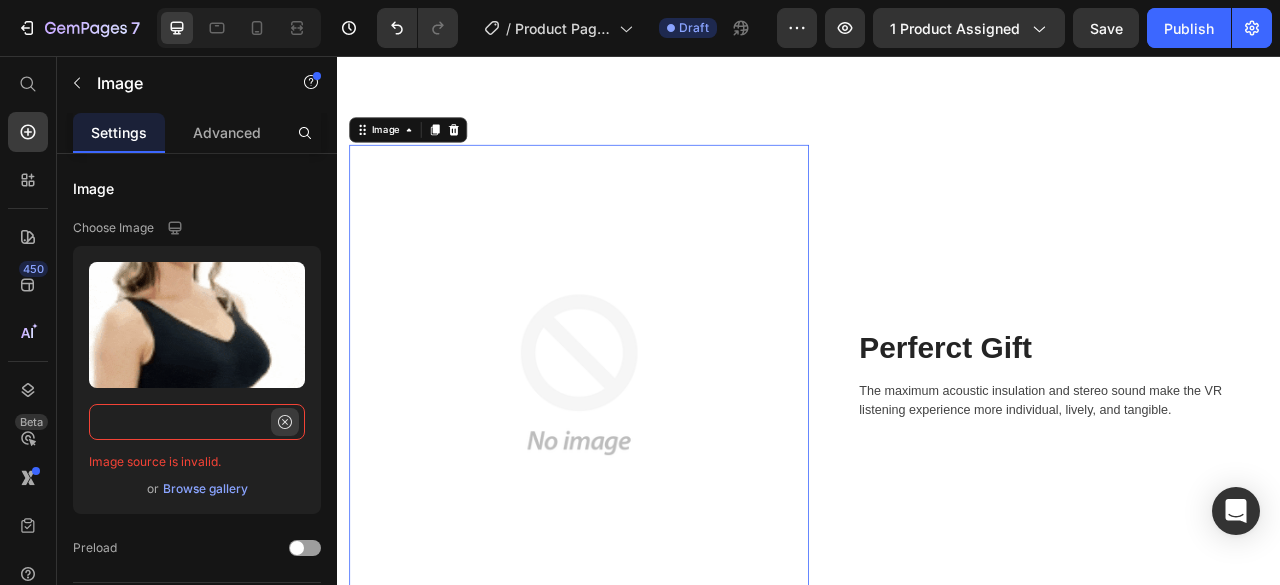 type on "https://media2.giphy.com/media/v1.Y2lkPTc5MGI3NjExYzhhZmhqdzFnbDhreTZ4cjNkeW8zZGxodnFiMGd5d3pwZWpiZ3kzMyZlcD12MV9pbnRlcm5hbF9naWZfYnlfaWQmY3Q9Zw/CmEScerERLXm8kxfii/giphy.gif" 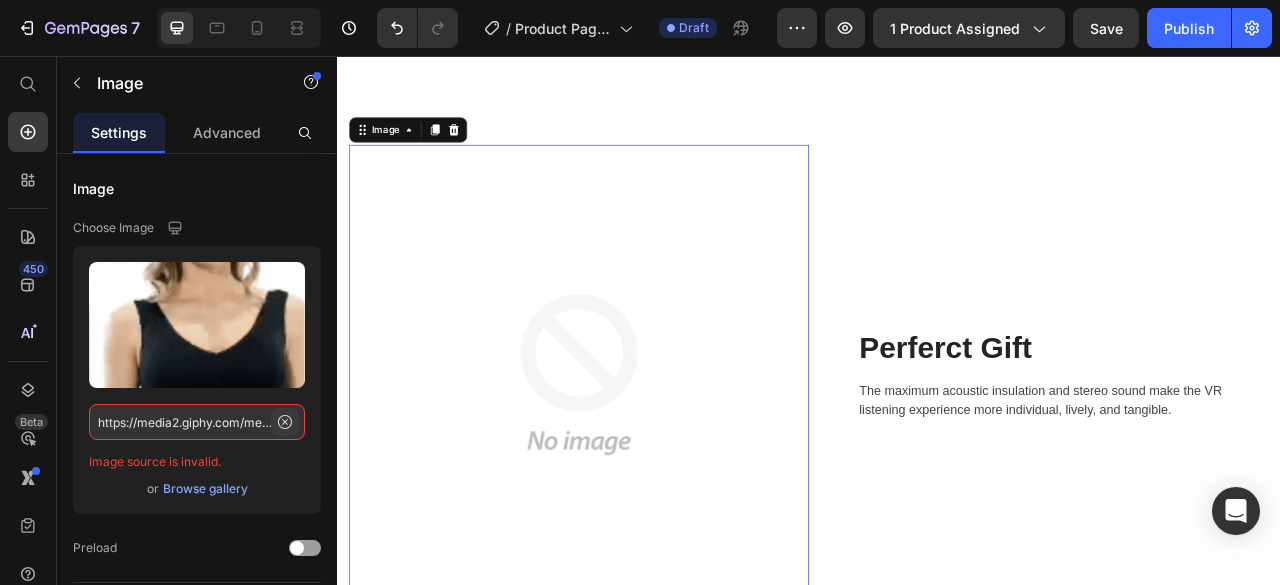 click 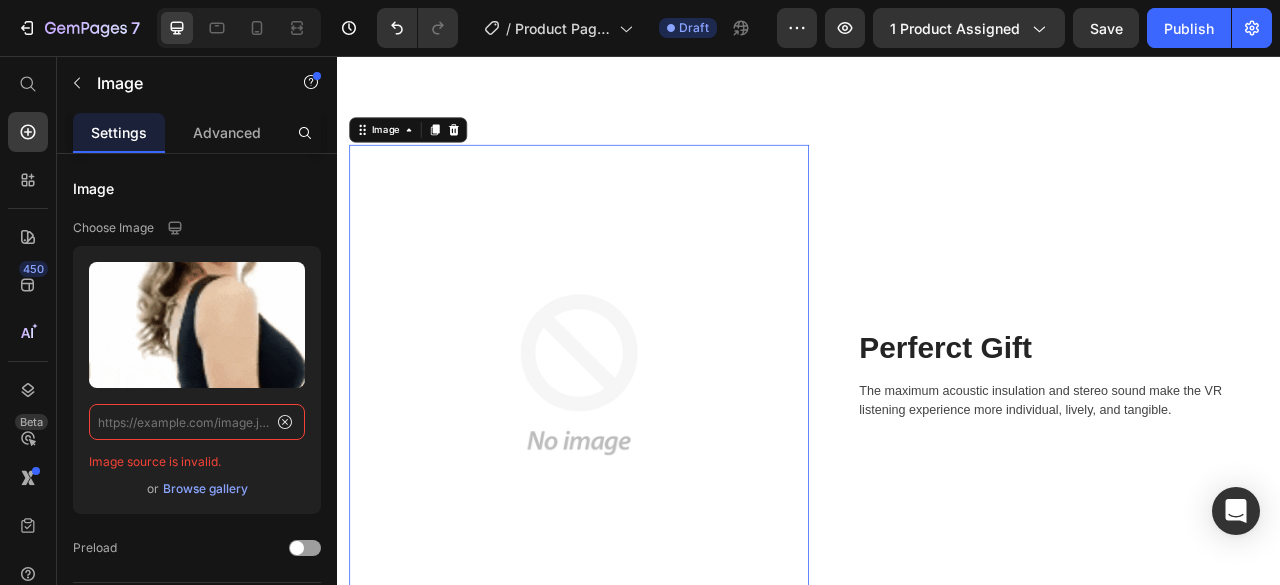 scroll, scrollTop: 0, scrollLeft: 0, axis: both 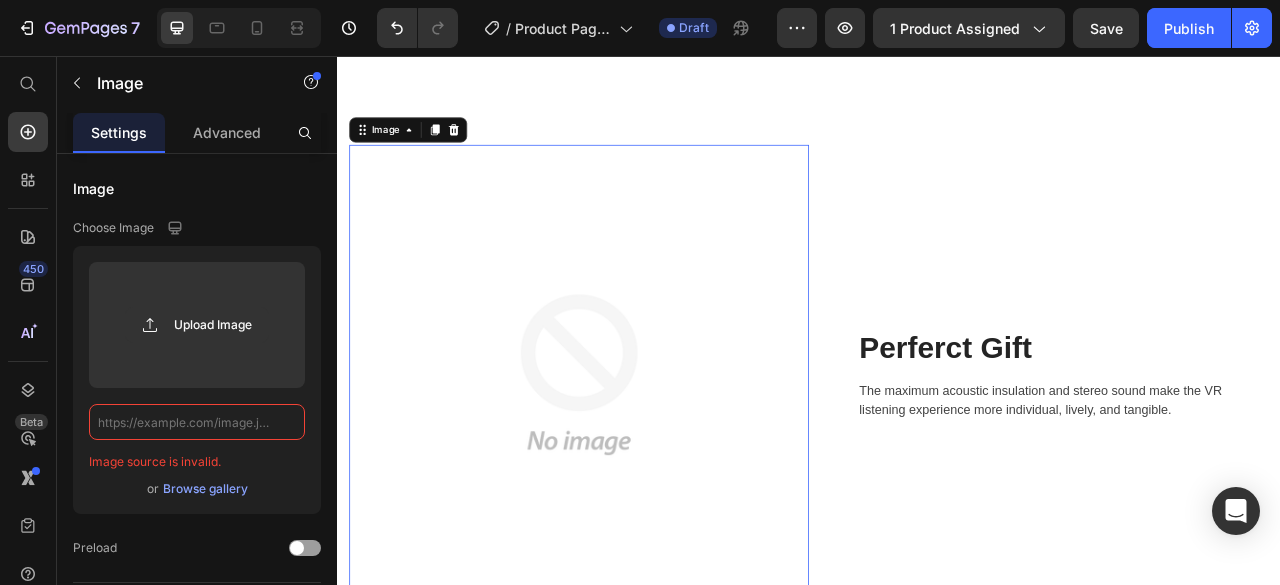 click 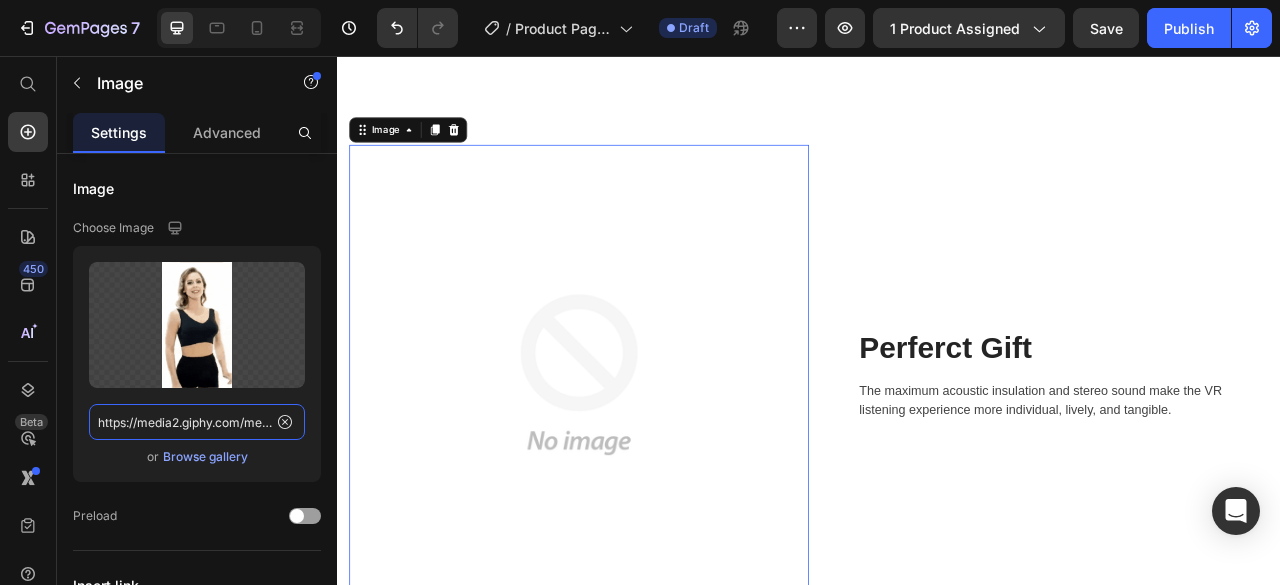 scroll, scrollTop: 0, scrollLeft: 1012, axis: horizontal 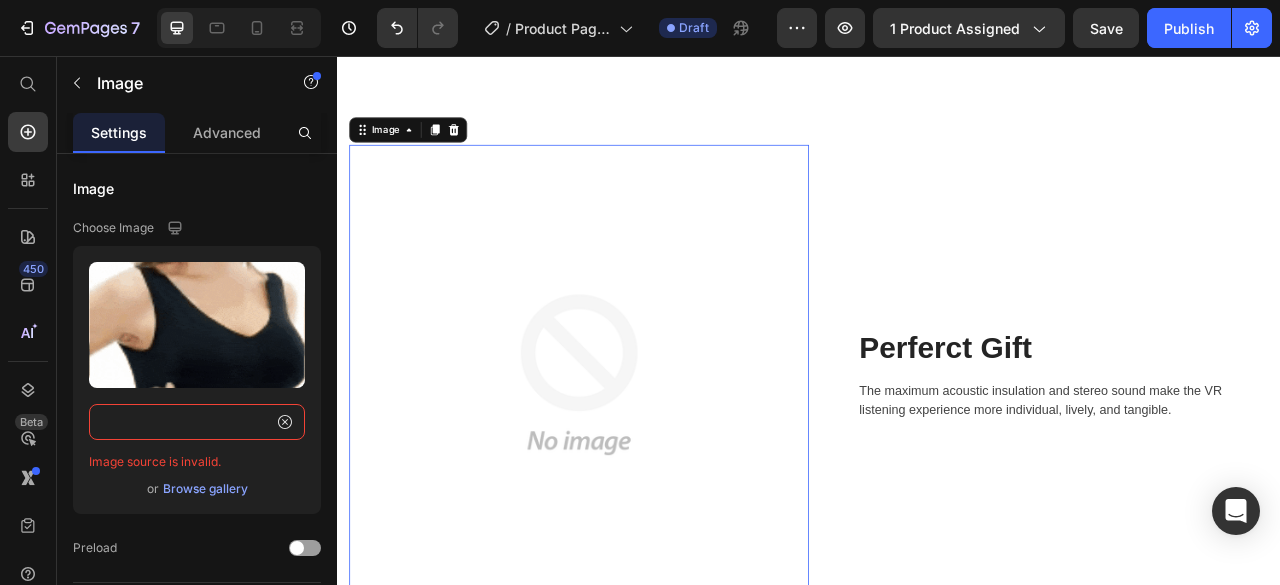 type on "https://media2.giphy.com/media/v1.Y2lkPTc5MGI3NjExYzhhZmhqdzFnbDhreTZ4cjNkeW8zZGxodnFiMGd5d3pwZWpiZ3kzMyZlcD12MV9pbnRlcm5hbF9naWZfYnlfaWQmY3Q9Zw/CmEScerERLXm8kxfii/giphy.gif" 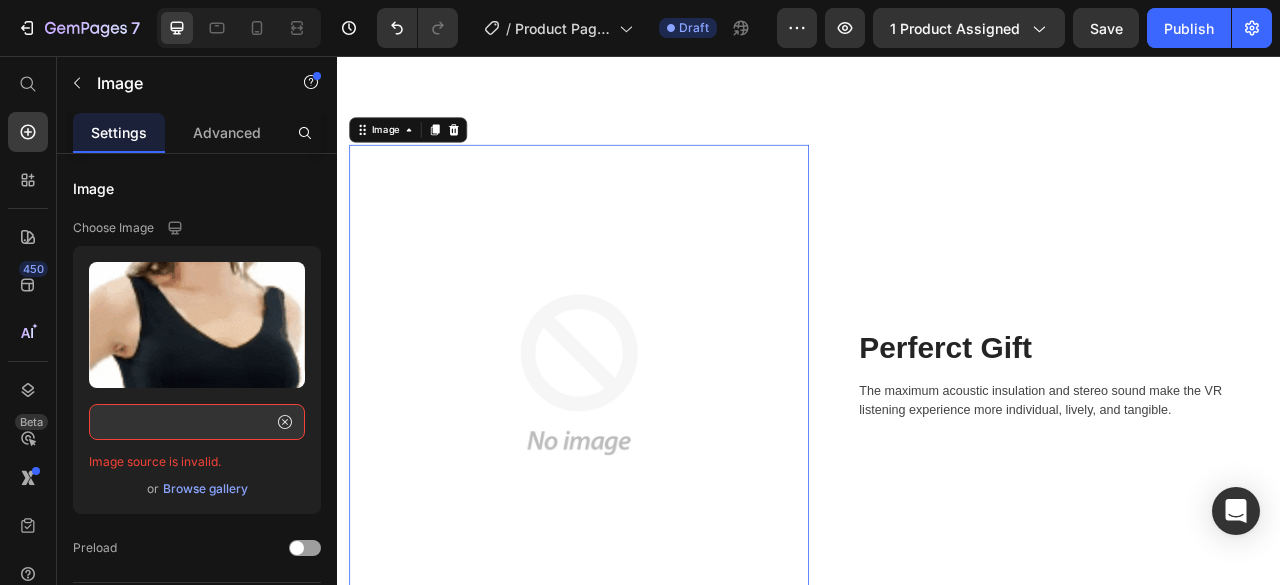 scroll, scrollTop: 0, scrollLeft: 0, axis: both 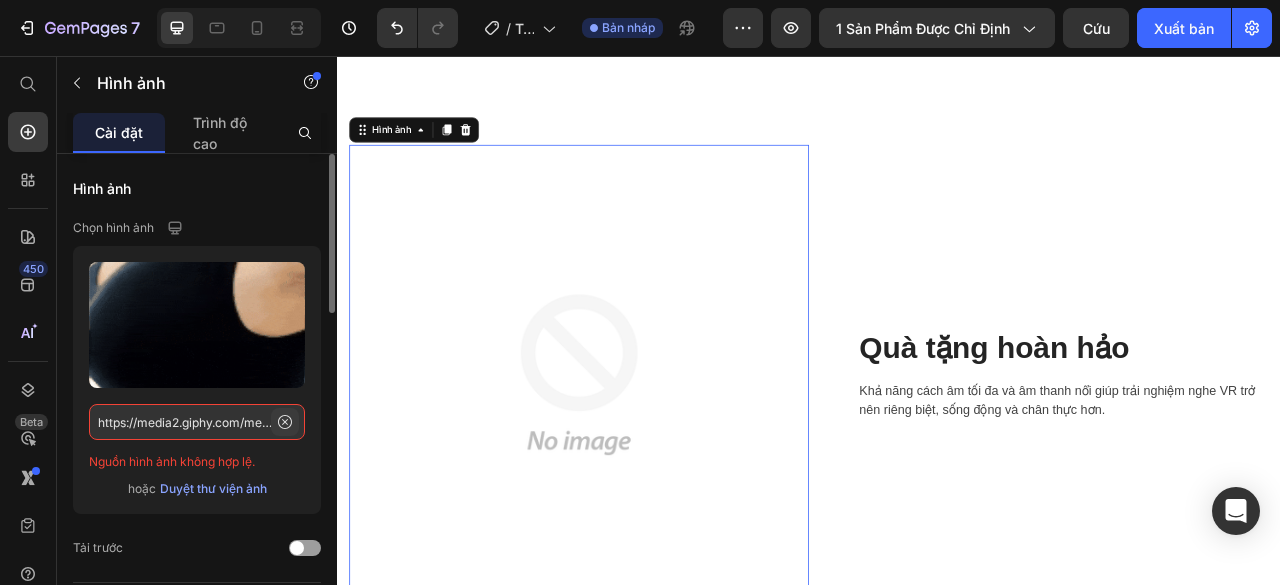 drag, startPoint x: 344, startPoint y: 160, endPoint x: 288, endPoint y: 421, distance: 266.94006 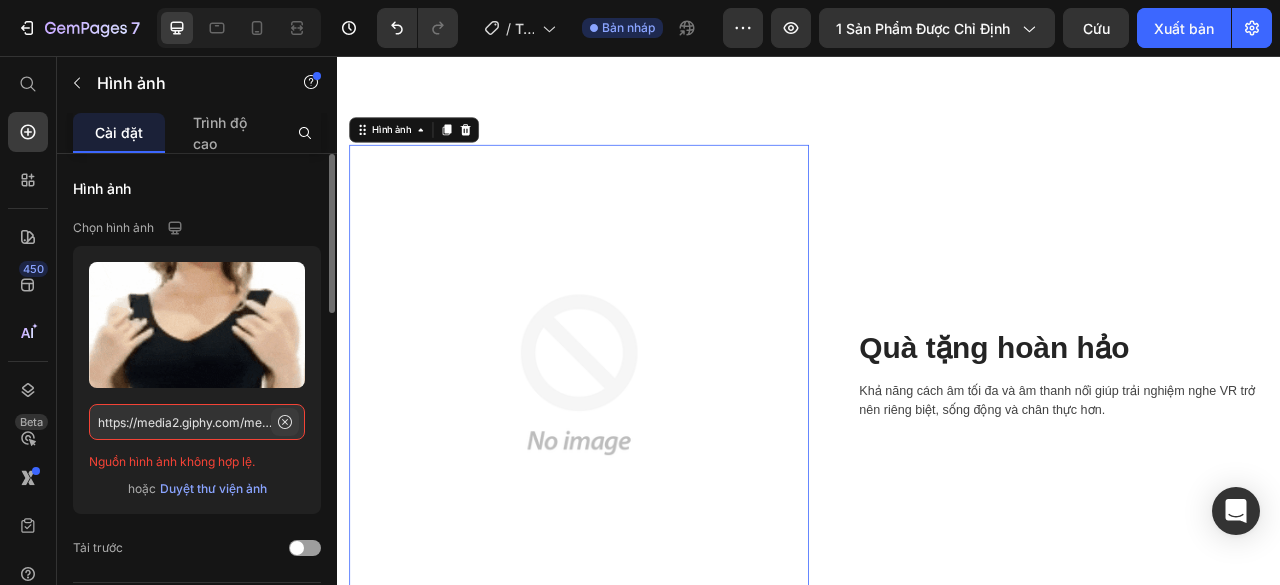 click 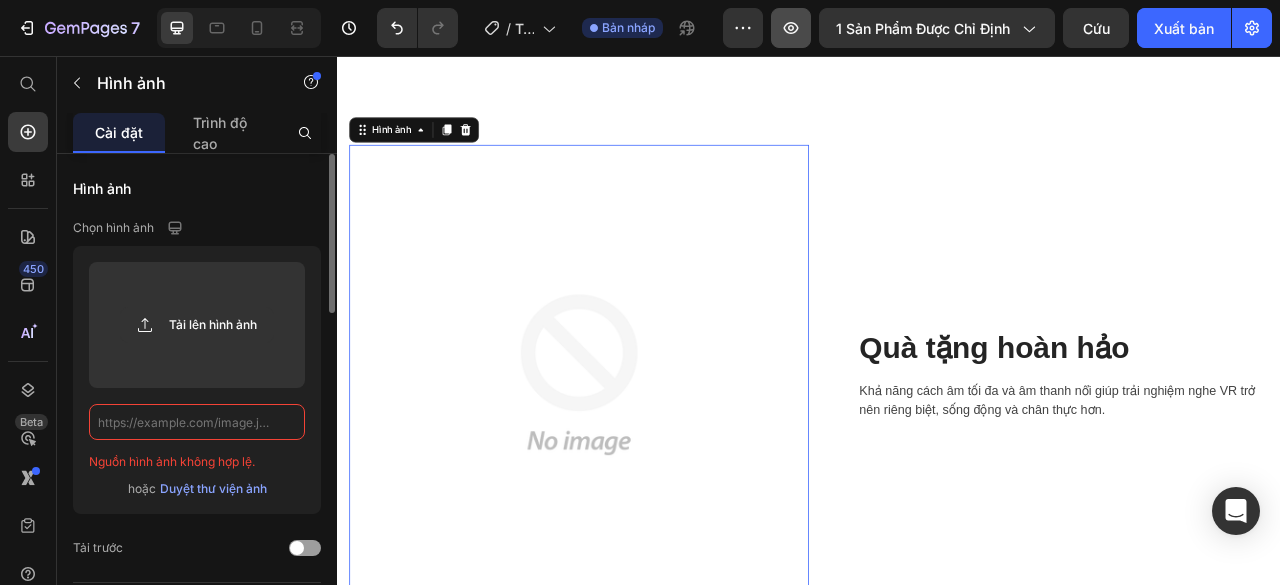 scroll, scrollTop: 0, scrollLeft: 0, axis: both 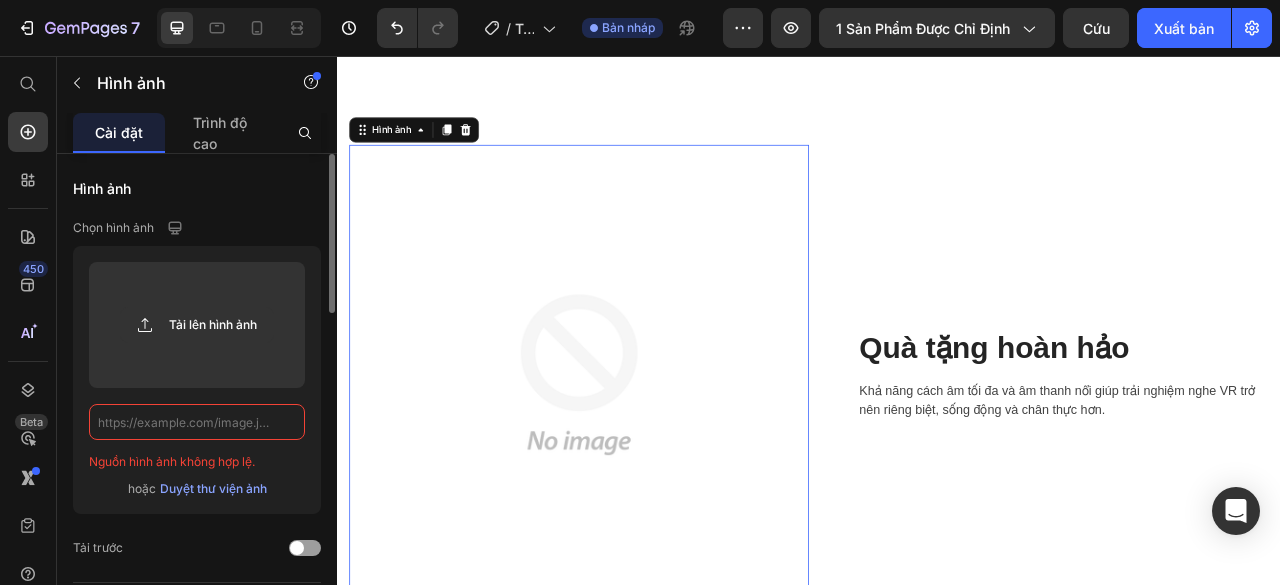 click 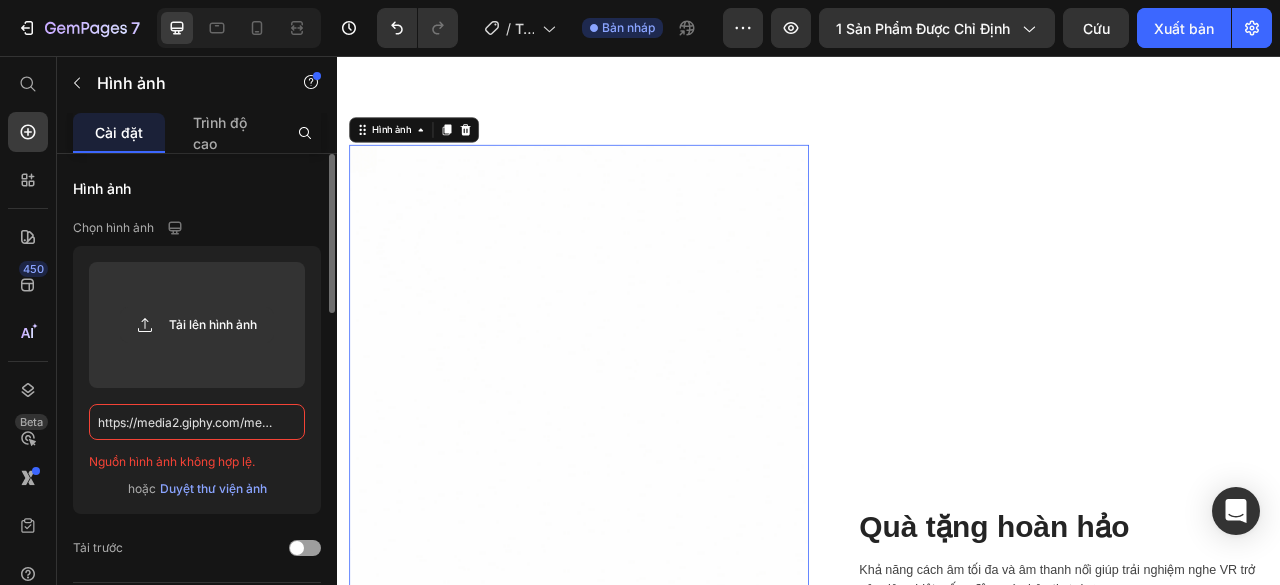 scroll, scrollTop: 0, scrollLeft: 1012, axis: horizontal 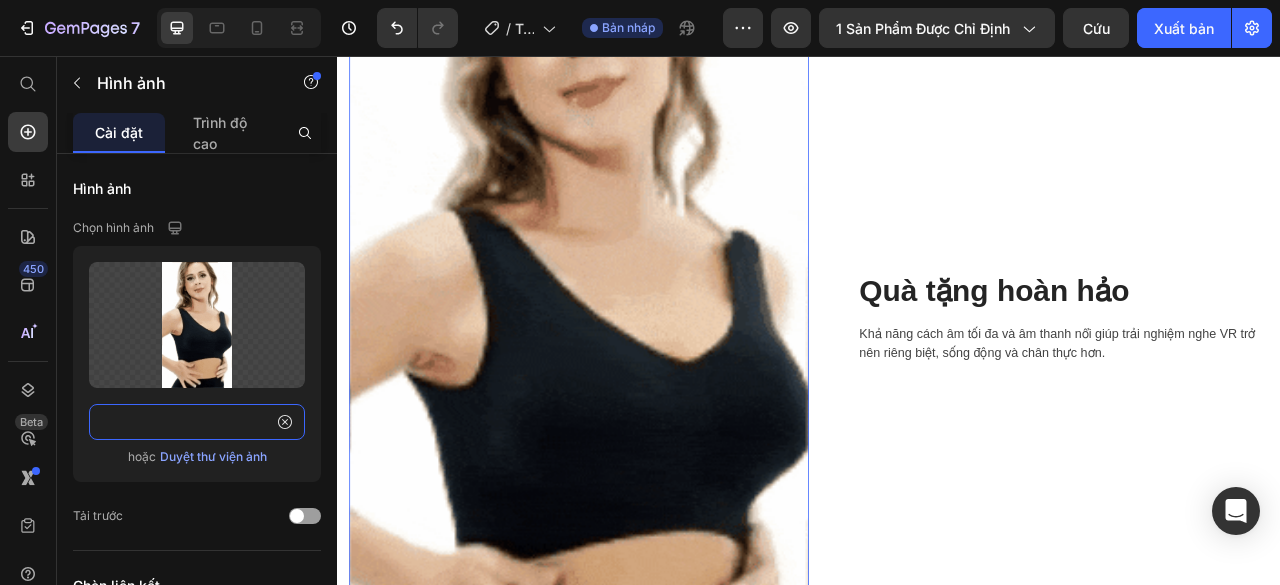 type on "https://media2.giphy.com/media/v1.Y2lkPTc5MGI3NjExYzhhZmhqdzFnbDhreTZ4cjNkeW8zZGxodnFiMGd5d3pwZWpiZ3kzMyZlcD12MV9pbnRlcm5hbF9naWZfYnlfaWQmY3Q9Zw/CmEScerERLXm8kxfii/giphy.gif" 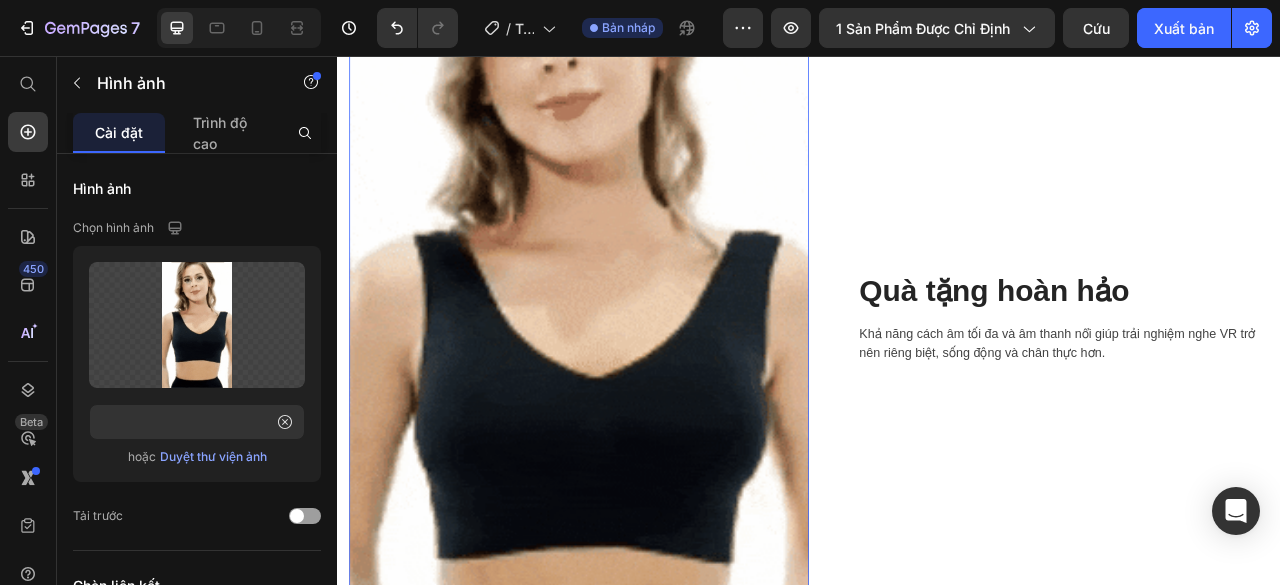 scroll, scrollTop: 0, scrollLeft: 0, axis: both 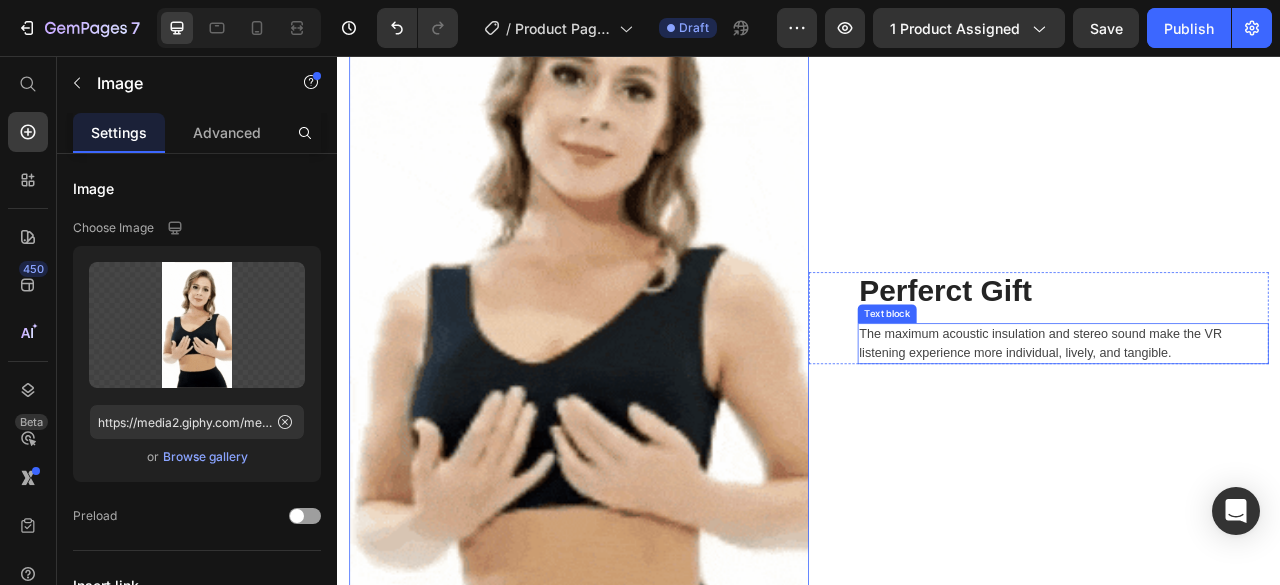 click on "The maximum acoustic insulation and stereo sound make the VR listening experience more individual, lively, and tangible." at bounding box center (1260, 422) 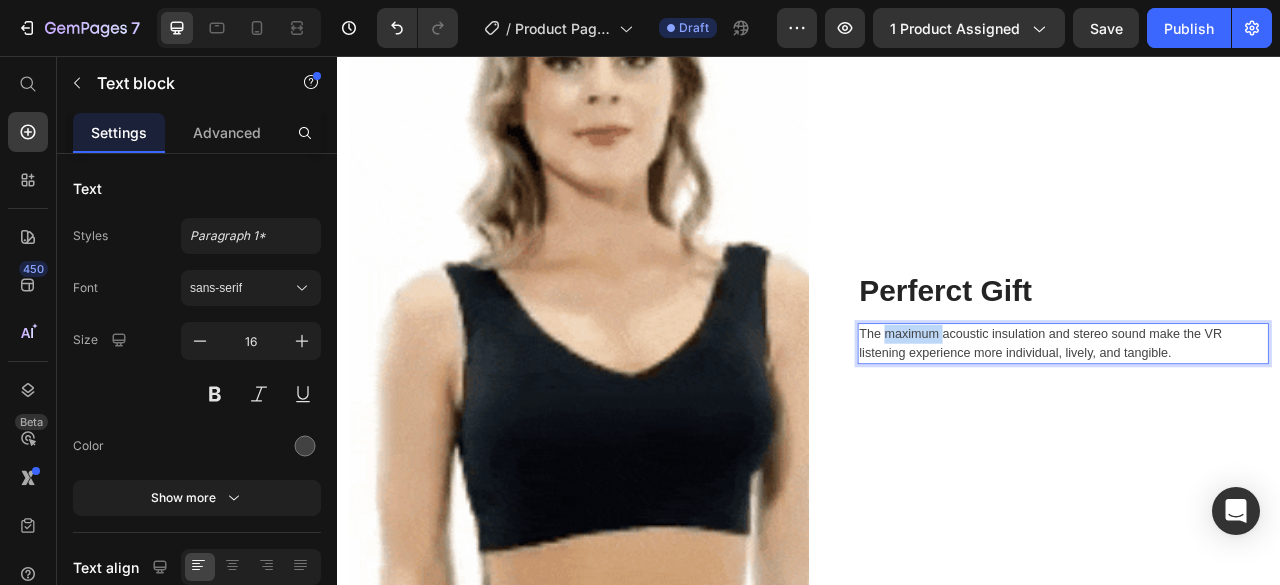 click on "The maximum acoustic insulation and stereo sound make the VR listening experience more individual, lively, and tangible." at bounding box center (1260, 422) 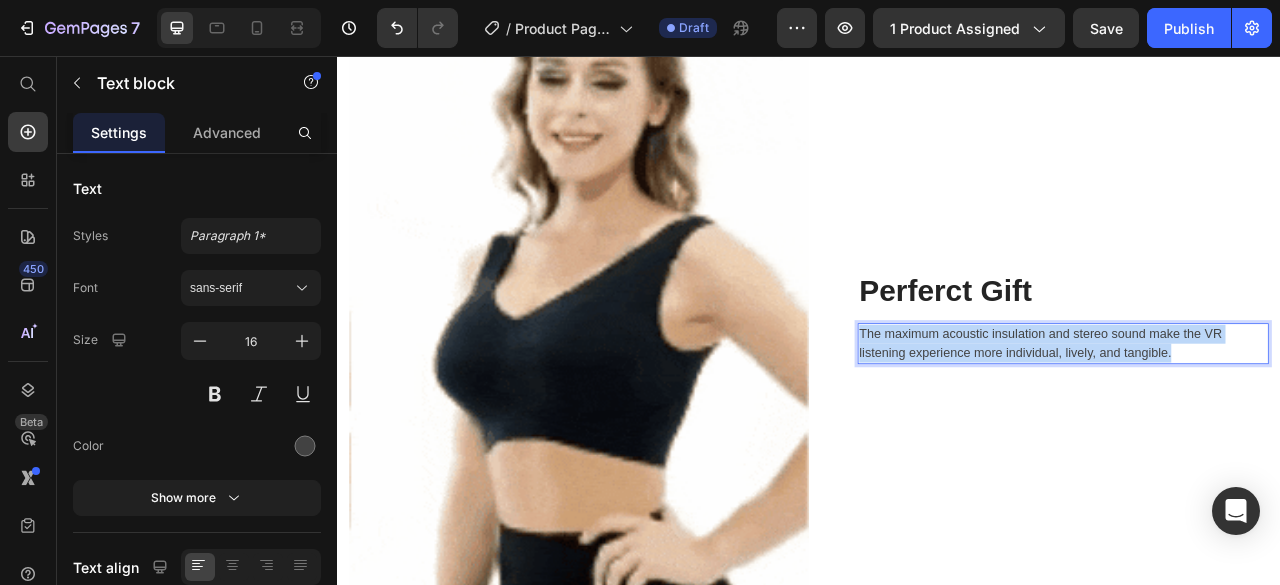 click on "The maximum acoustic insulation and stereo sound make the VR listening experience more individual, lively, and tangible." at bounding box center [1260, 422] 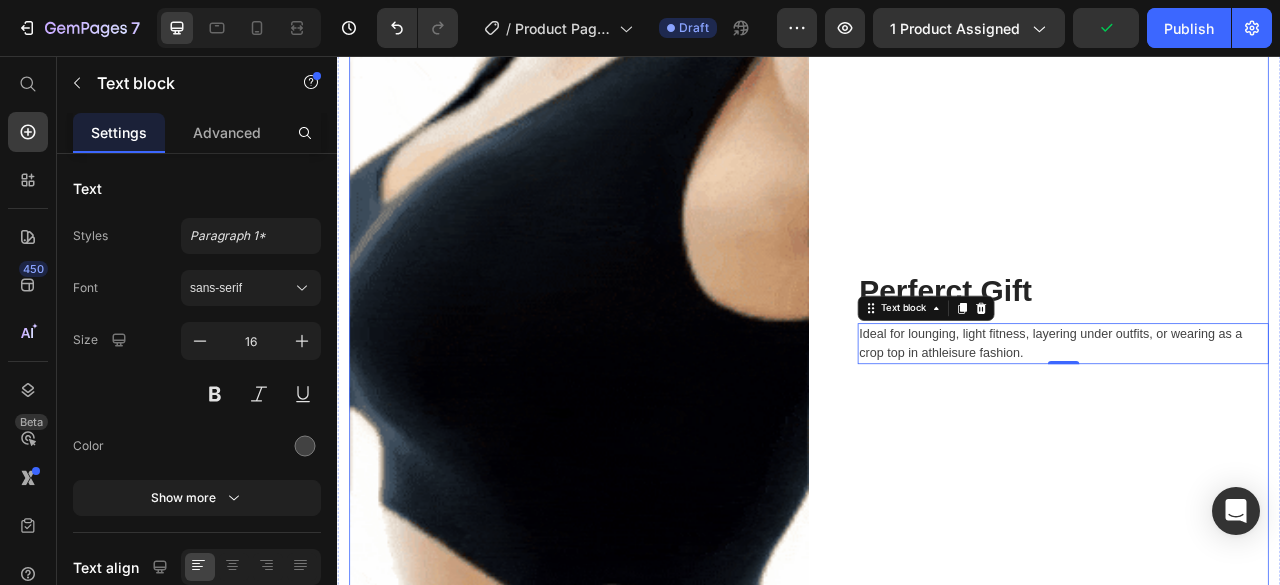 click on "Perferct Gift Heading Ideal for lounging, light fitness, layering under outfits, or wearing as a crop top in athleisure fashion. Text block   0 Row" at bounding box center (1229, 389) 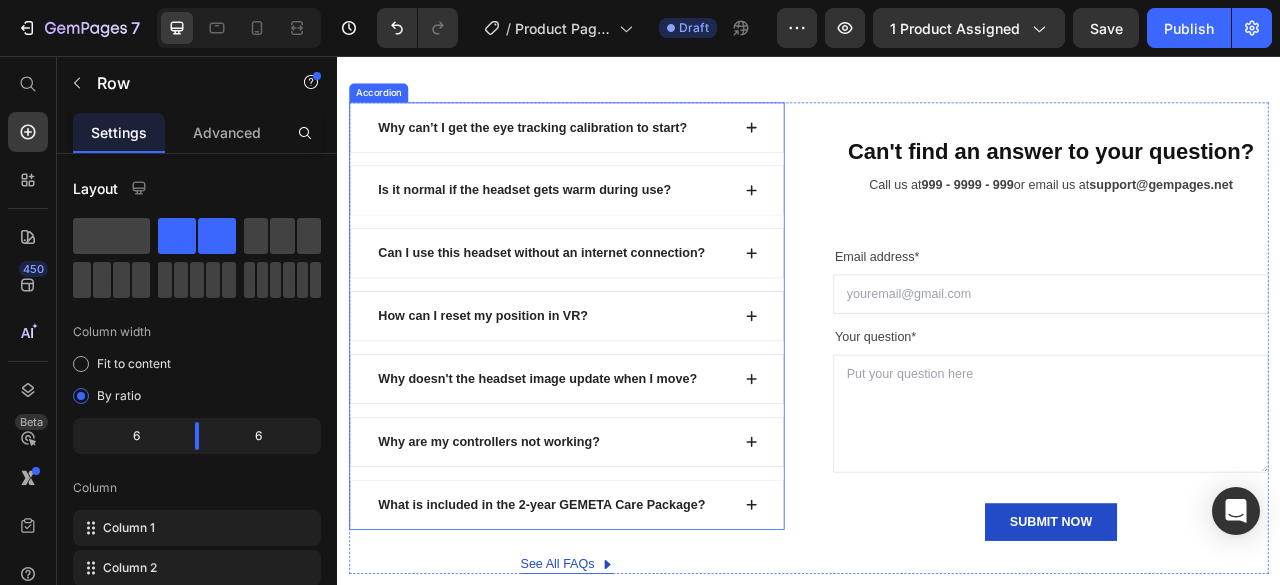 scroll, scrollTop: 8198, scrollLeft: 0, axis: vertical 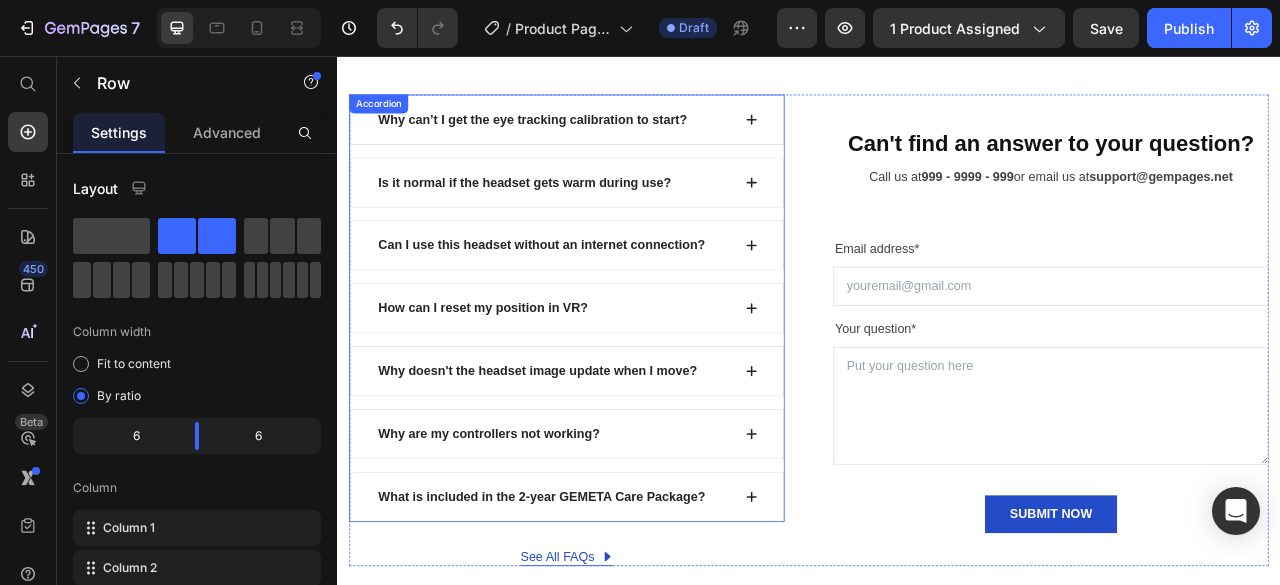 click on "Why can’t I get the eye tracking calibration to start?" at bounding box center [585, 137] 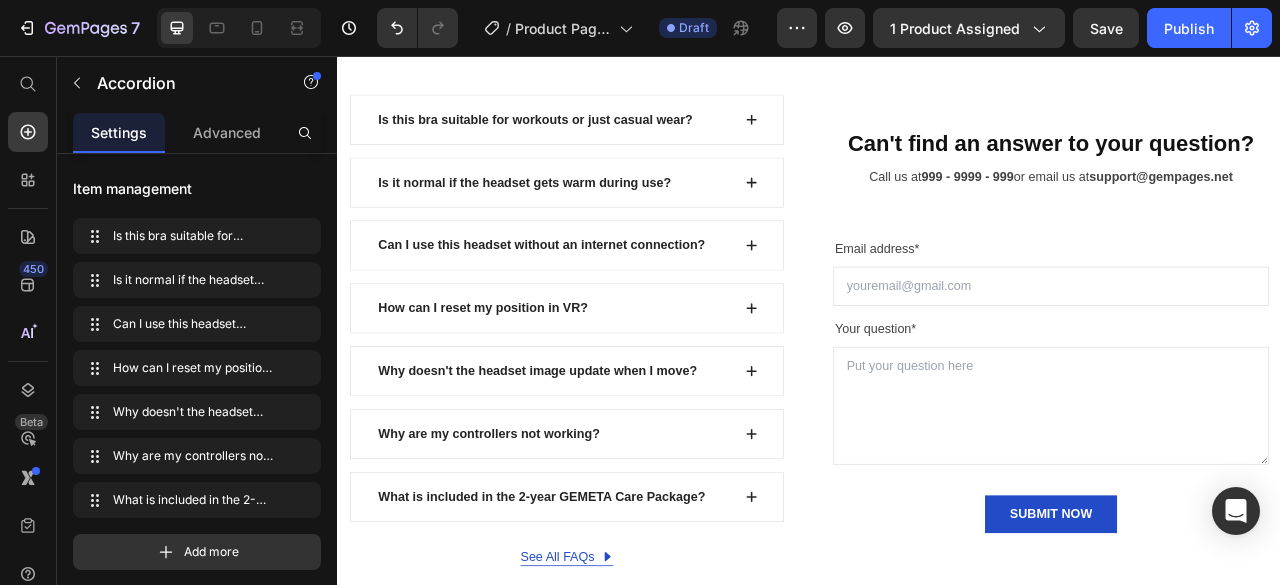 click 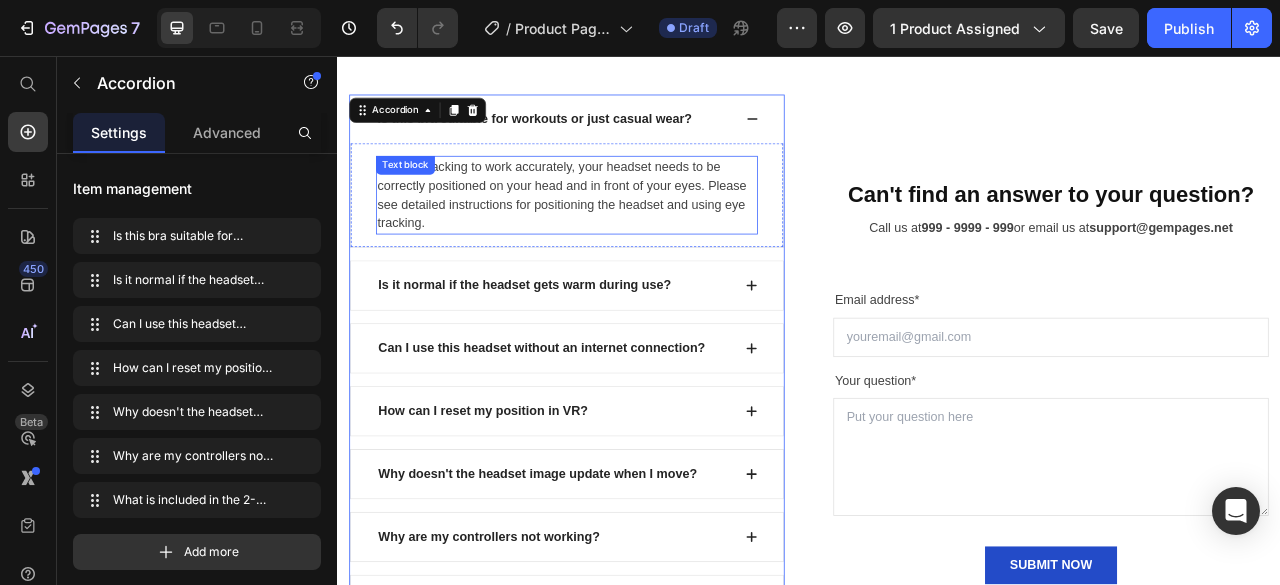 click on "For eye tracking to work accurately, your headset needs to be correctly positioned on your head and in front of your eyes. Please see detailed instructions for positioning the headset and using eye tracking." at bounding box center [629, 233] 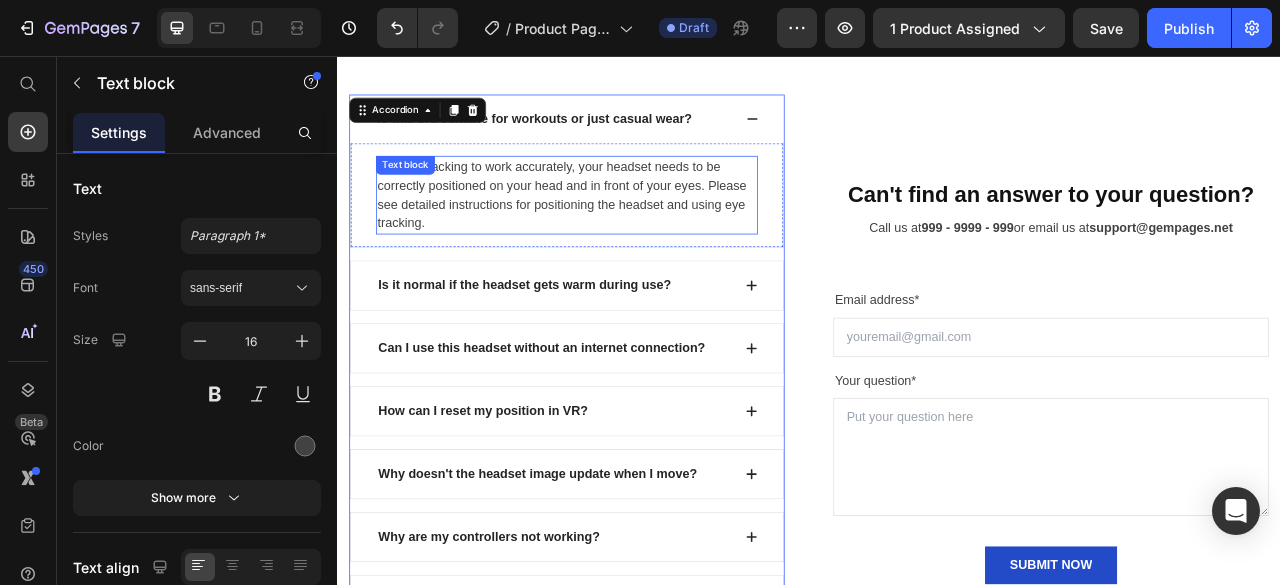 click on "For eye tracking to work accurately, your headset needs to be correctly positioned on your head and in front of your eyes. Please see detailed instructions for positioning the headset and using eye tracking." at bounding box center (629, 233) 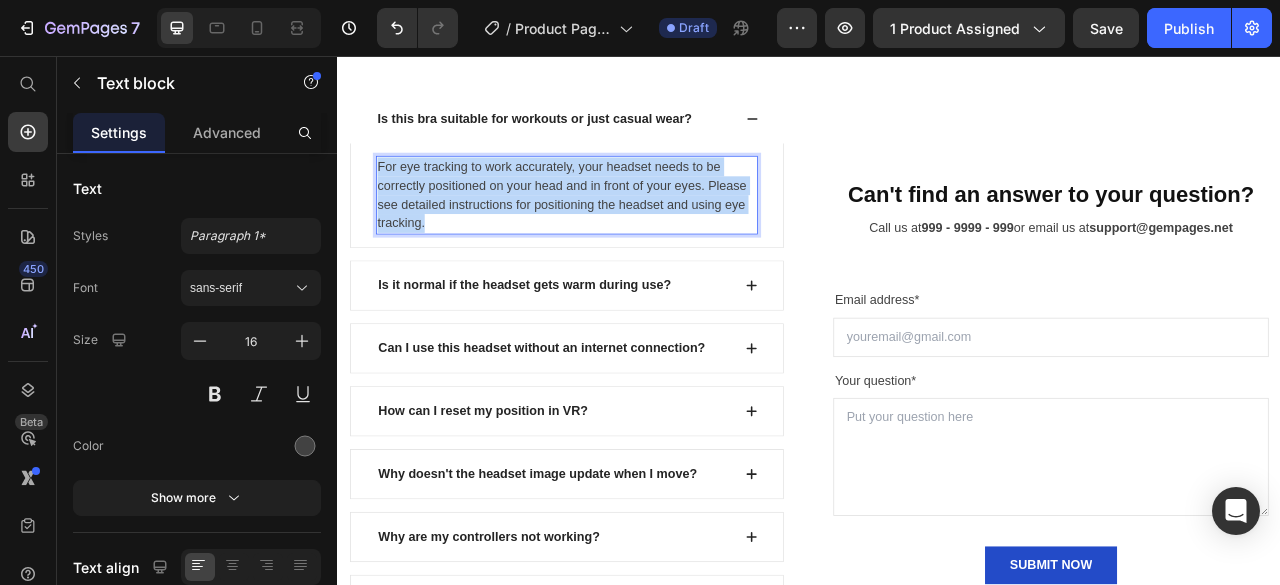 click on "For eye tracking to work accurately, your headset needs to be correctly positioned on your head and in front of your eyes. Please see detailed instructions for positioning the headset and using eye tracking." at bounding box center (629, 233) 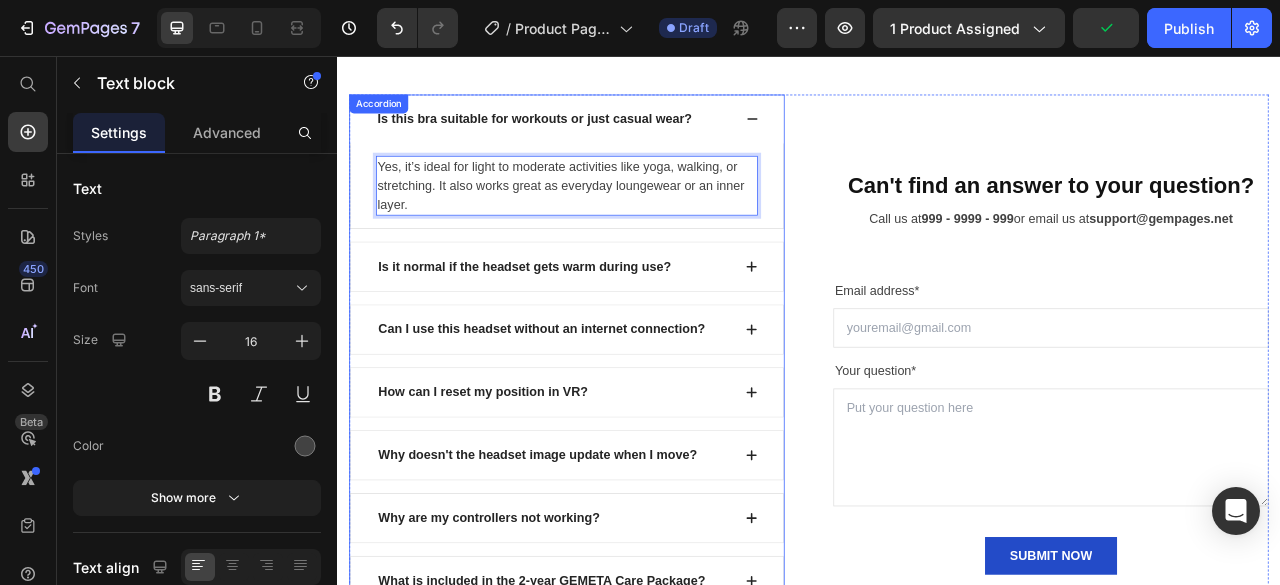 click on "Is it normal if the headset gets warm during use?" at bounding box center [575, 324] 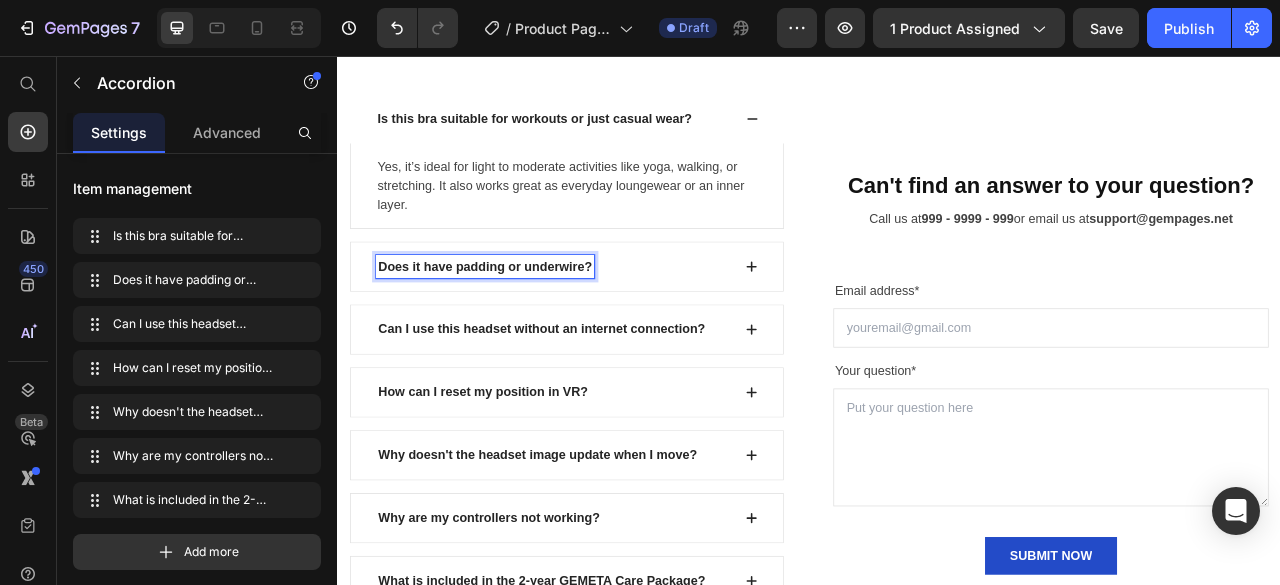 click 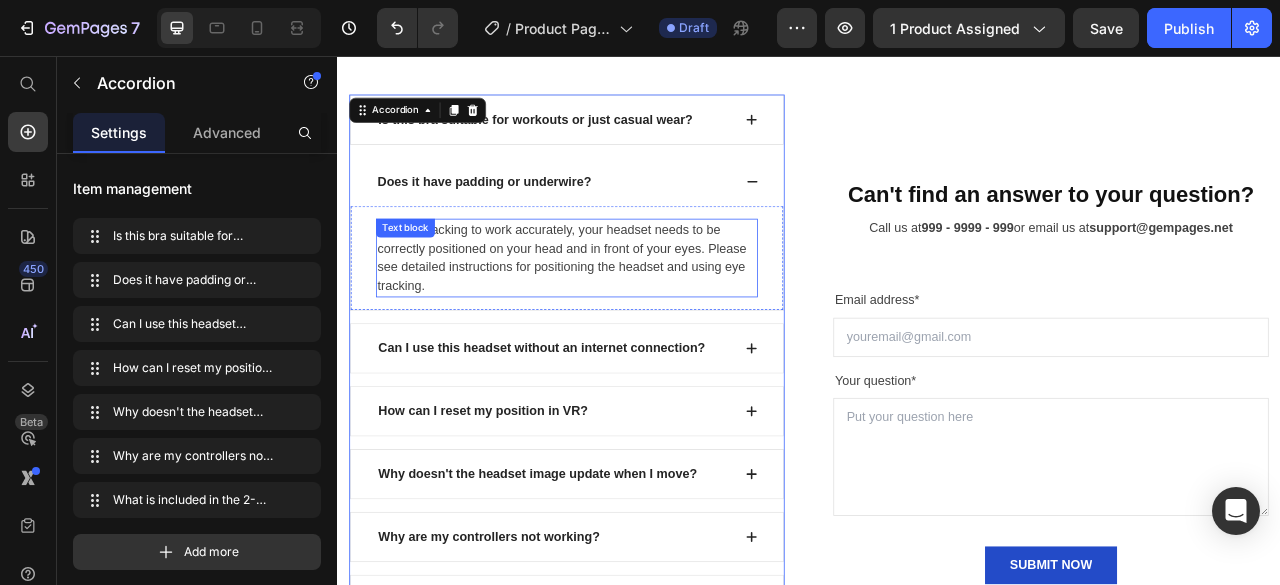 click on "For eye tracking to work accurately, your headset needs to be correctly positioned on your head and in front of your eyes. Please see detailed instructions for positioning the headset and using eye tracking." at bounding box center [629, 313] 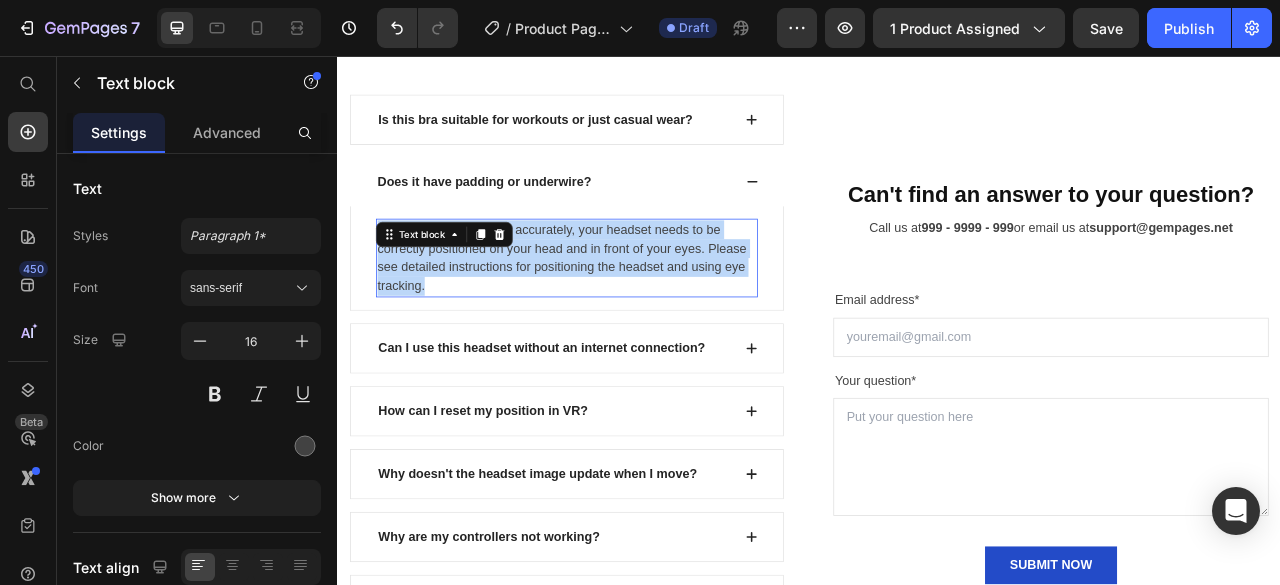 click on "For eye tracking to work accurately, your headset needs to be correctly positioned on your head and in front of your eyes. Please see detailed instructions for positioning the headset and using eye tracking." at bounding box center [629, 313] 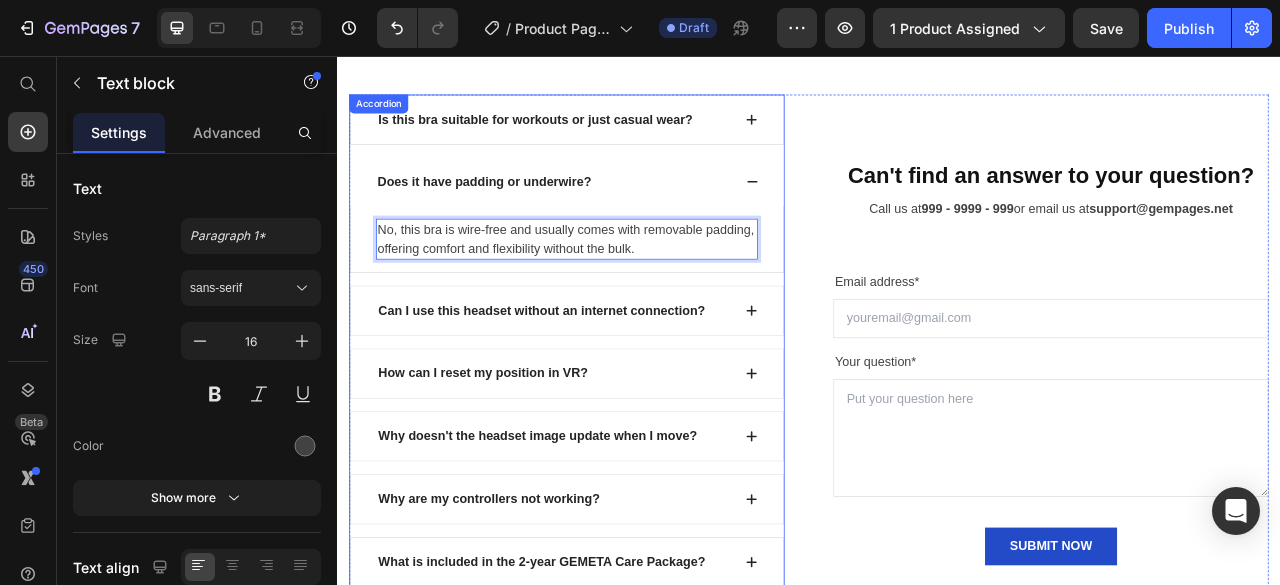 click on "Can I use this headset without an internet connection?" at bounding box center (597, 380) 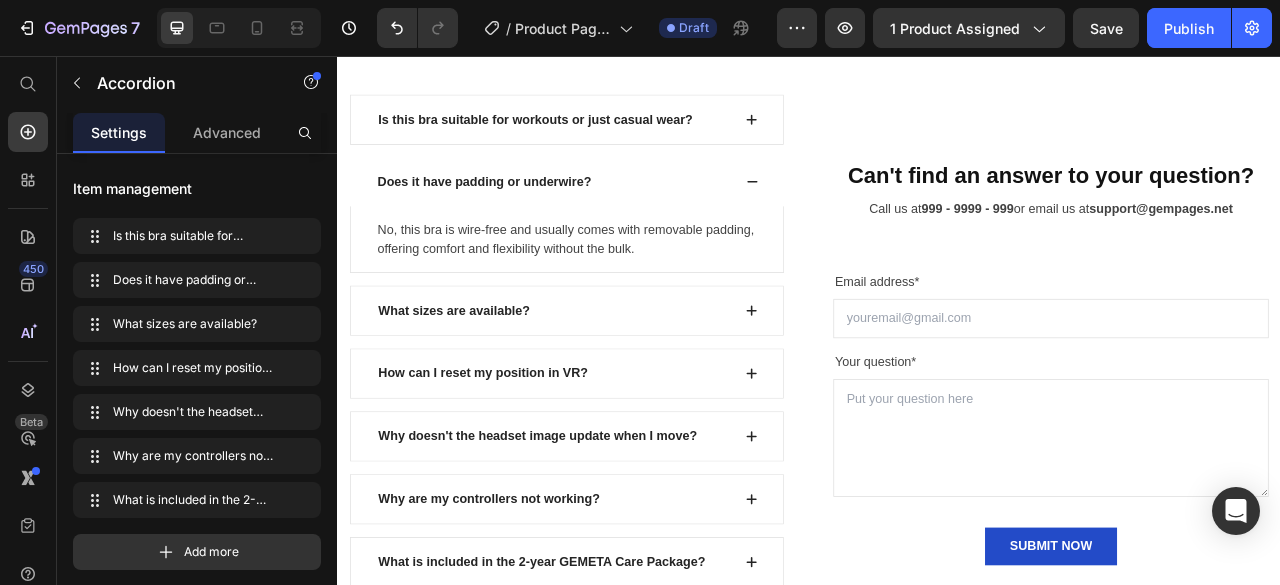 click 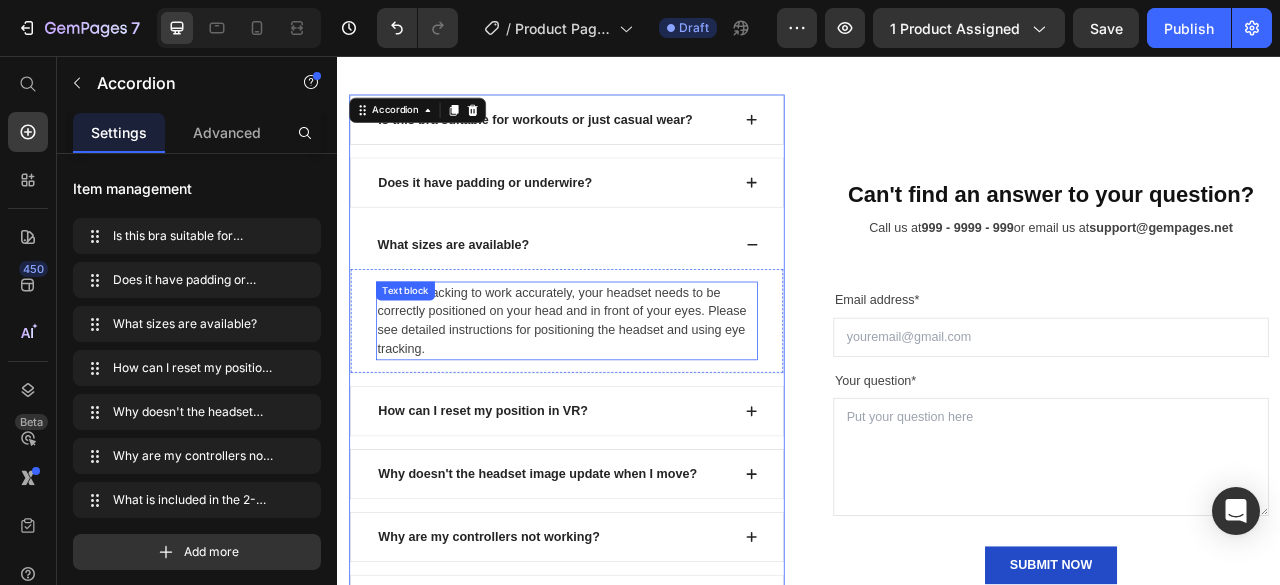click on "For eye tracking to work accurately, your headset needs to be correctly positioned on your head and in front of your eyes. Please see detailed instructions for positioning the headset and using eye tracking." at bounding box center [629, 393] 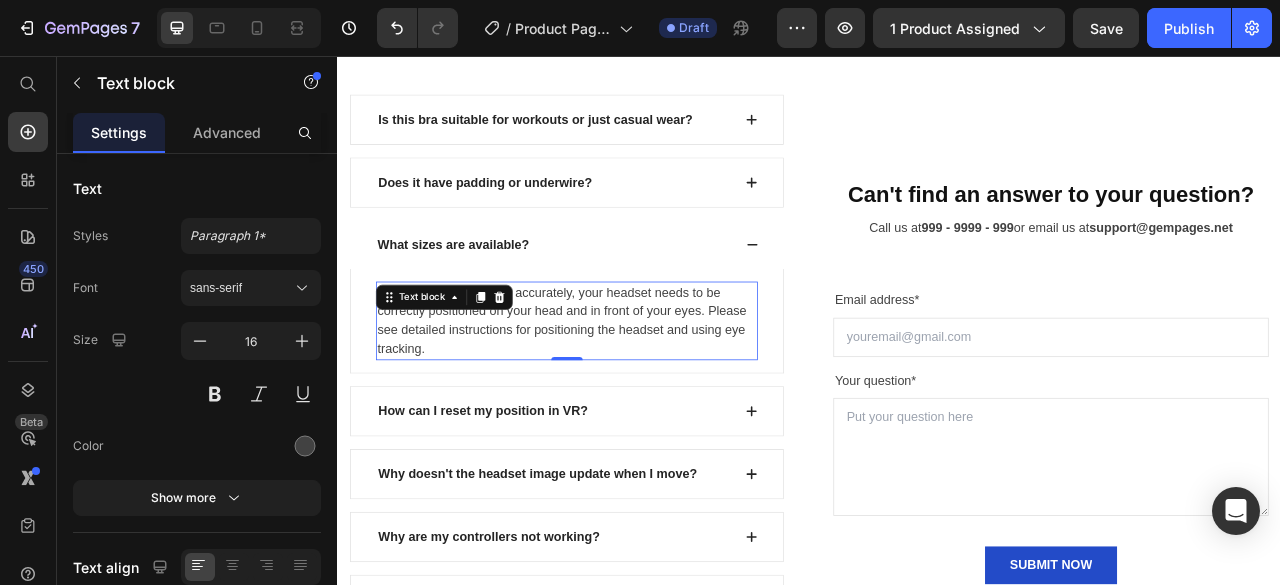 click on "For eye tracking to work accurately, your headset needs to be correctly positioned on your head and in front of your eyes. Please see detailed instructions for positioning the headset and using eye tracking." at bounding box center (629, 393) 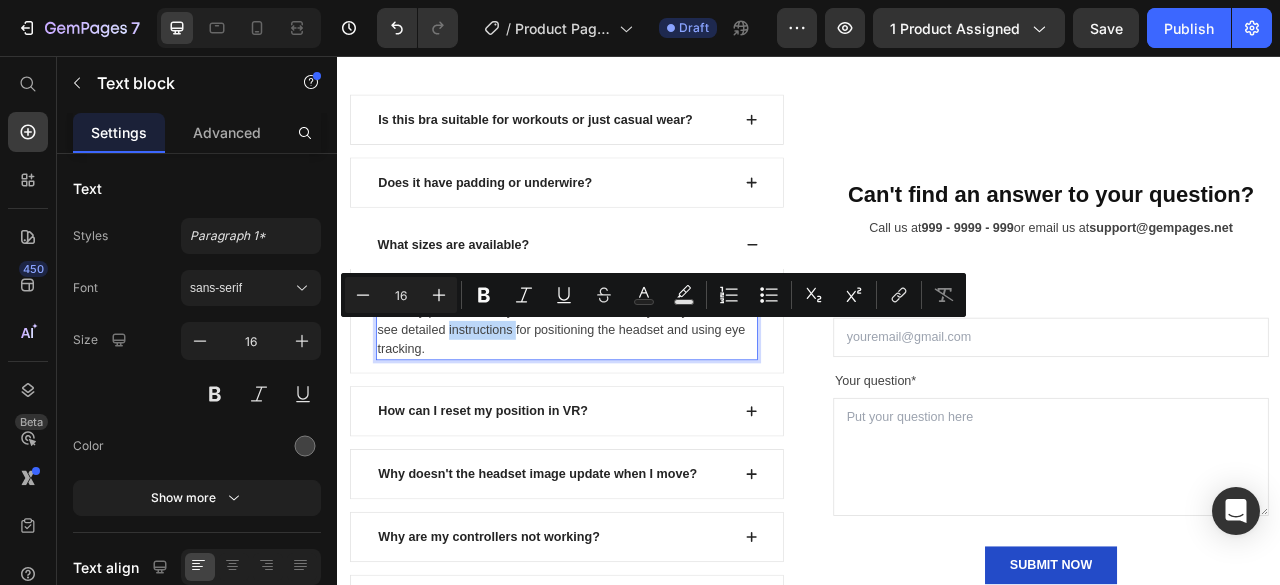 click on "For eye tracking to work accurately, your headset needs to be correctly positioned on your head and in front of your eyes. Please see detailed instructions for positioning the headset and using eye tracking." at bounding box center [629, 393] 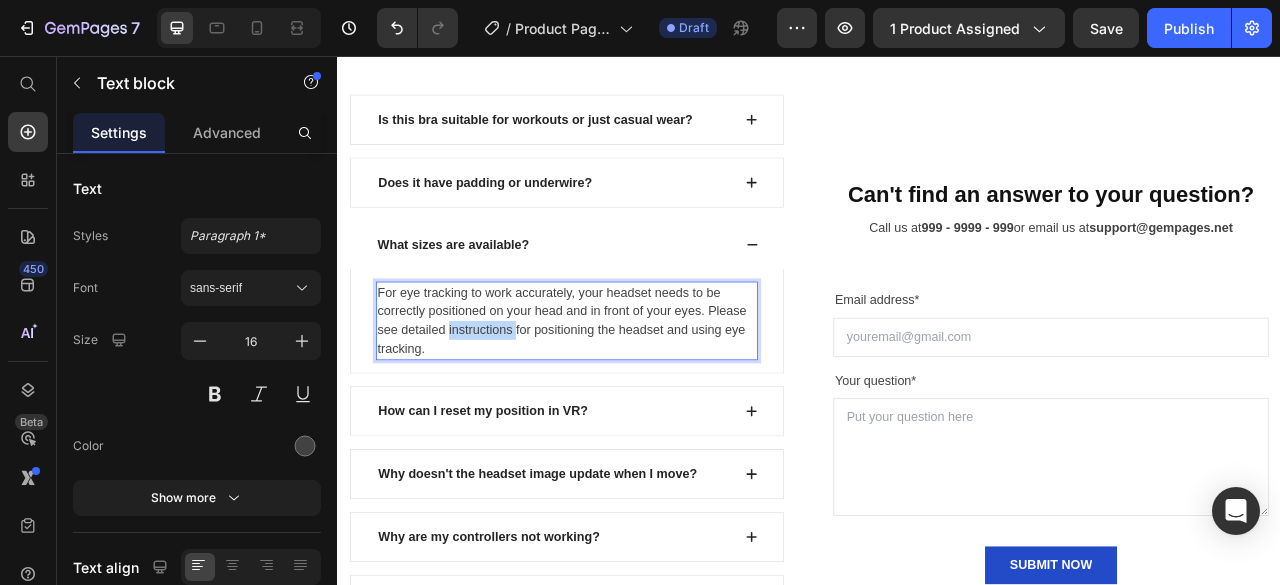 click on "For eye tracking to work accurately, your headset needs to be correctly positioned on your head and in front of your eyes. Please see detailed instructions for positioning the headset and using eye tracking." at bounding box center (629, 393) 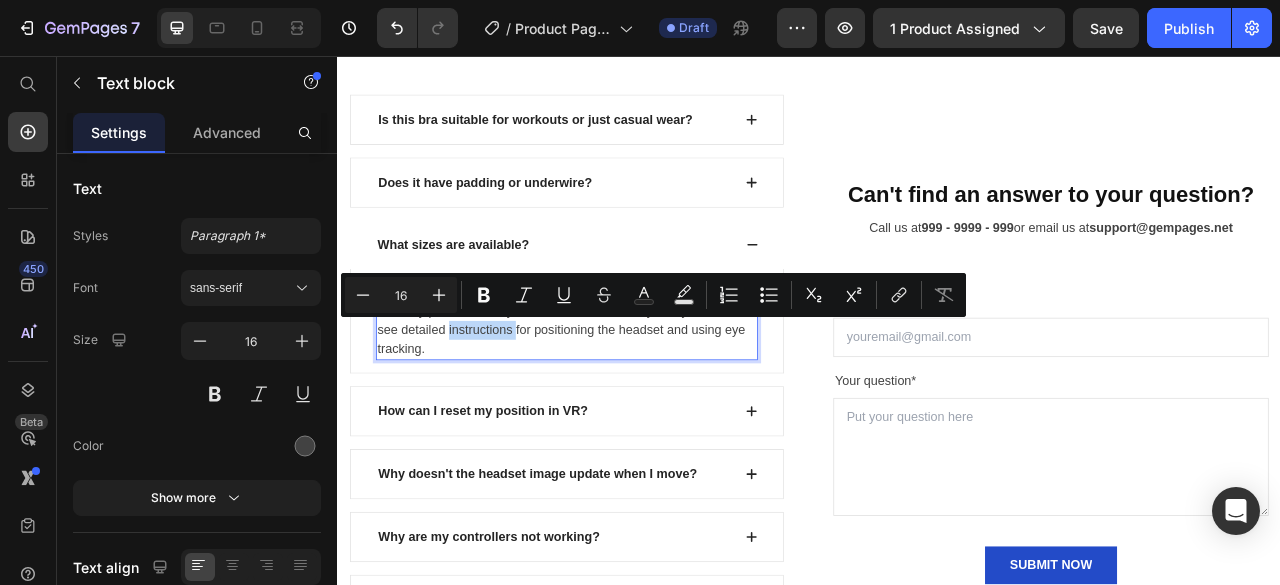 click on "For eye tracking to work accurately, your headset needs to be correctly positioned on your head and in front of your eyes. Please see detailed instructions for positioning the headset and using eye tracking." at bounding box center [629, 393] 